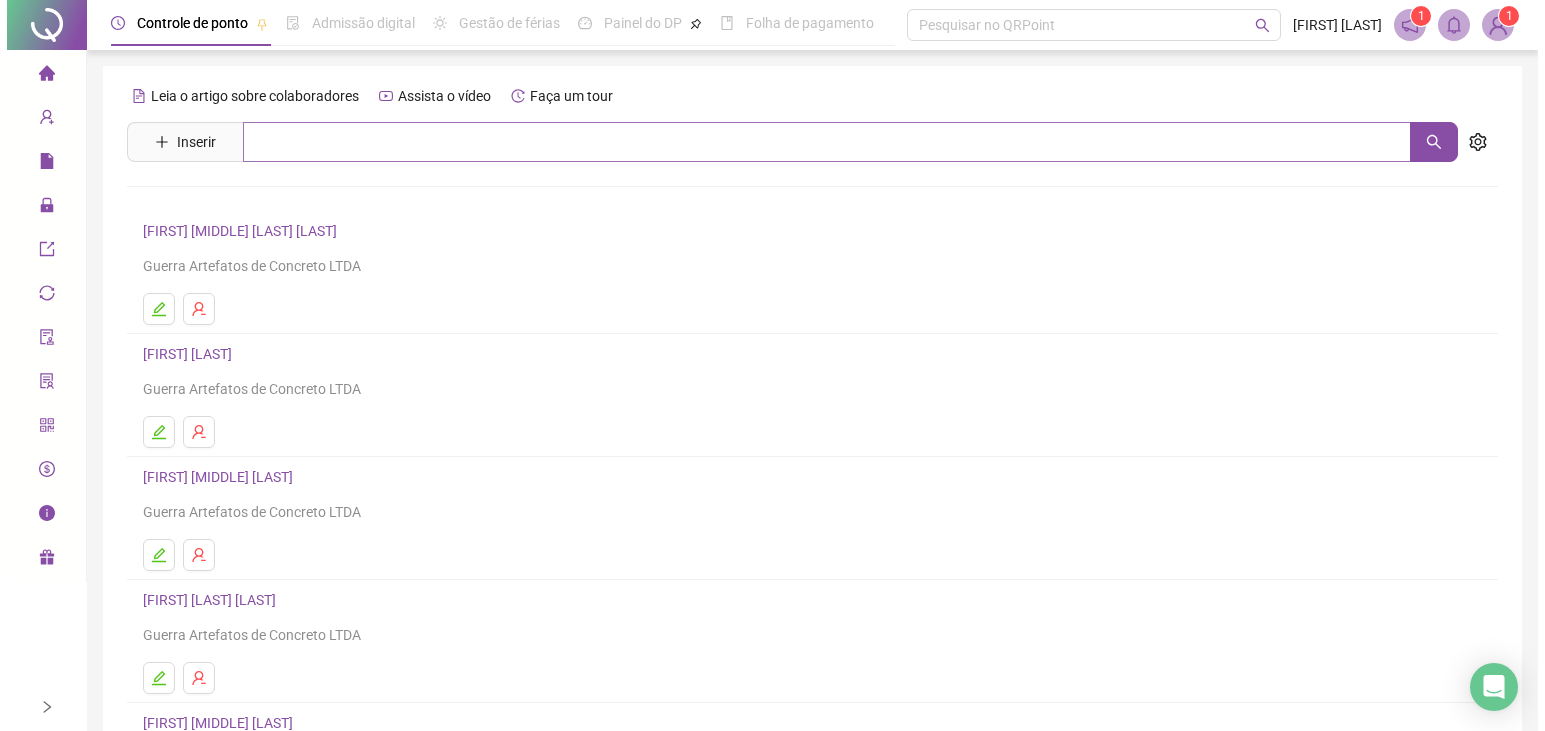 scroll, scrollTop: 0, scrollLeft: 0, axis: both 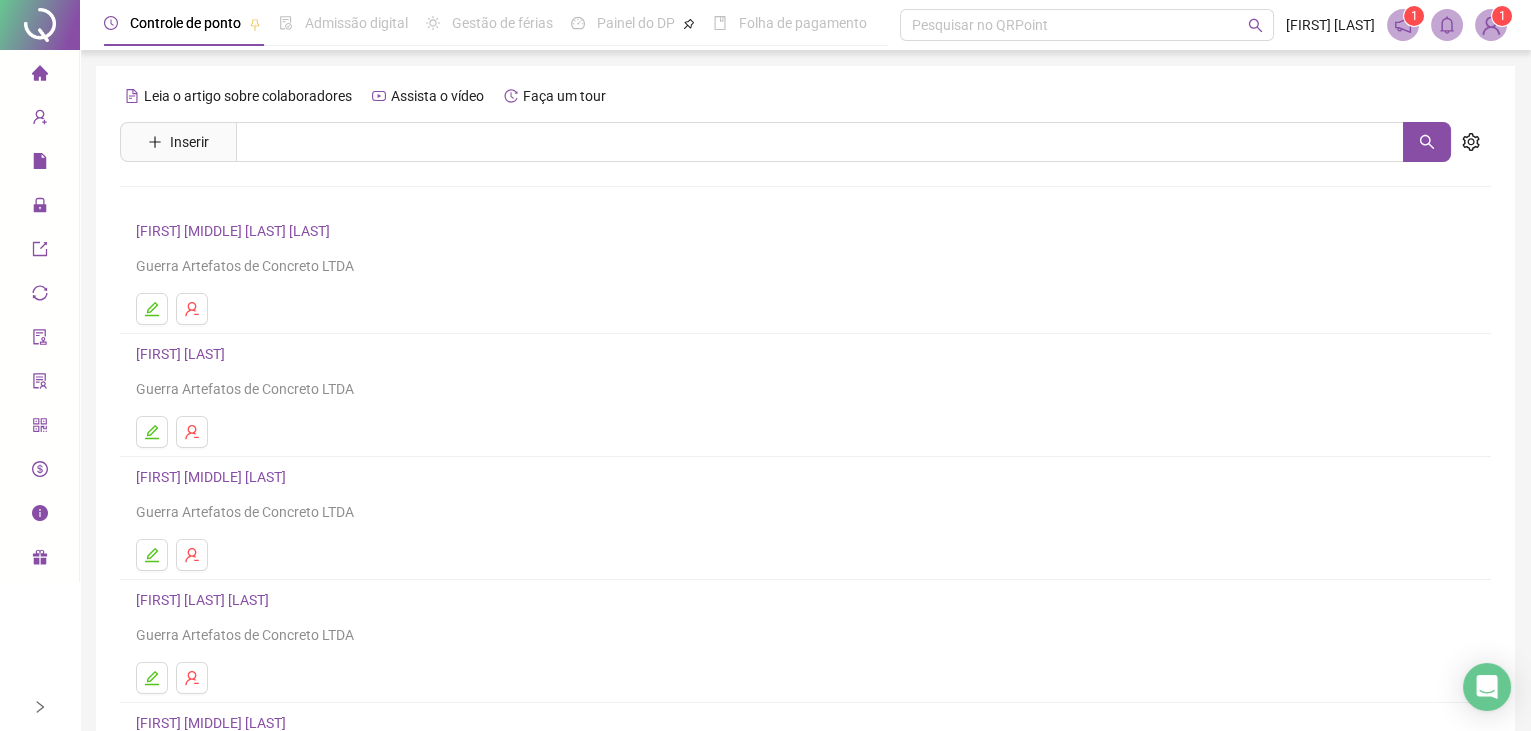 click at bounding box center [1491, 25] 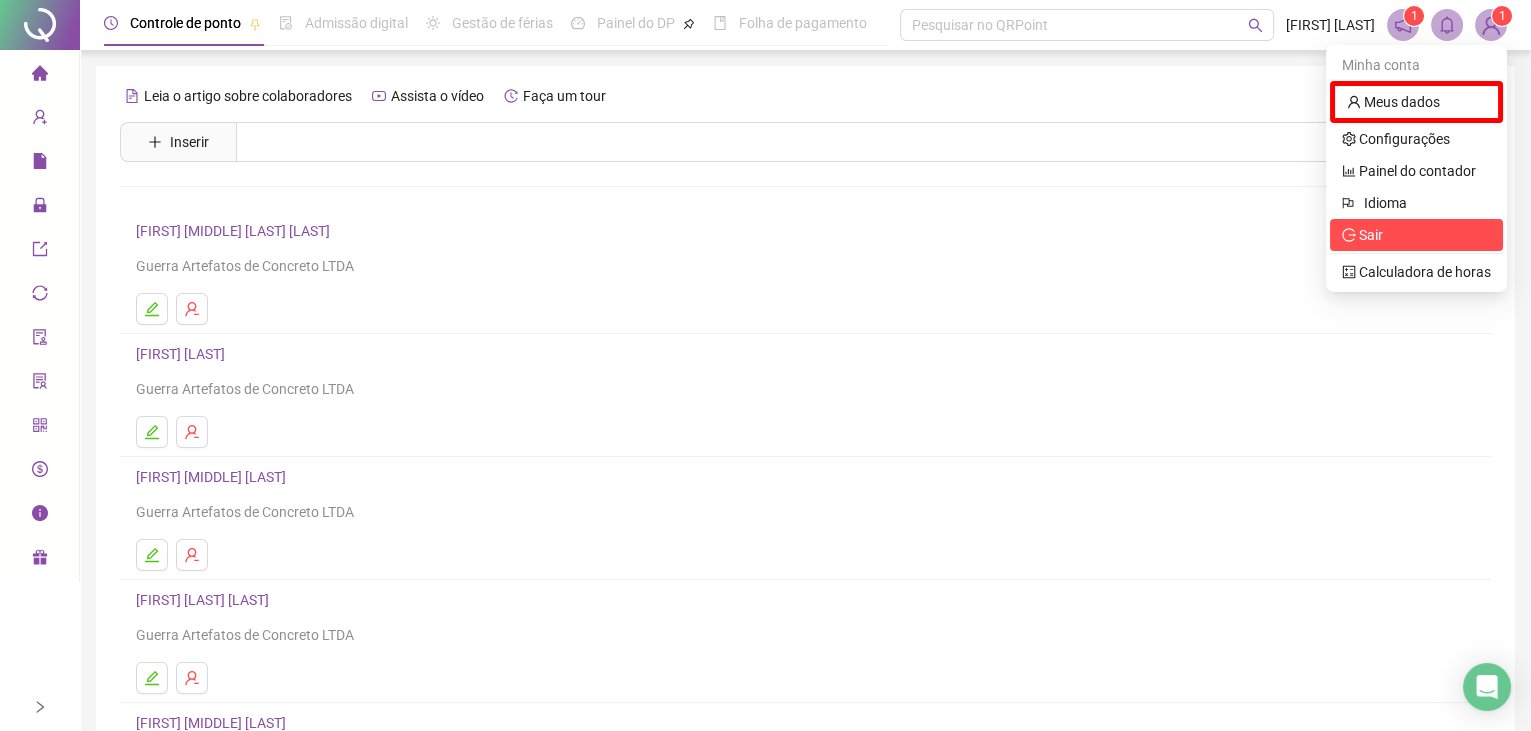 click on "Sair" at bounding box center (1371, 235) 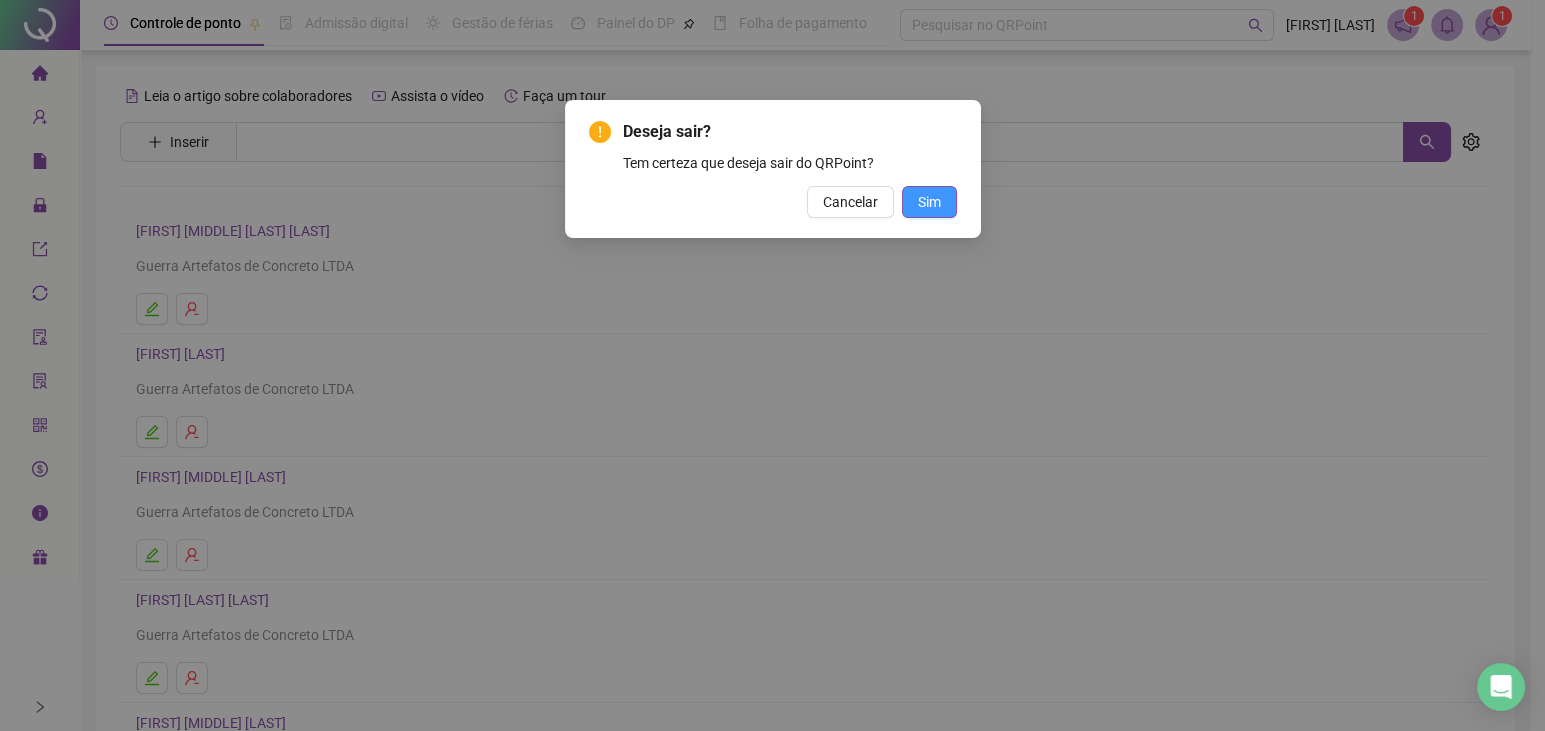 click on "Sim" at bounding box center [929, 202] 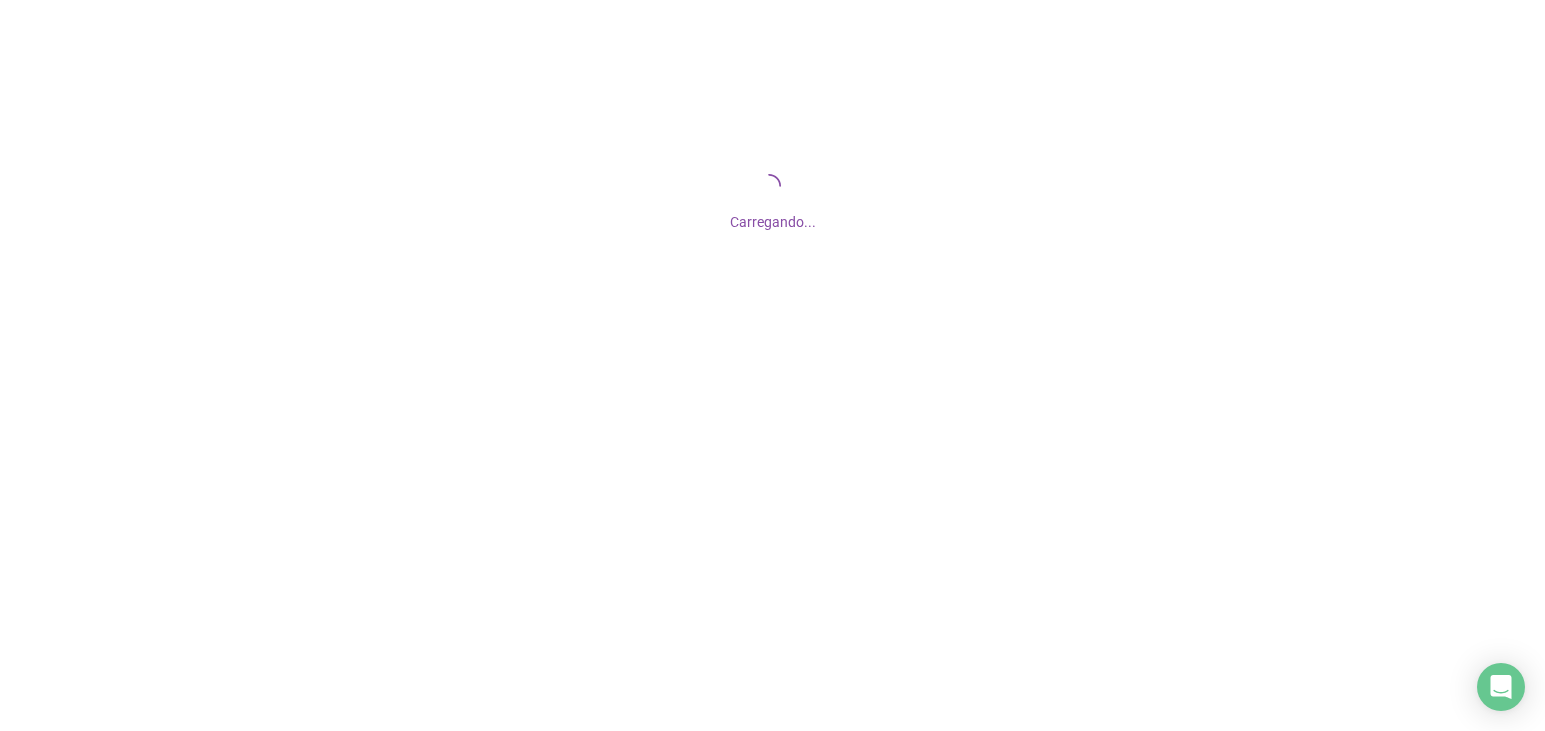 scroll, scrollTop: 0, scrollLeft: 0, axis: both 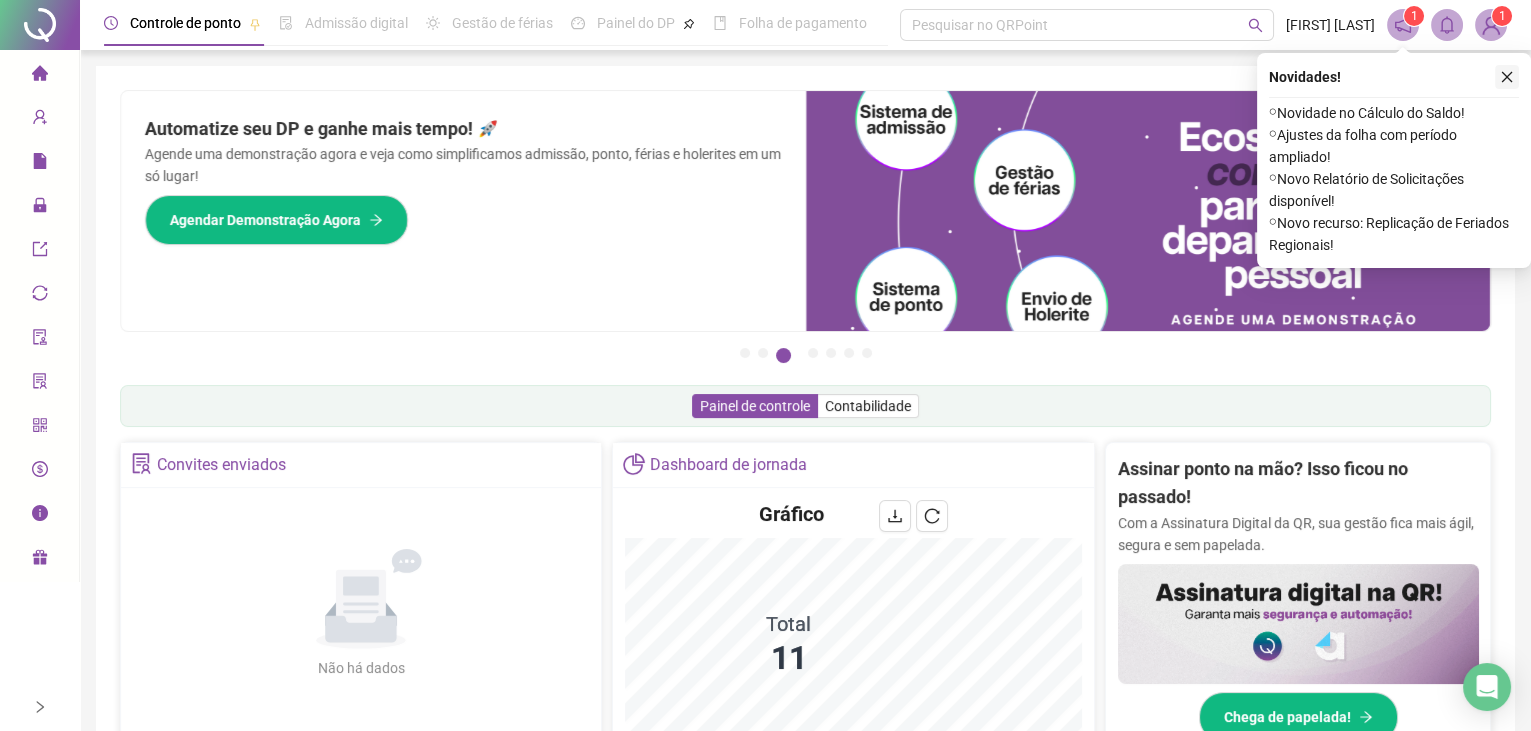 click at bounding box center [1507, 77] 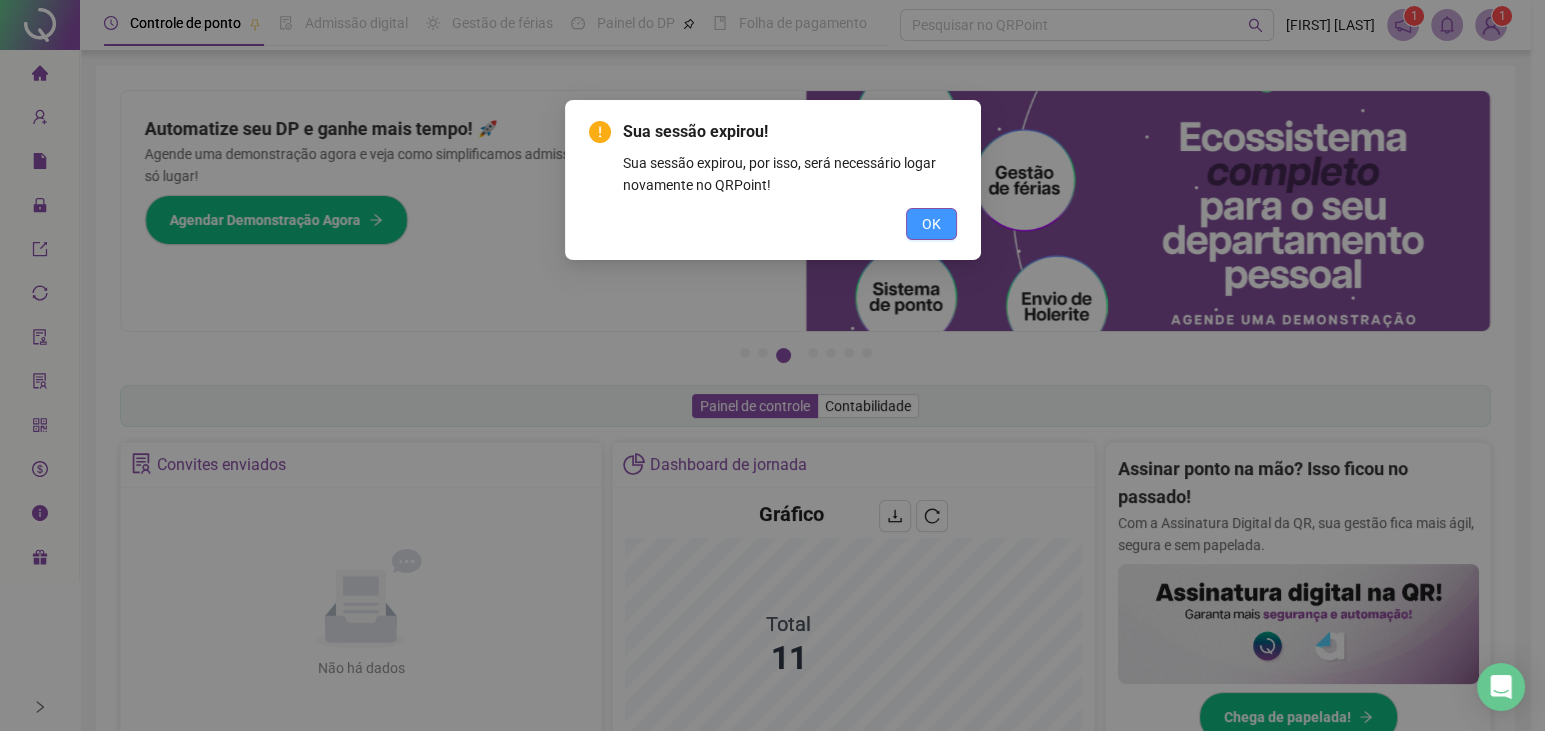 click on "OK" at bounding box center (931, 224) 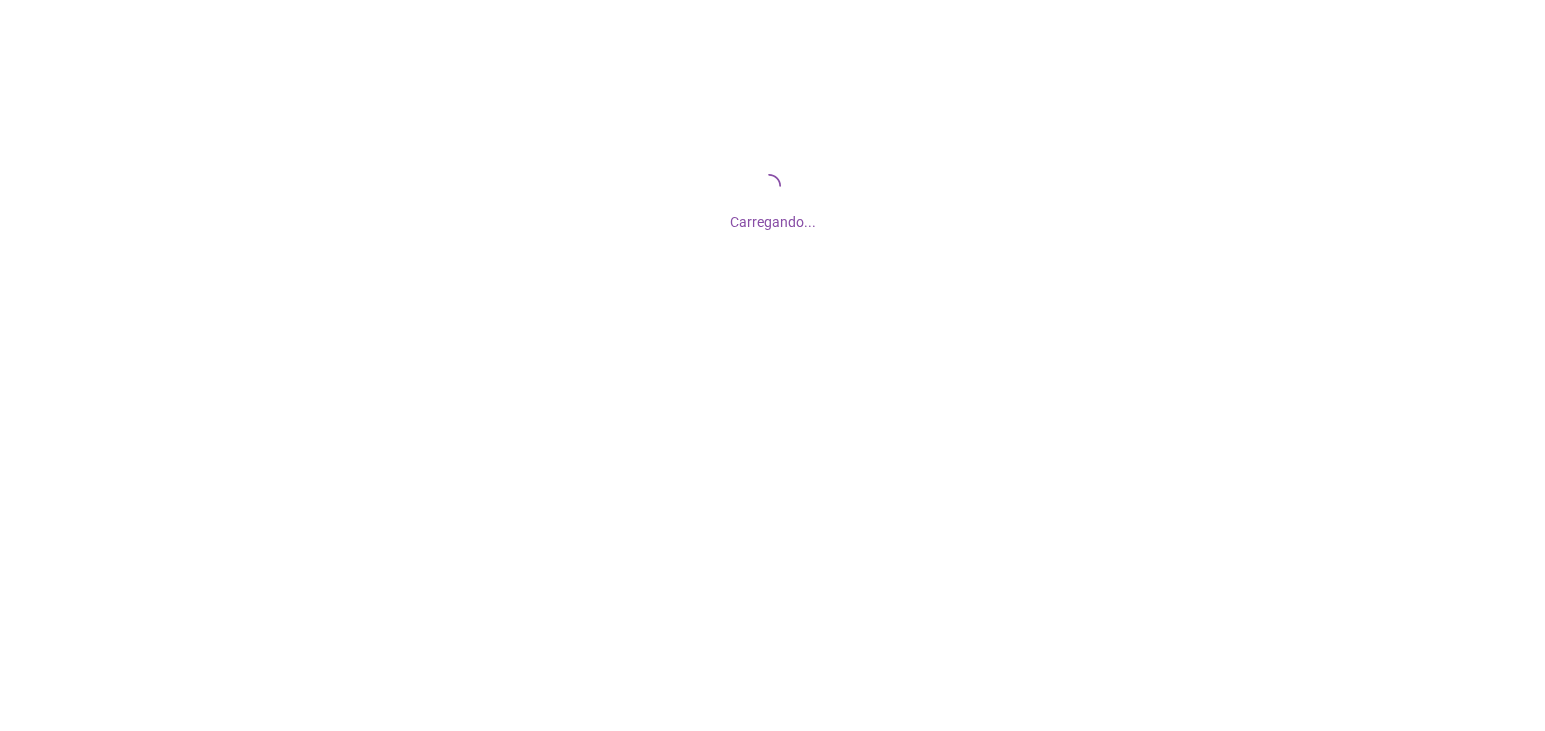 scroll, scrollTop: 0, scrollLeft: 0, axis: both 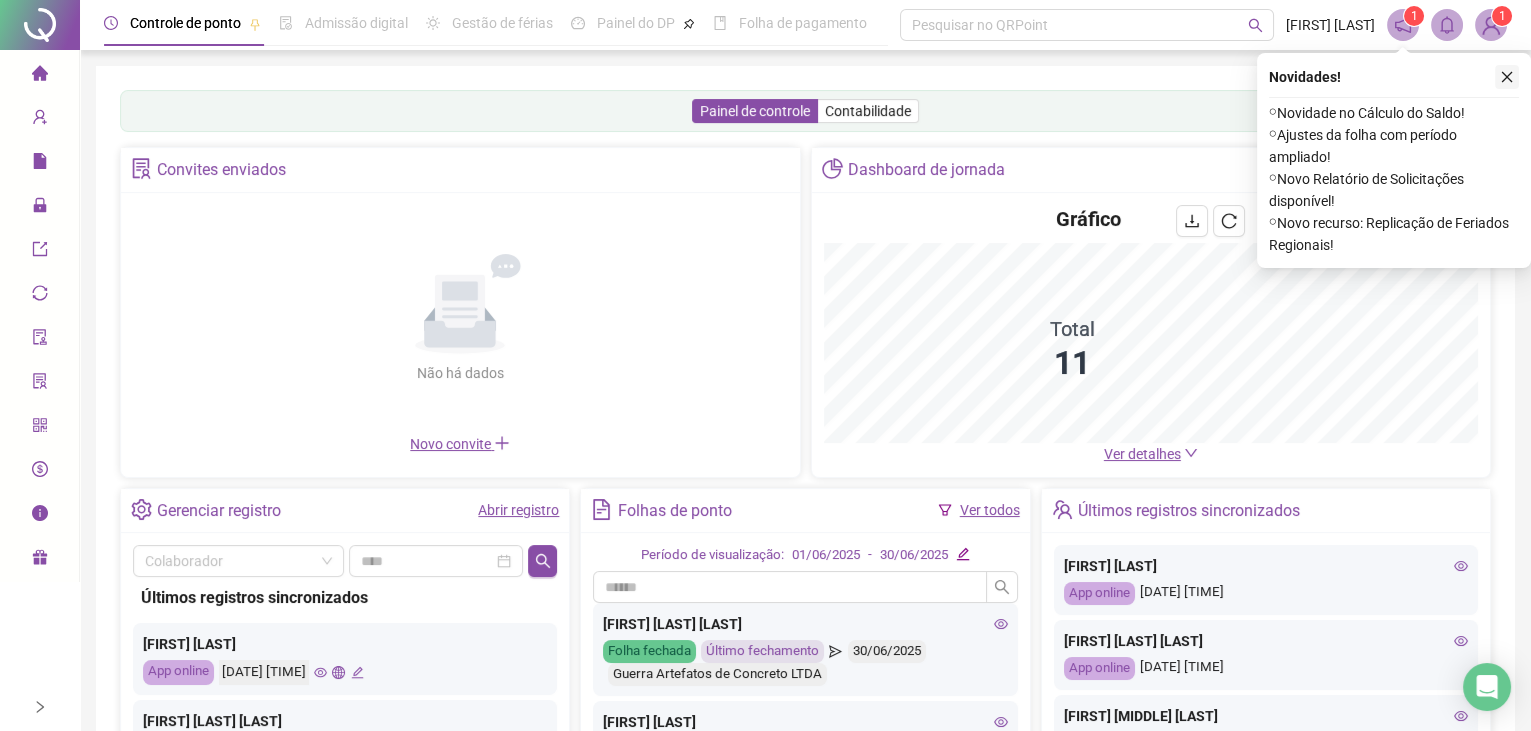 drag, startPoint x: 1506, startPoint y: 73, endPoint x: 1512, endPoint y: 35, distance: 38.470768 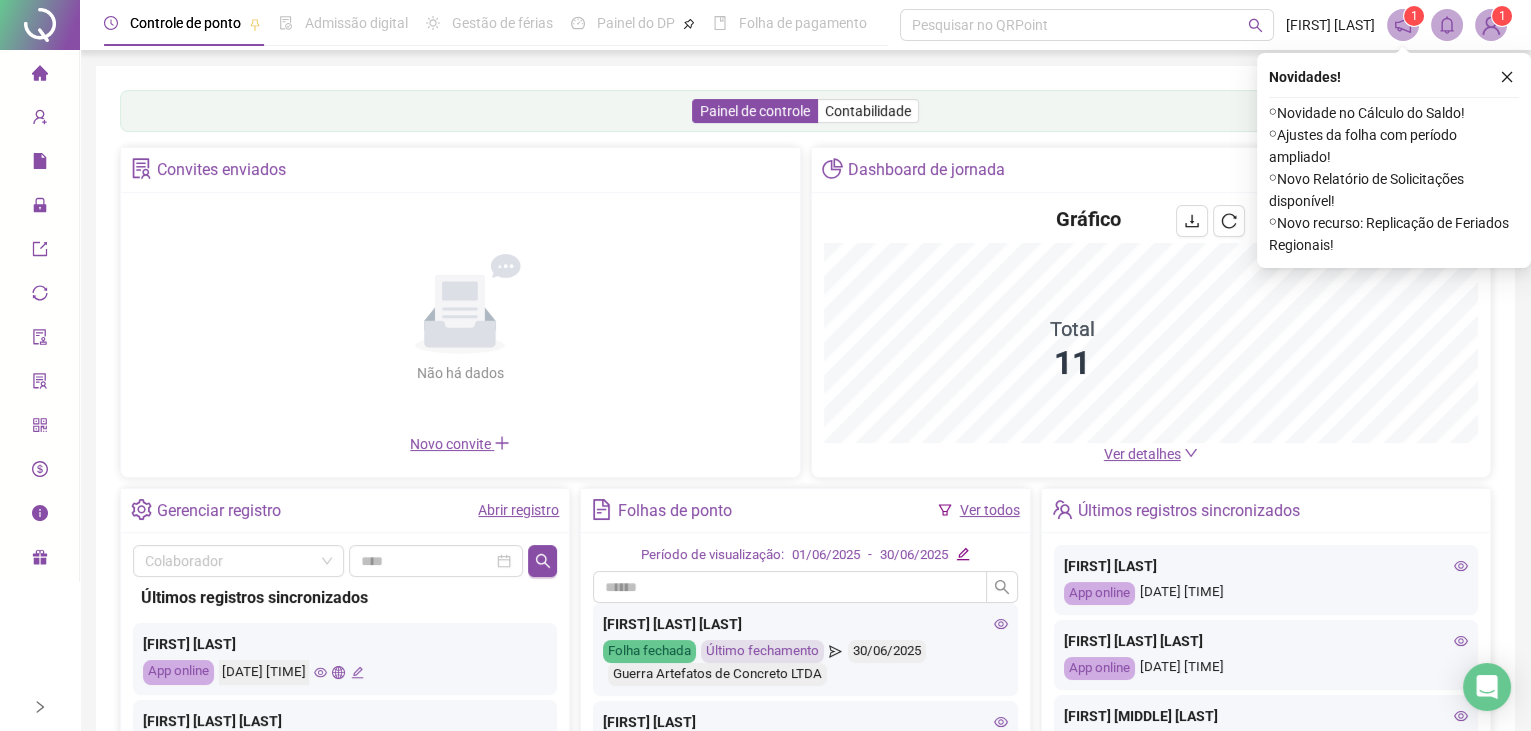 click at bounding box center (1507, 77) 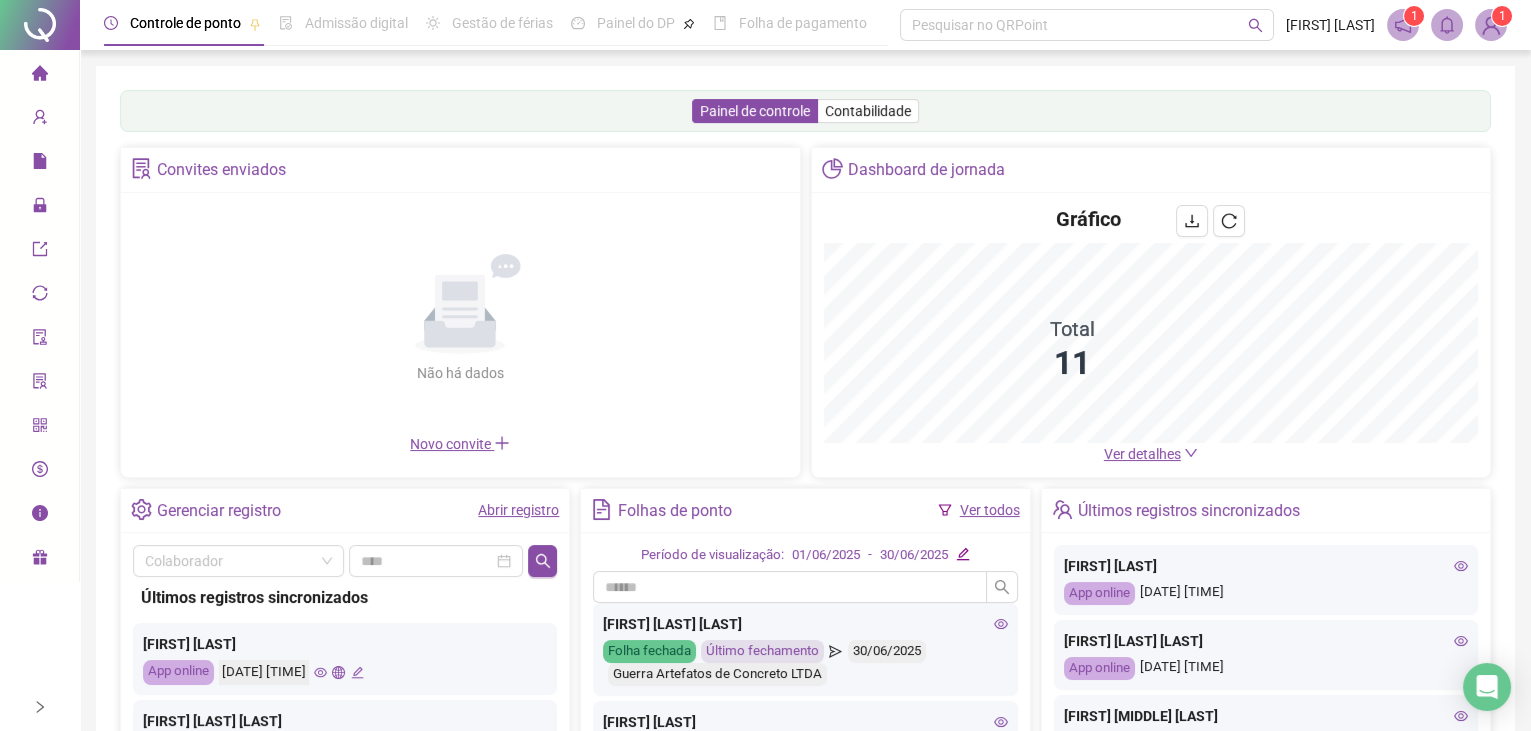 click at bounding box center [1491, 25] 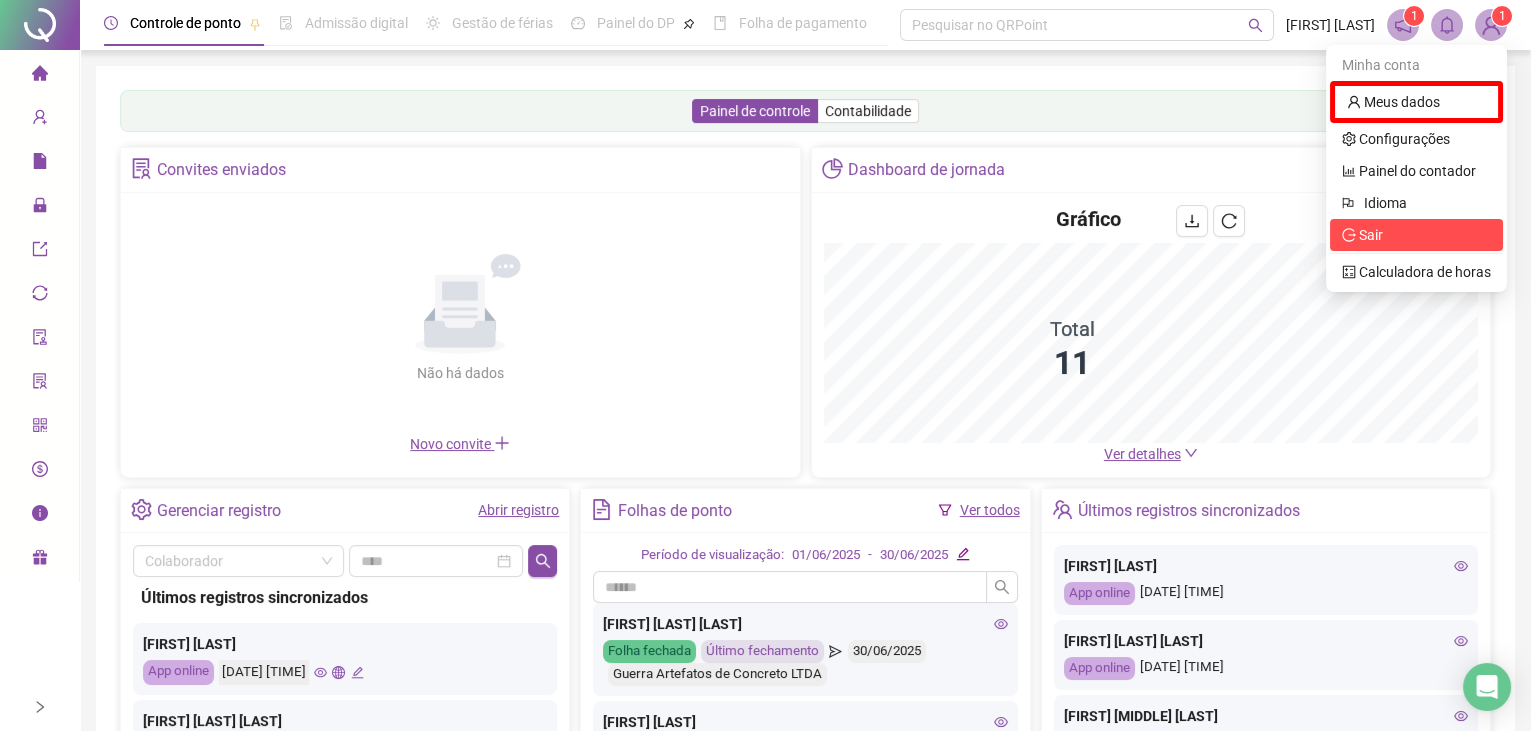 click on "Sair" at bounding box center [1371, 235] 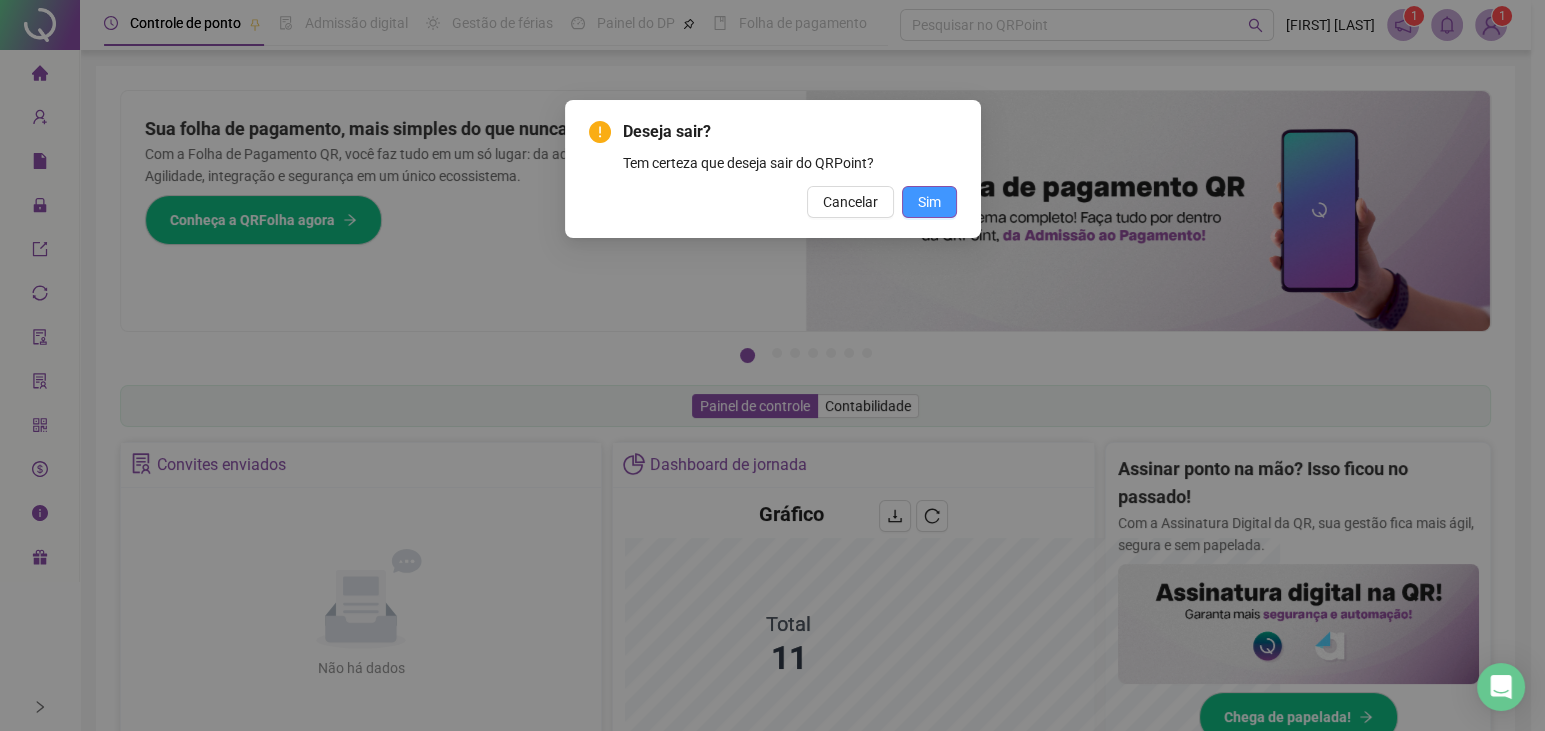 click on "Sim" at bounding box center [929, 202] 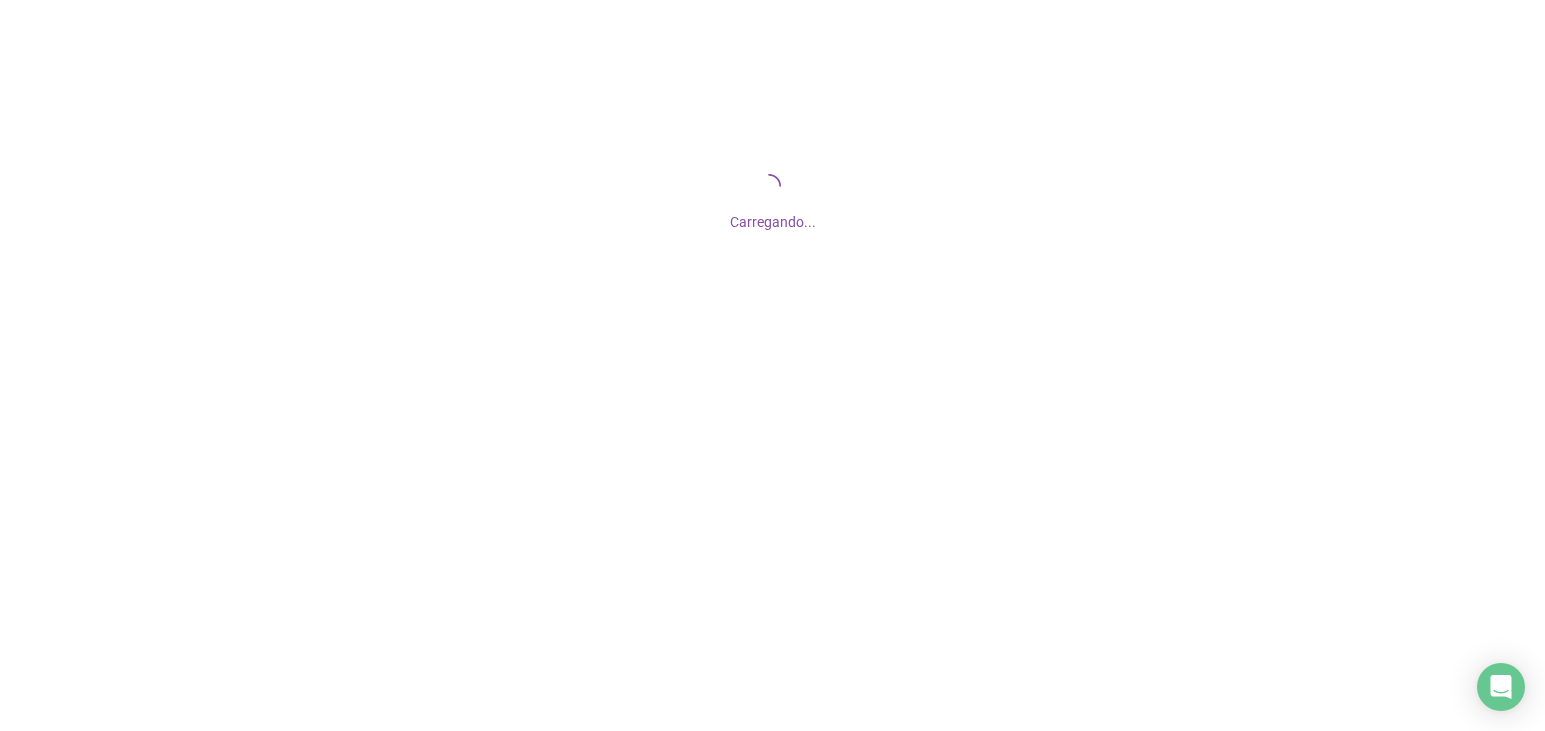 scroll, scrollTop: 0, scrollLeft: 0, axis: both 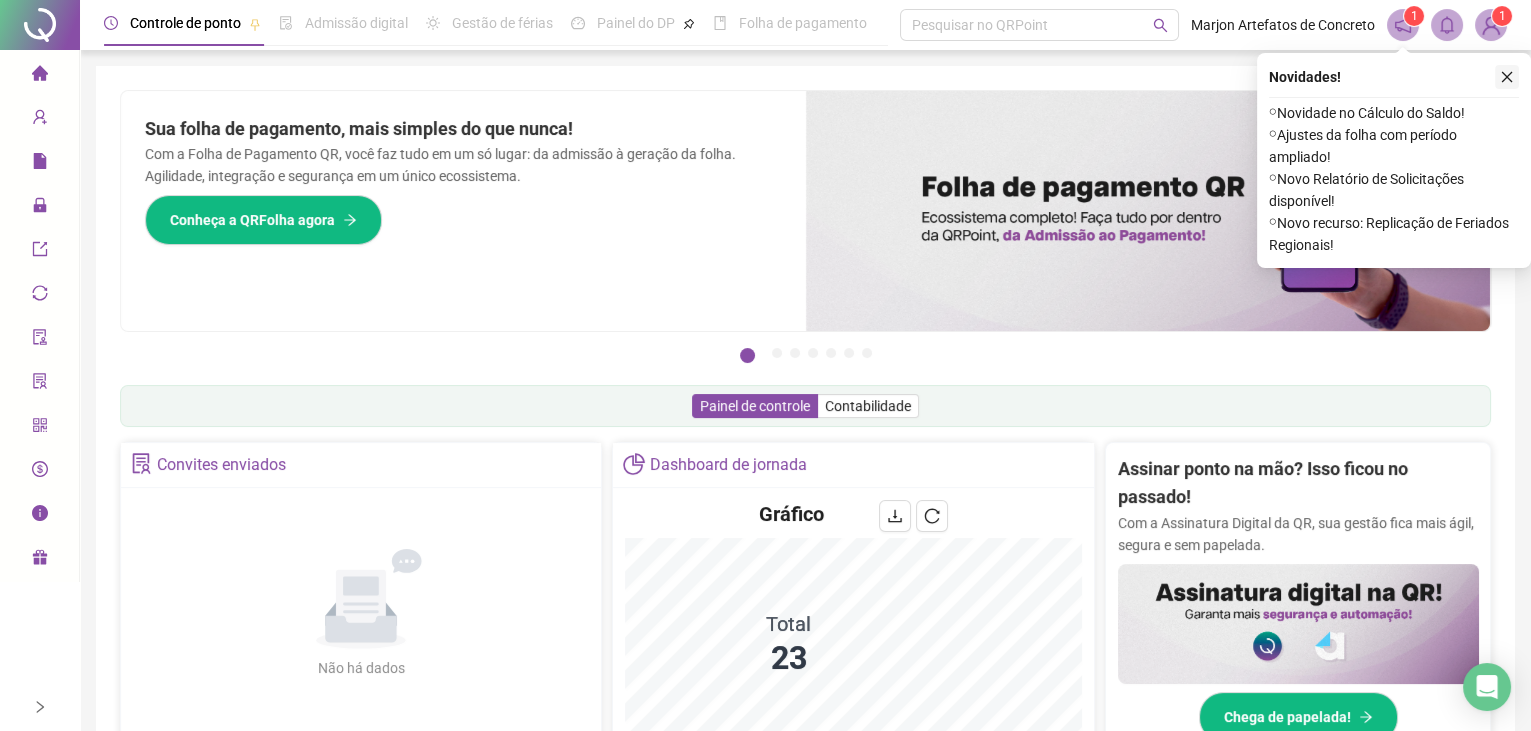 click 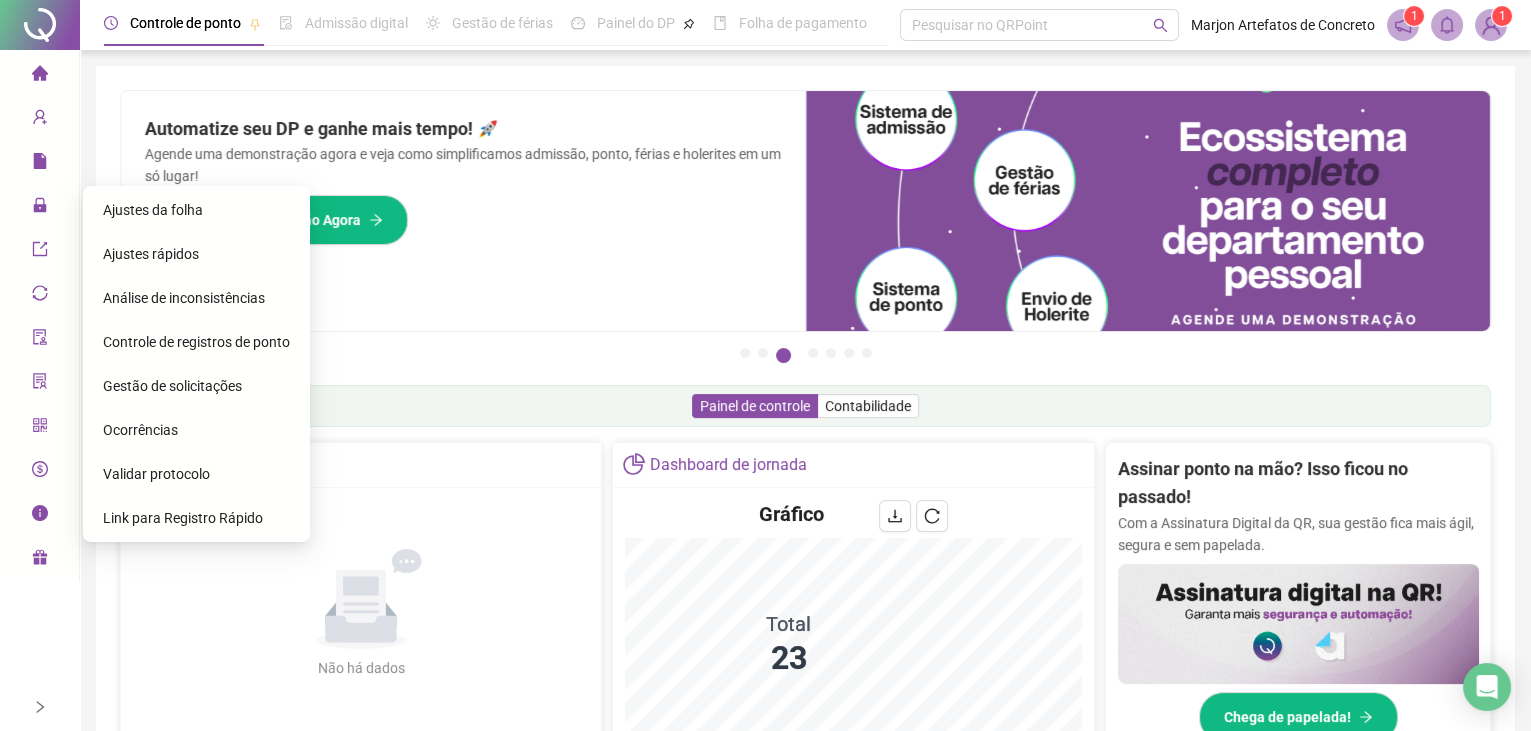 click on "Ajustes da folha" at bounding box center [153, 210] 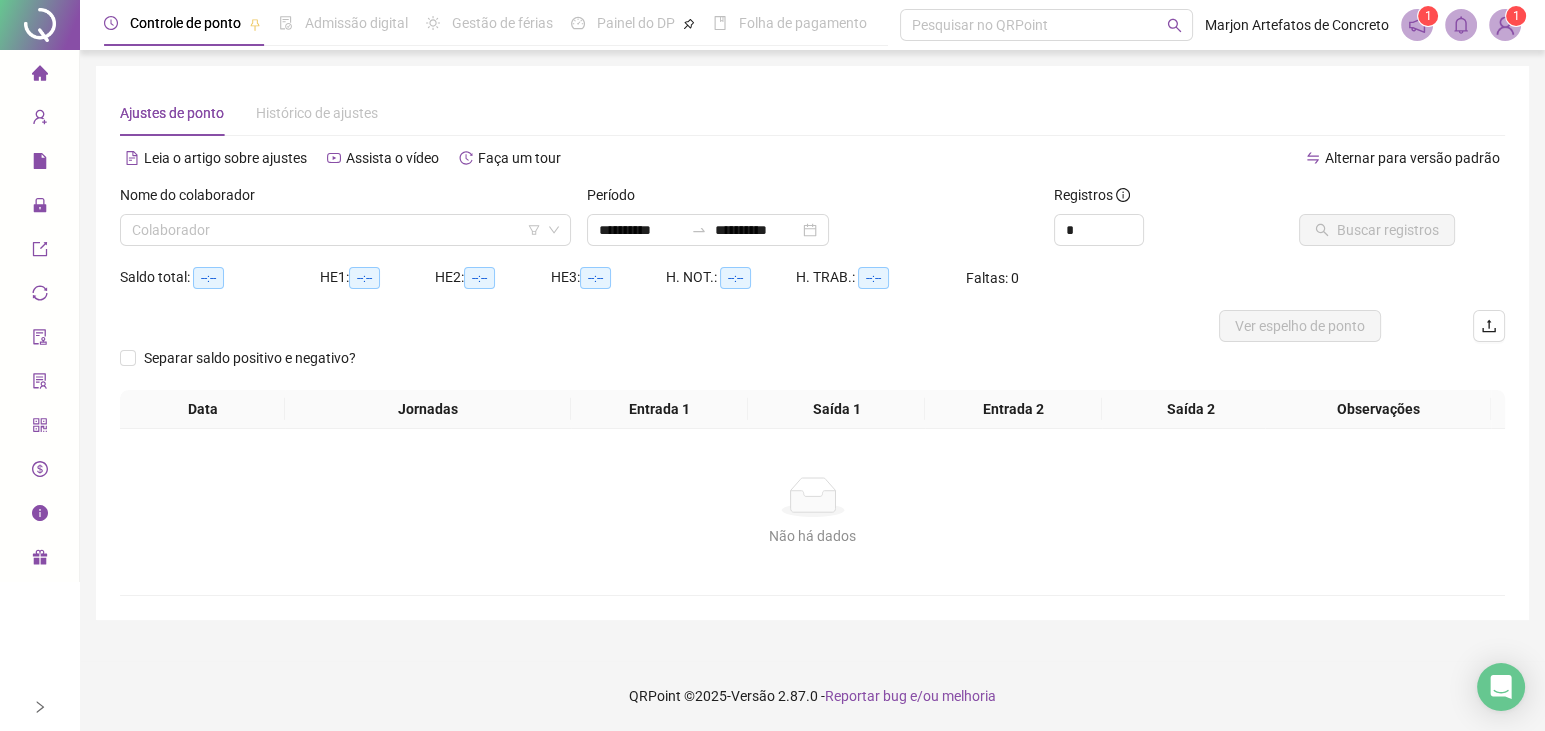 click on "Ajustes de ponto Histórico de ajustes" at bounding box center (812, 113) 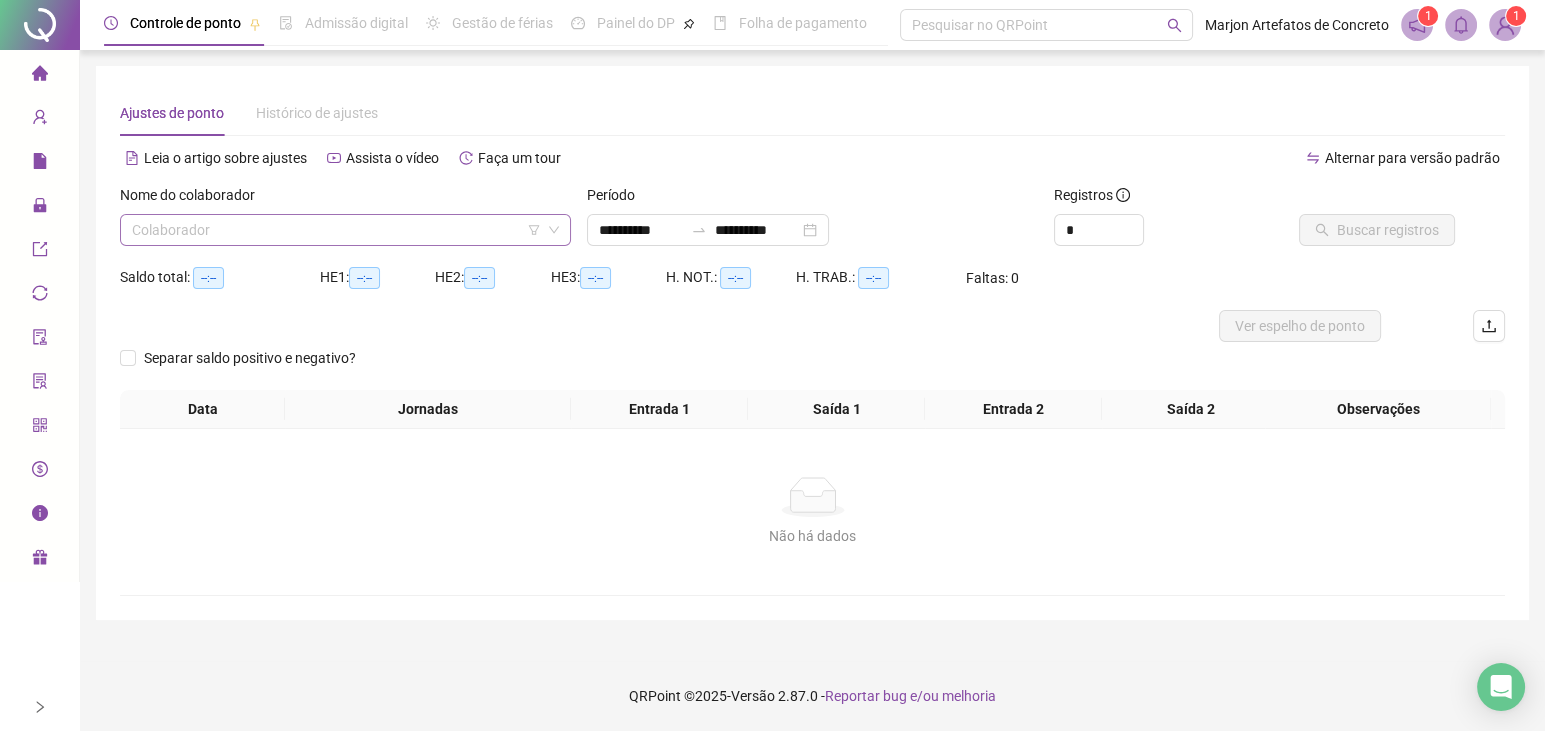 click at bounding box center [339, 230] 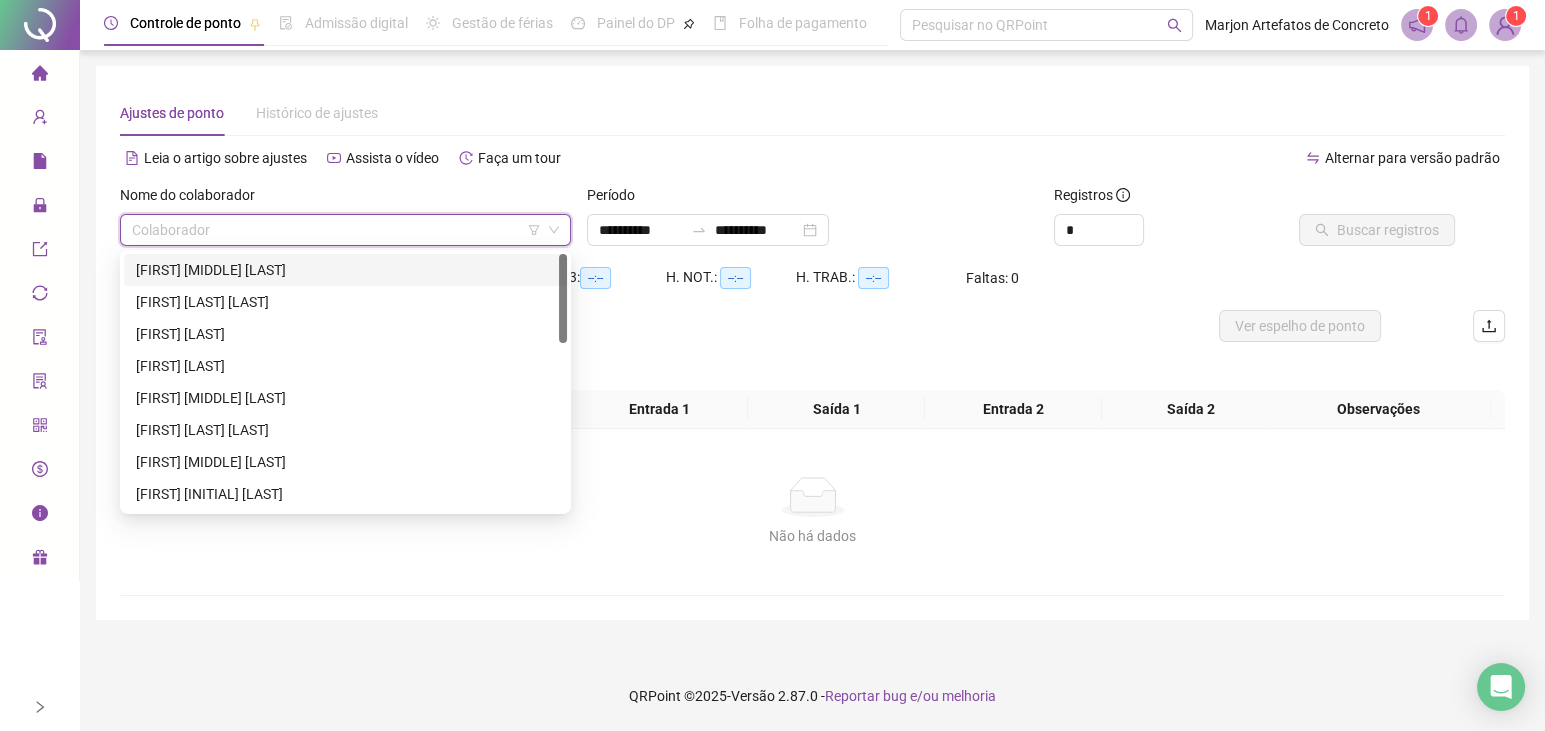 click on "ADAO TELMO DE FARIAS" at bounding box center (345, 270) 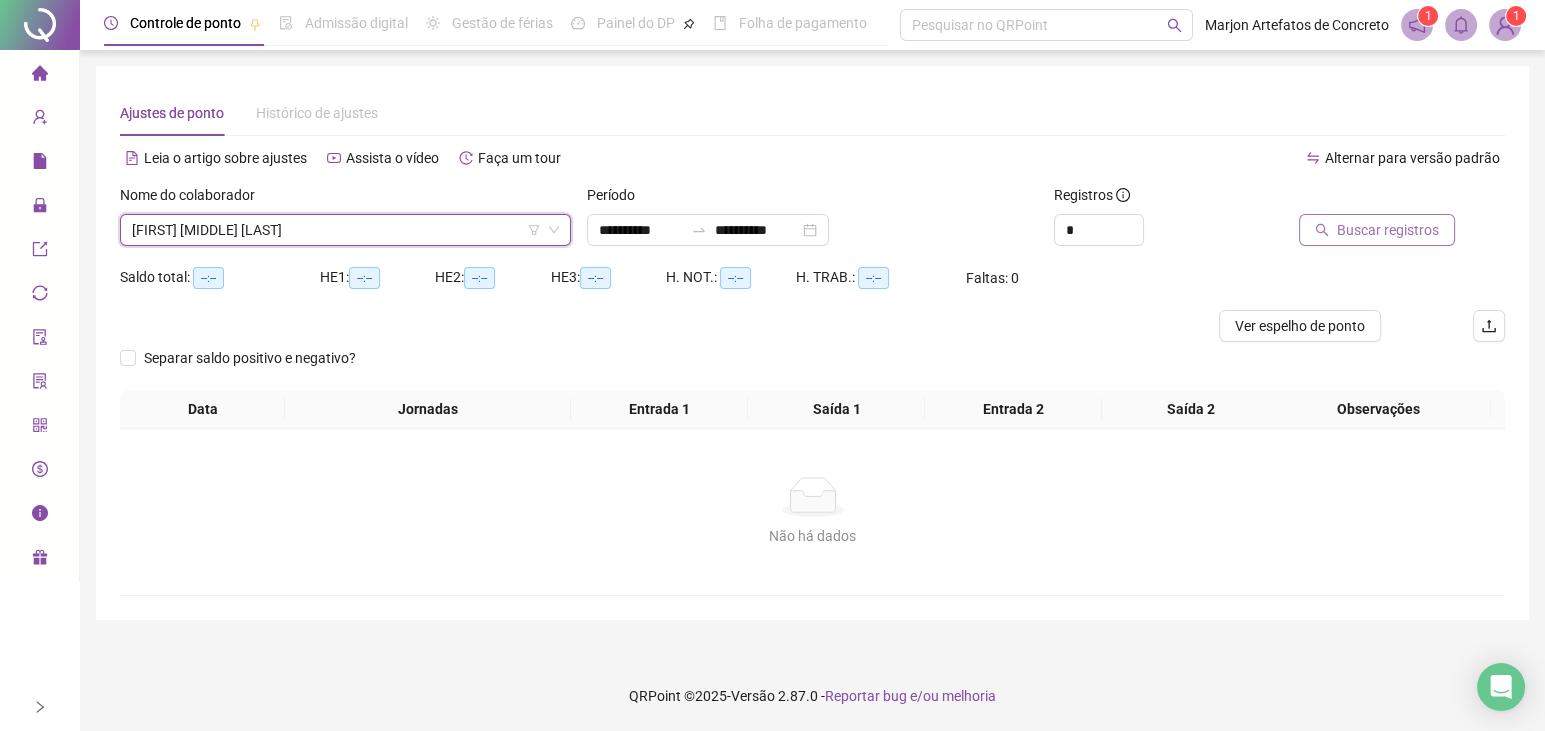 click on "Buscar registros" at bounding box center [1388, 230] 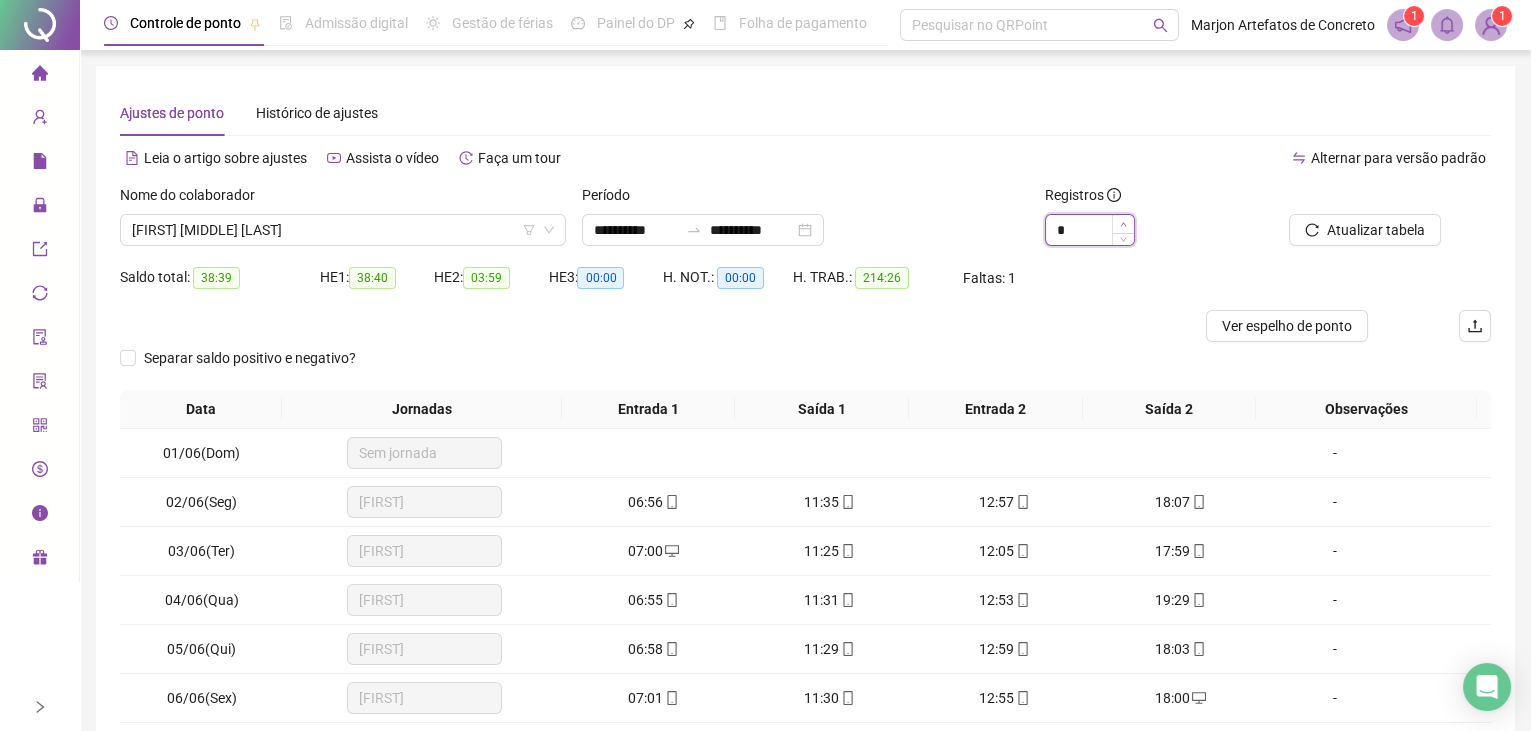 type on "*" 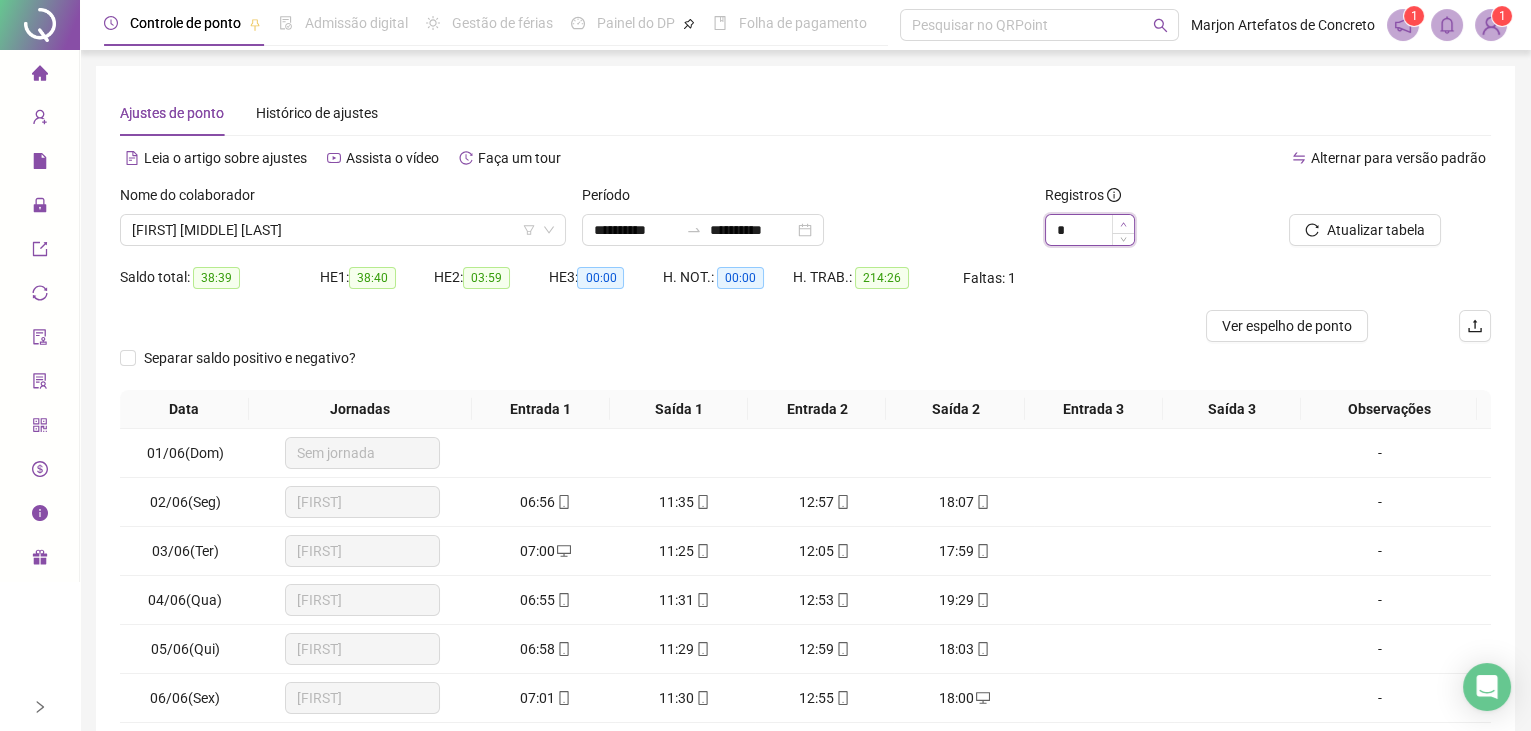 click 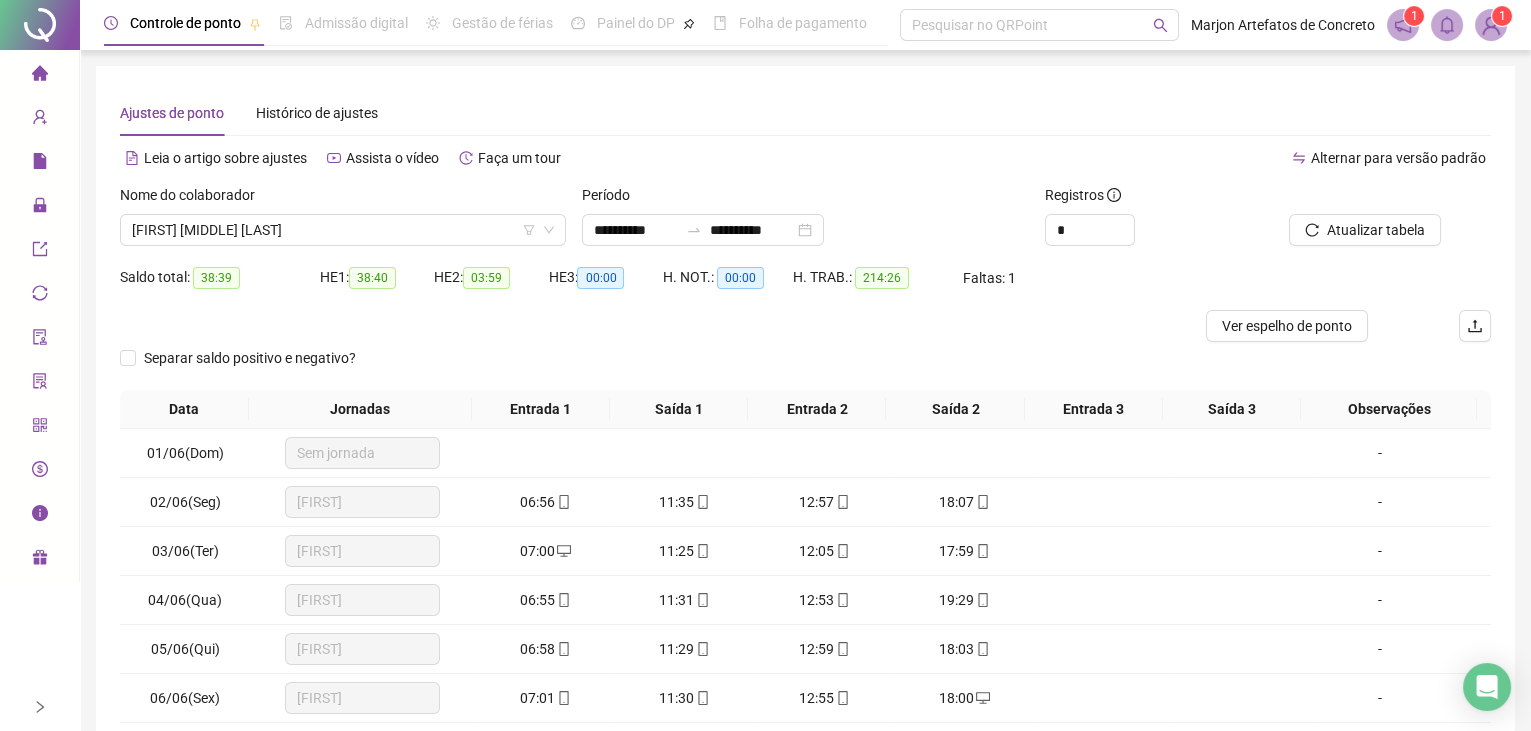 click on "Alternar para versão padrão" at bounding box center [1149, 158] 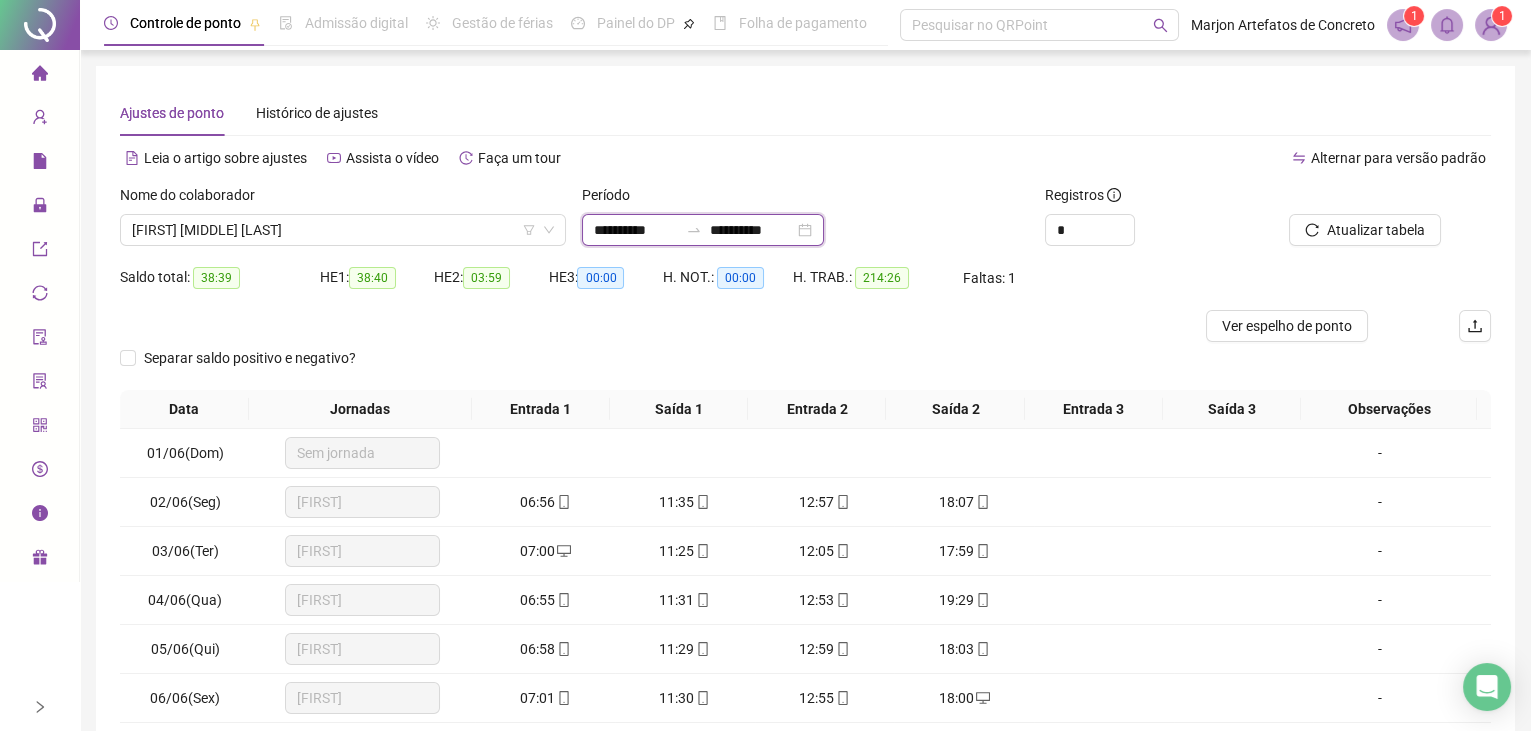 click on "**********" at bounding box center (636, 230) 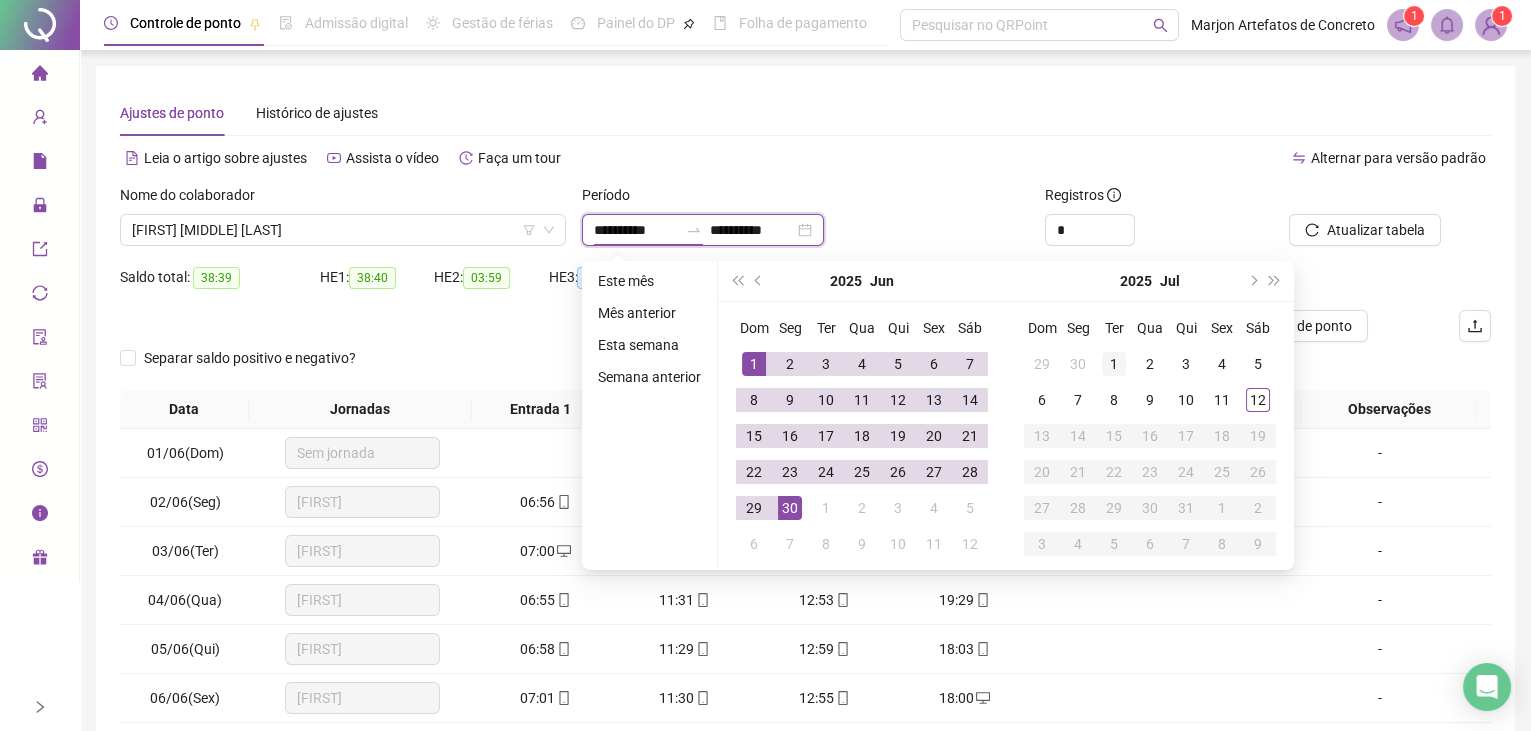 type on "**********" 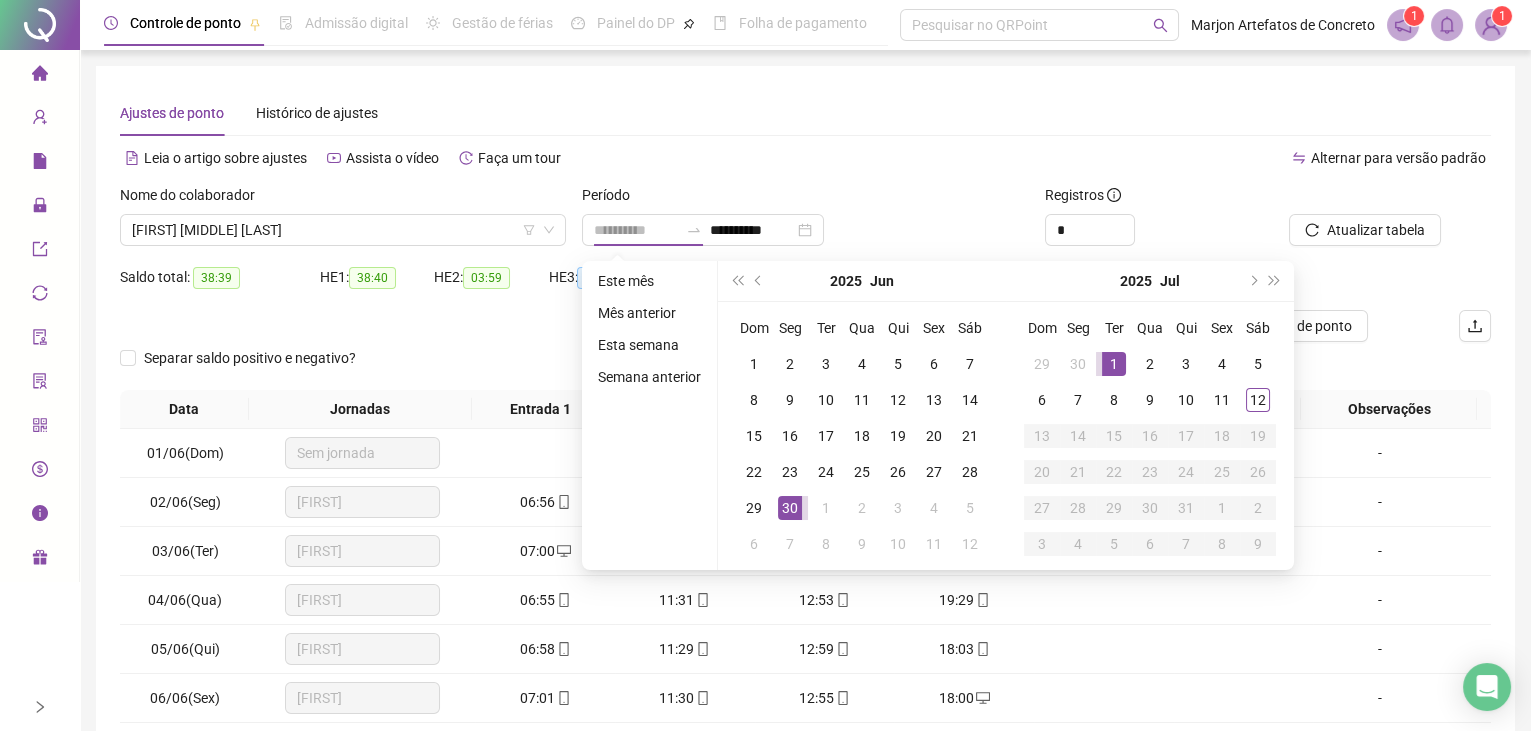 click on "1" at bounding box center [1114, 364] 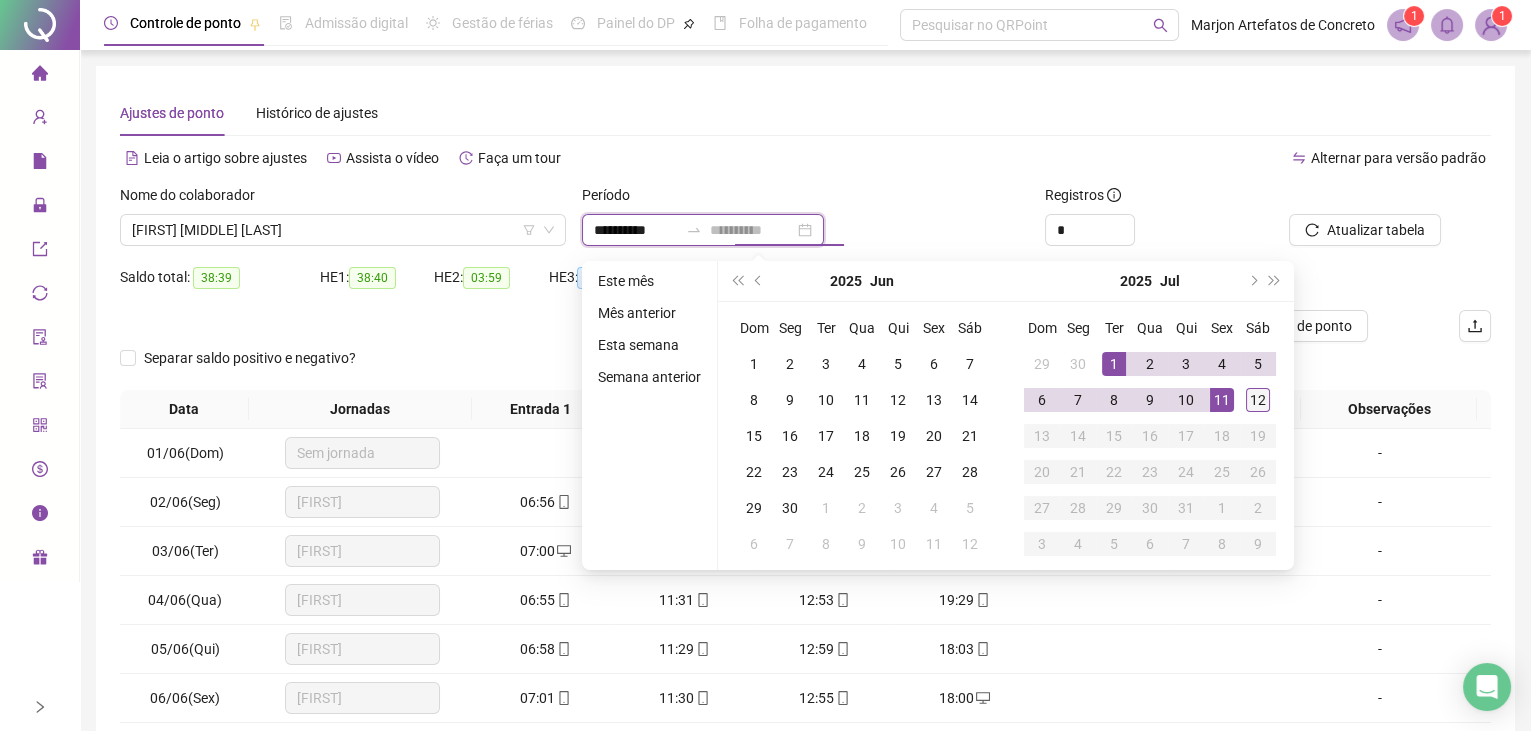 type on "**********" 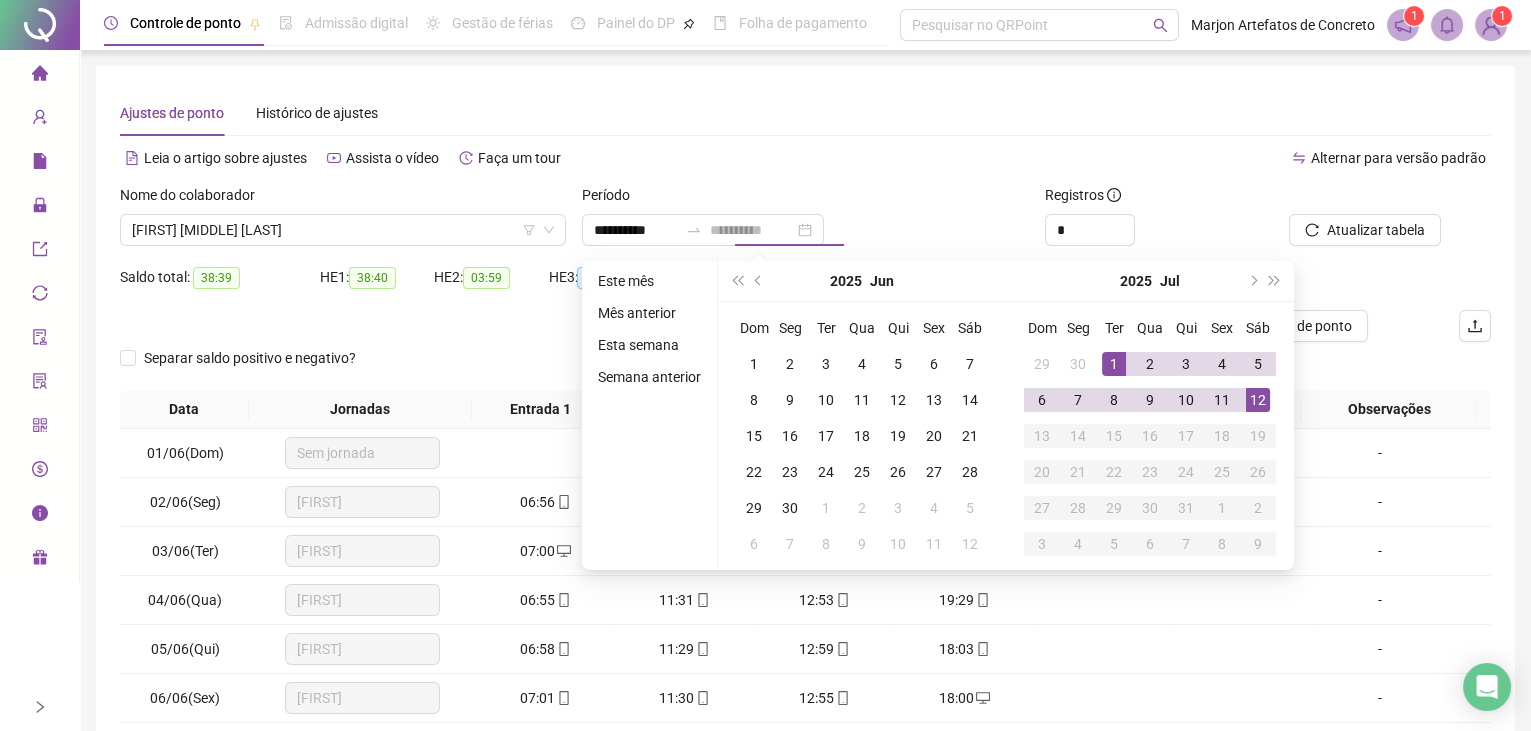 click on "12" at bounding box center [1258, 400] 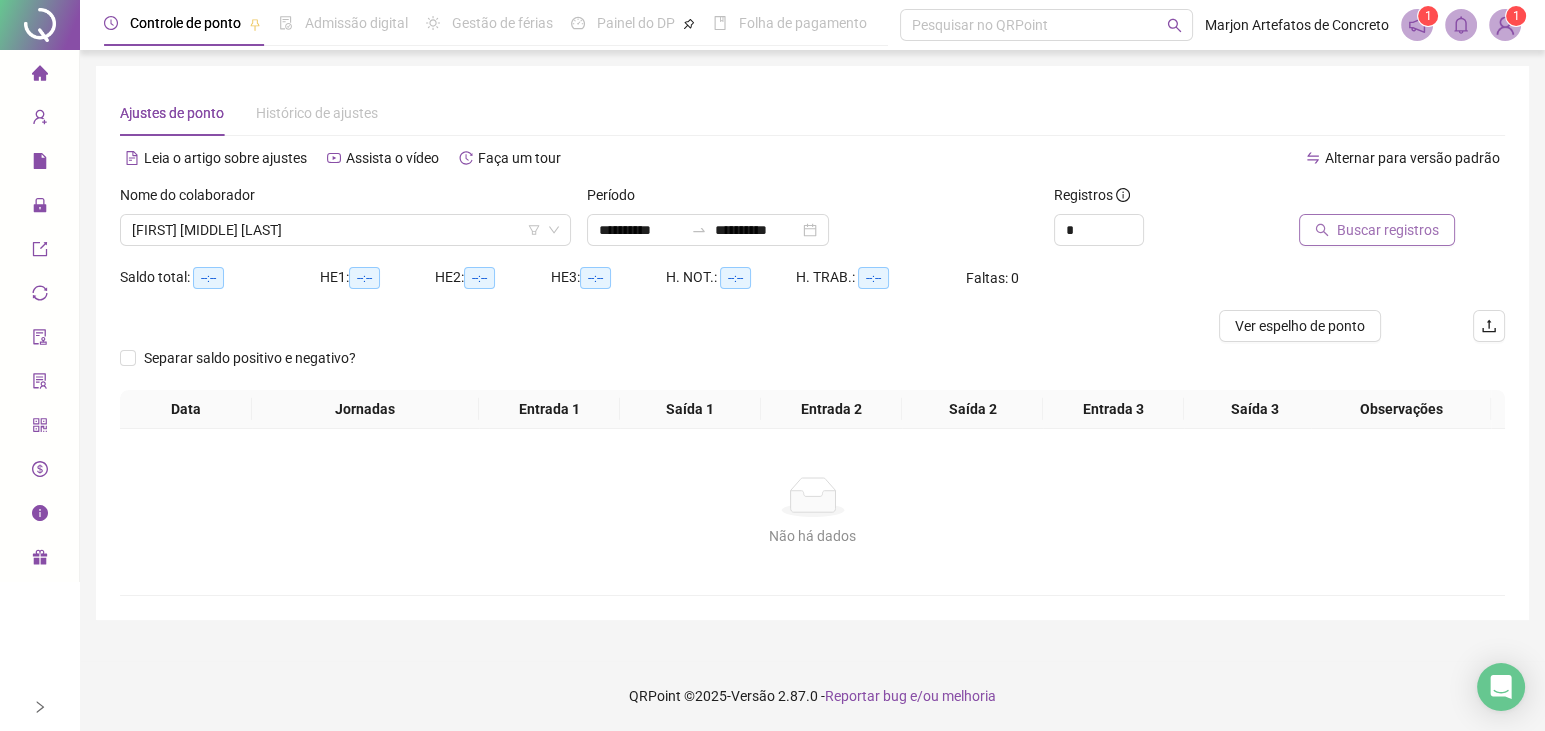click on "Buscar registros" at bounding box center (1388, 230) 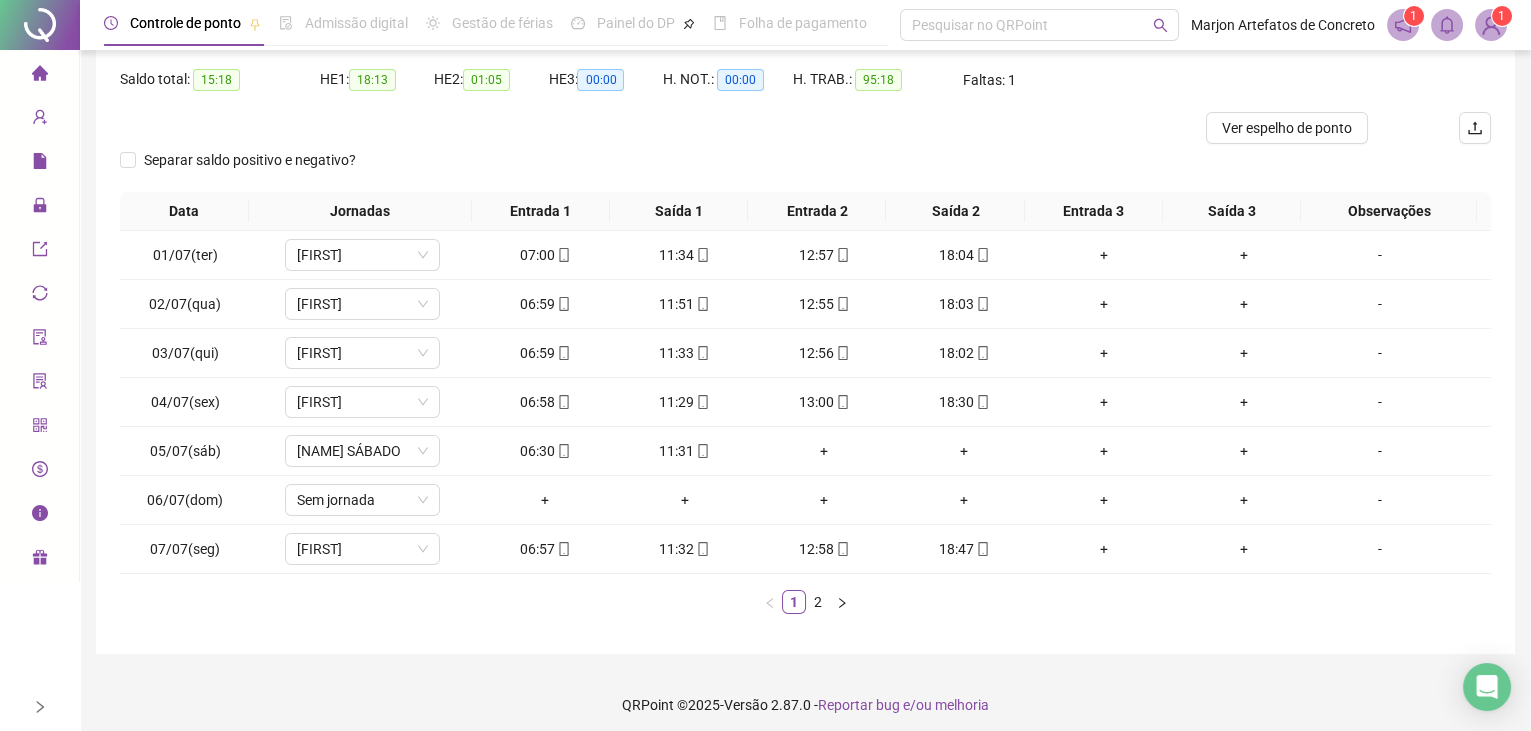scroll, scrollTop: 203, scrollLeft: 0, axis: vertical 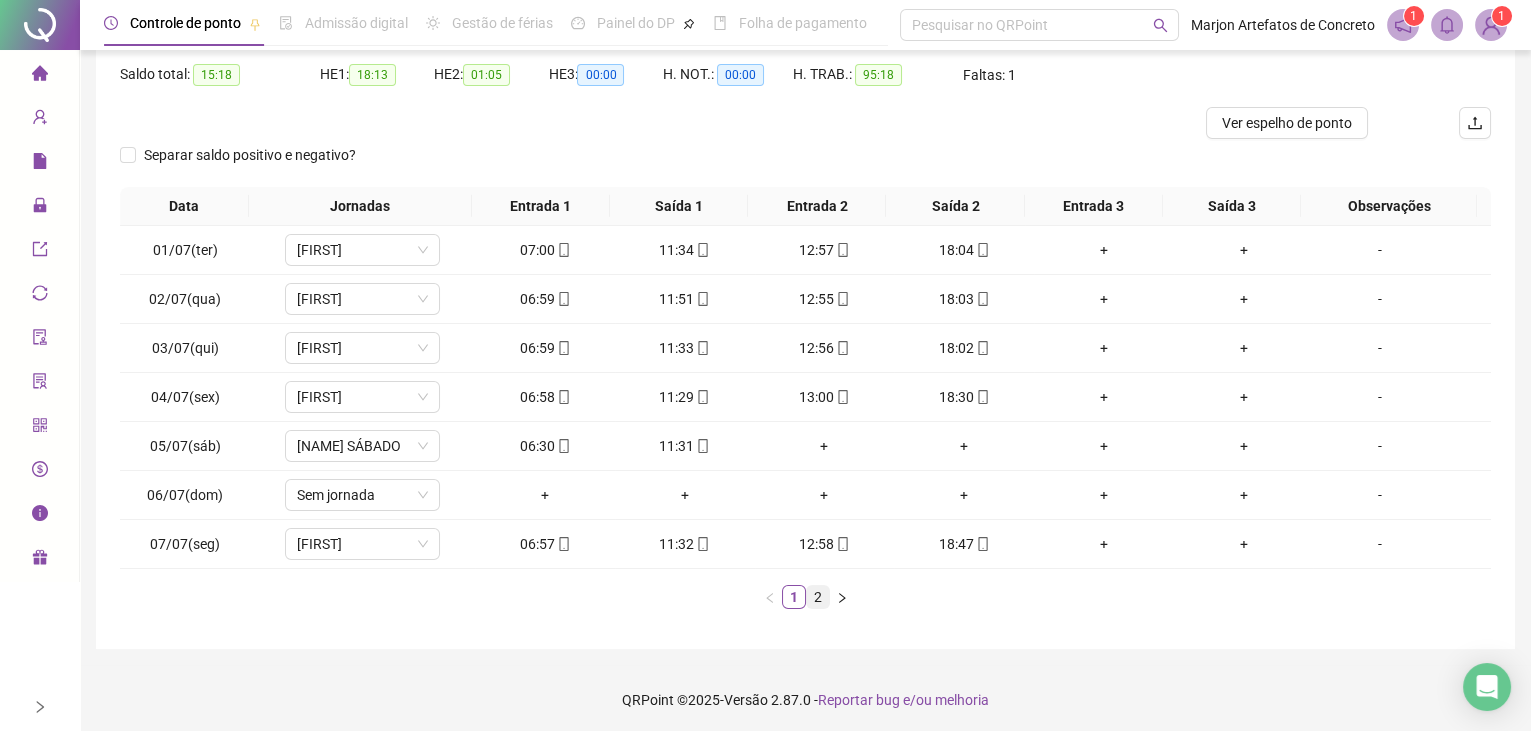 click on "2" at bounding box center (818, 597) 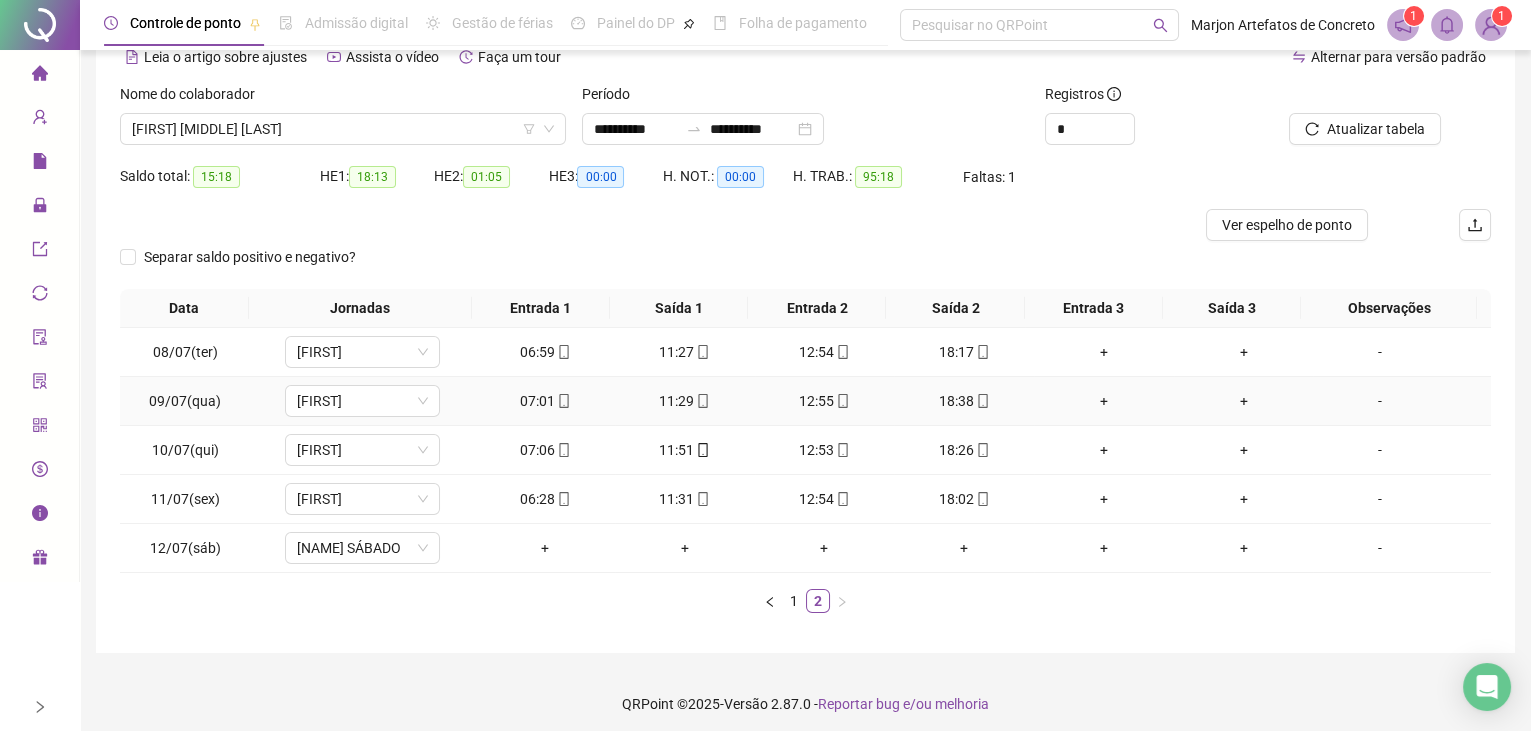 scroll, scrollTop: 106, scrollLeft: 0, axis: vertical 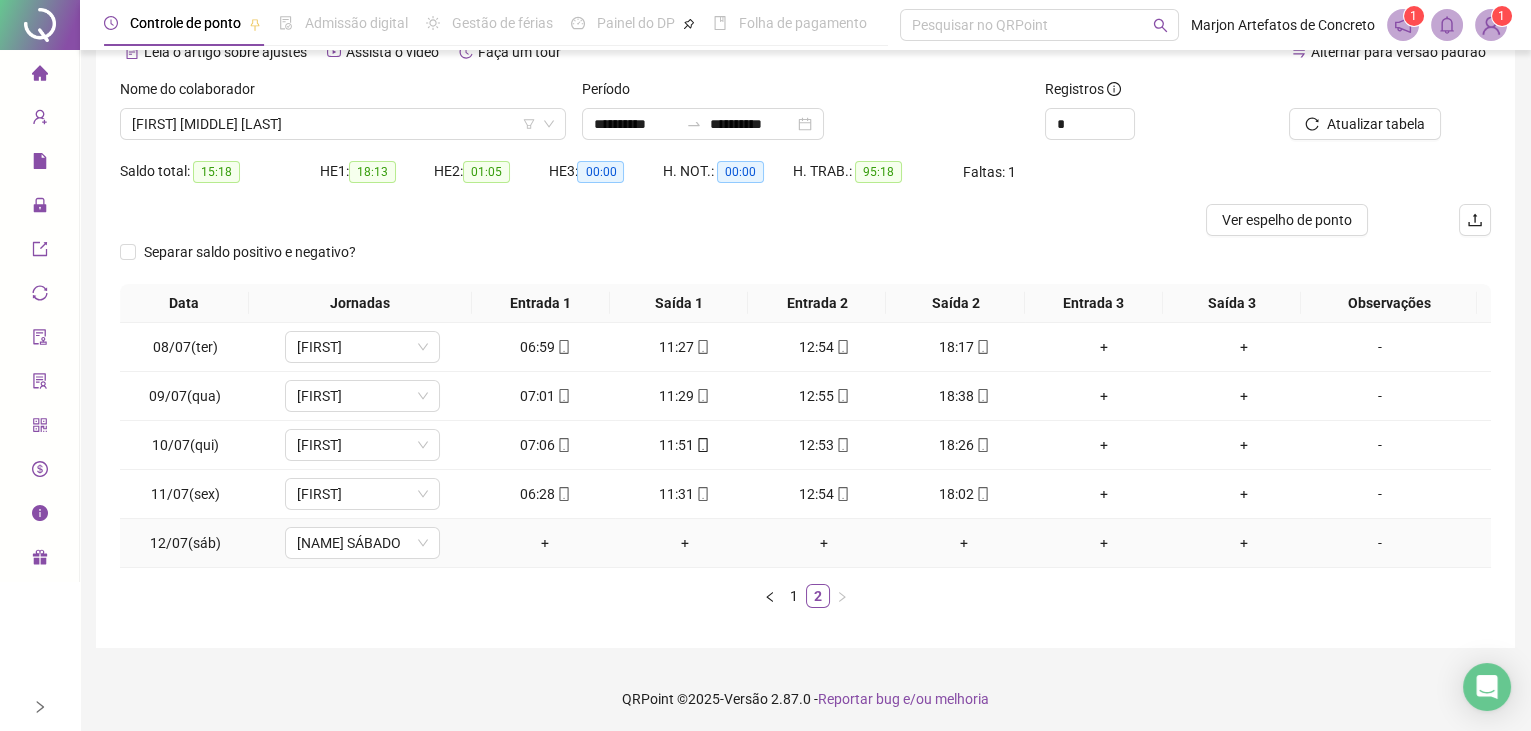 click on "+" at bounding box center (545, 543) 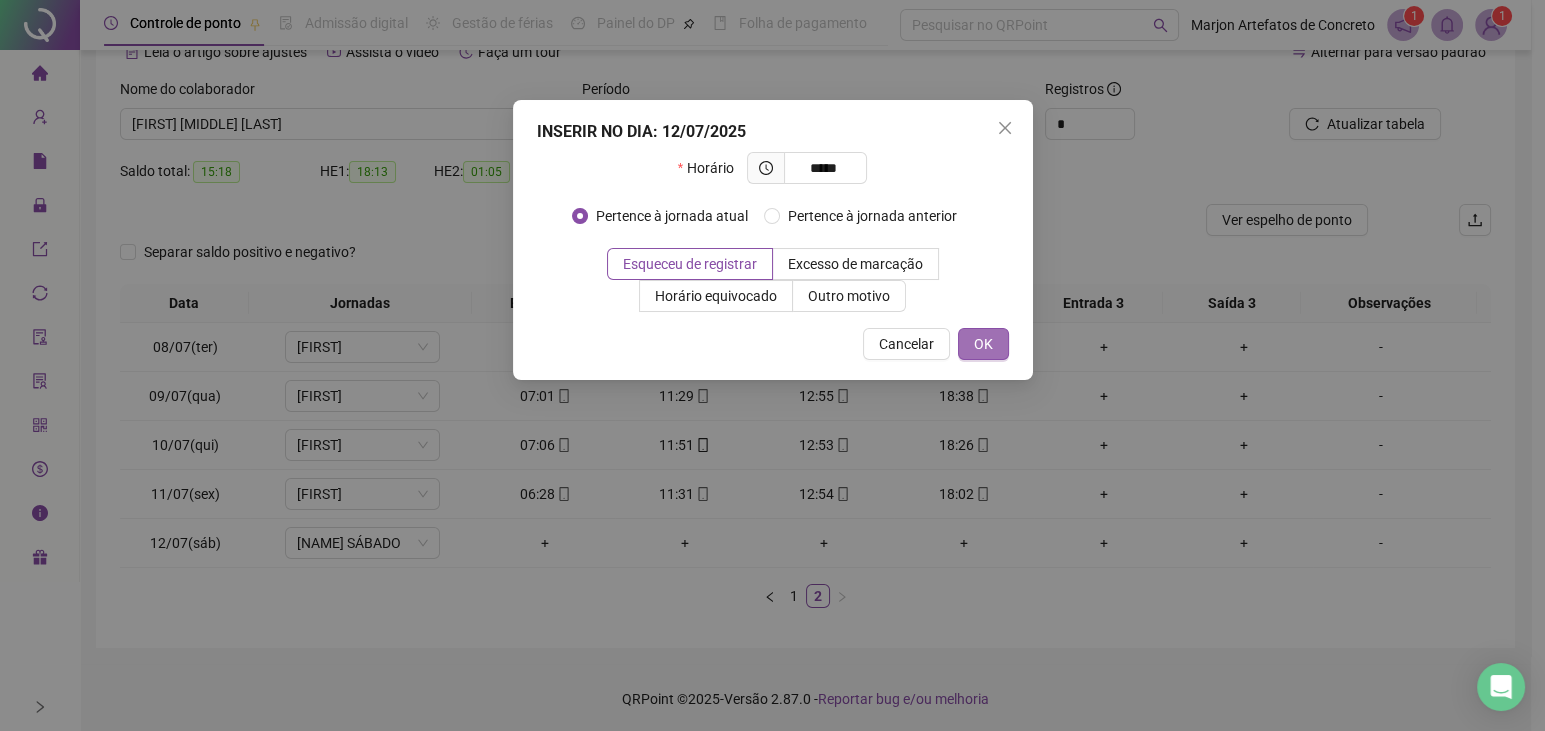 type on "*****" 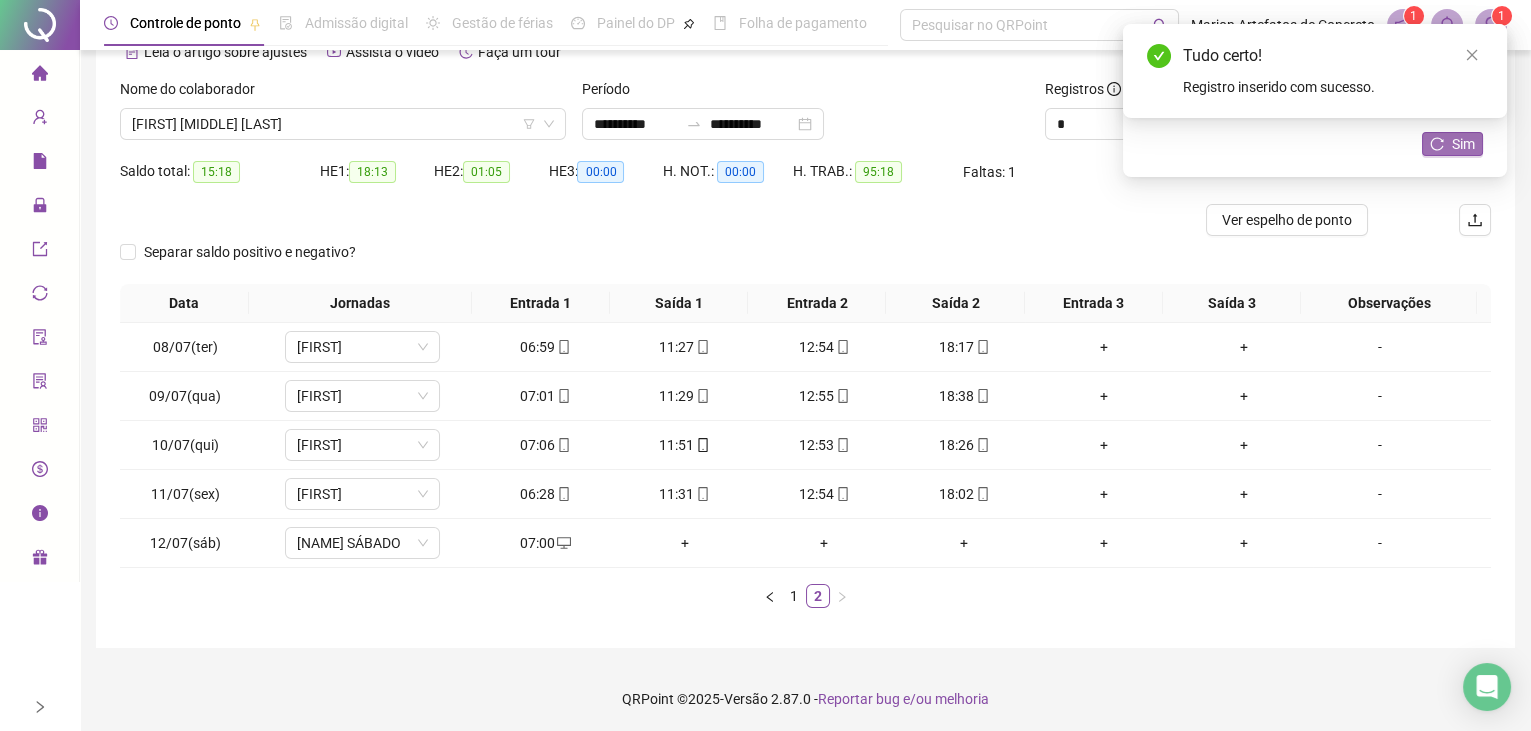 click on "Sim" at bounding box center [1463, 144] 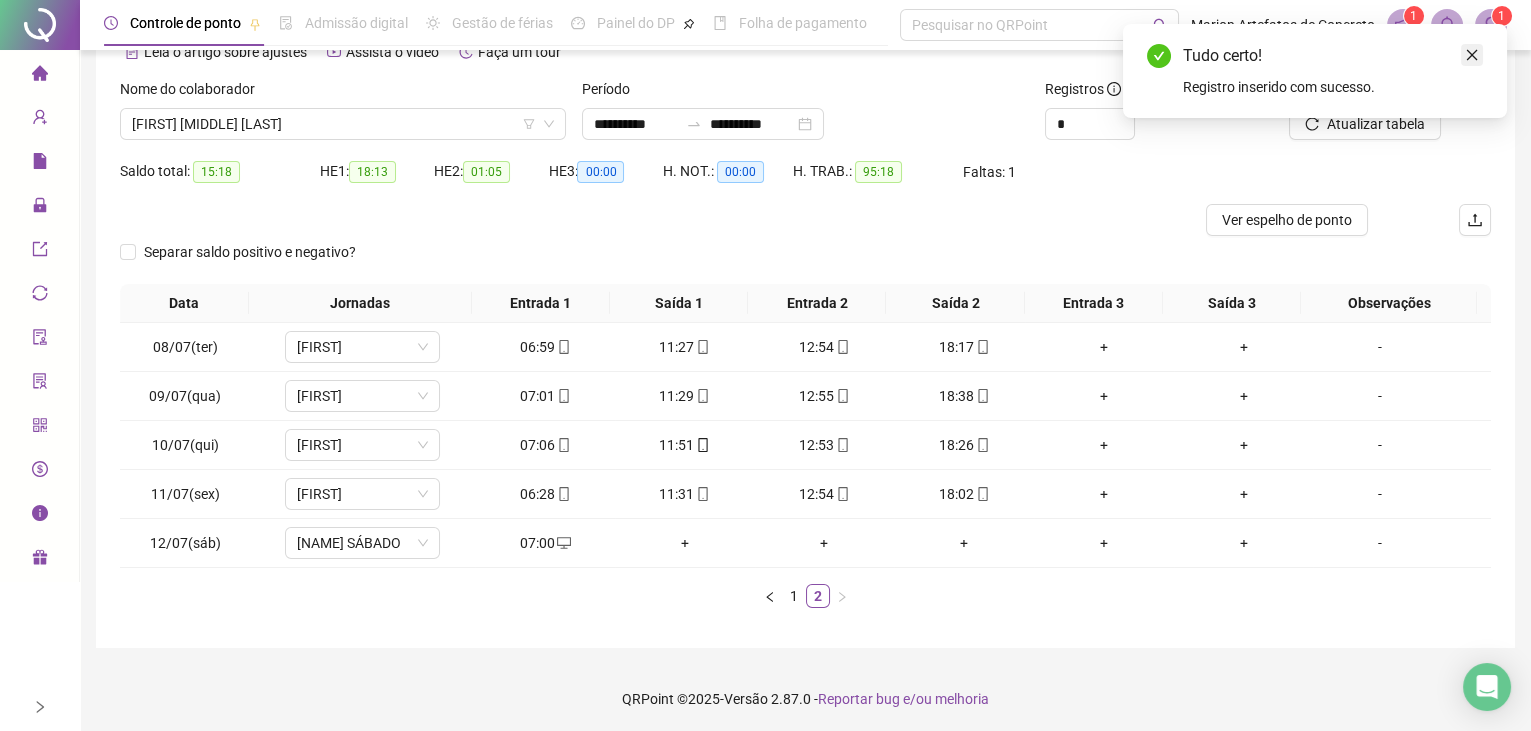 click 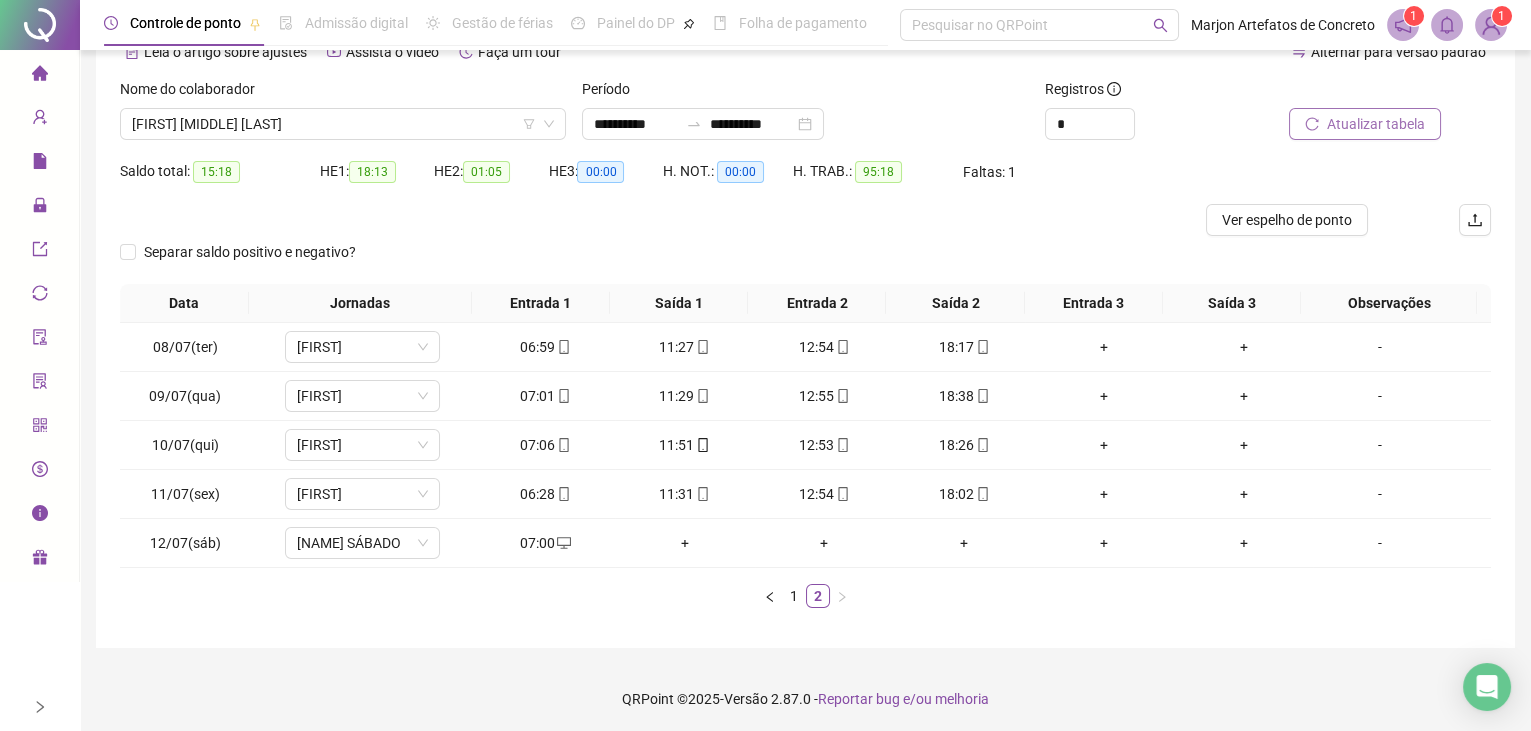 click on "Atualizar tabela" at bounding box center (1376, 124) 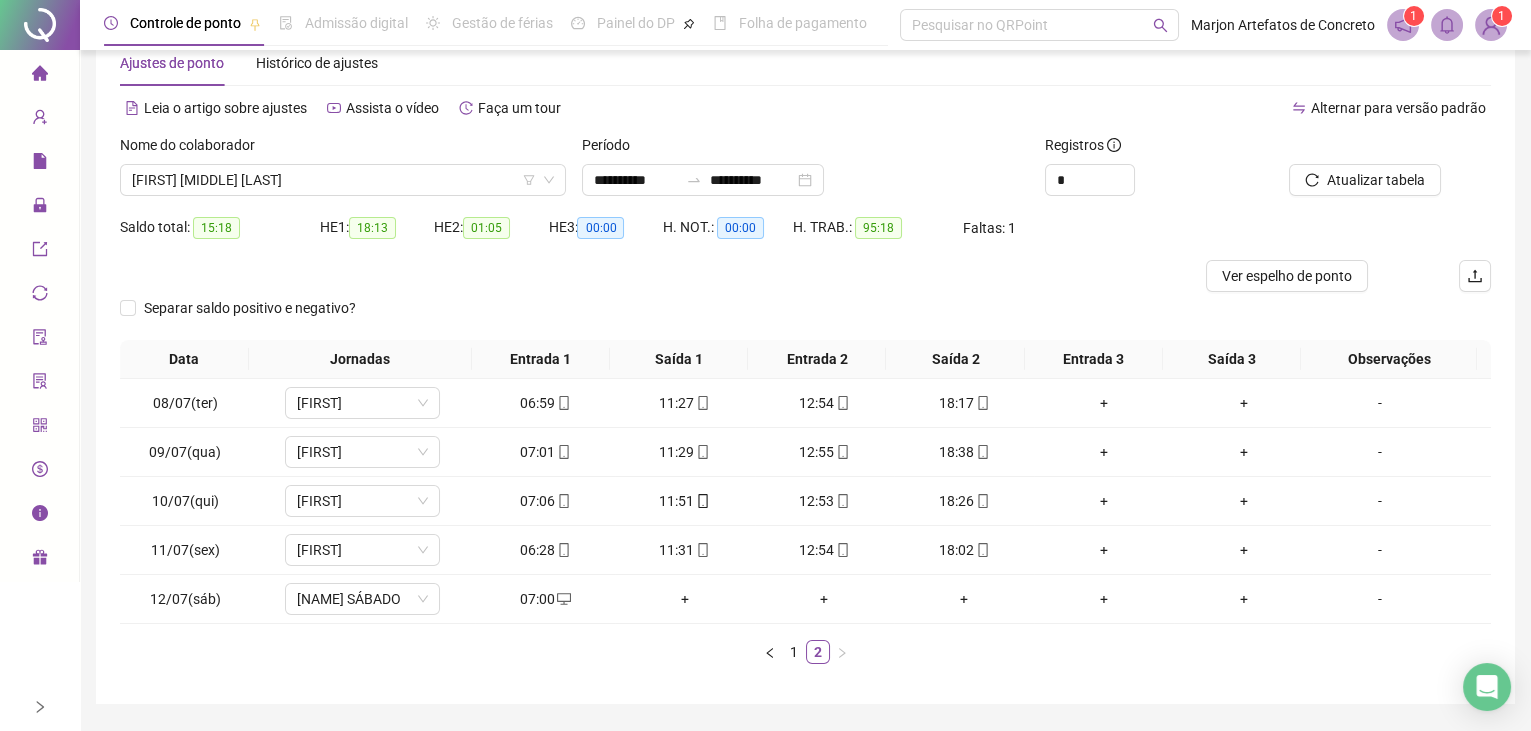 scroll, scrollTop: 0, scrollLeft: 0, axis: both 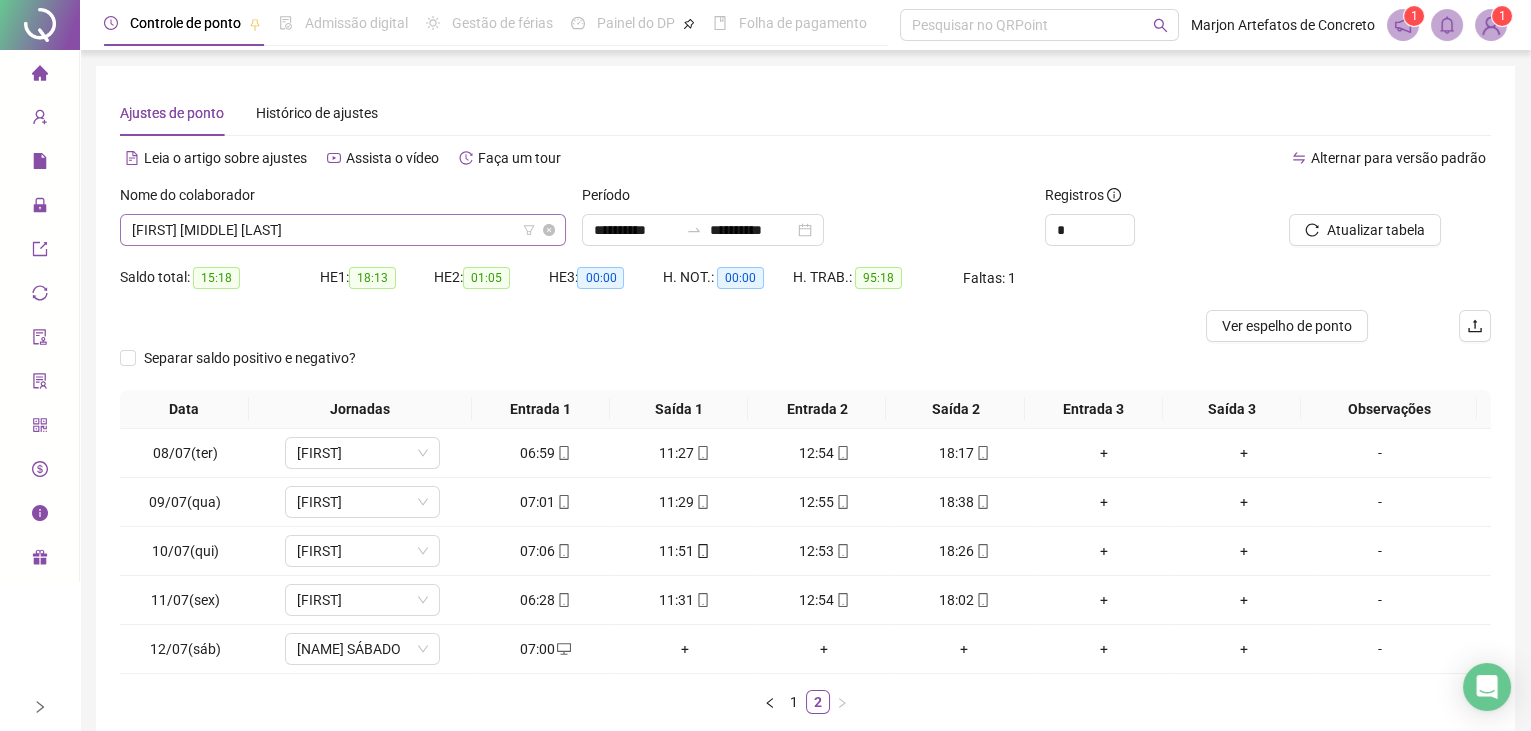 click on "[FIRST] [LAST]" at bounding box center (343, 230) 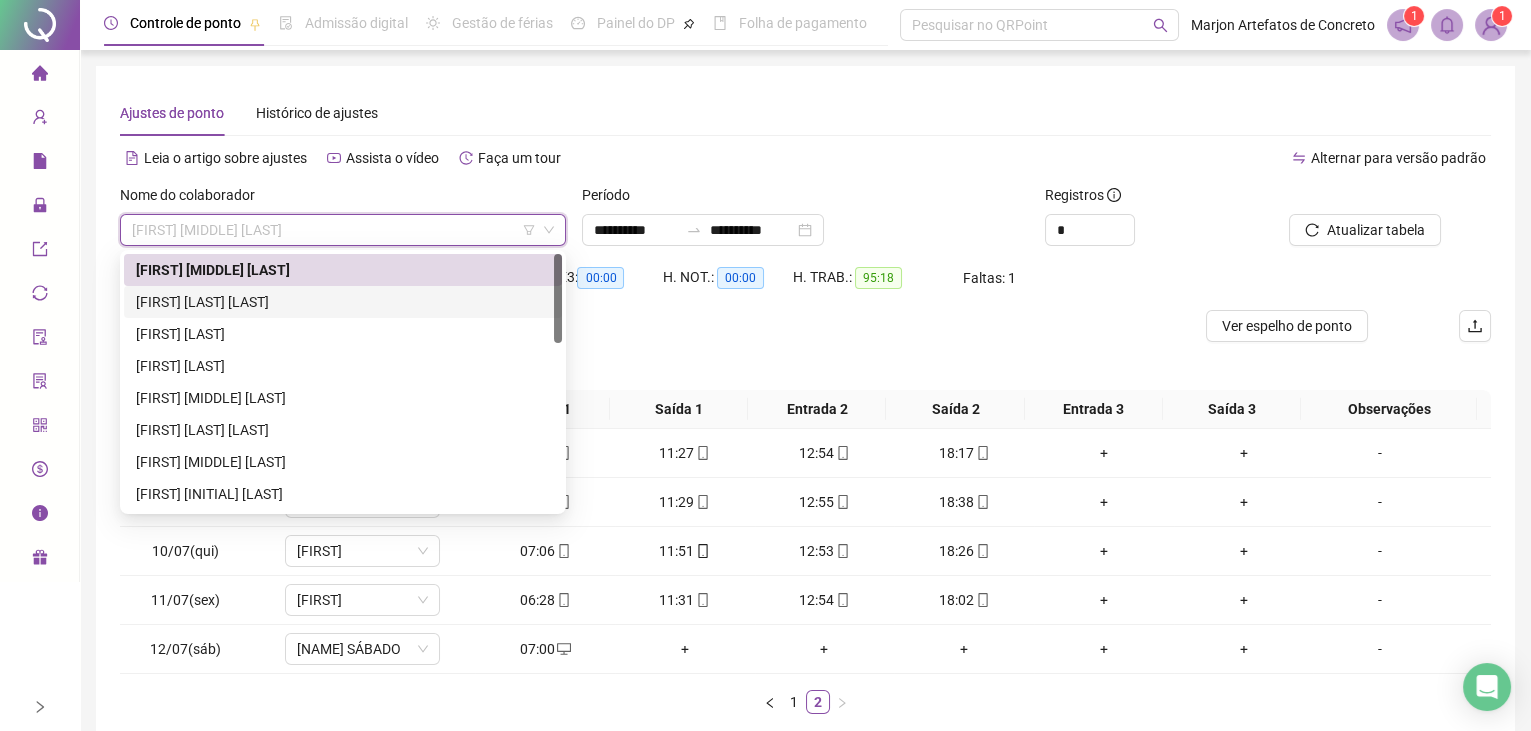 click on "[FIRST] [LAST]" at bounding box center [343, 302] 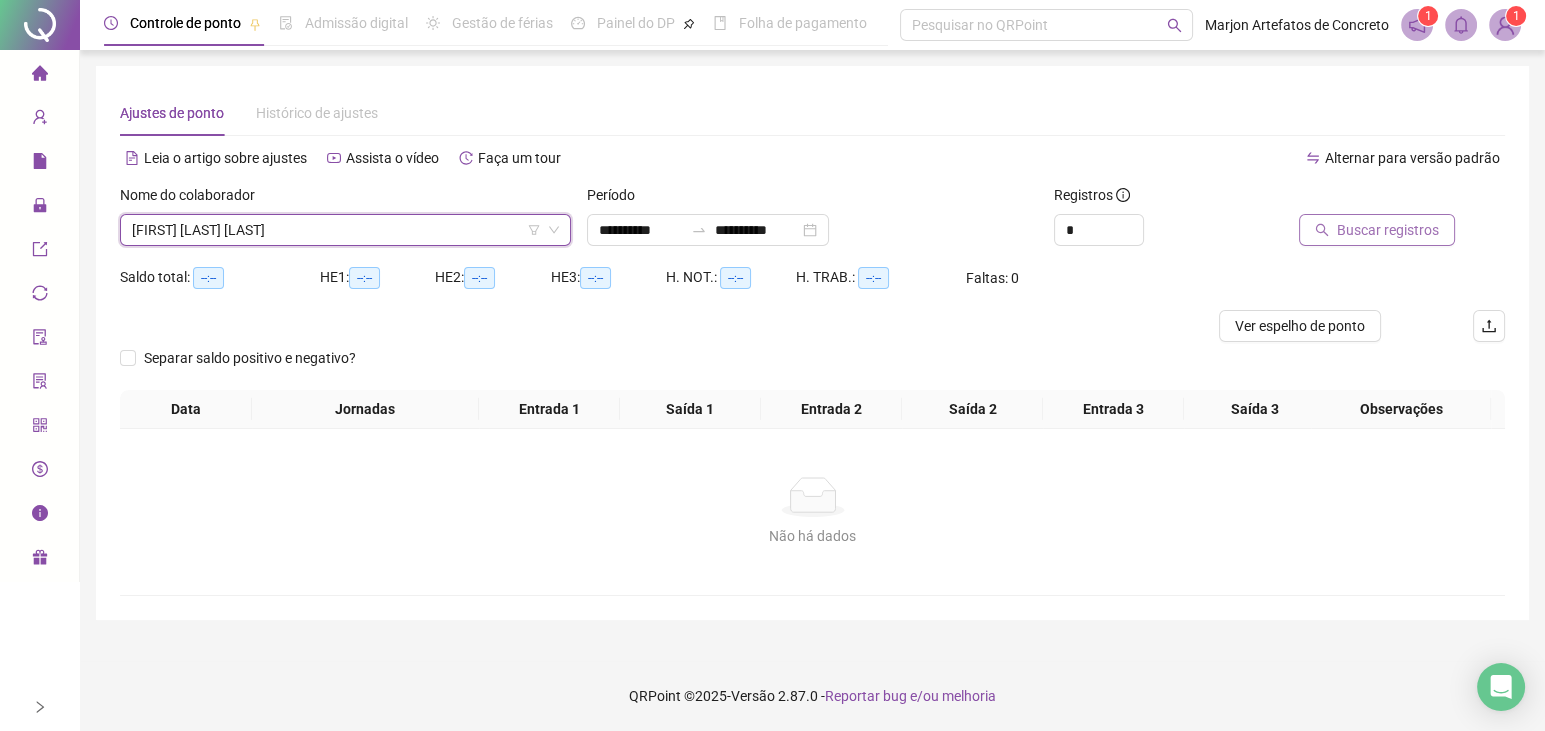 click on "Buscar registros" at bounding box center (1388, 230) 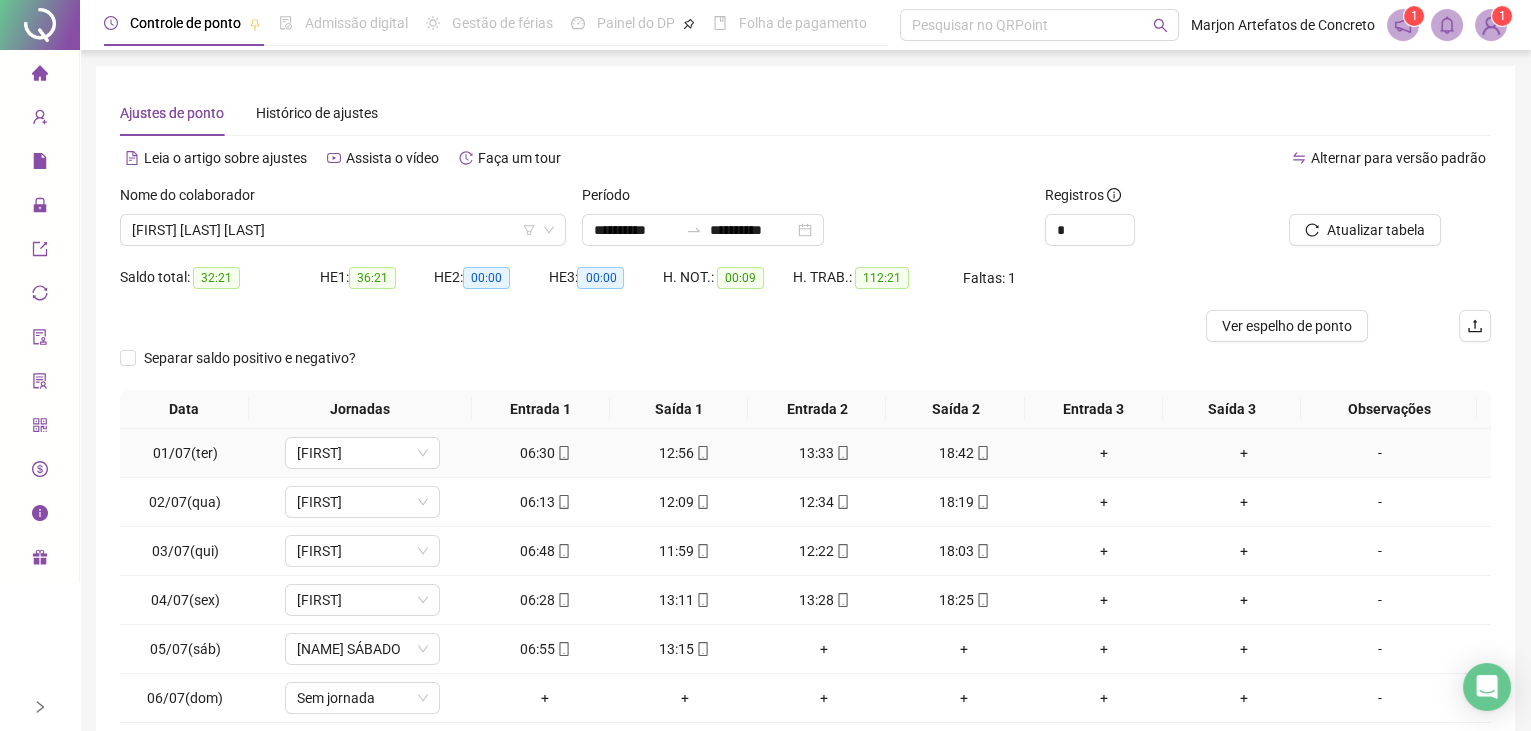 scroll, scrollTop: 0, scrollLeft: 0, axis: both 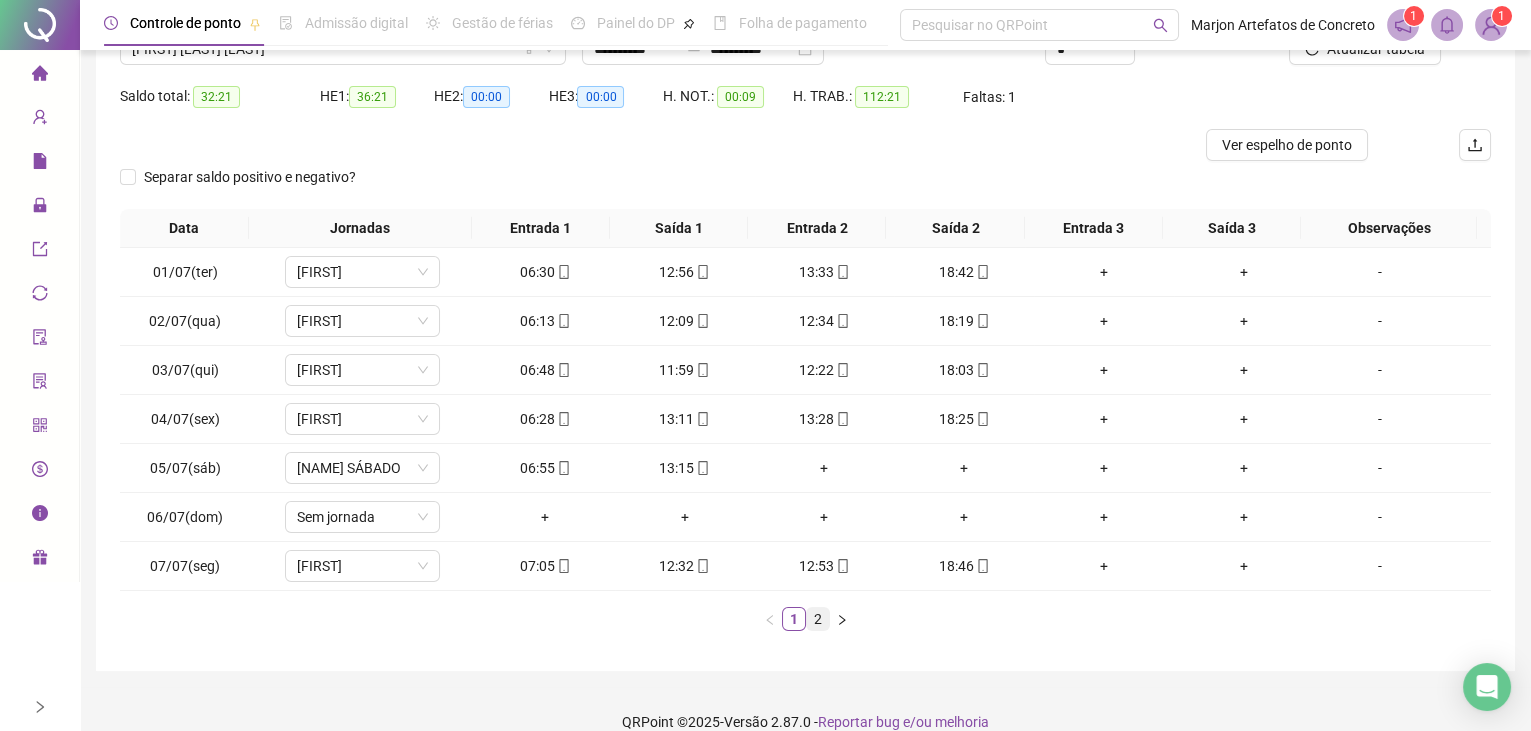 click on "2" at bounding box center (818, 619) 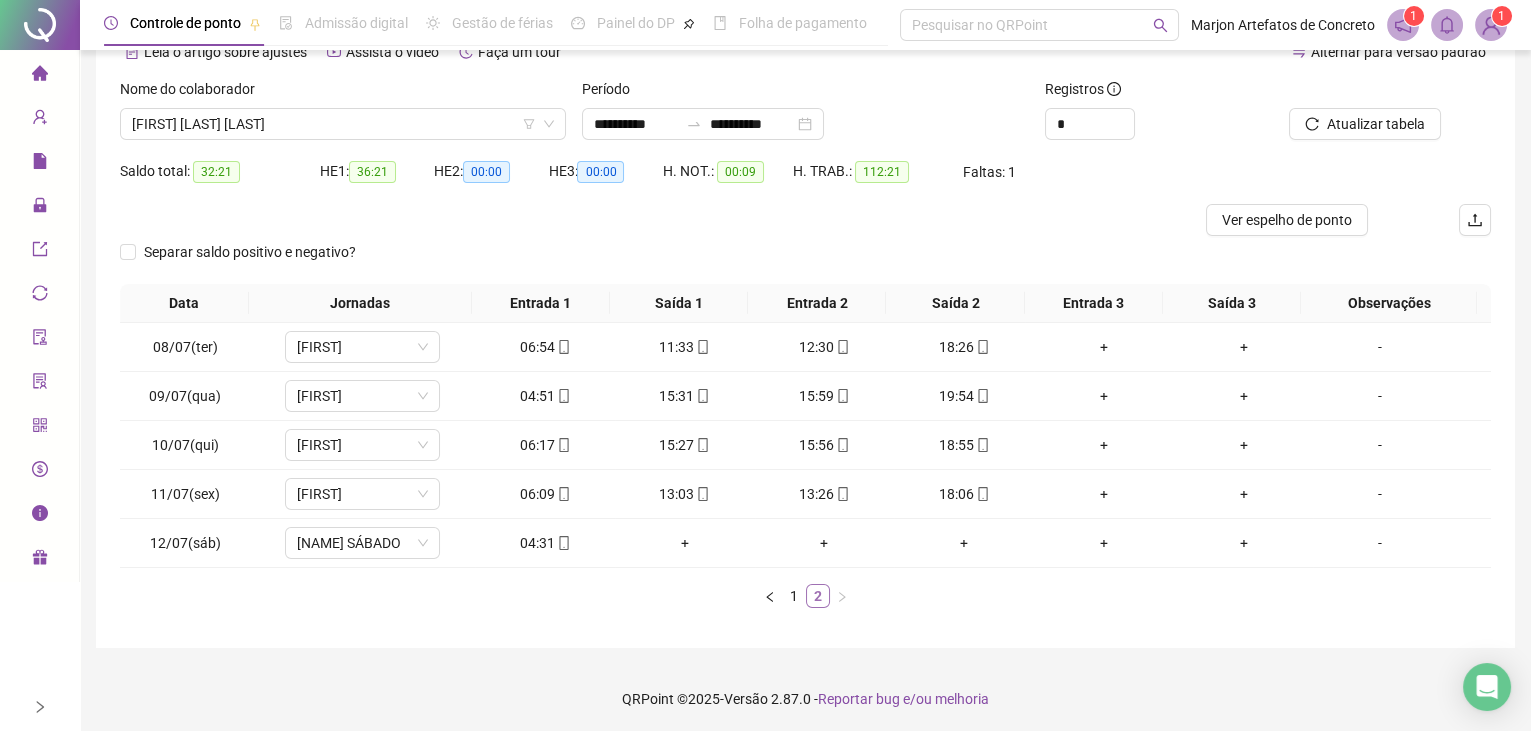 scroll, scrollTop: 0, scrollLeft: 0, axis: both 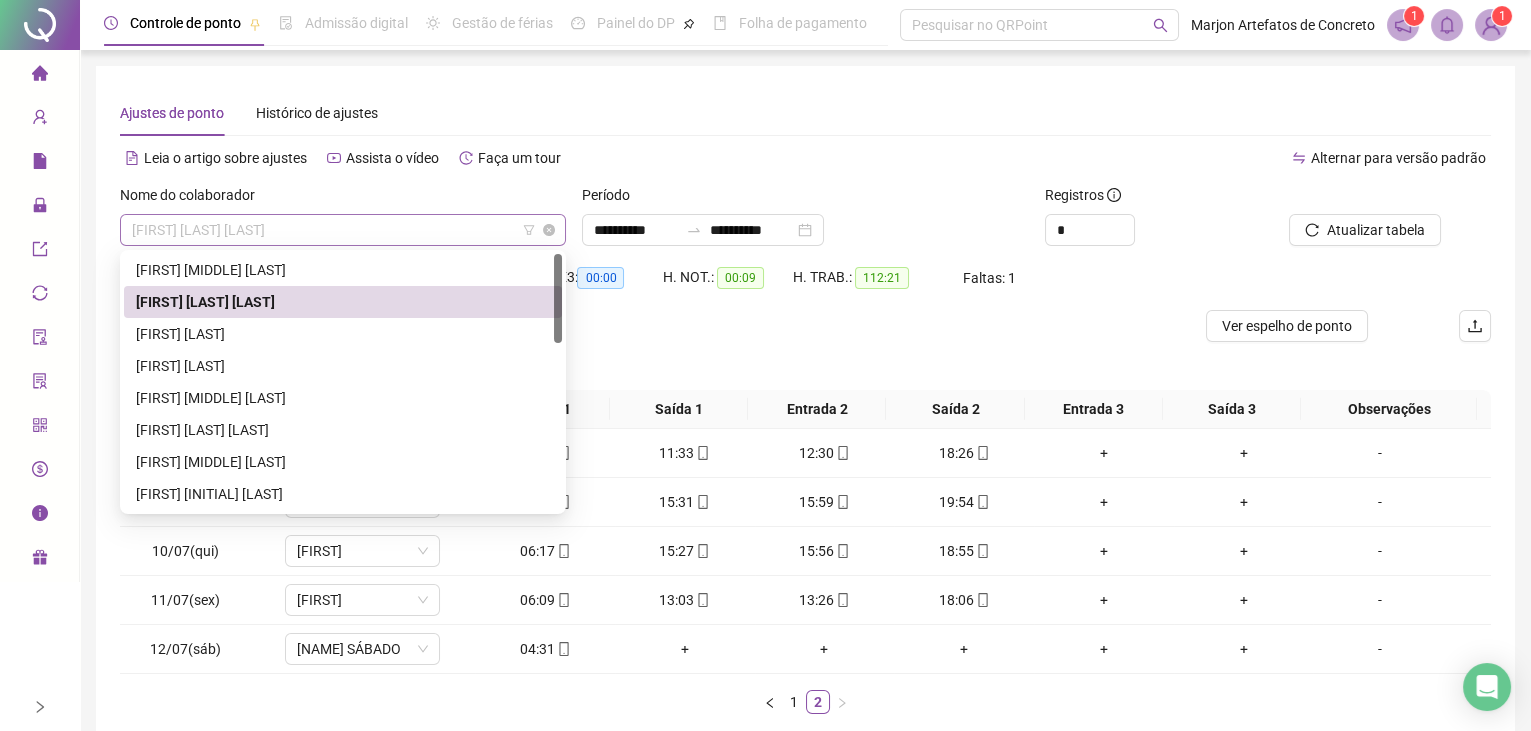 click on "[FIRST] [LAST]" at bounding box center (343, 230) 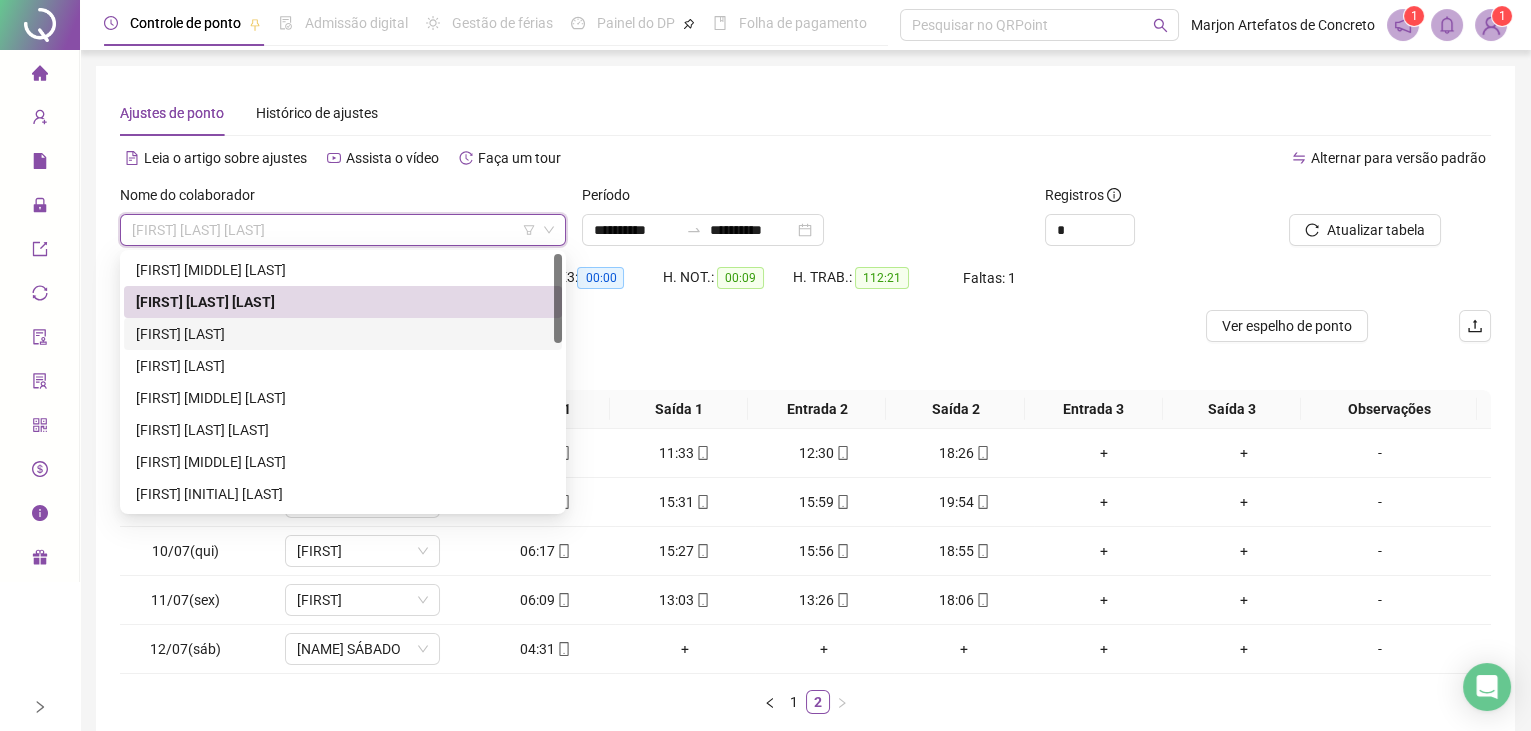 drag, startPoint x: 277, startPoint y: 337, endPoint x: 302, endPoint y: 327, distance: 26.925823 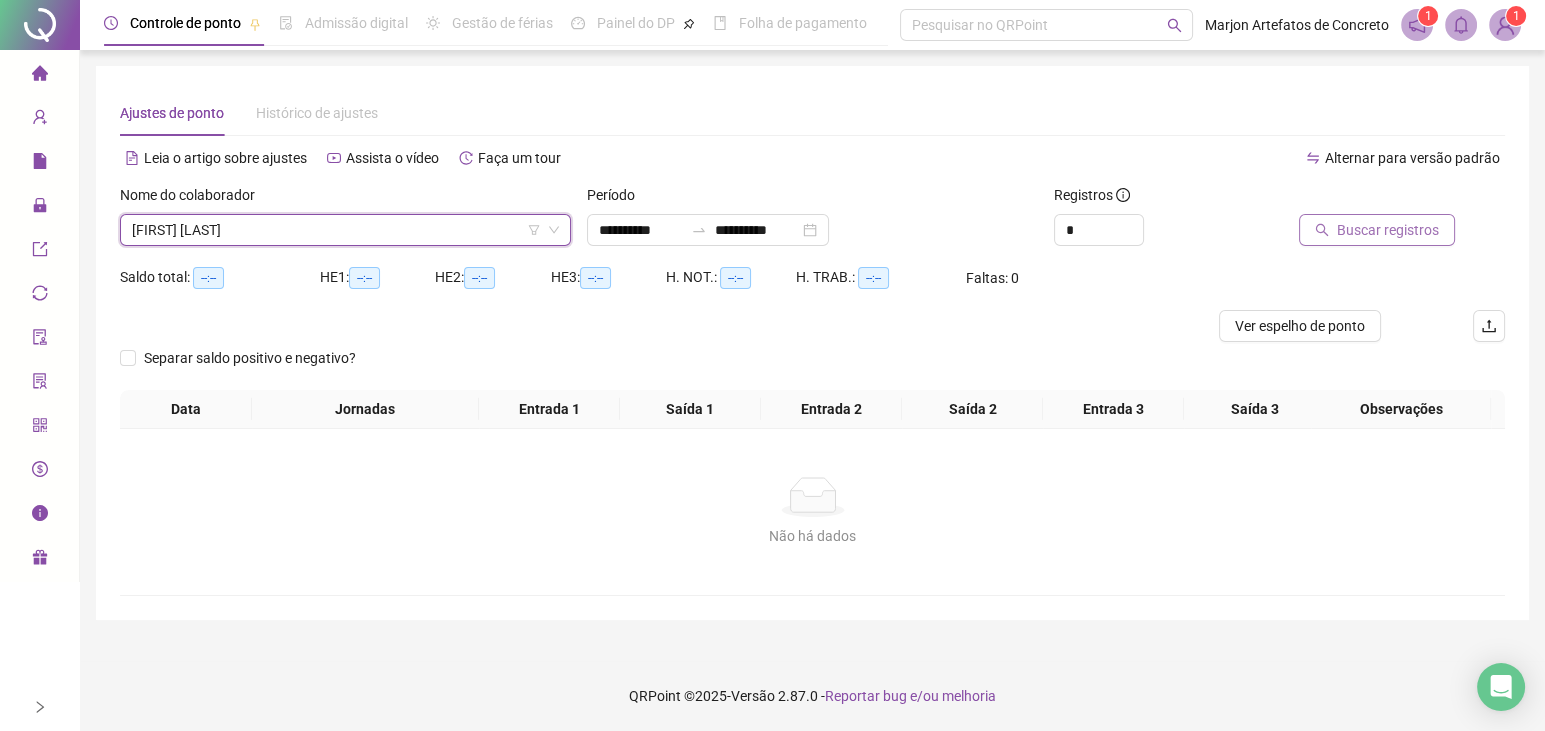 click on "Buscar registros" at bounding box center [1388, 230] 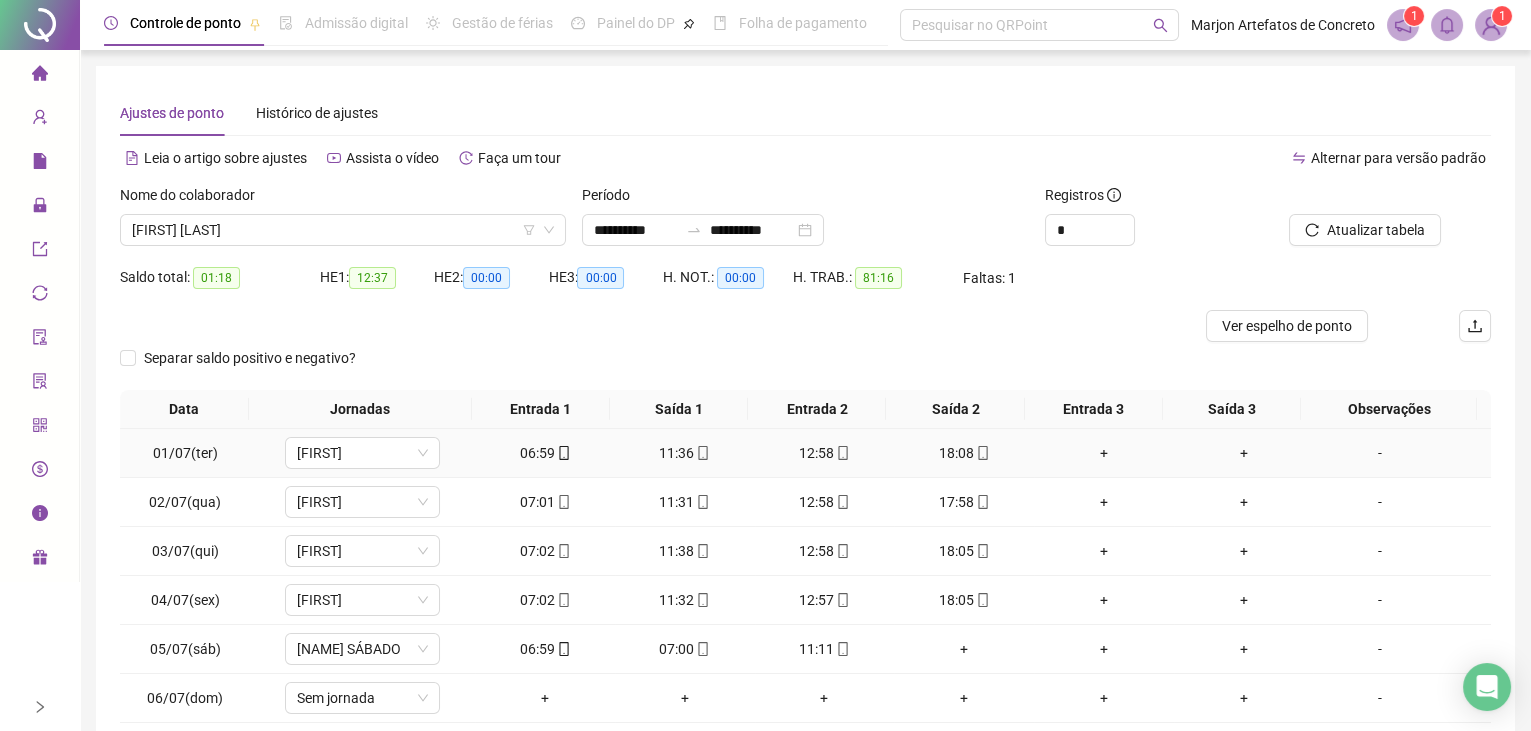 scroll, scrollTop: 0, scrollLeft: 0, axis: both 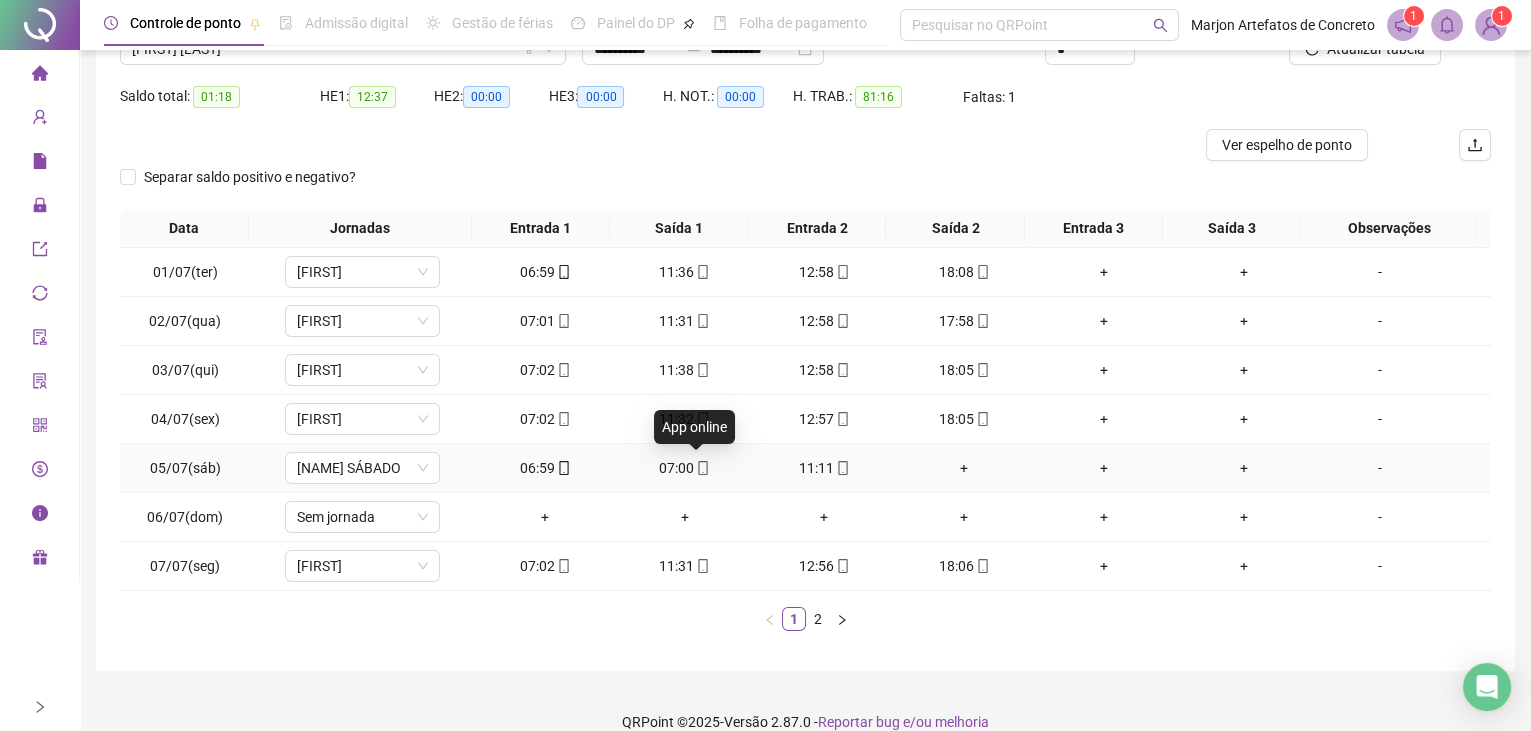 click 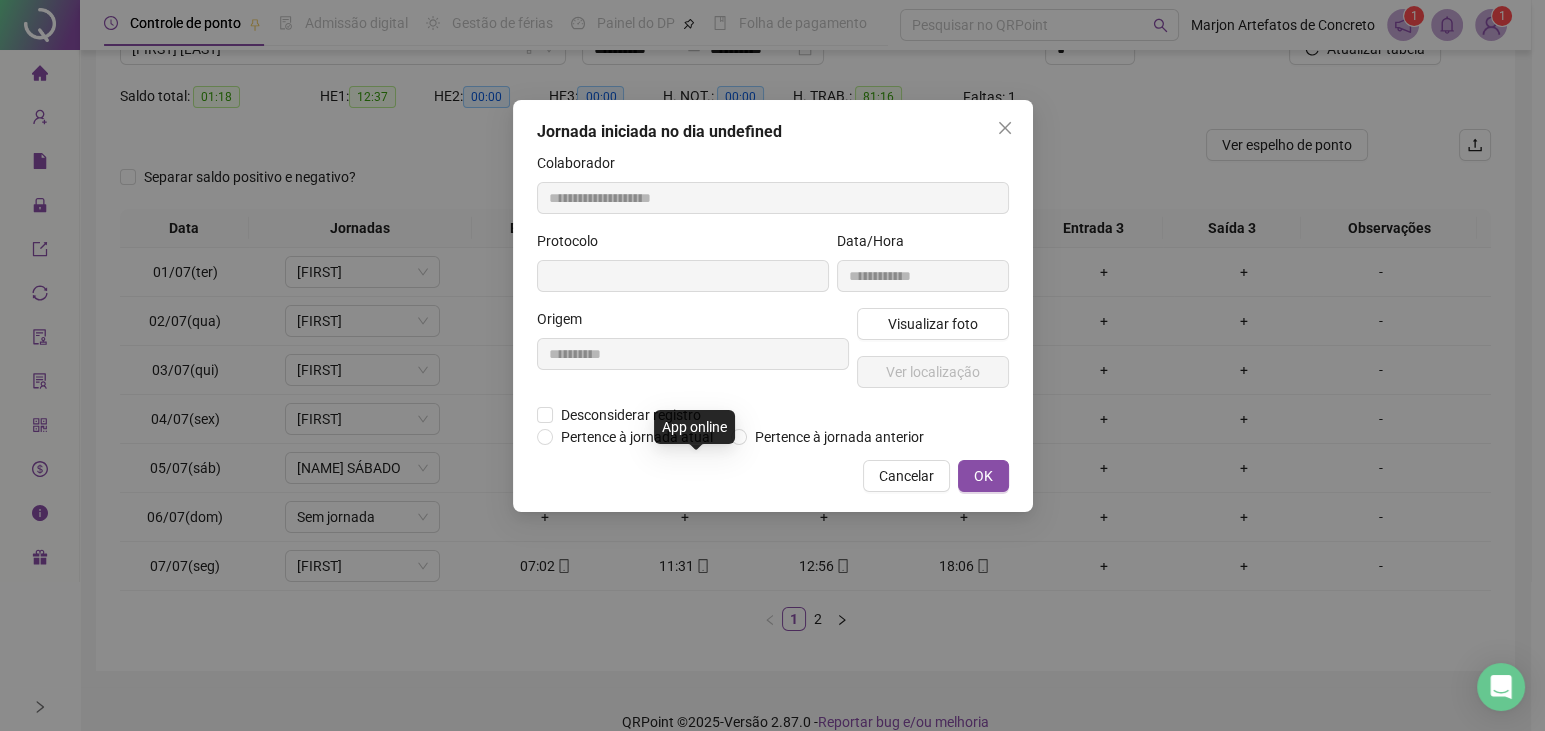 type on "**********" 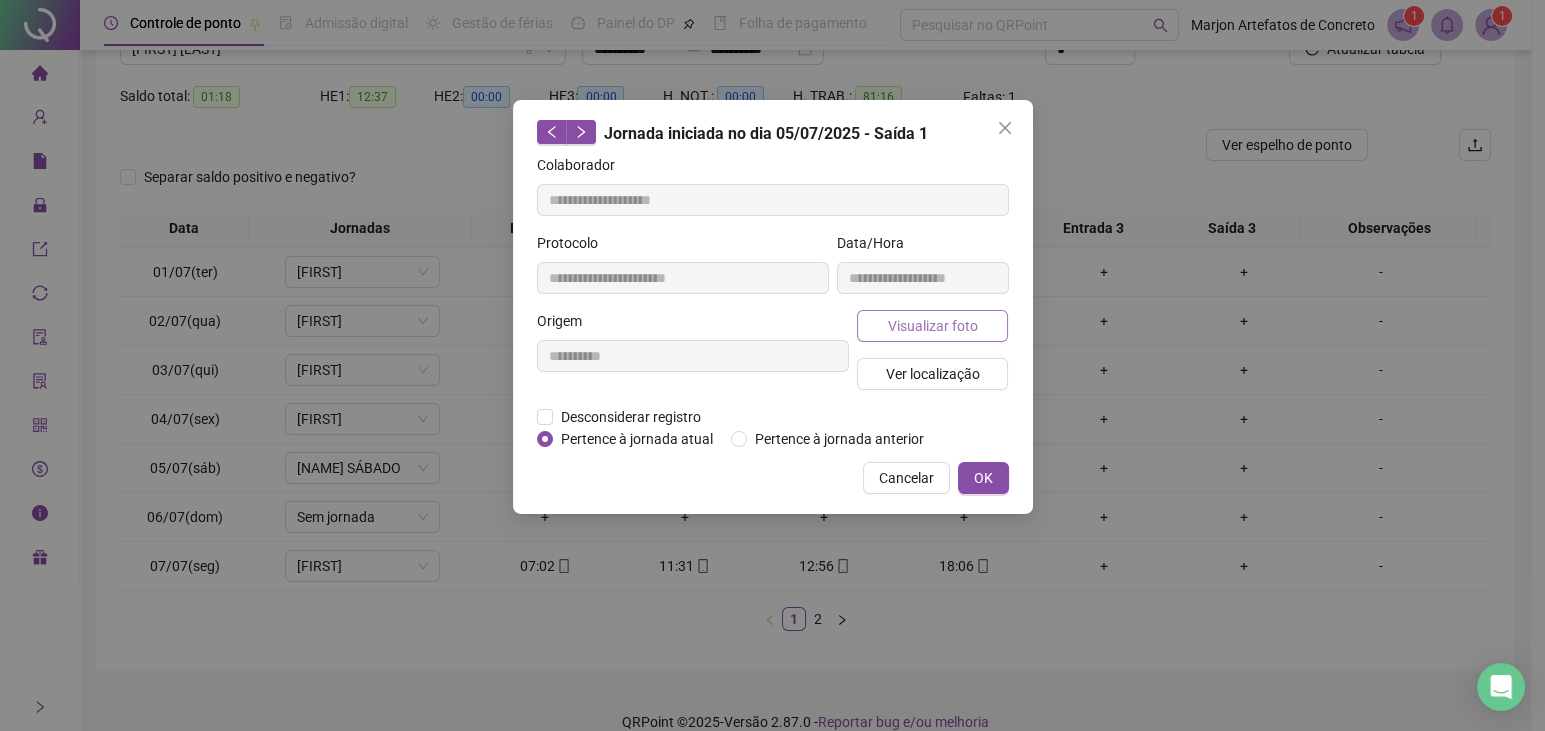 click on "Visualizar foto" at bounding box center (932, 326) 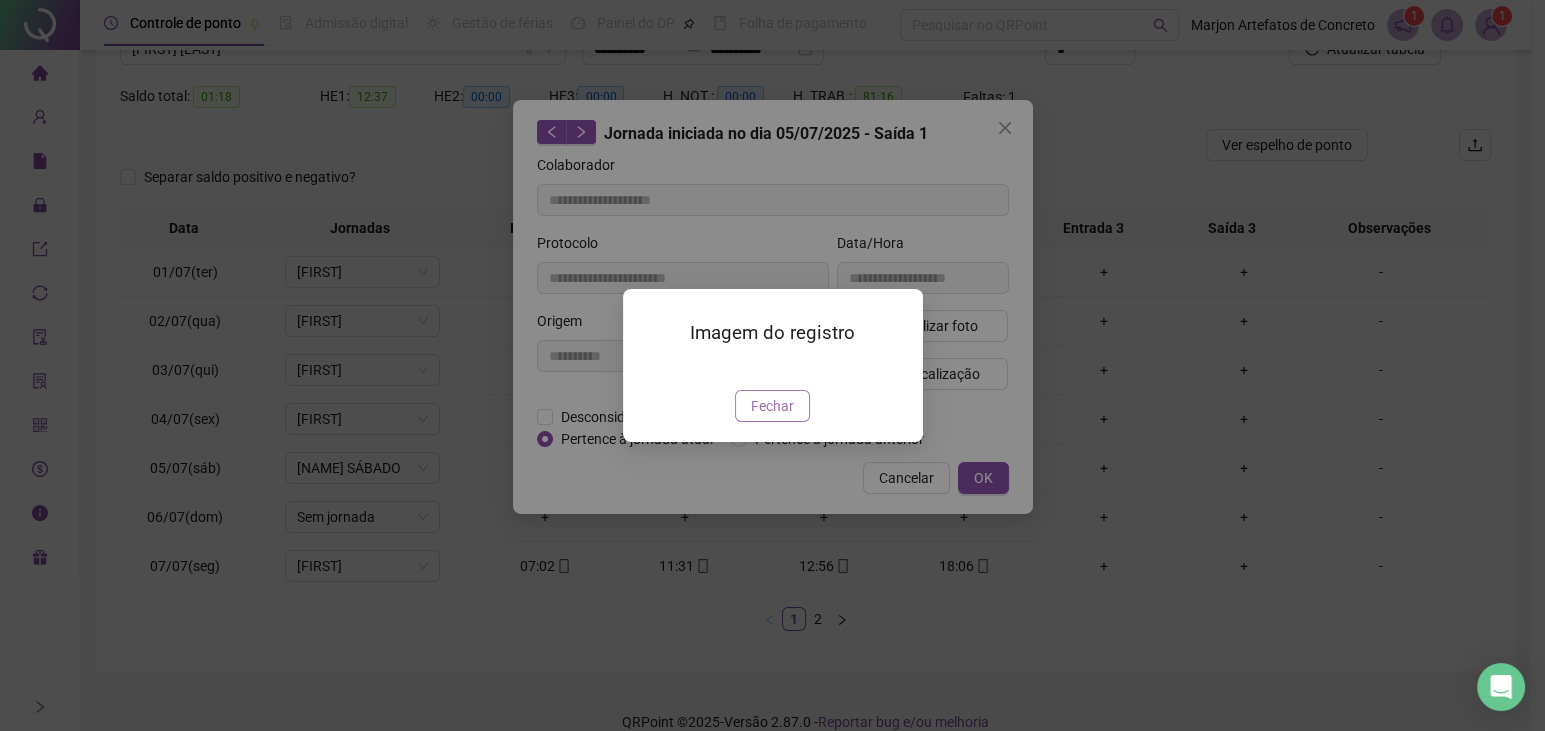 click on "Fechar" at bounding box center (772, 406) 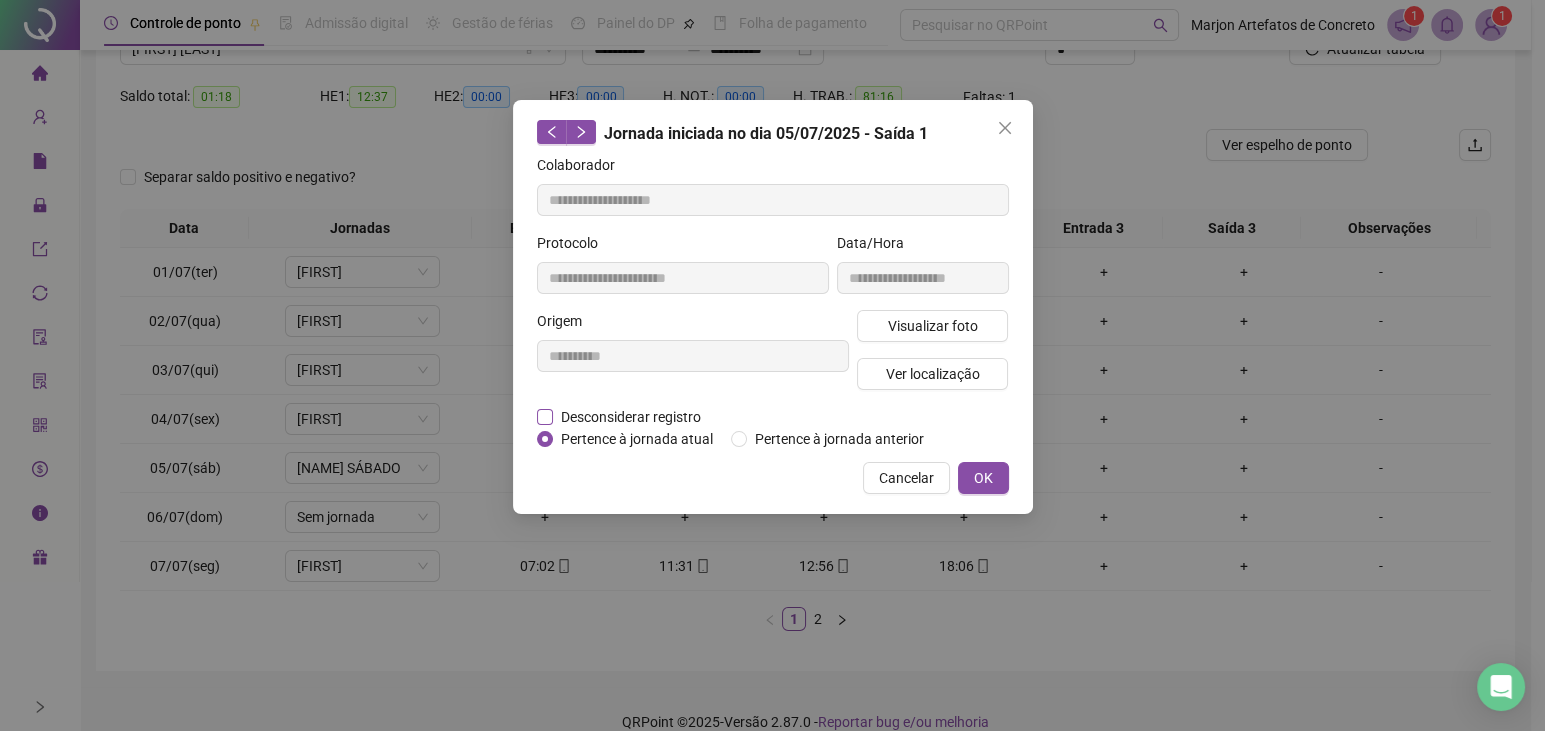 click on "Desconsiderar registro" at bounding box center [631, 417] 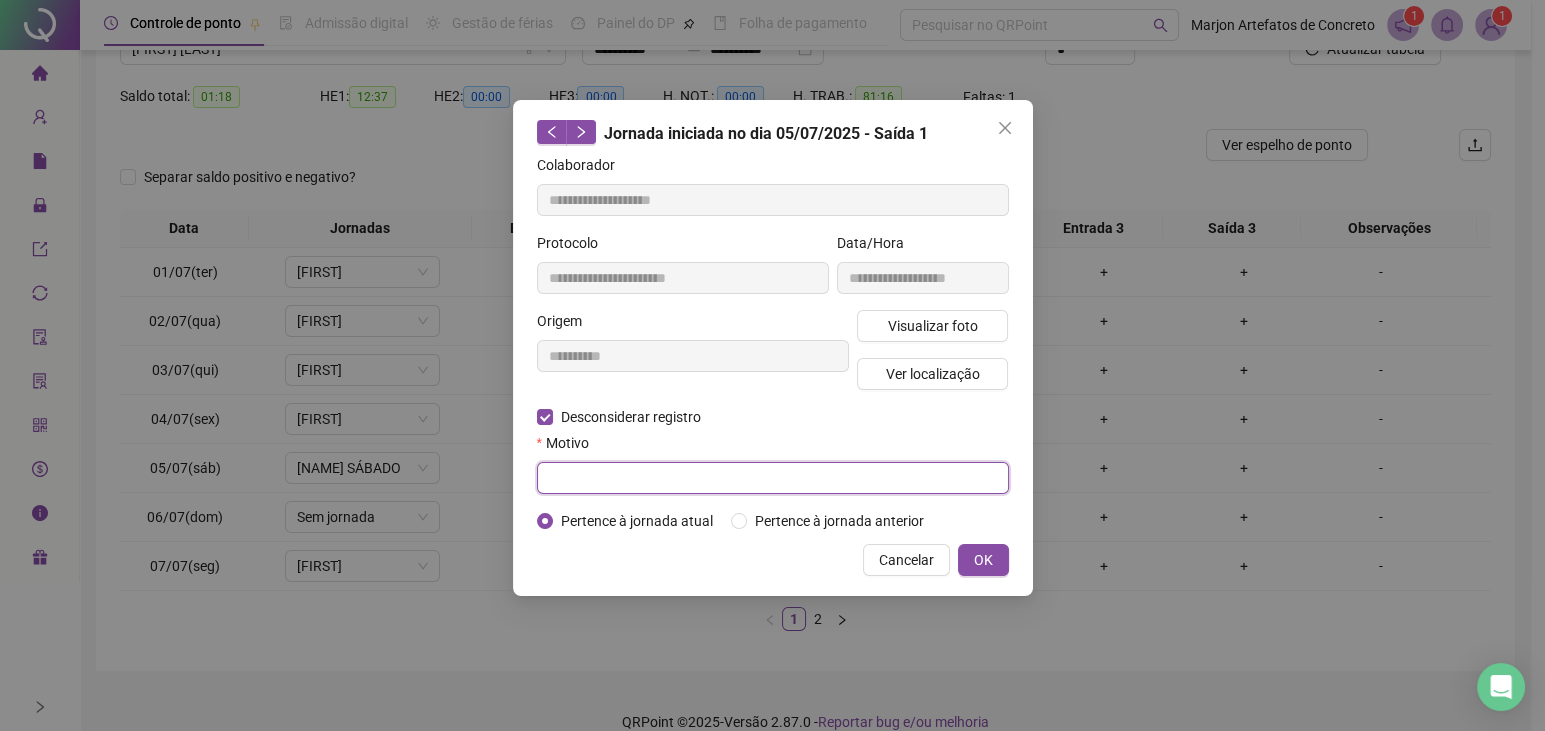 click at bounding box center [773, 478] 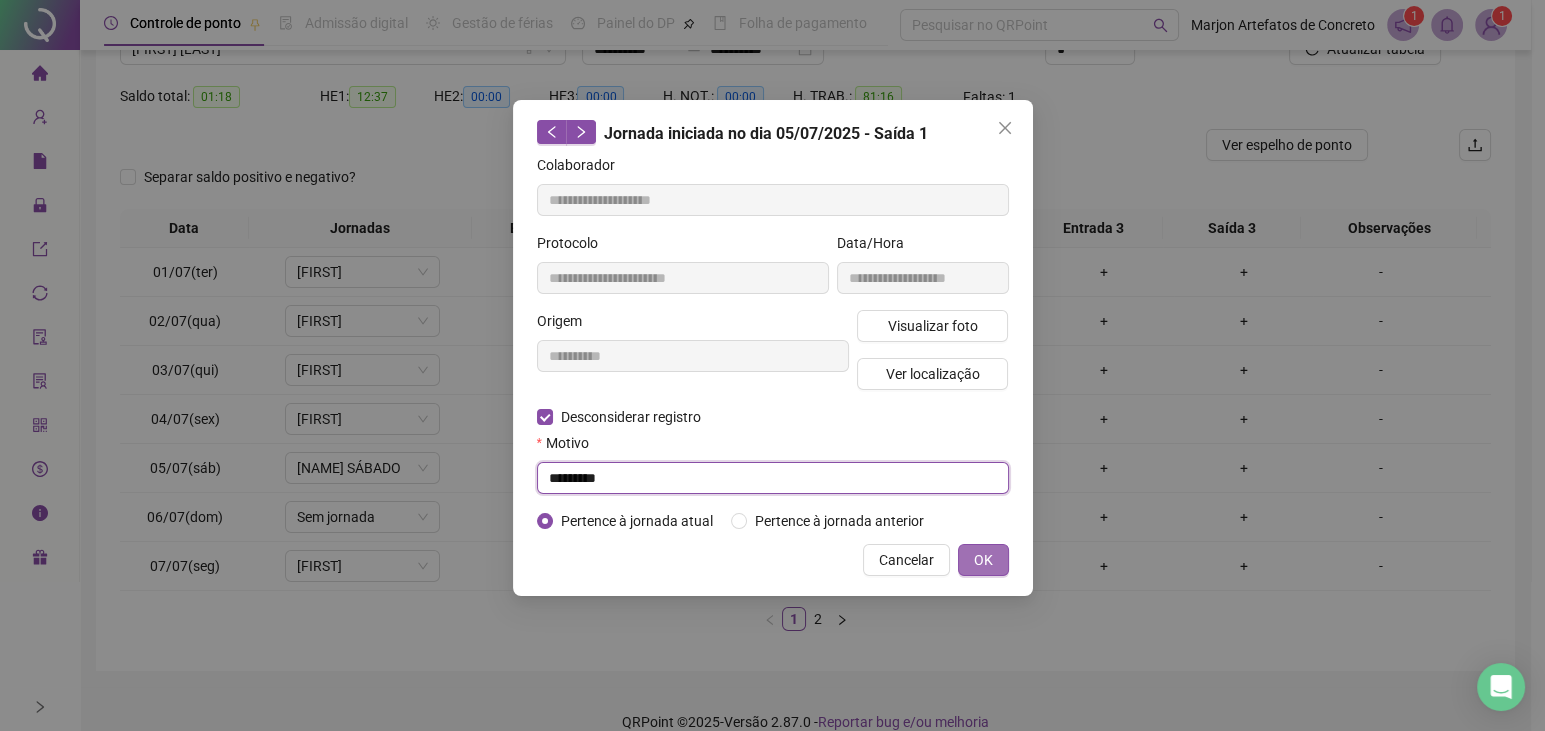 type on "*********" 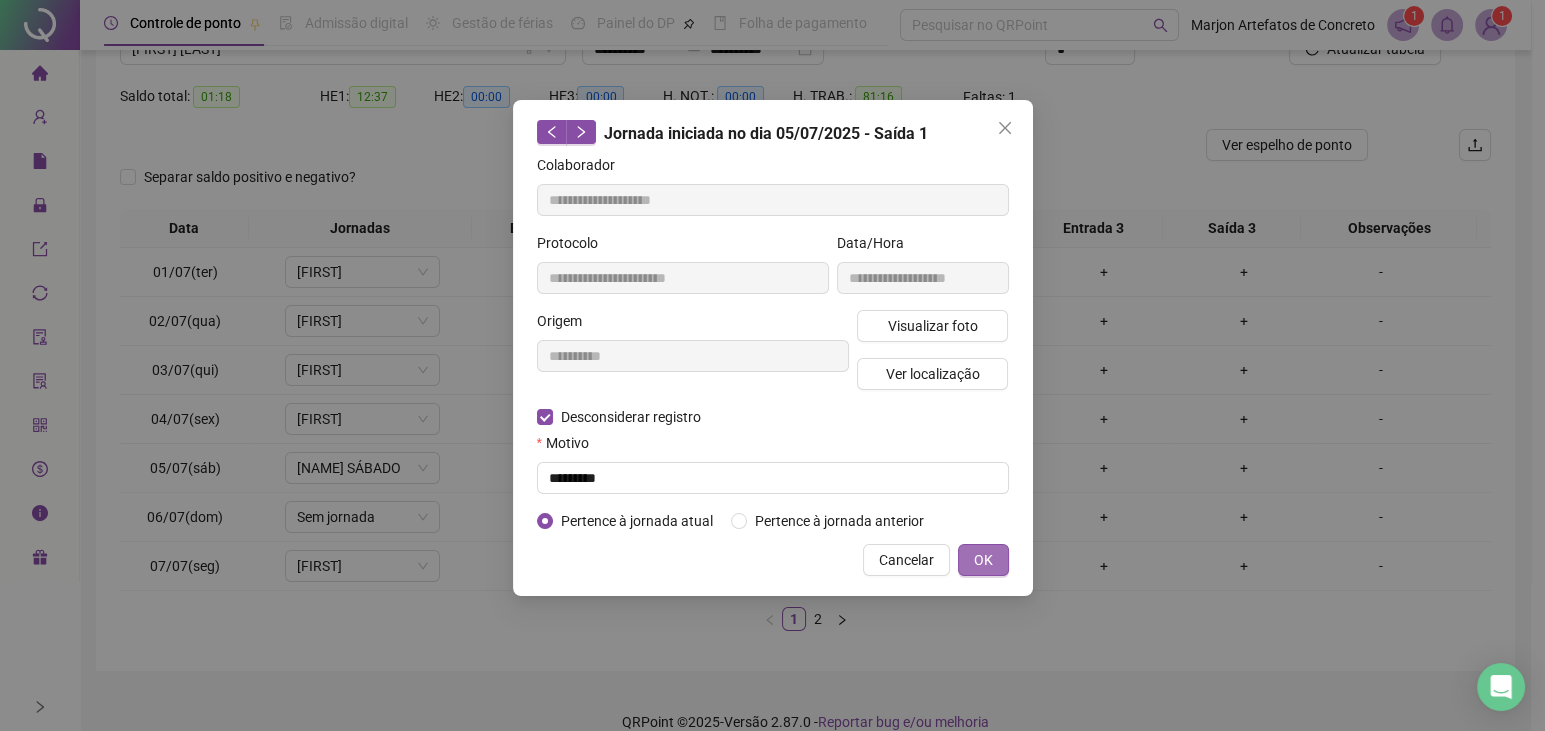 click on "OK" at bounding box center (983, 560) 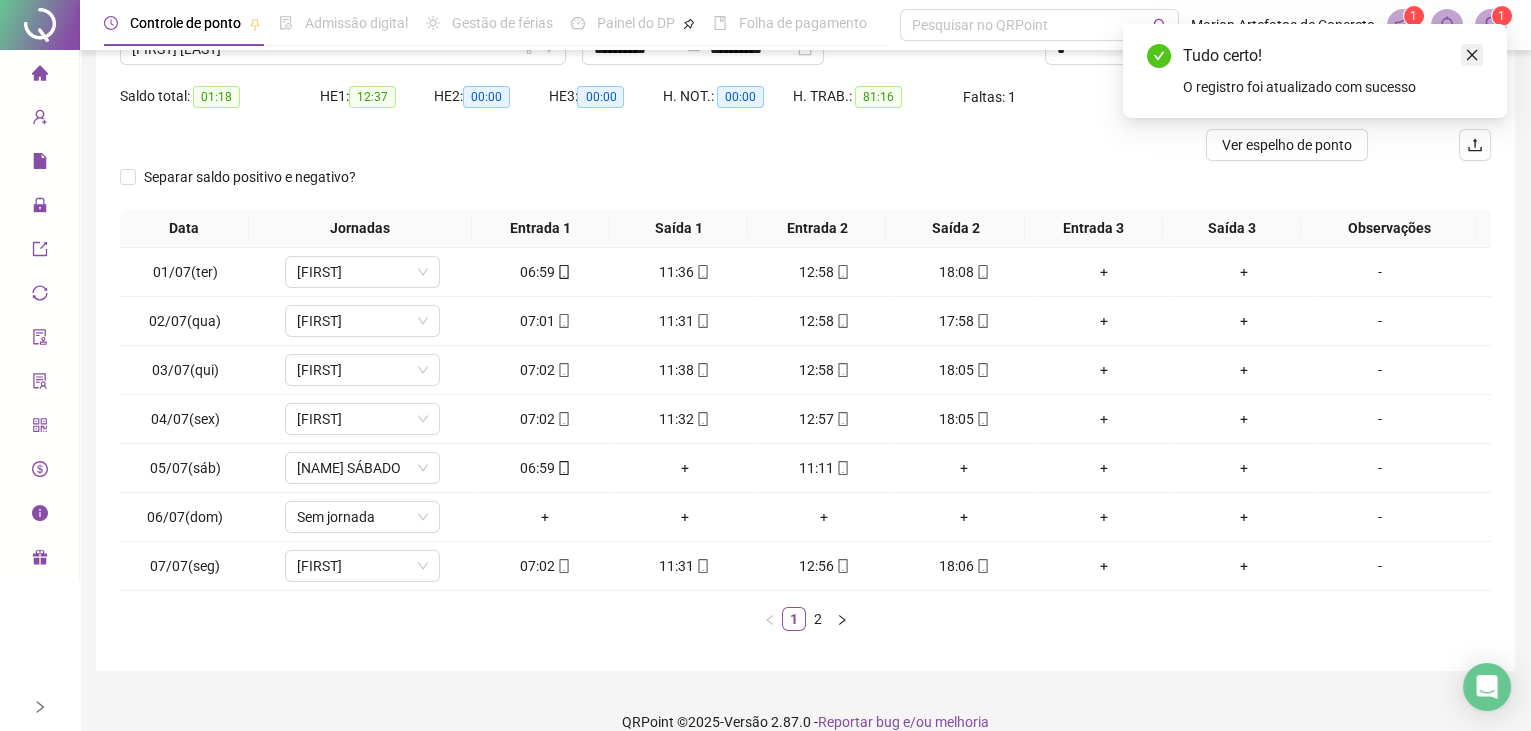 click 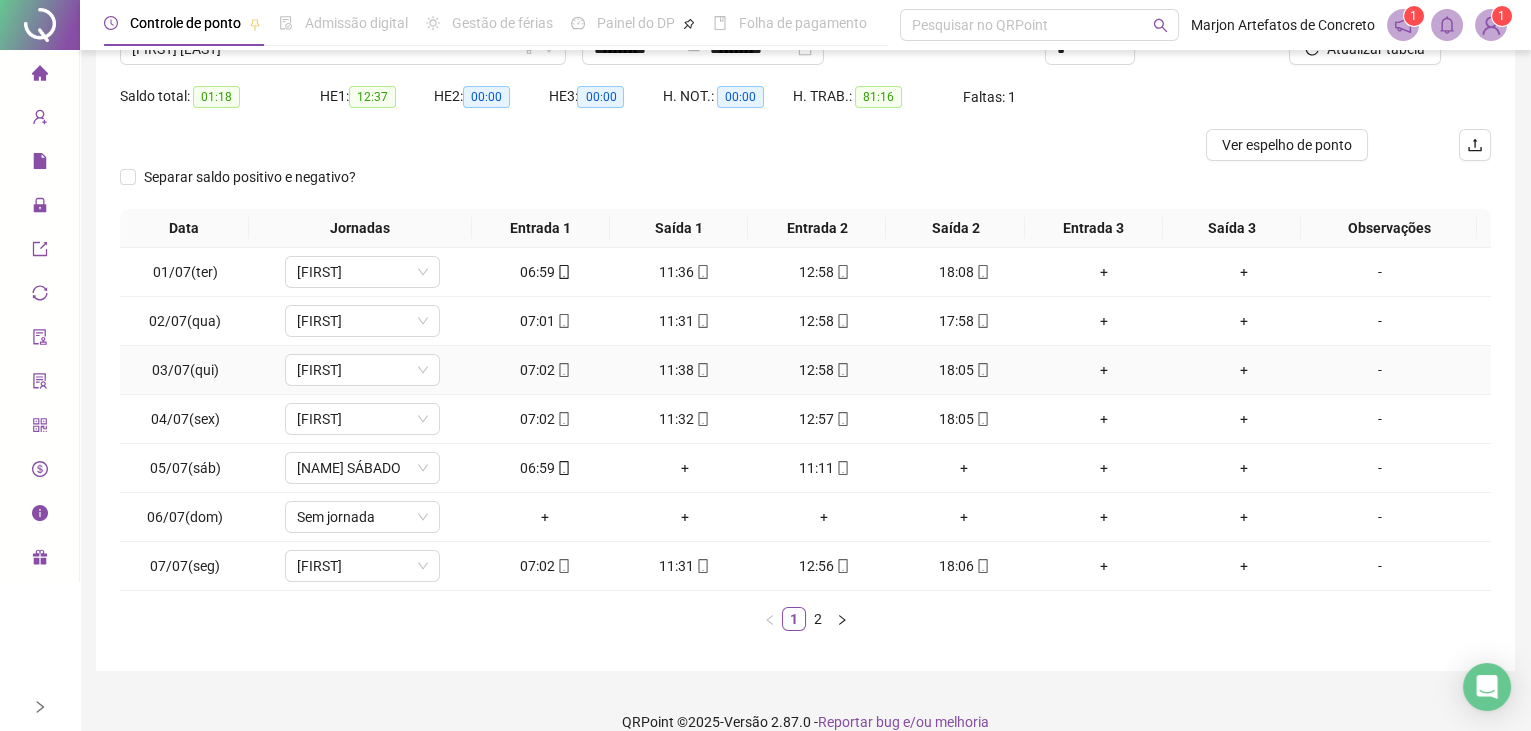 scroll, scrollTop: 0, scrollLeft: 0, axis: both 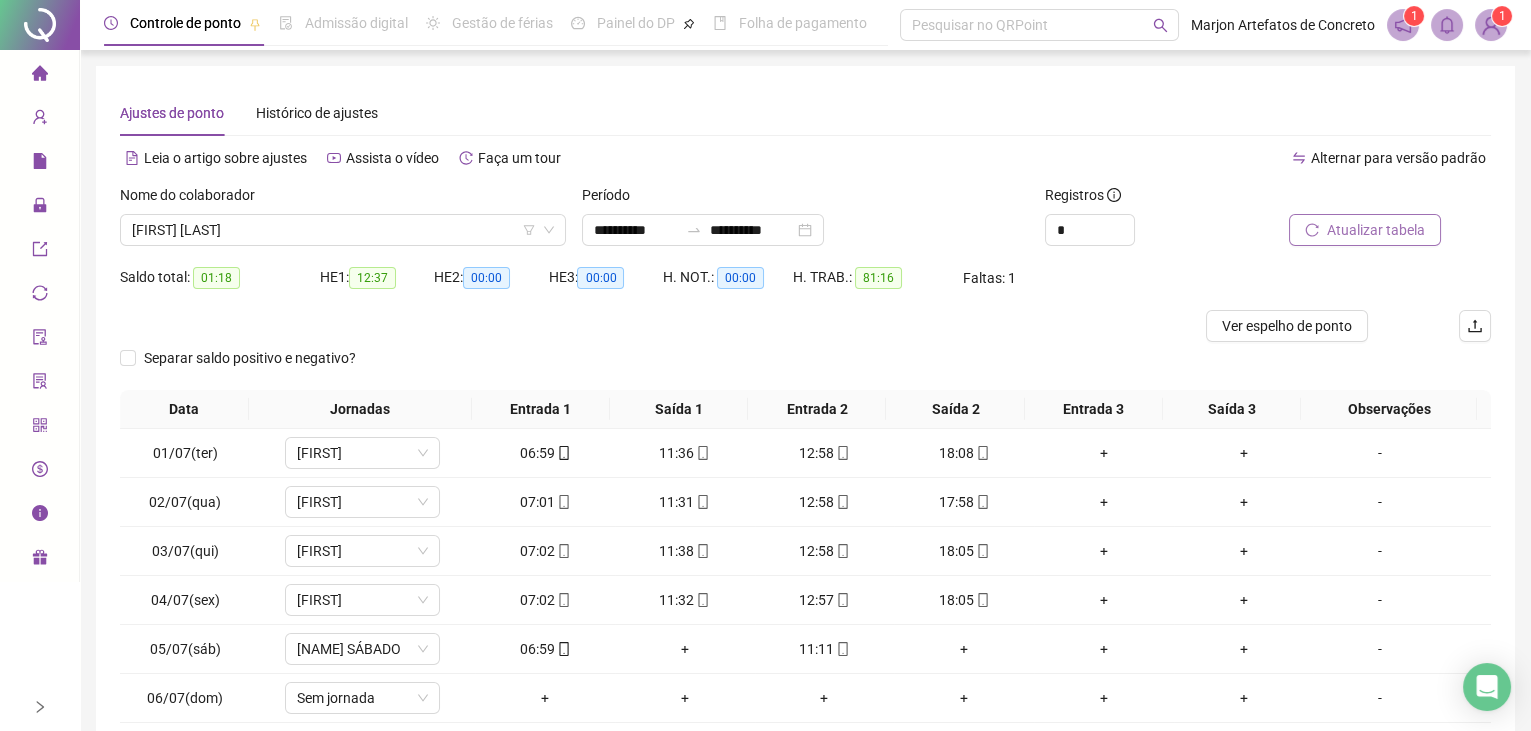click on "Atualizar tabela" at bounding box center [1376, 230] 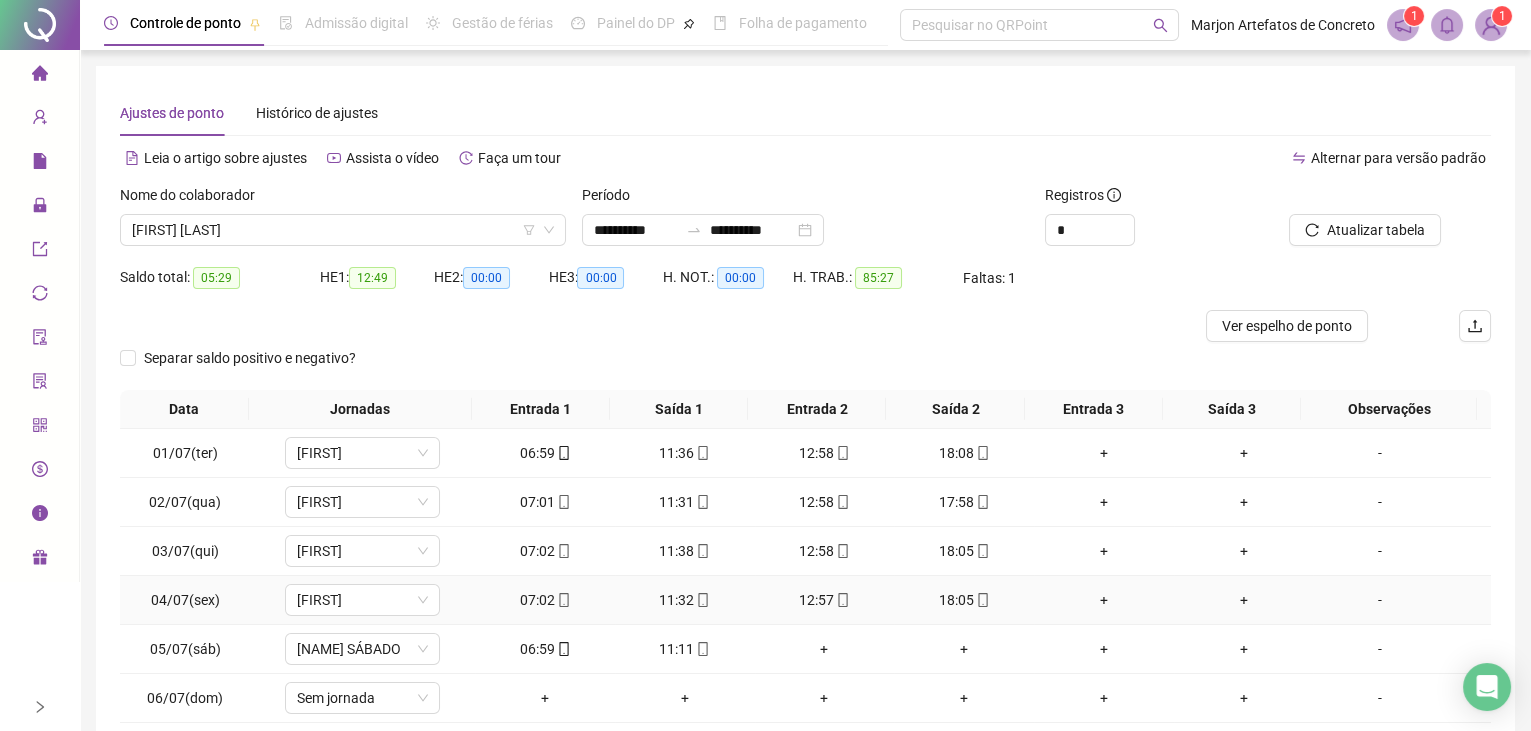 scroll, scrollTop: 0, scrollLeft: 0, axis: both 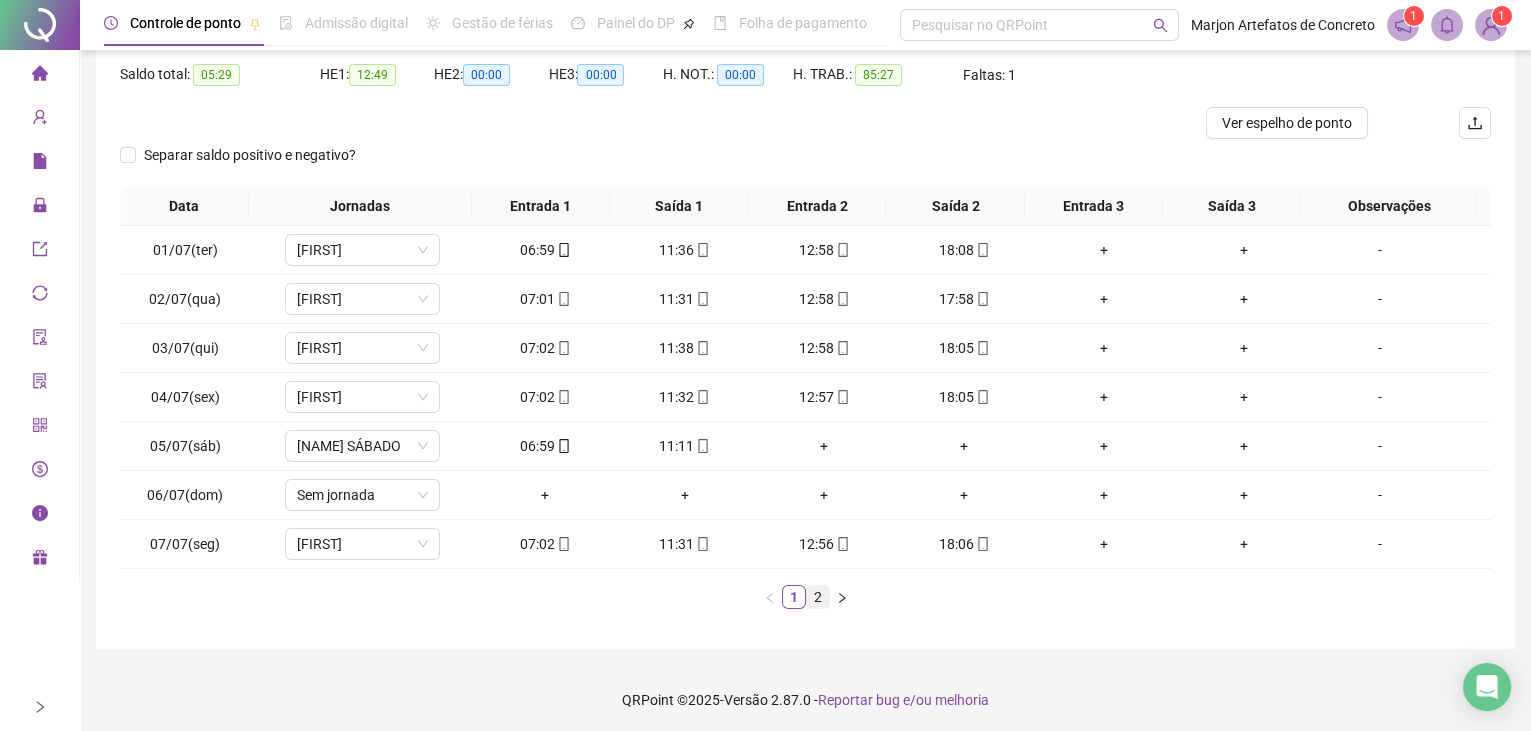 click on "2" at bounding box center [818, 597] 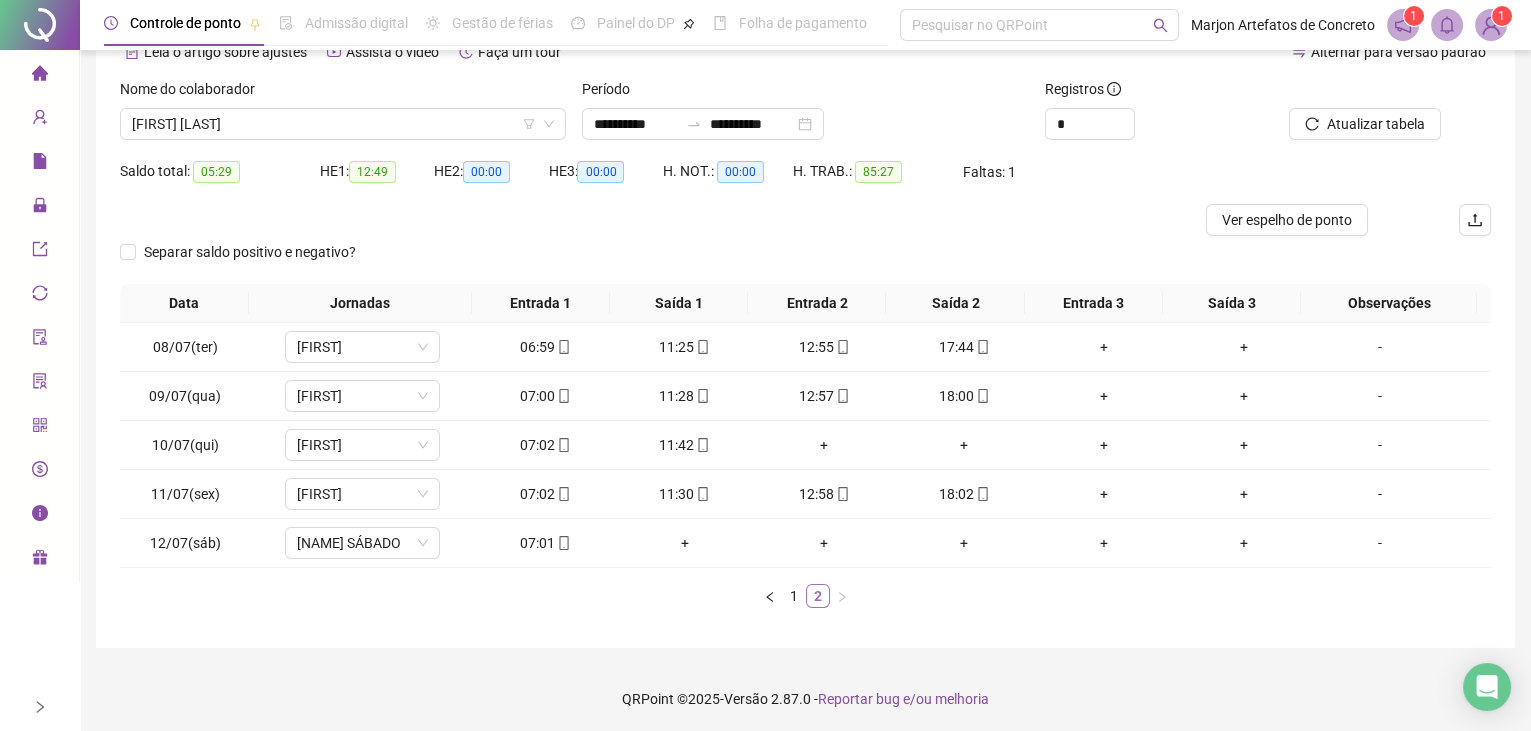 scroll, scrollTop: 0, scrollLeft: 0, axis: both 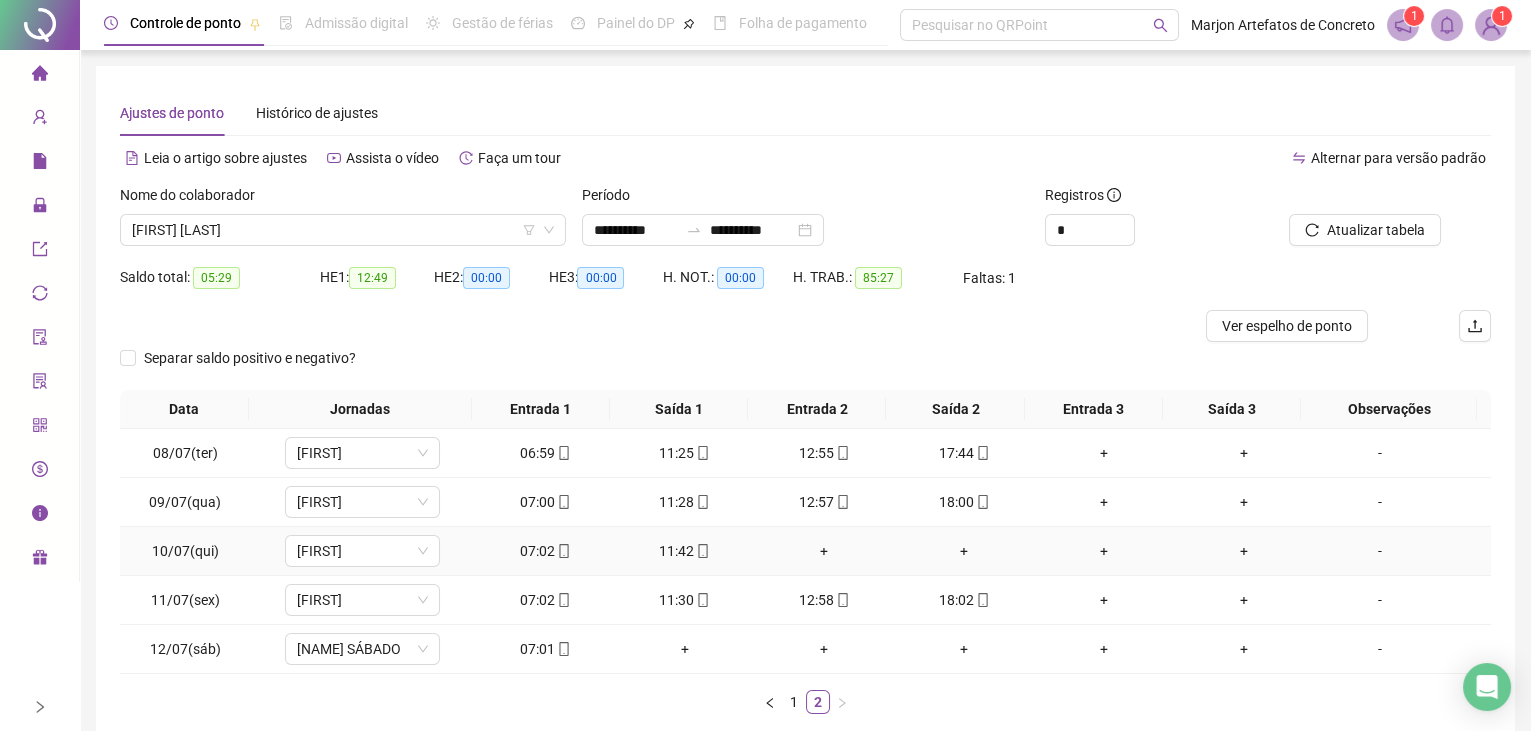 click on "-" at bounding box center (1380, 551) 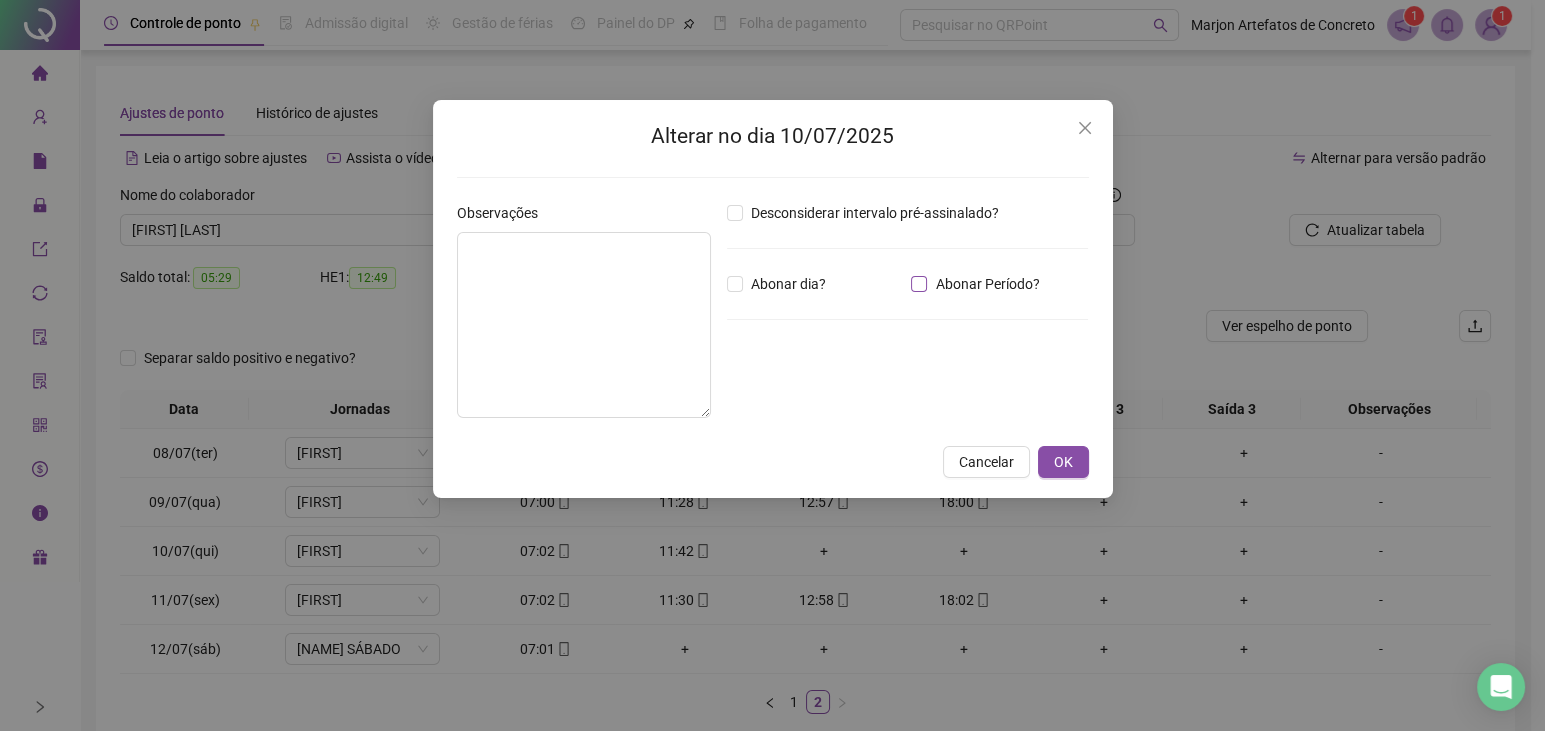 click on "Abonar Período?" at bounding box center [987, 284] 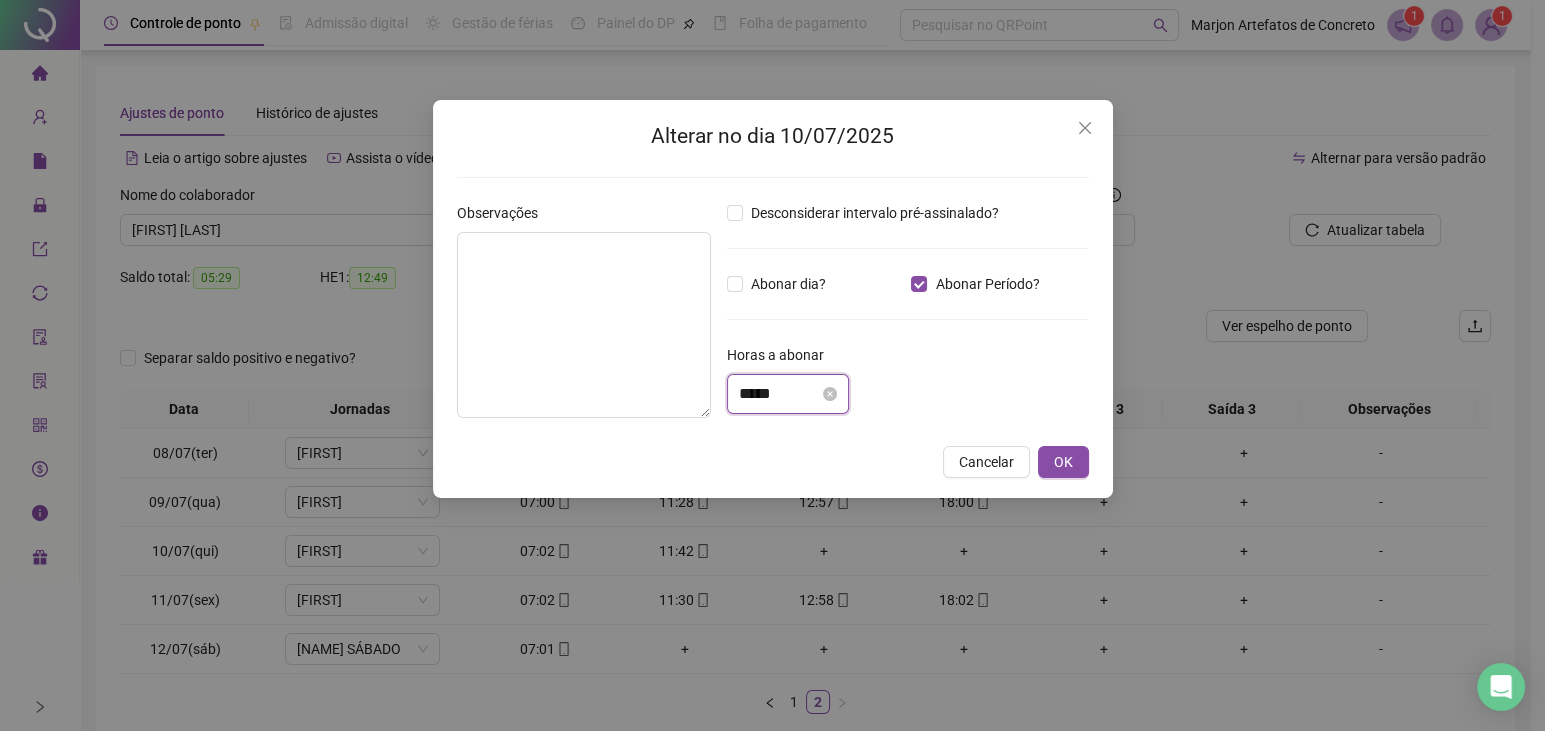 click on "*****" at bounding box center [779, 394] 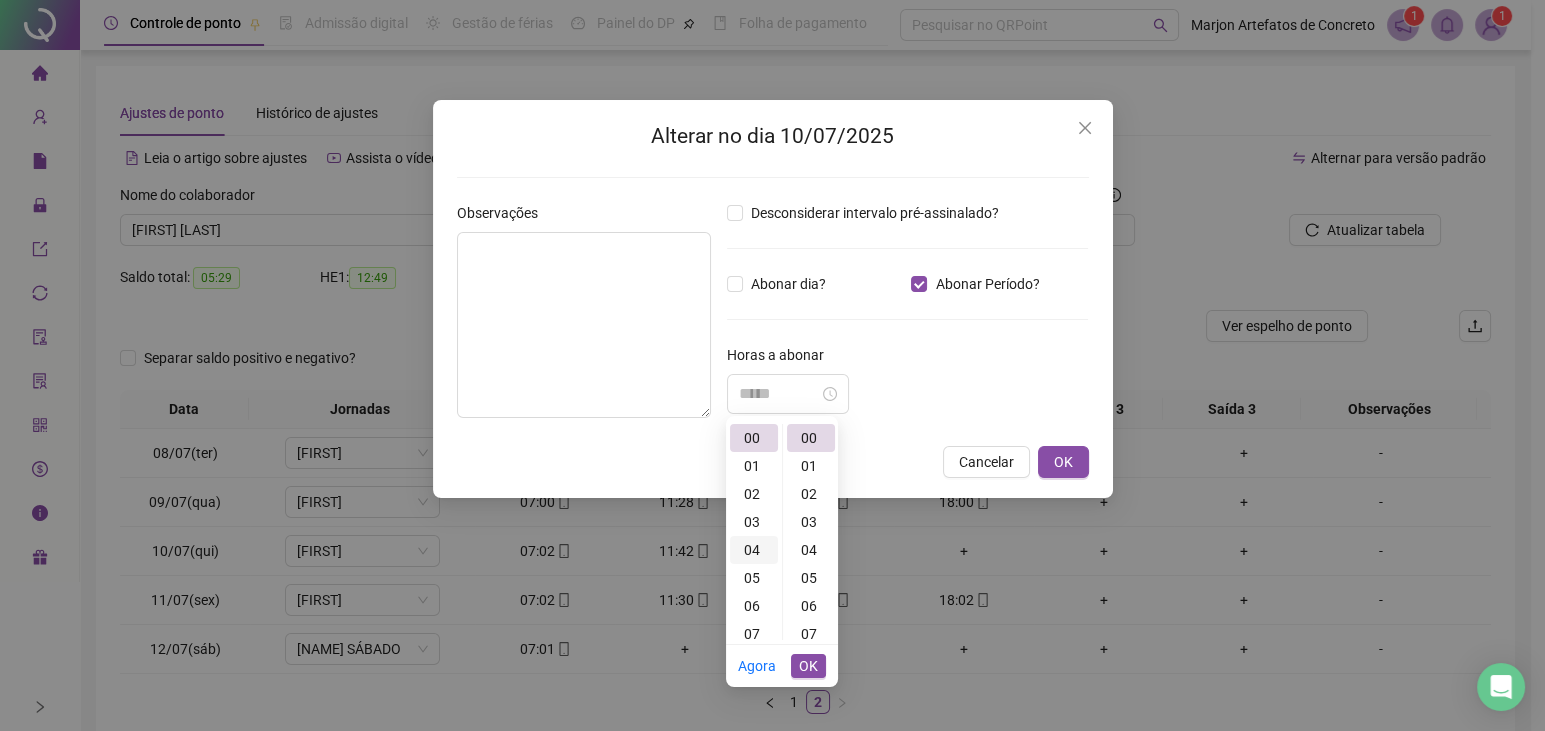click on "04" at bounding box center [754, 550] 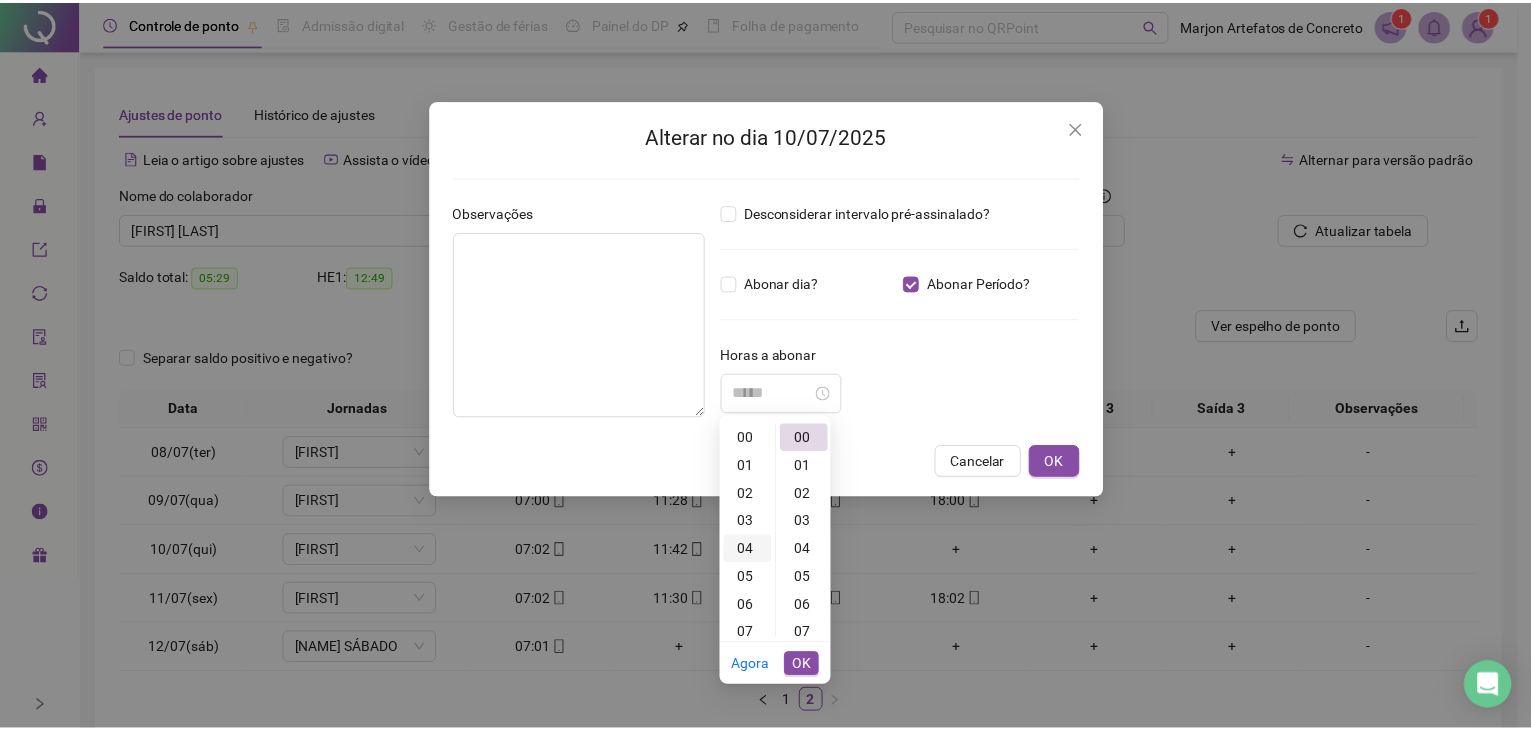 scroll, scrollTop: 112, scrollLeft: 0, axis: vertical 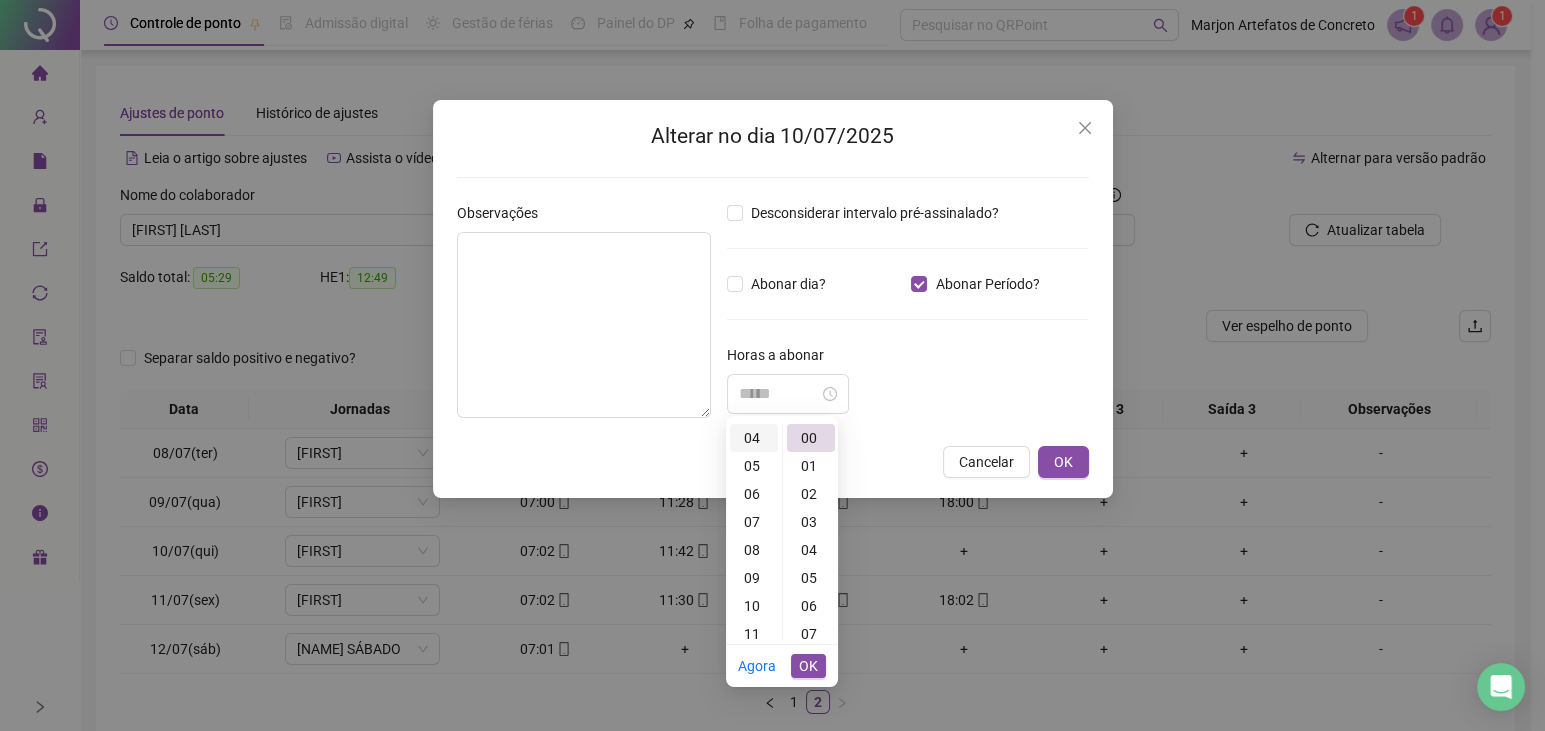 type on "*****" 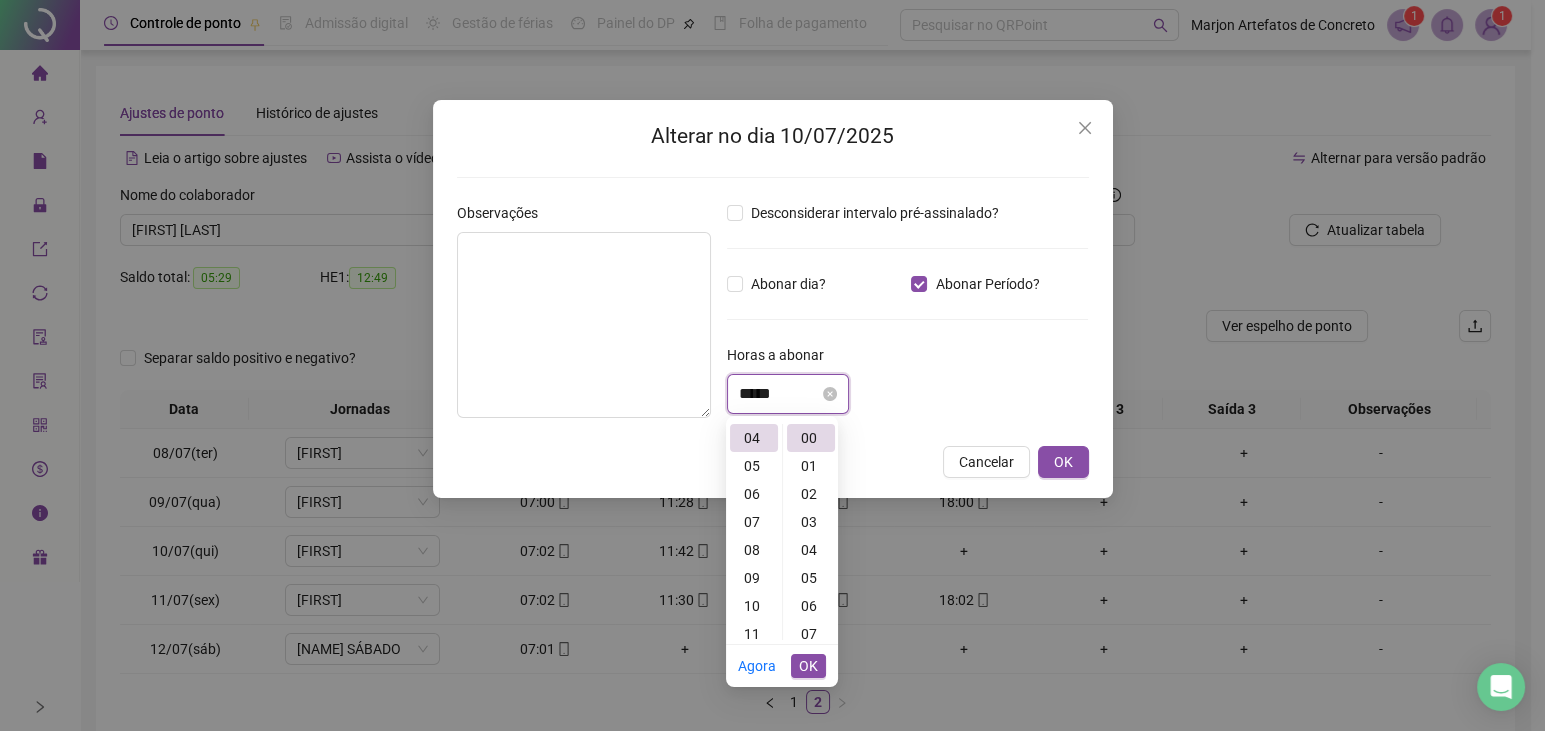 click on "*****" at bounding box center [779, 394] 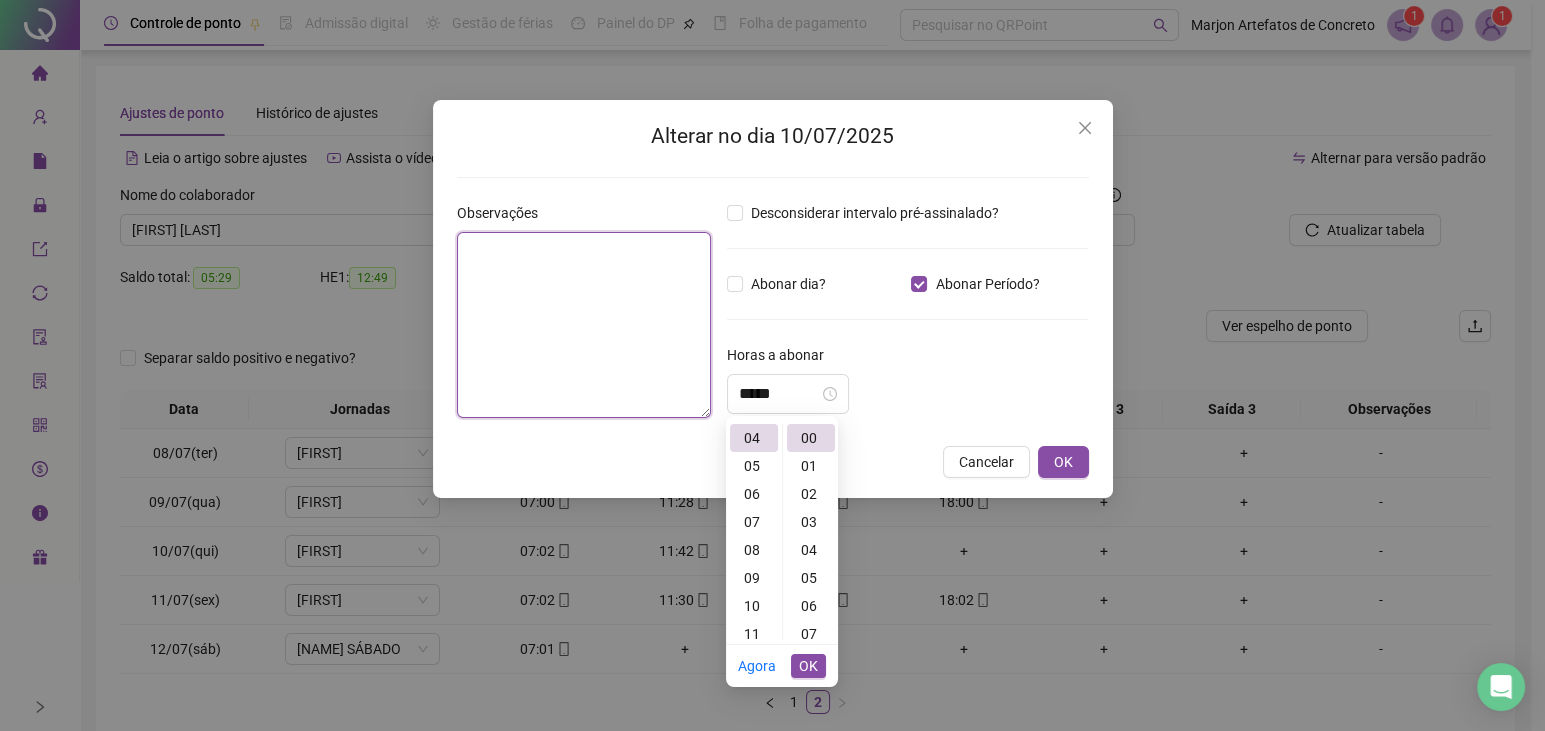 click at bounding box center [584, 325] 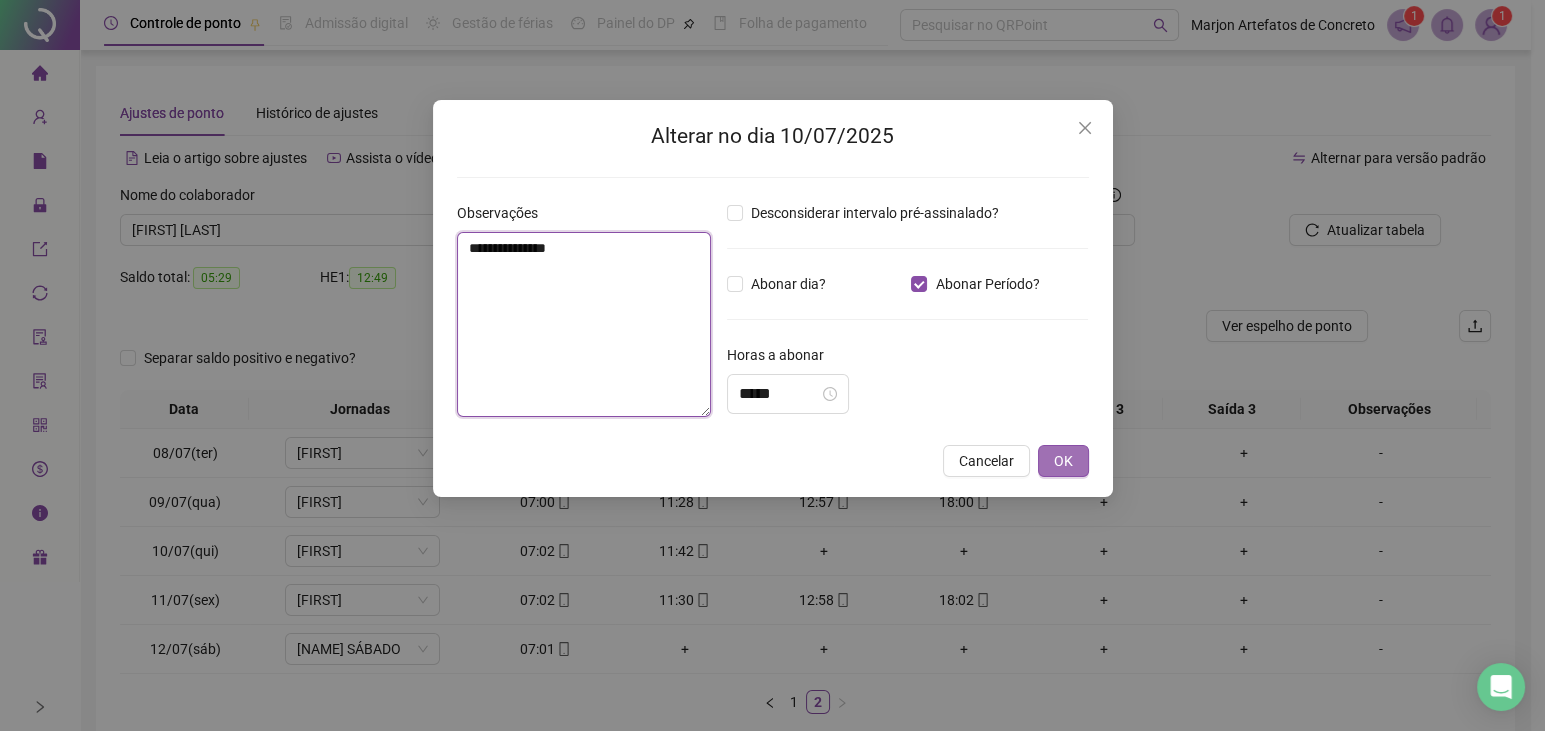 type on "**********" 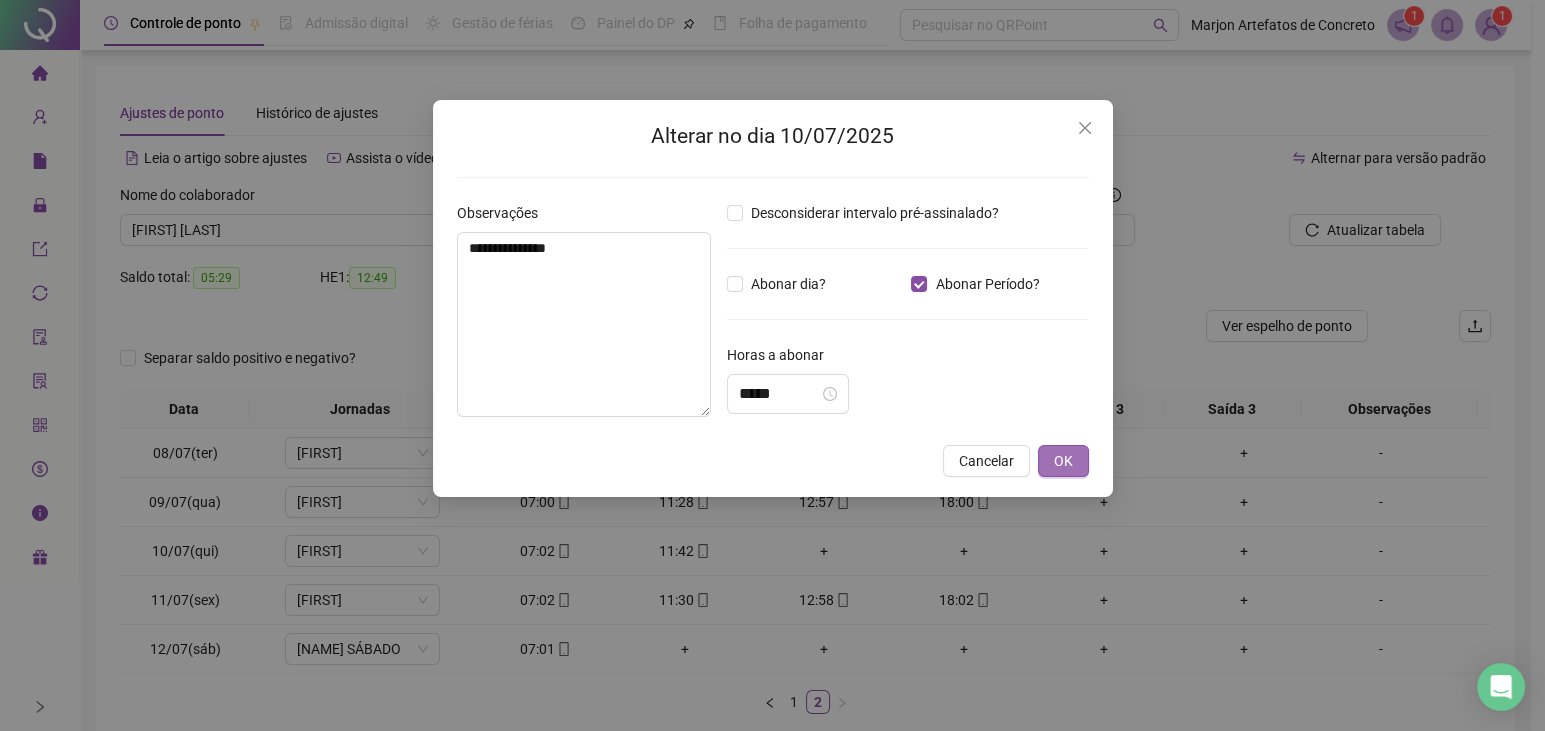 click on "OK" at bounding box center (1063, 461) 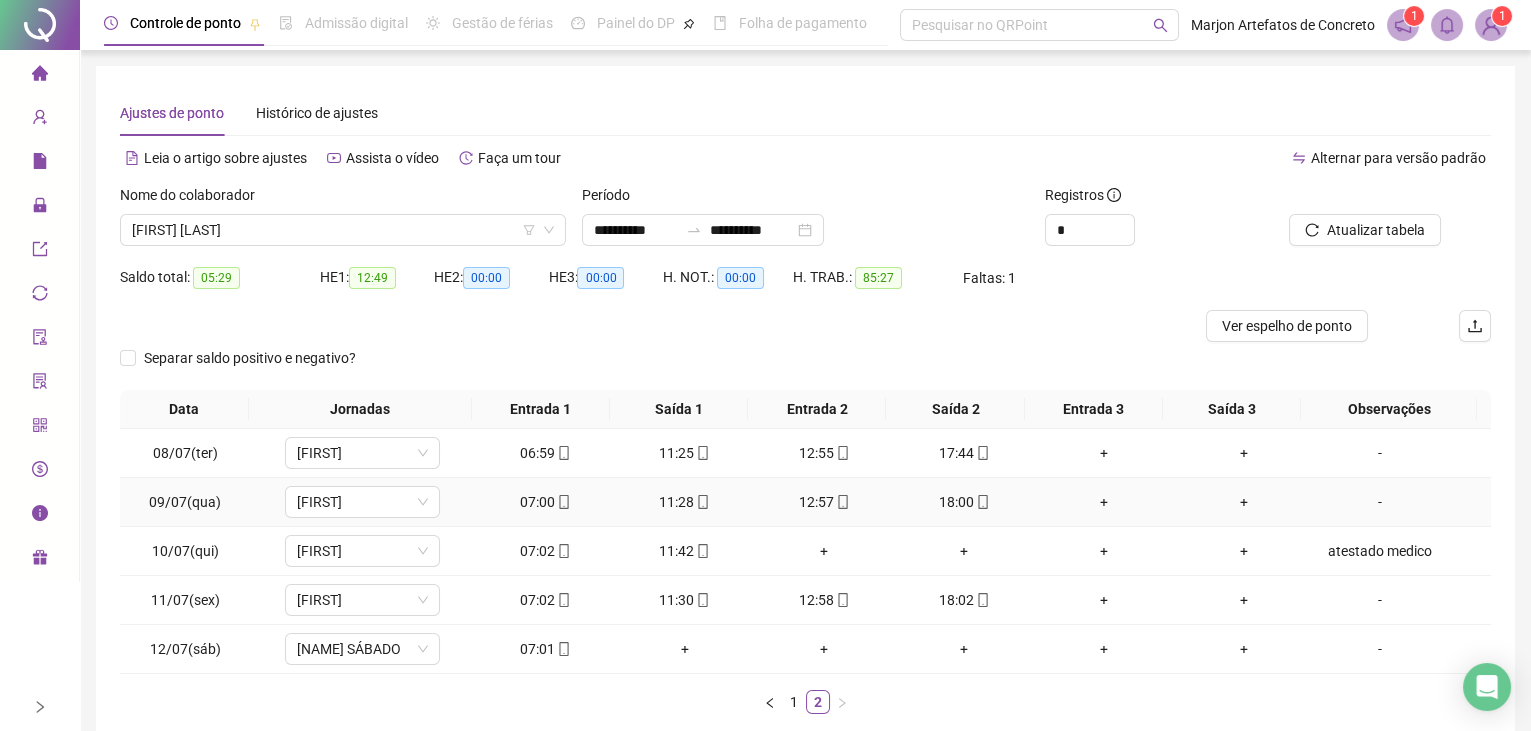 scroll, scrollTop: 0, scrollLeft: 0, axis: both 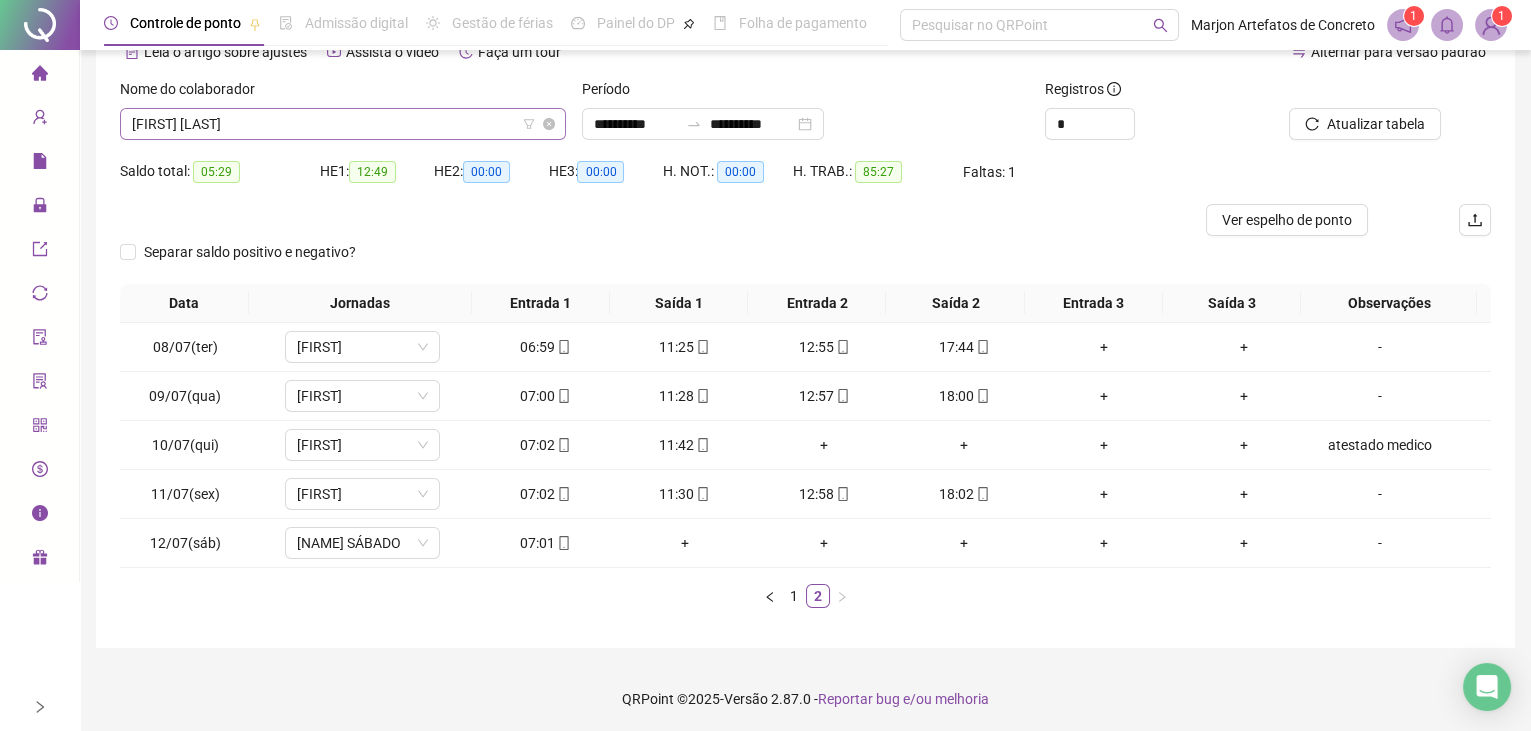click on "[FIRST] [LAST]" at bounding box center (343, 124) 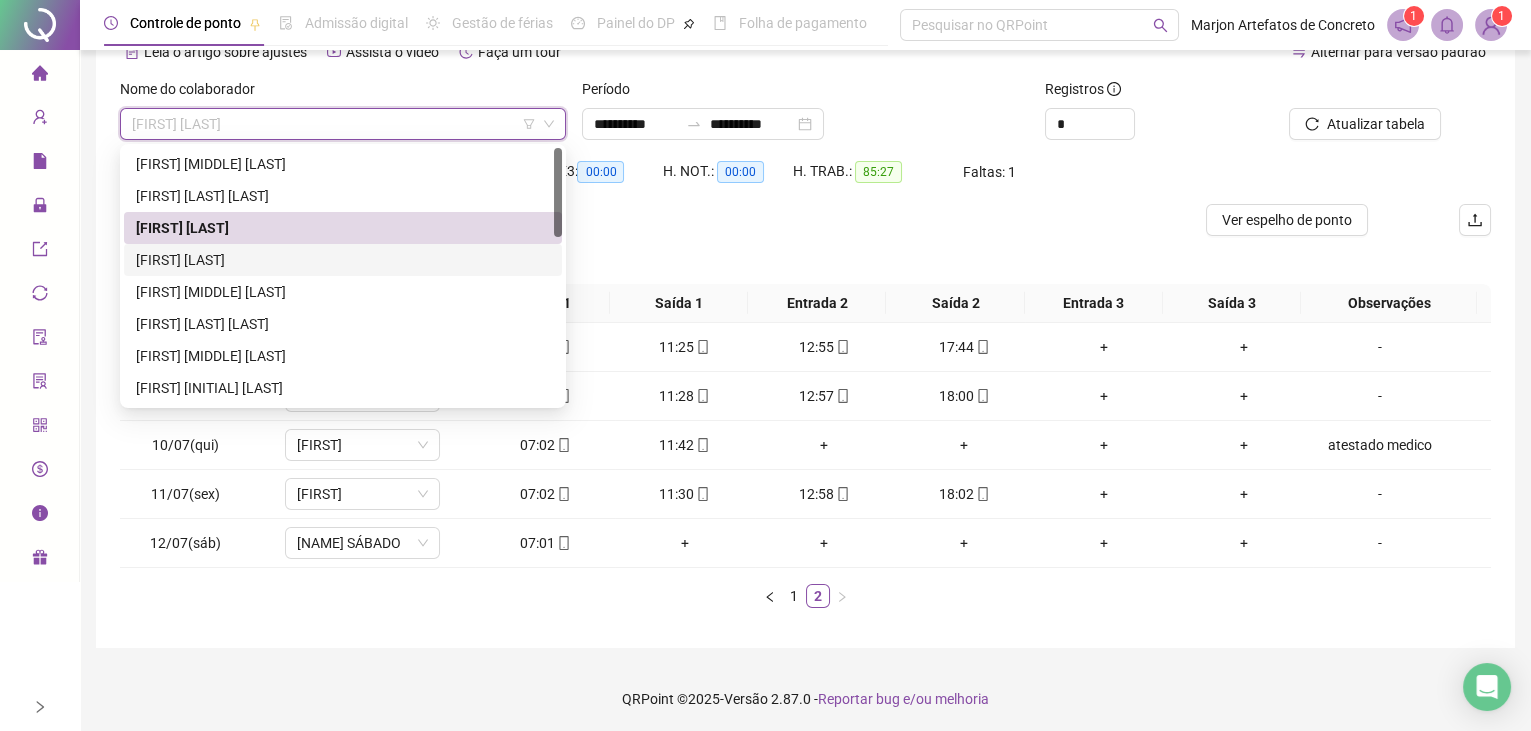 click on "[FIRST] [LAST]" at bounding box center [343, 260] 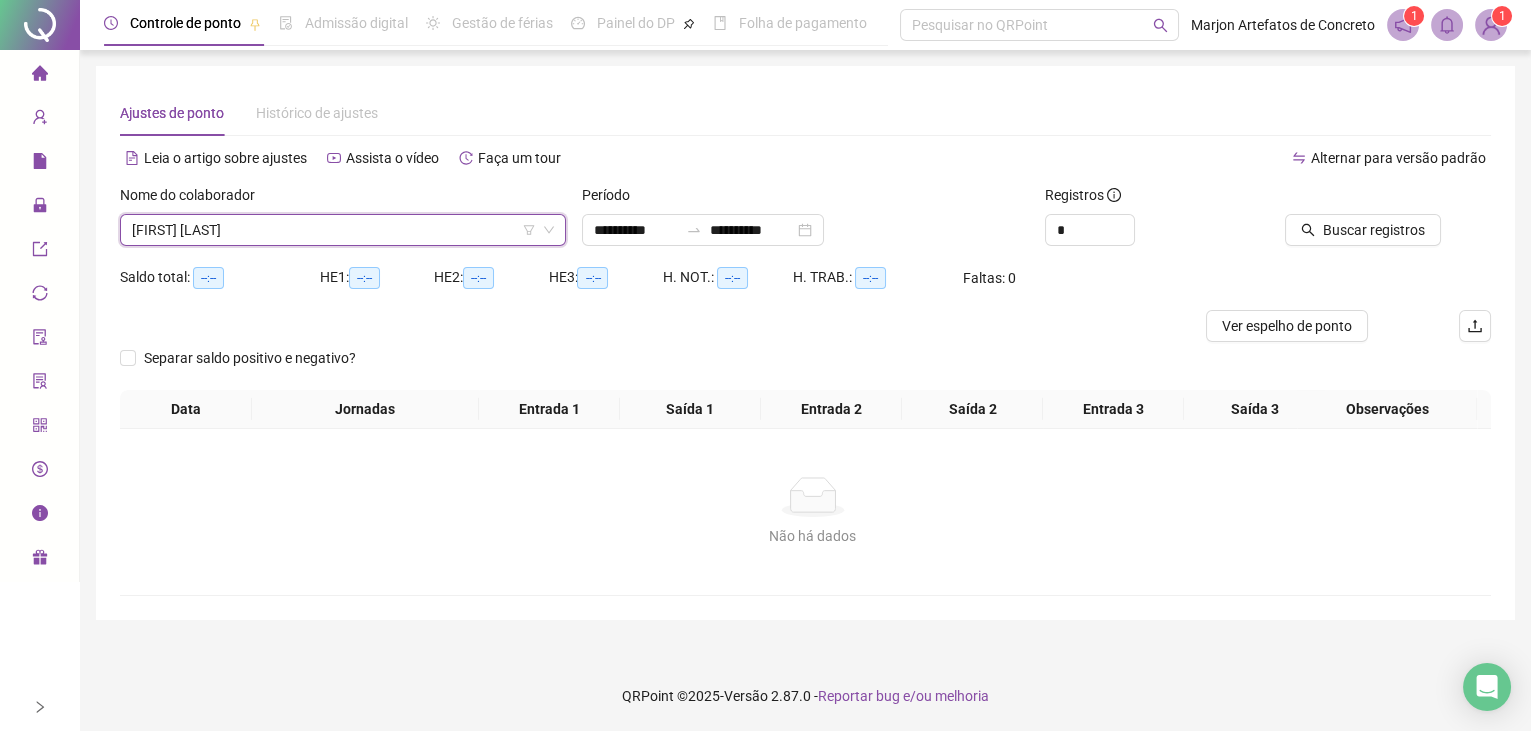 scroll, scrollTop: 0, scrollLeft: 0, axis: both 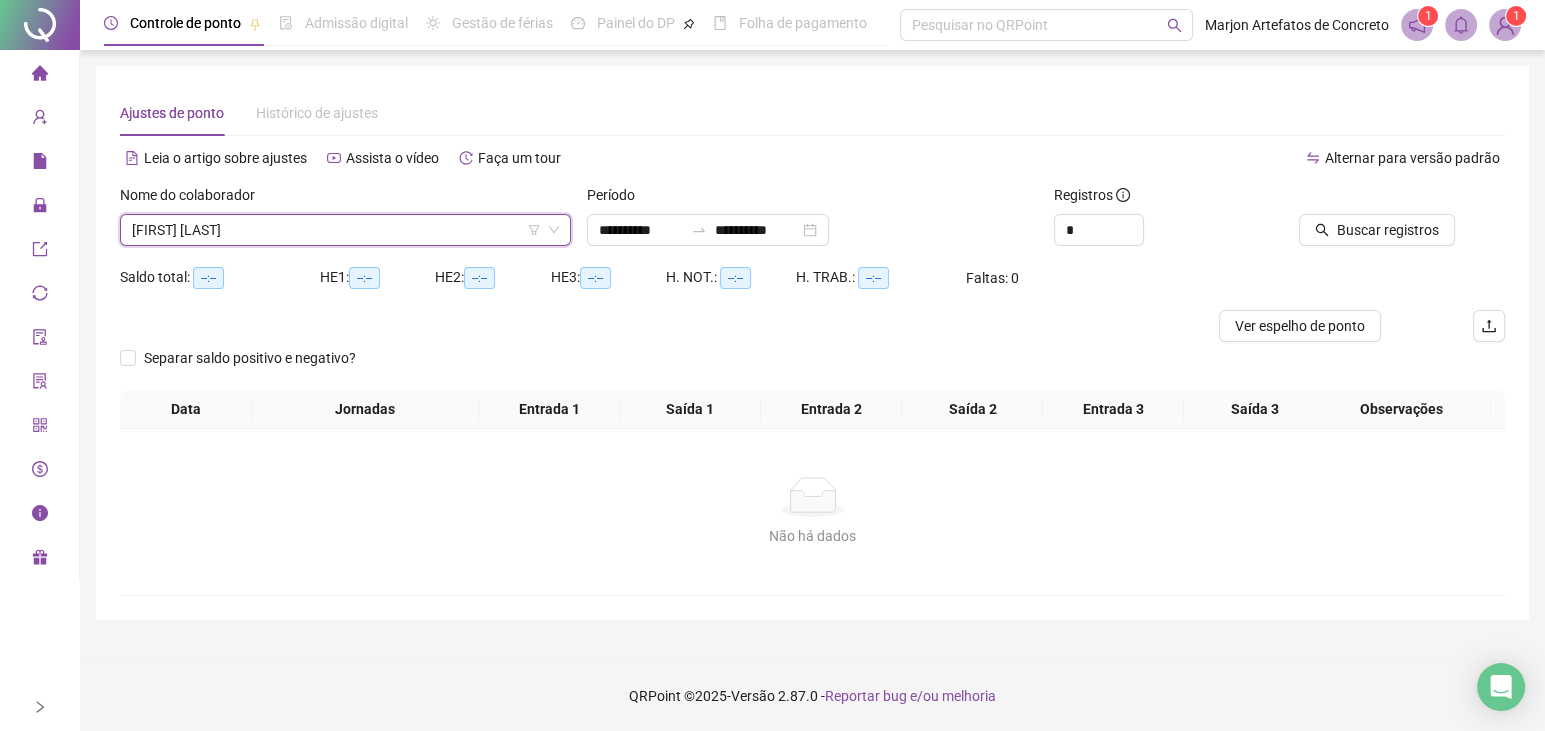 click on "Buscar registros" at bounding box center [1396, 223] 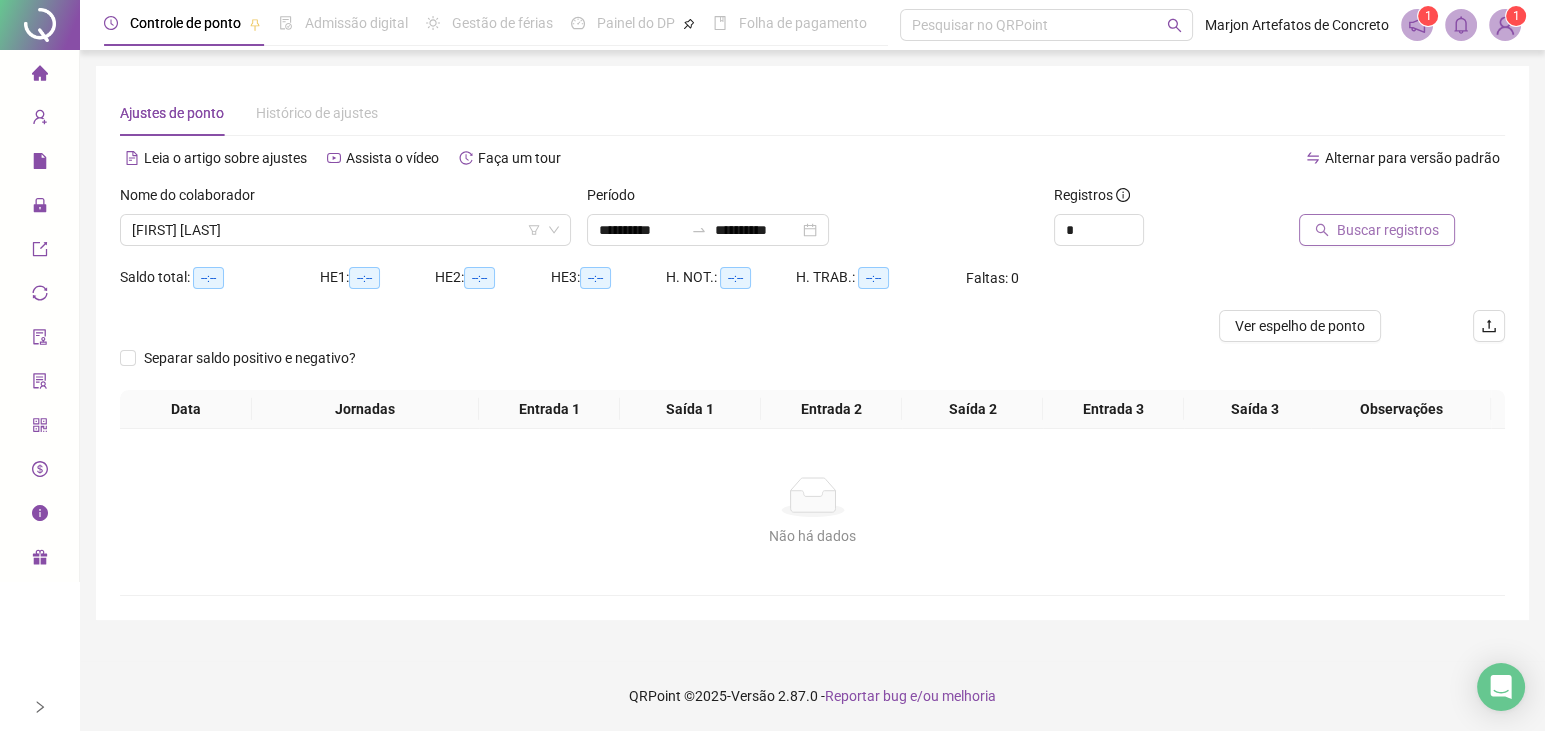 click on "Buscar registros" at bounding box center [1388, 230] 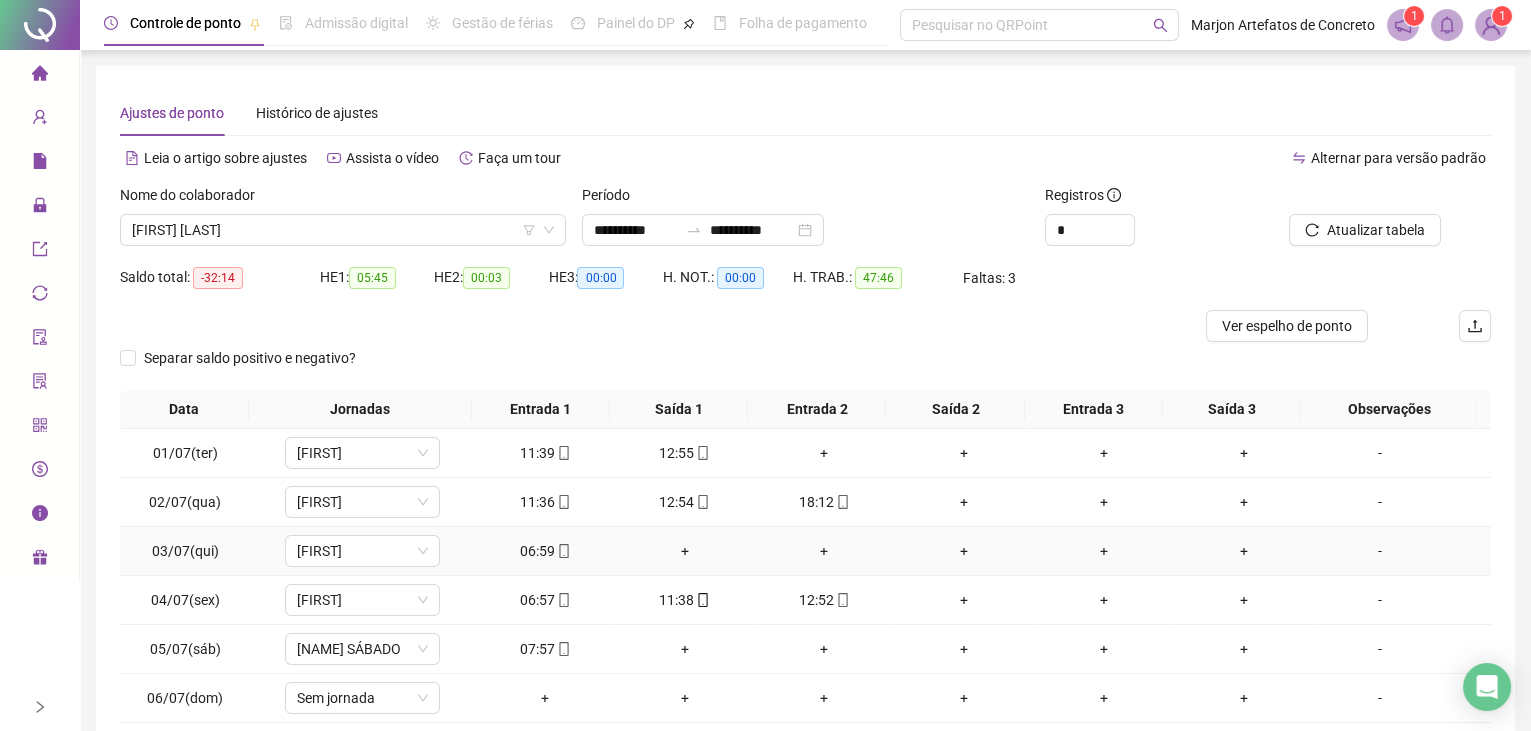 scroll, scrollTop: 0, scrollLeft: 0, axis: both 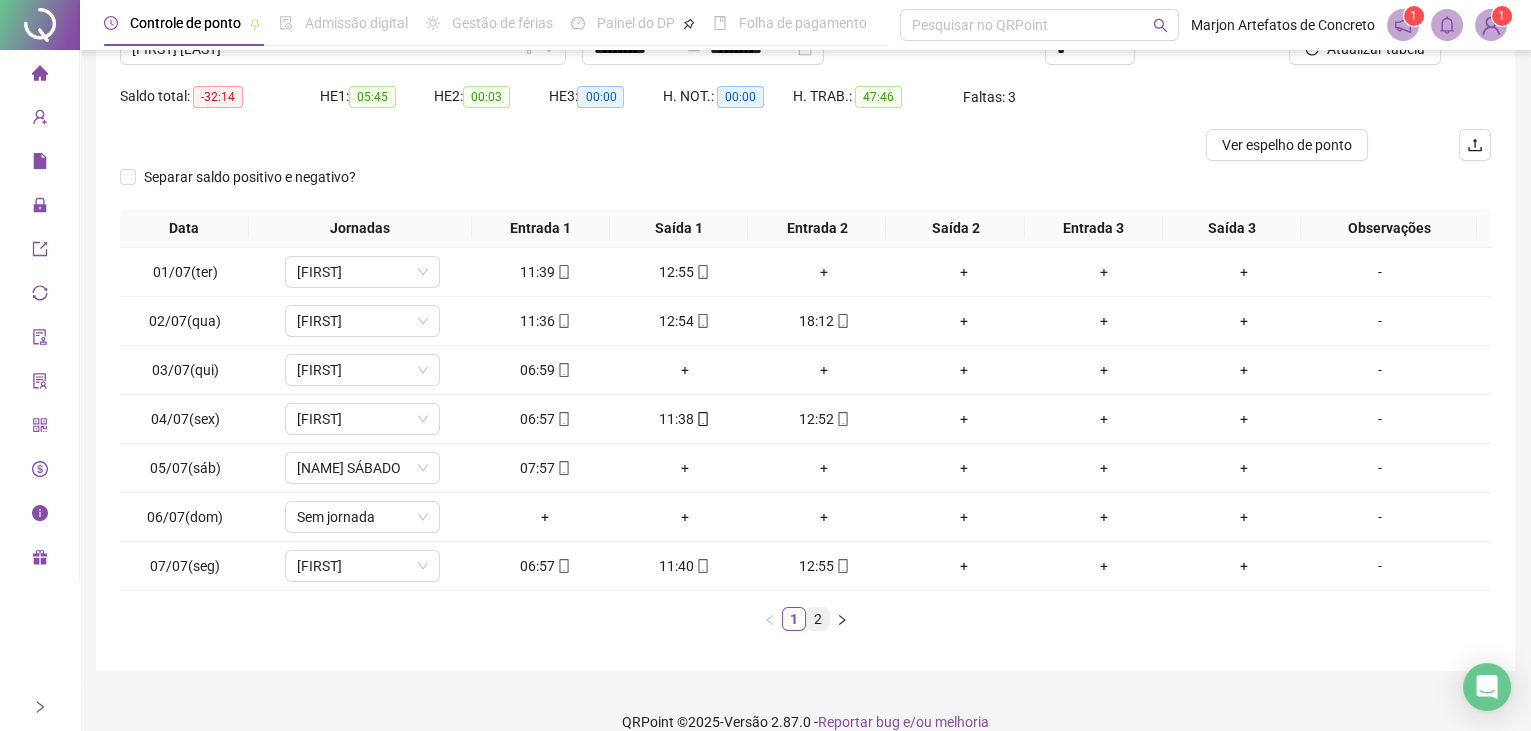 click on "2" at bounding box center (818, 619) 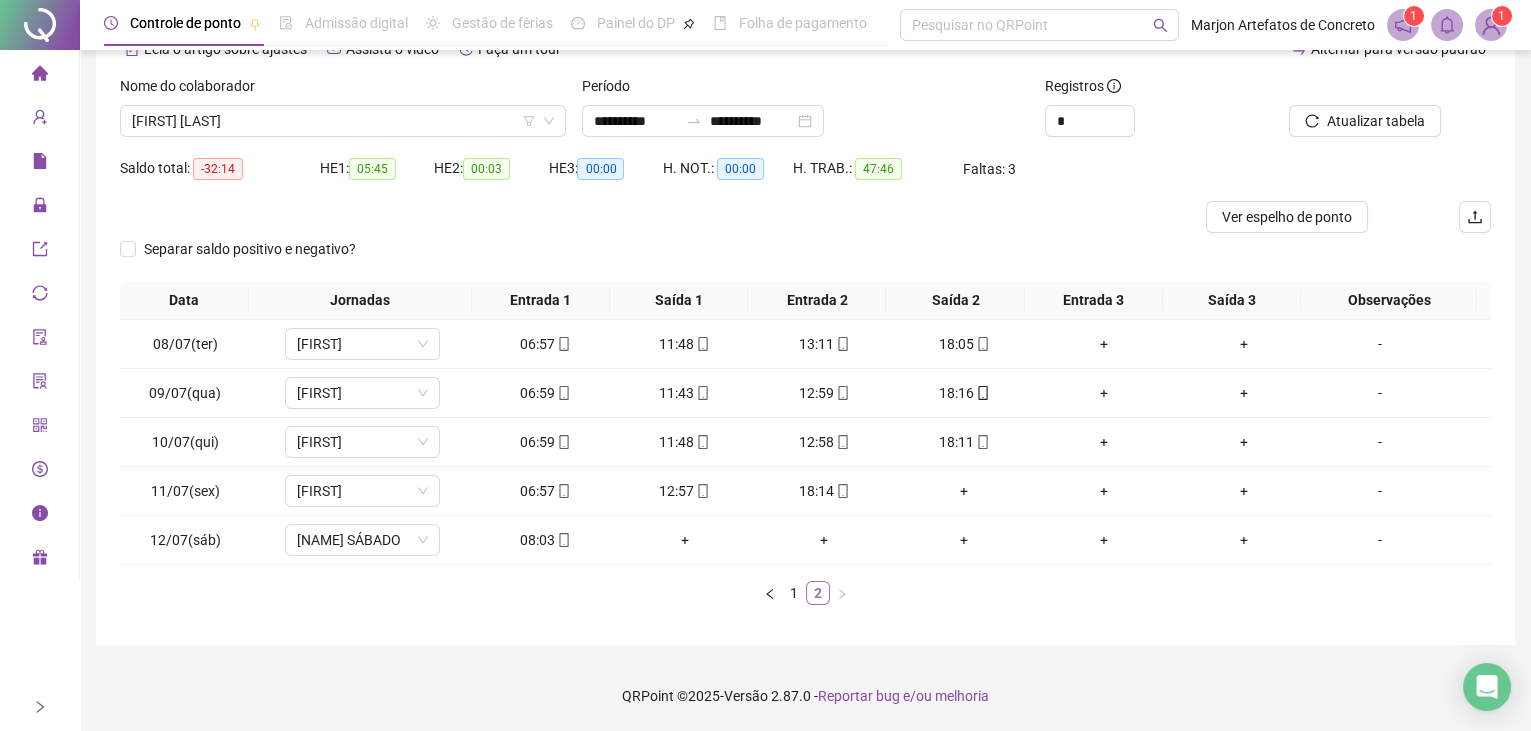 scroll, scrollTop: 106, scrollLeft: 0, axis: vertical 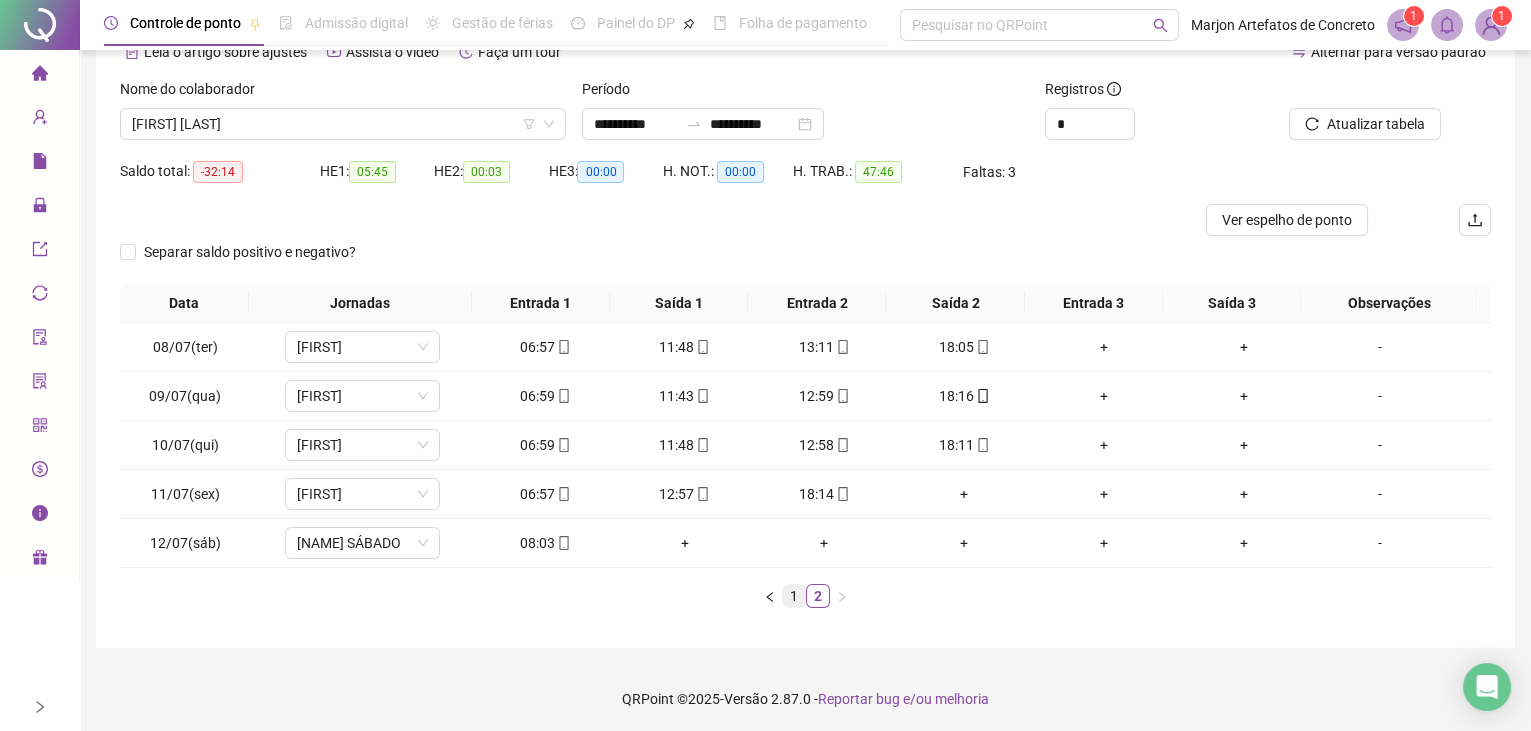 click on "1" at bounding box center (794, 596) 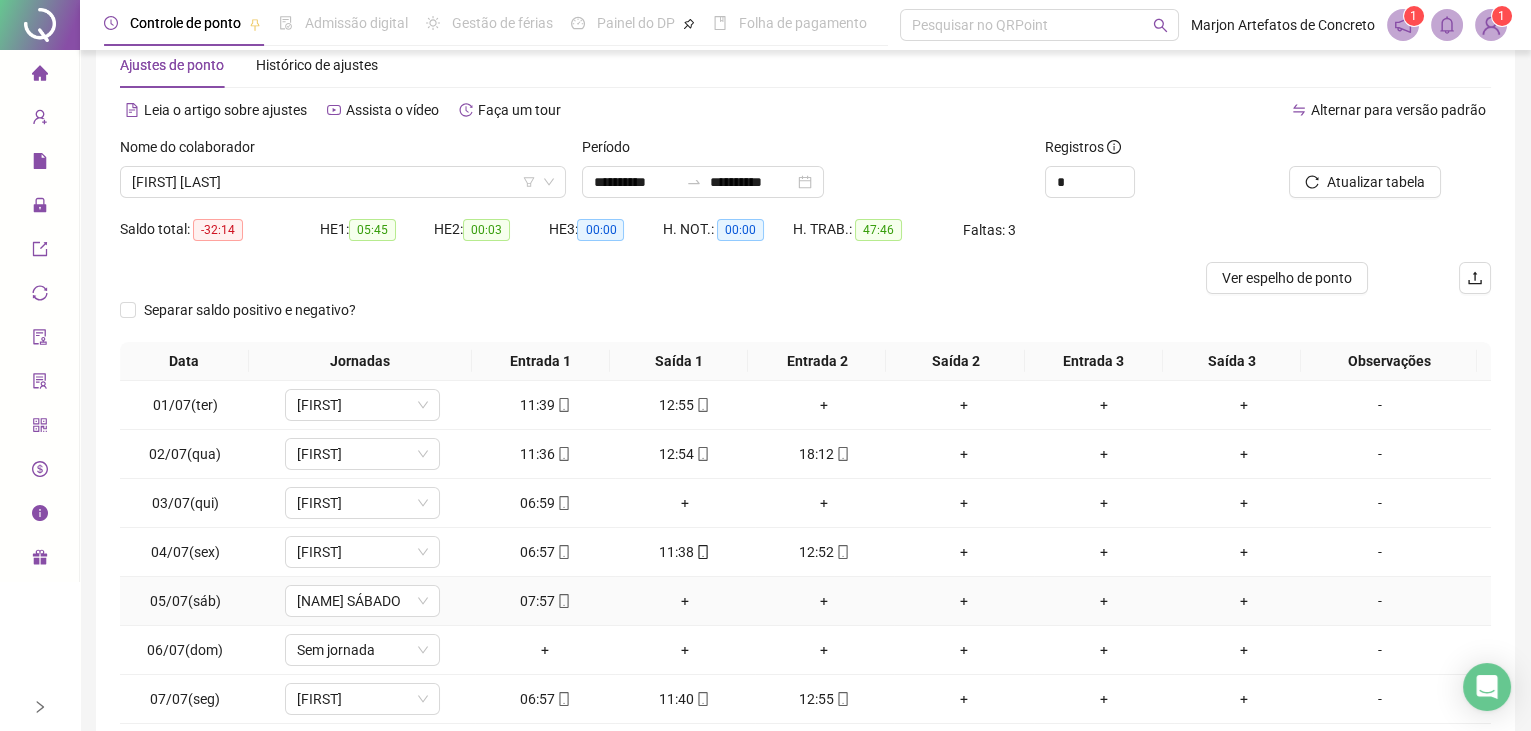 scroll, scrollTop: 0, scrollLeft: 0, axis: both 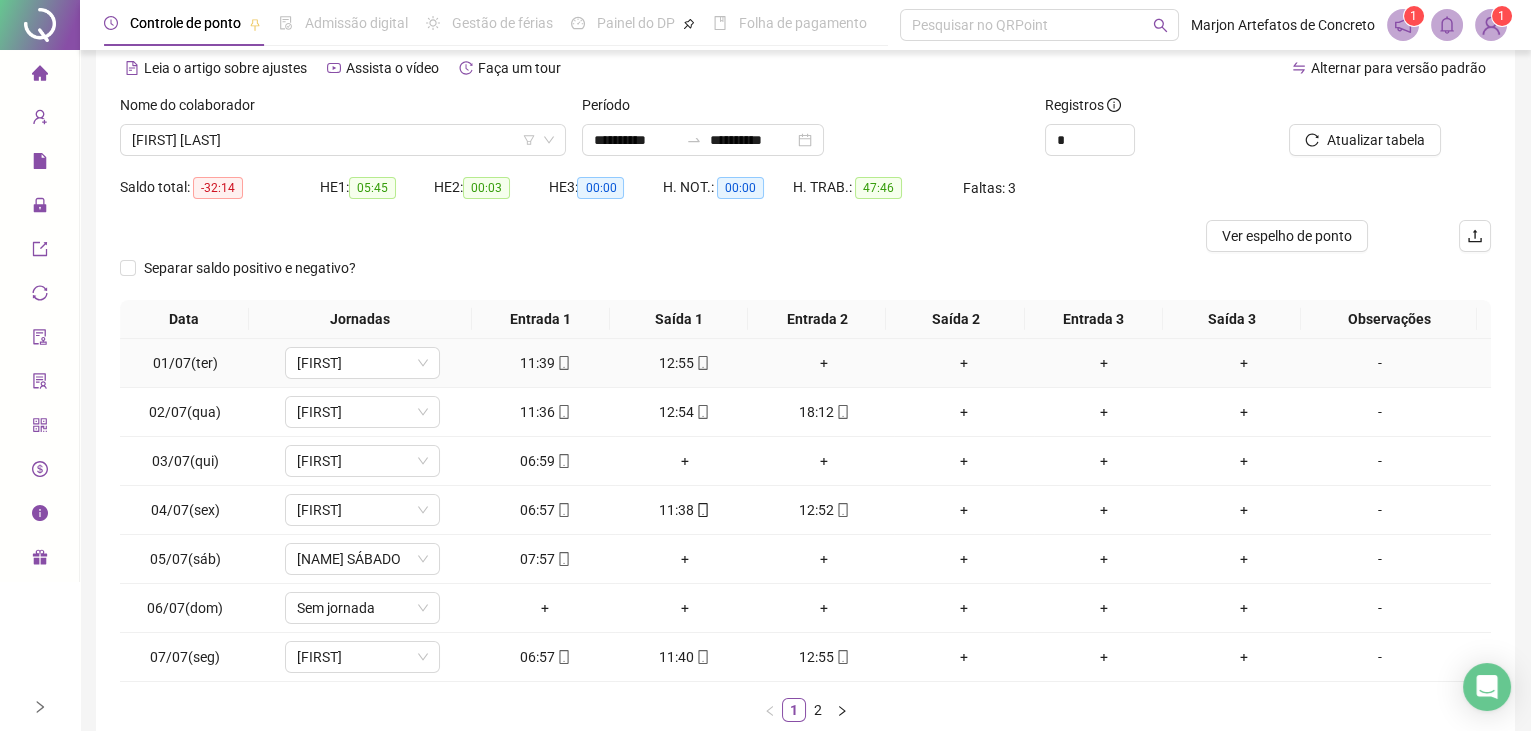 click on "+" at bounding box center [825, 363] 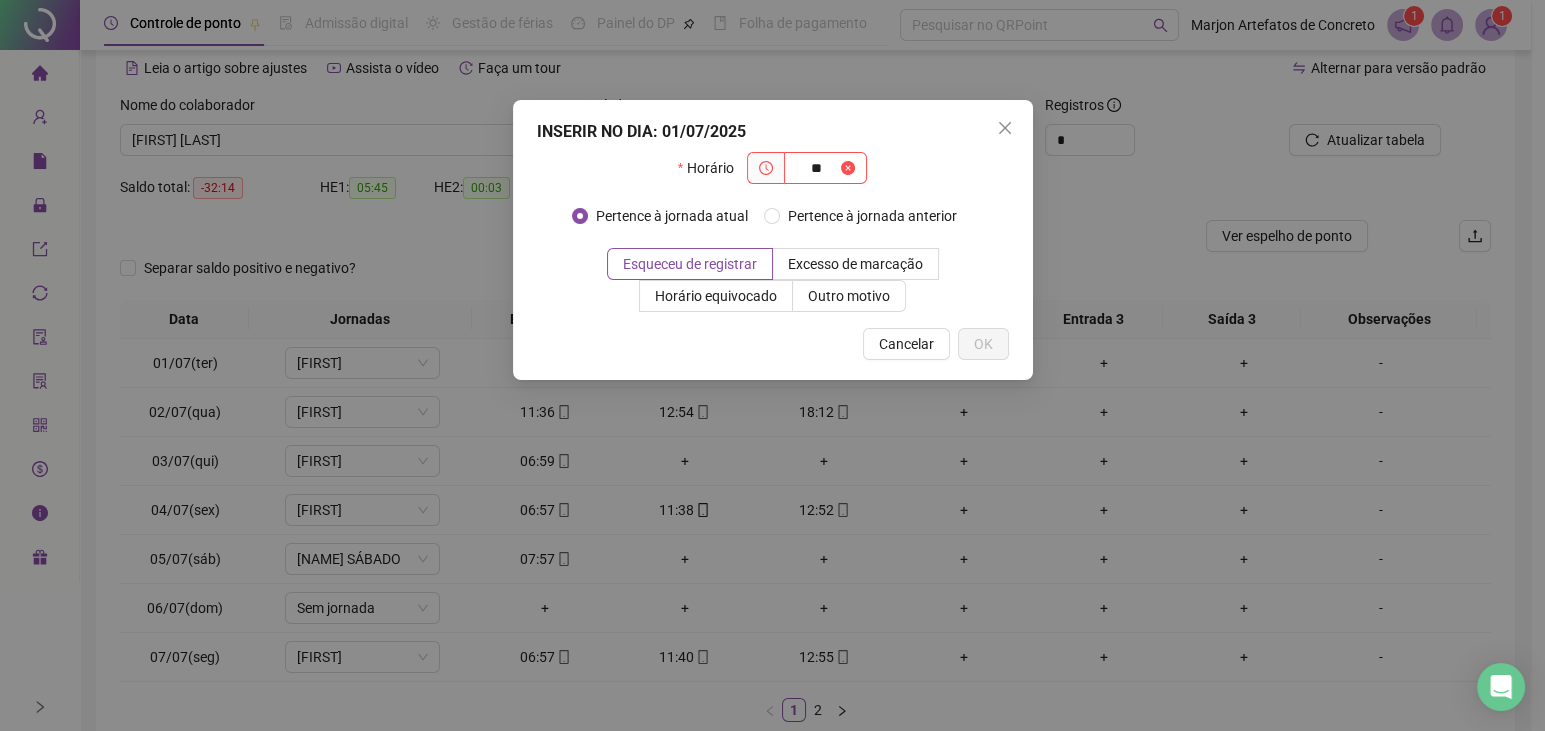 type on "*" 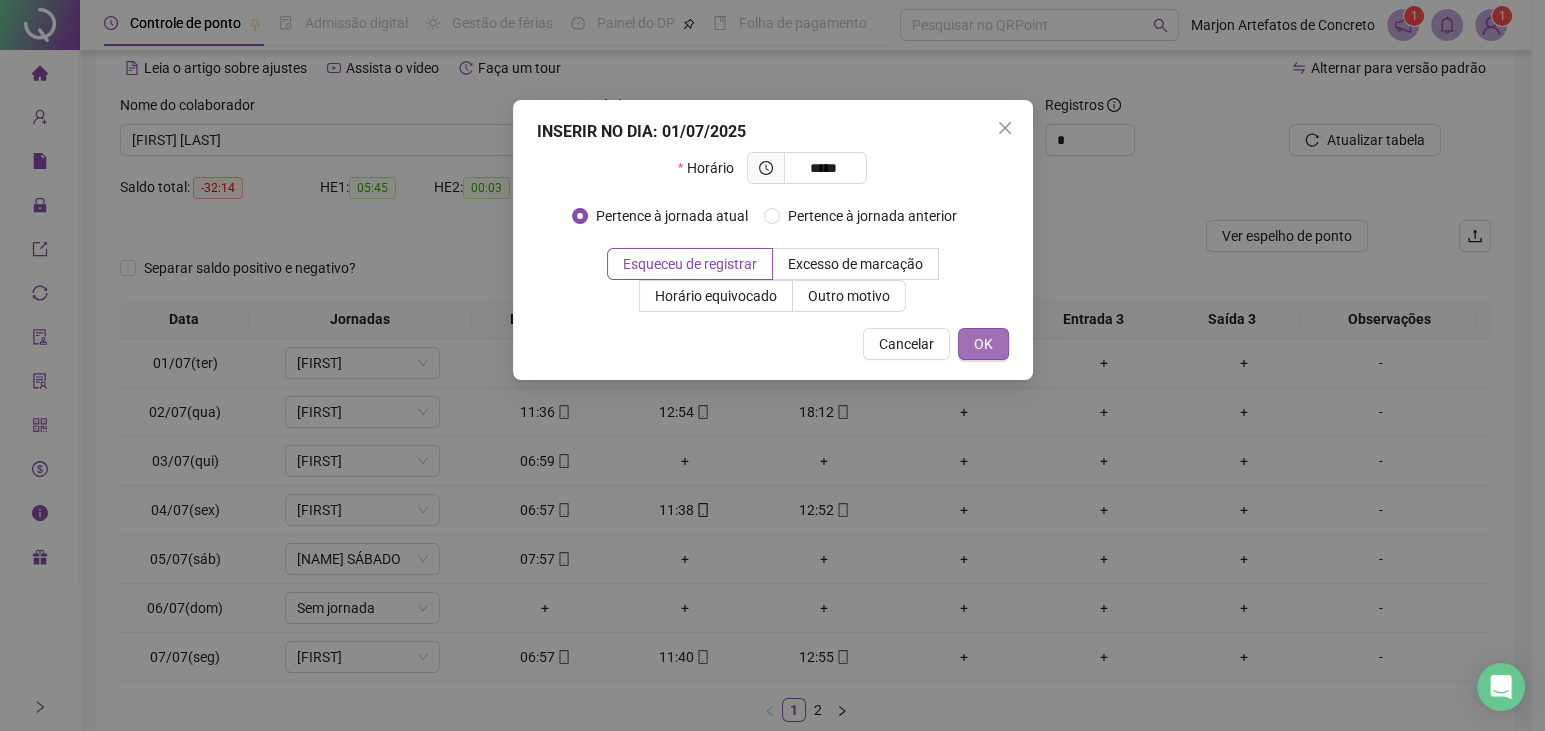 type on "*****" 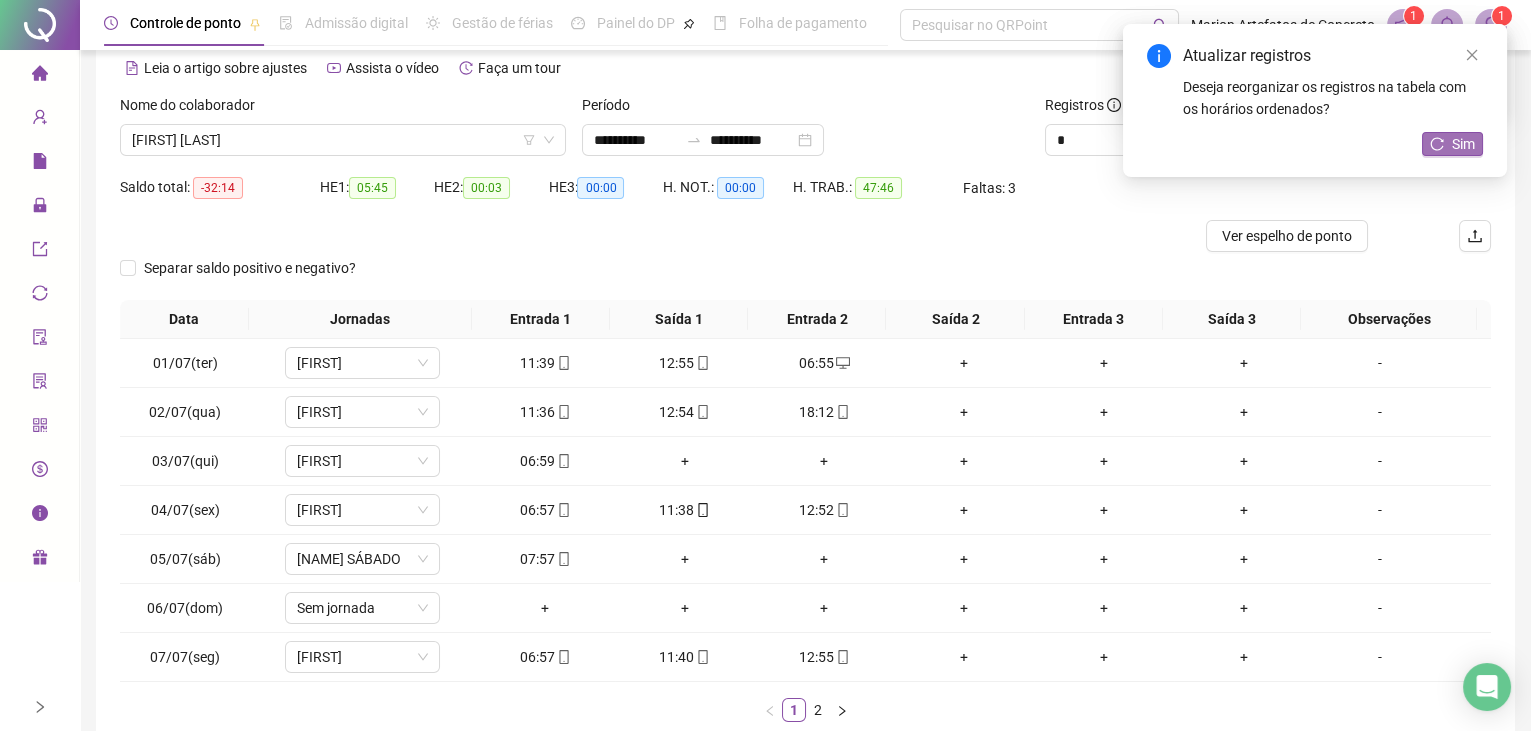 click 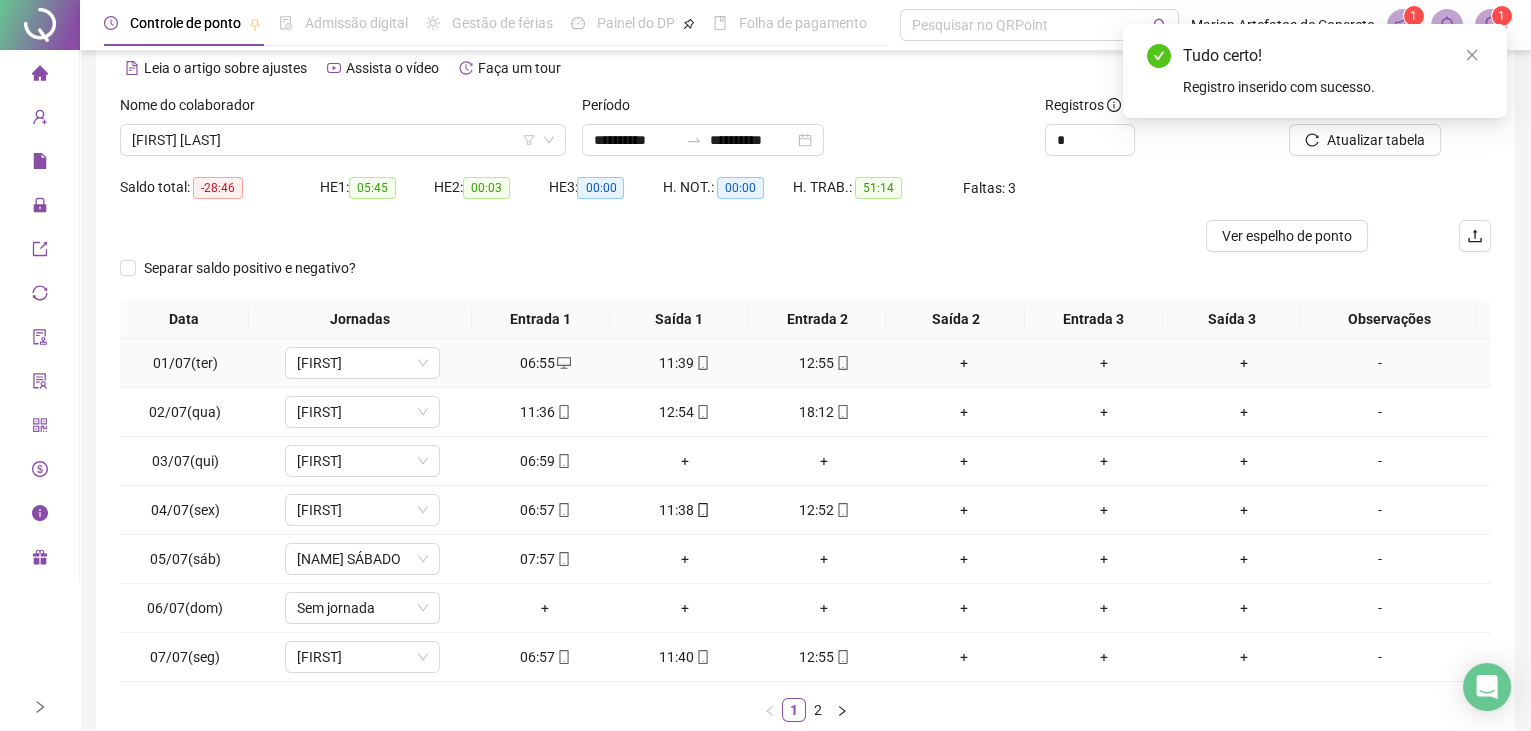 click on "+" at bounding box center [964, 363] 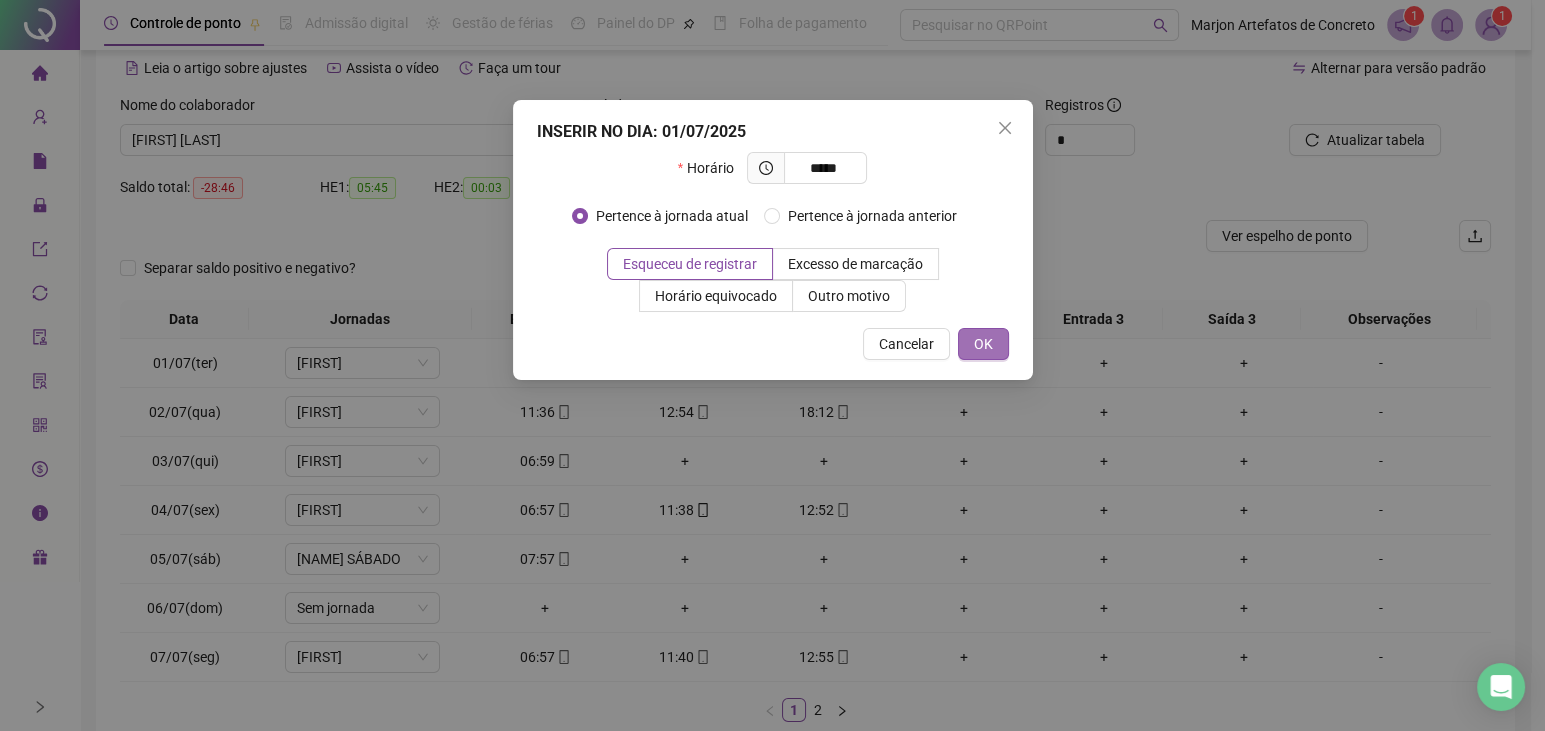 type on "*****" 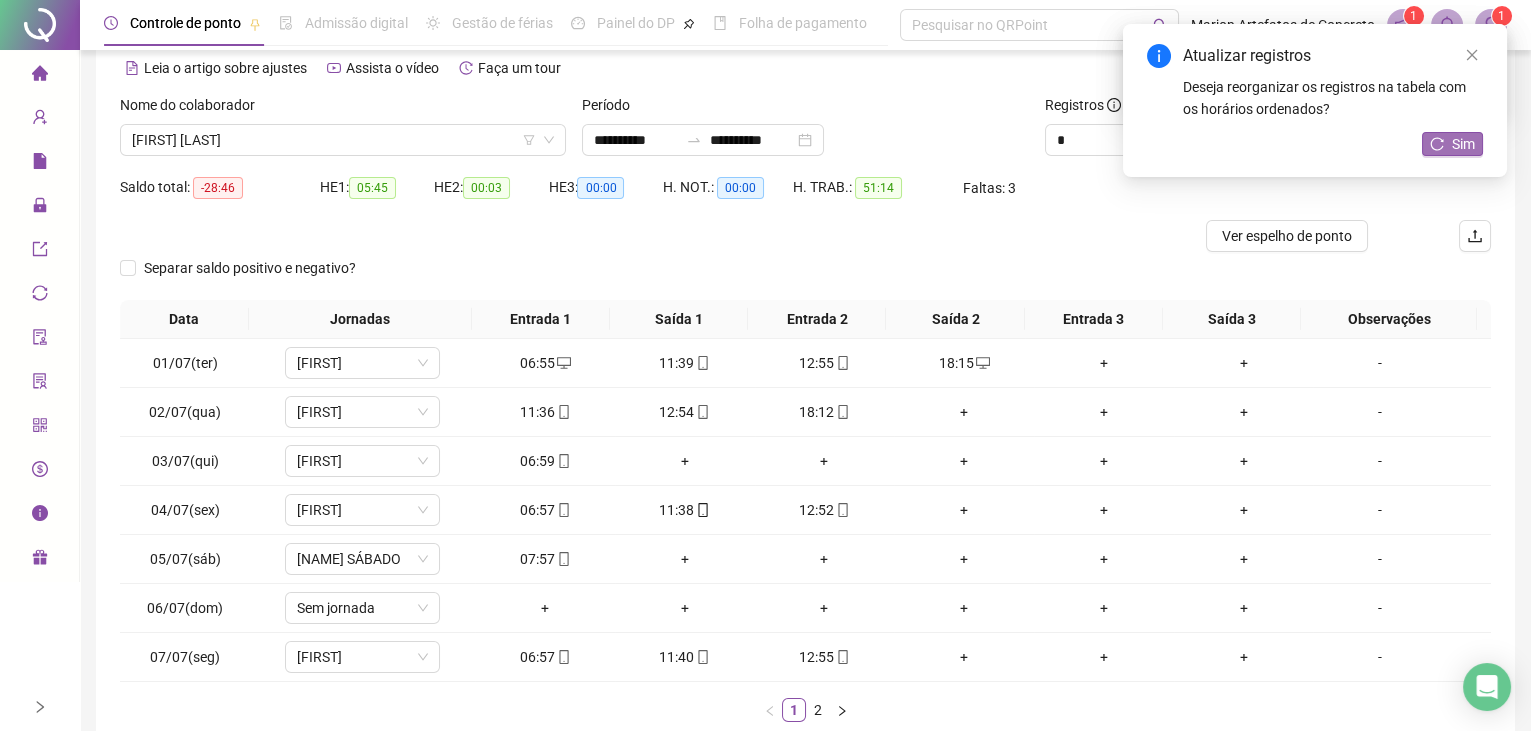 click on "Sim" at bounding box center (1463, 144) 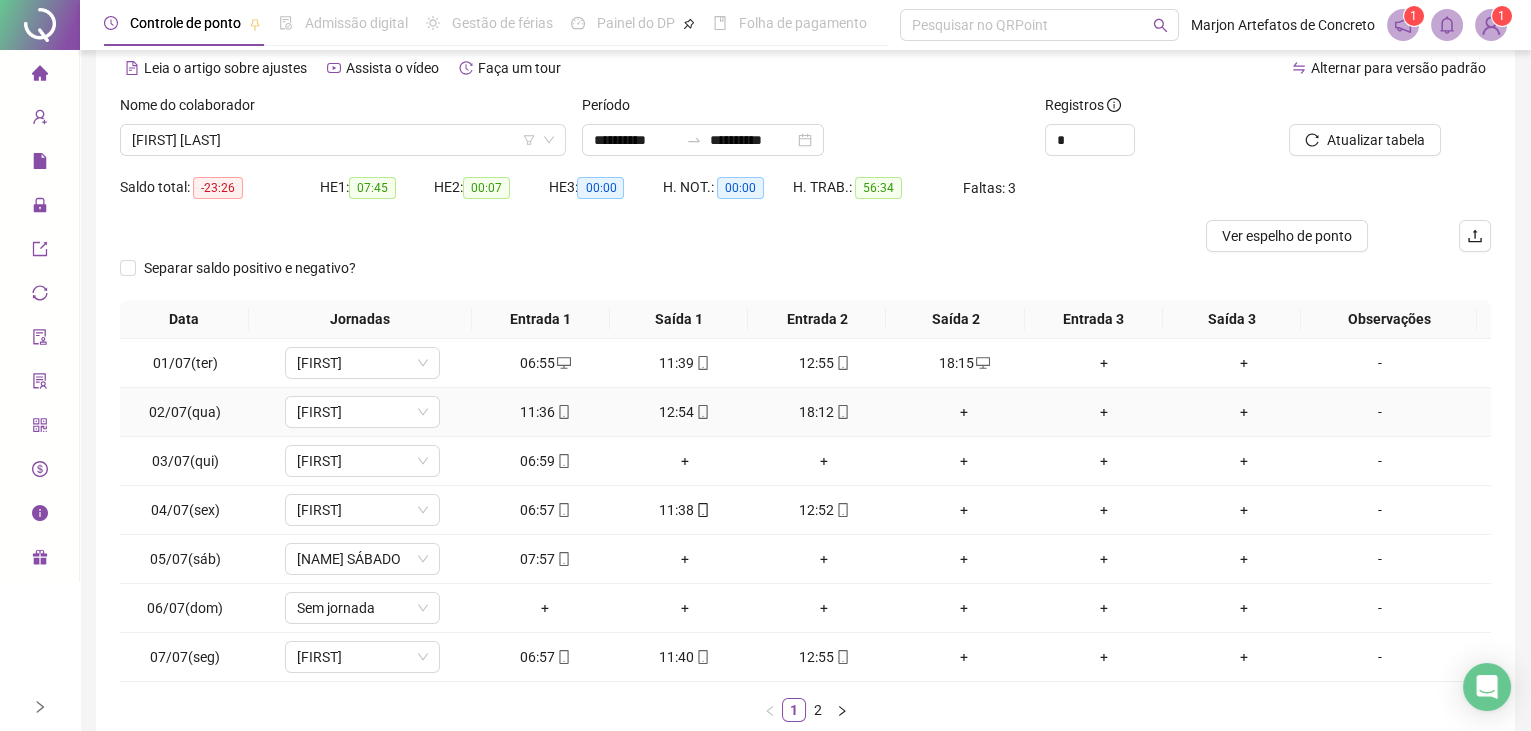 click on "+" at bounding box center [964, 412] 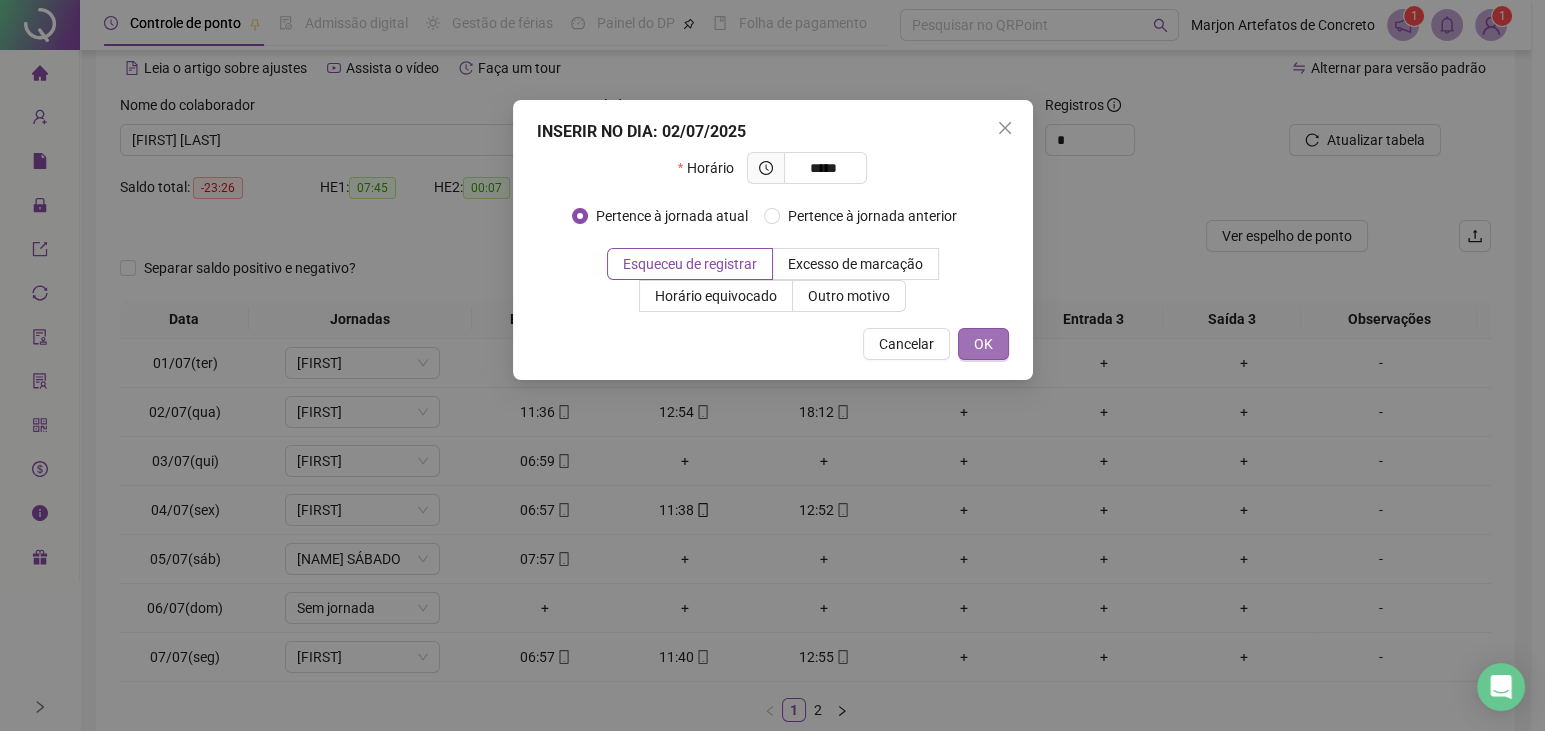 type on "*****" 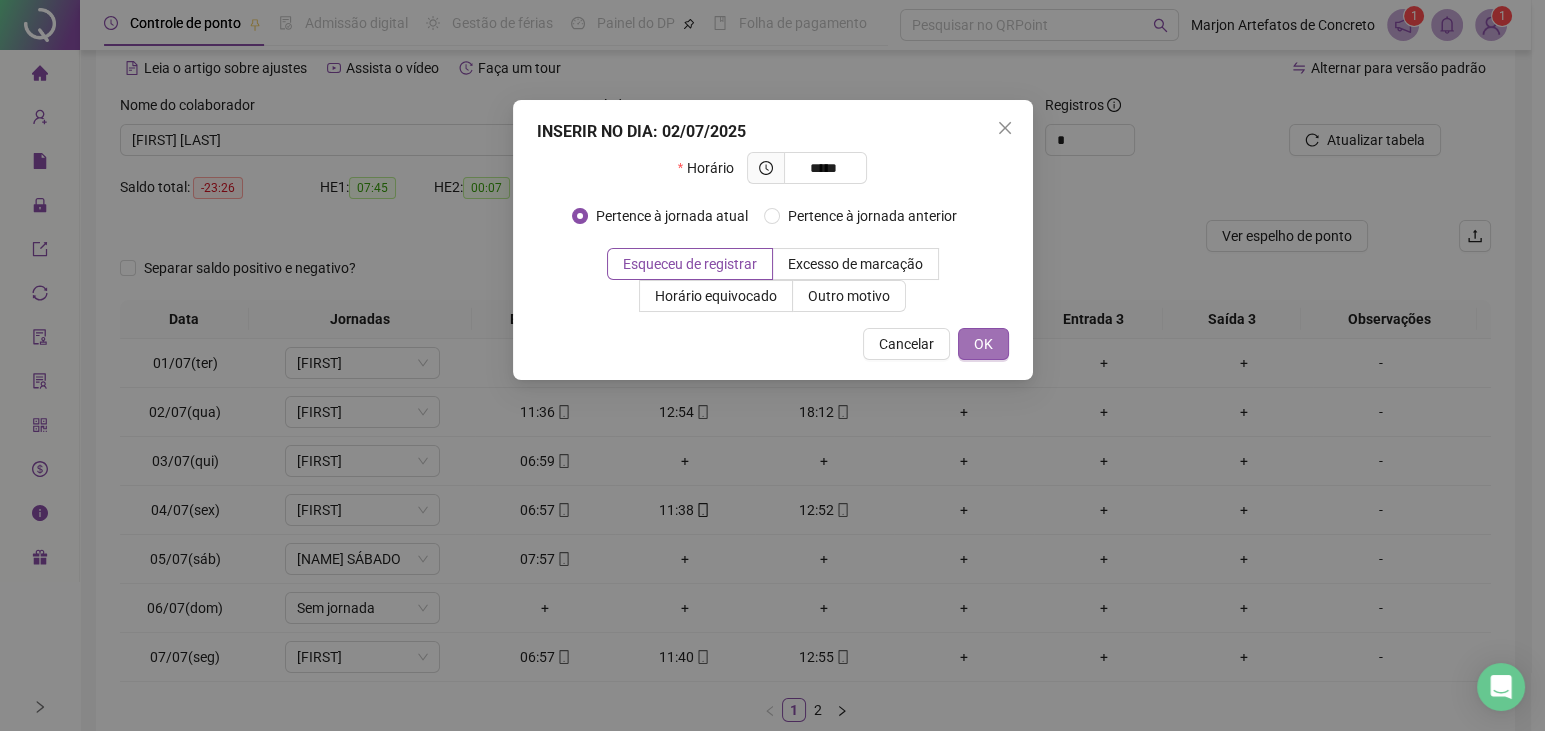 click on "OK" at bounding box center [983, 344] 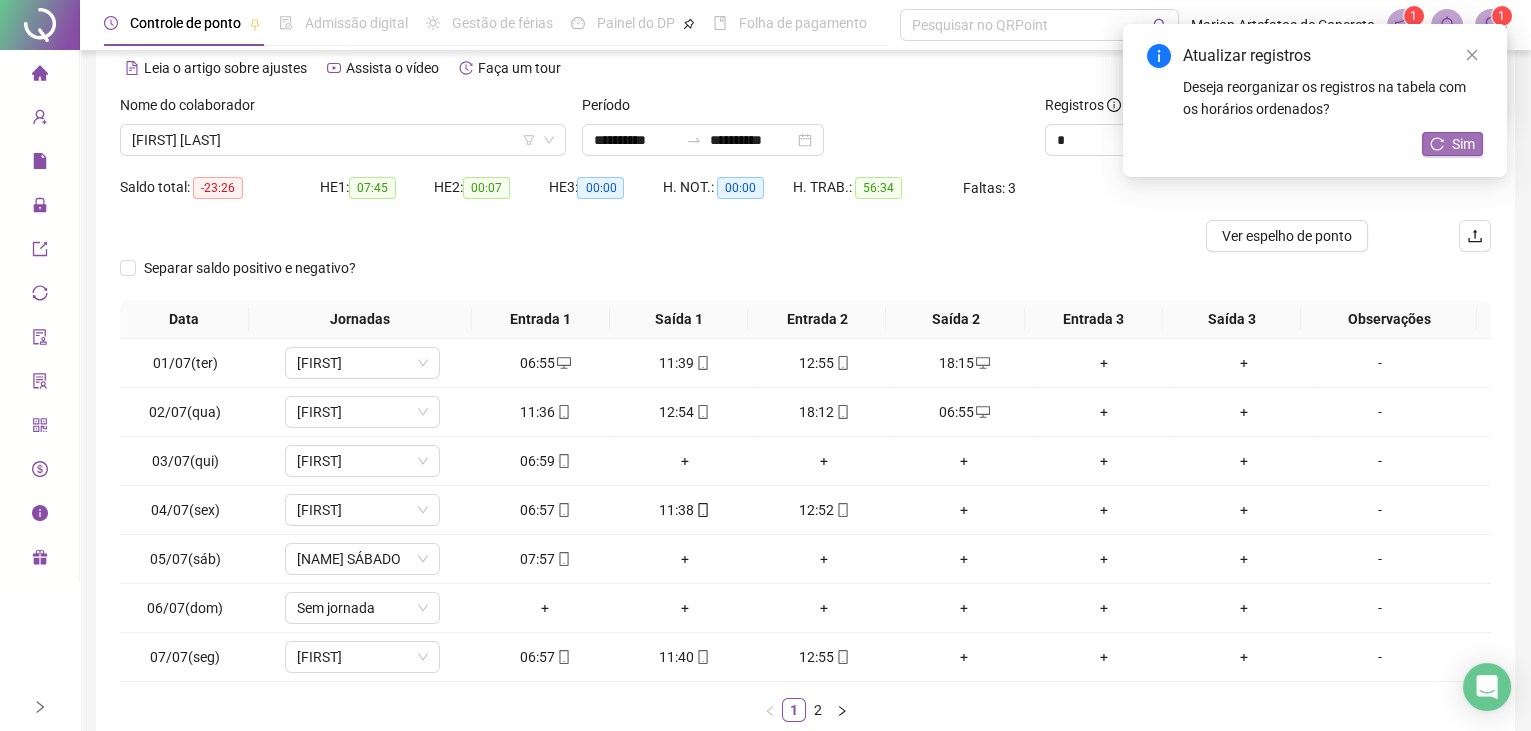 click on "Sim" at bounding box center [1463, 144] 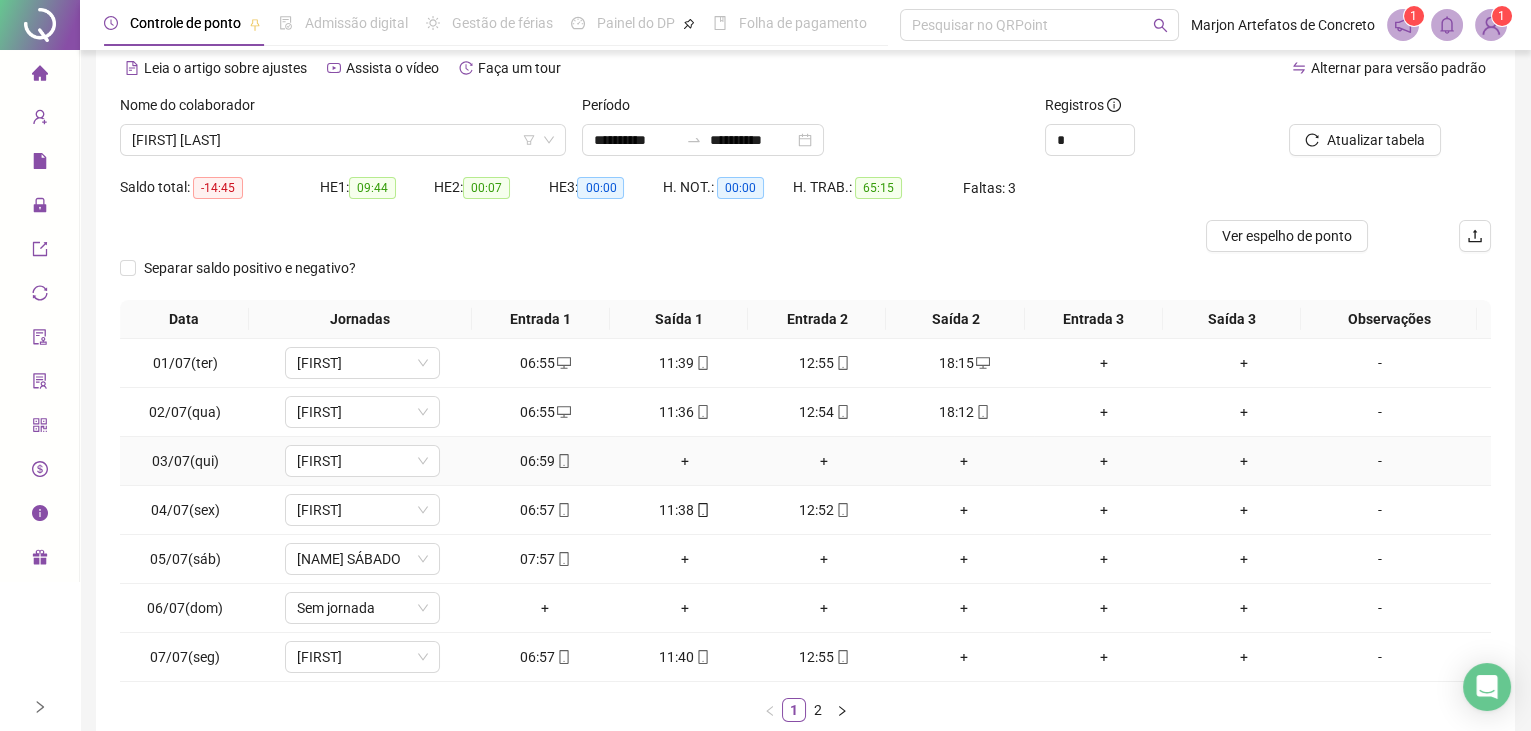 click on "+" at bounding box center [685, 461] 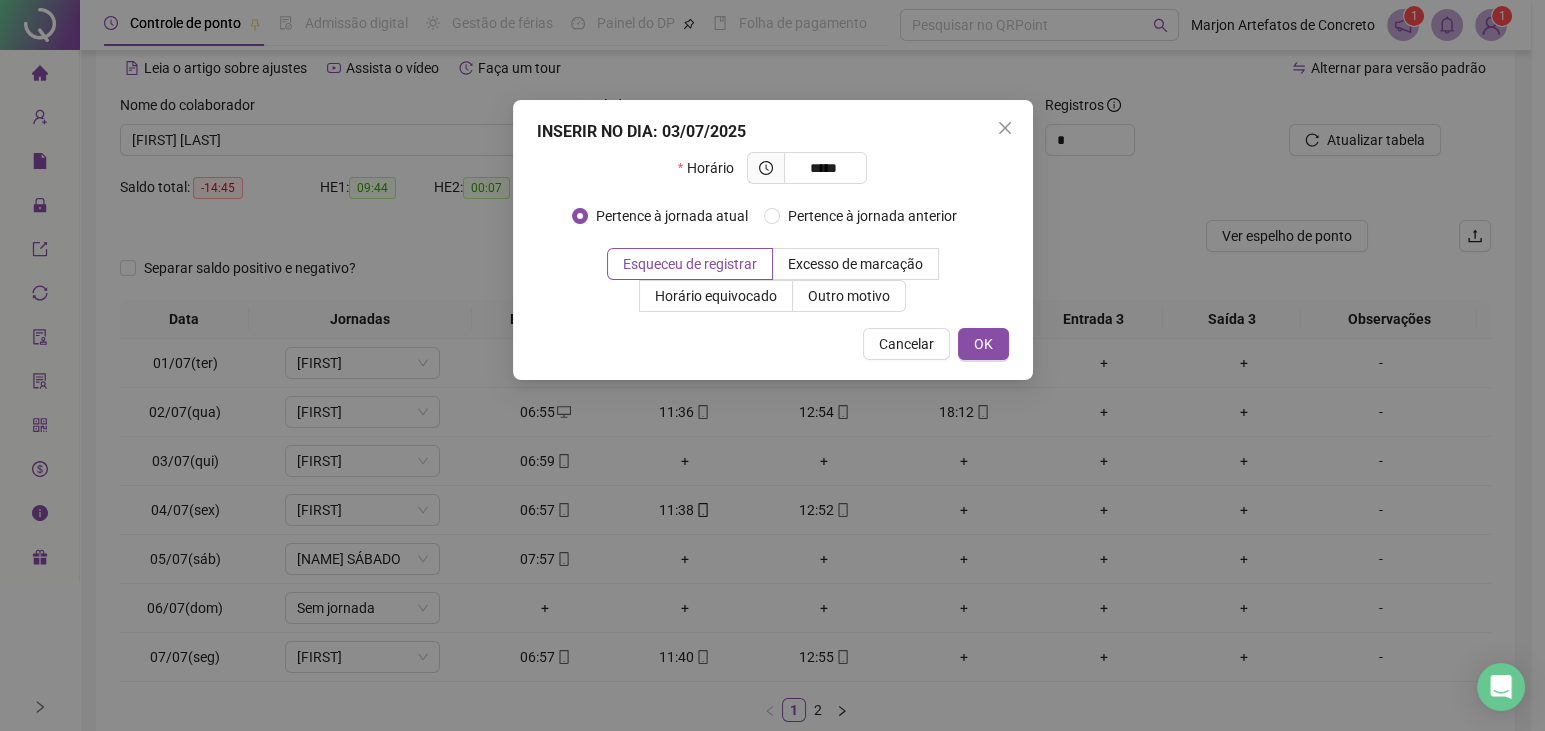 type on "*****" 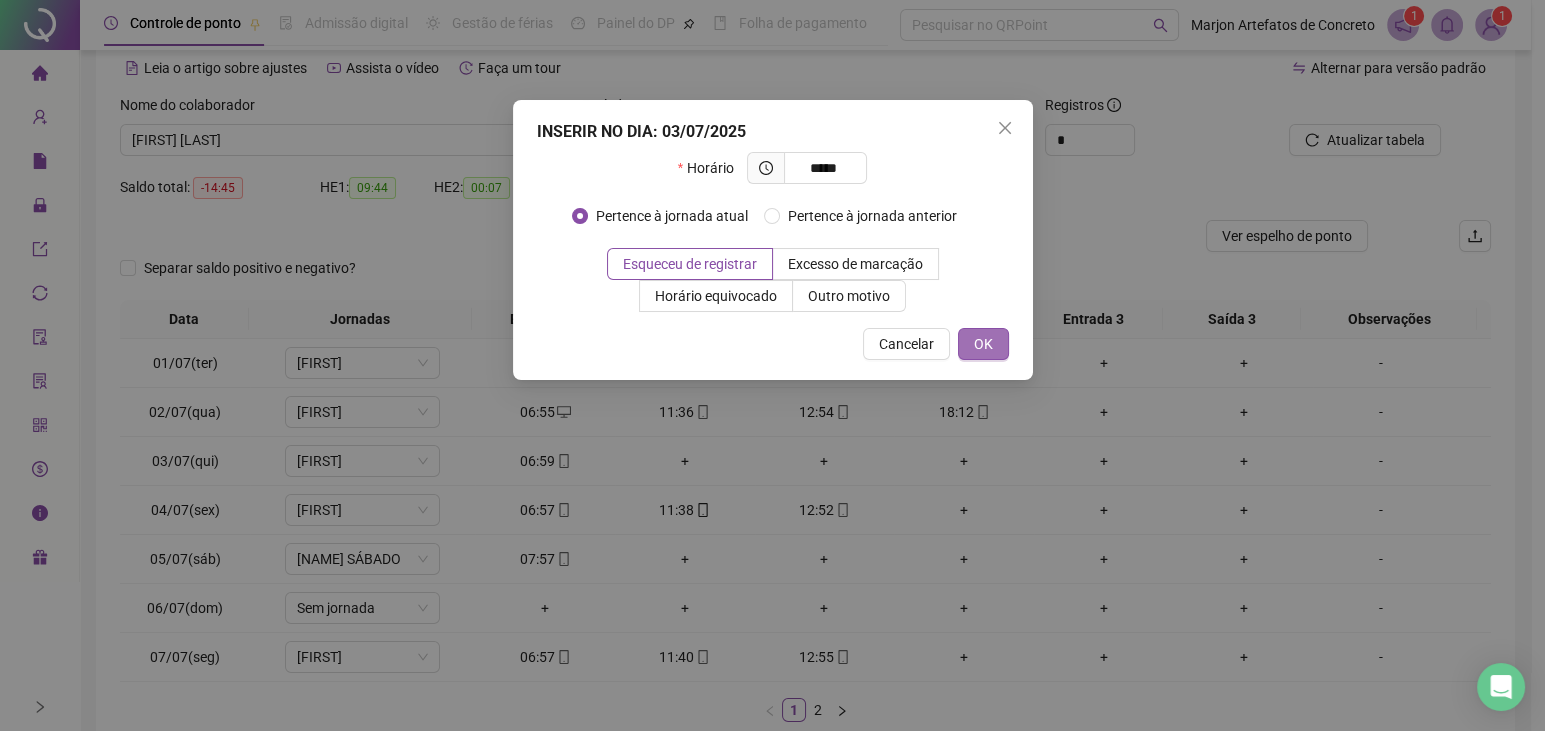 click on "OK" at bounding box center (983, 344) 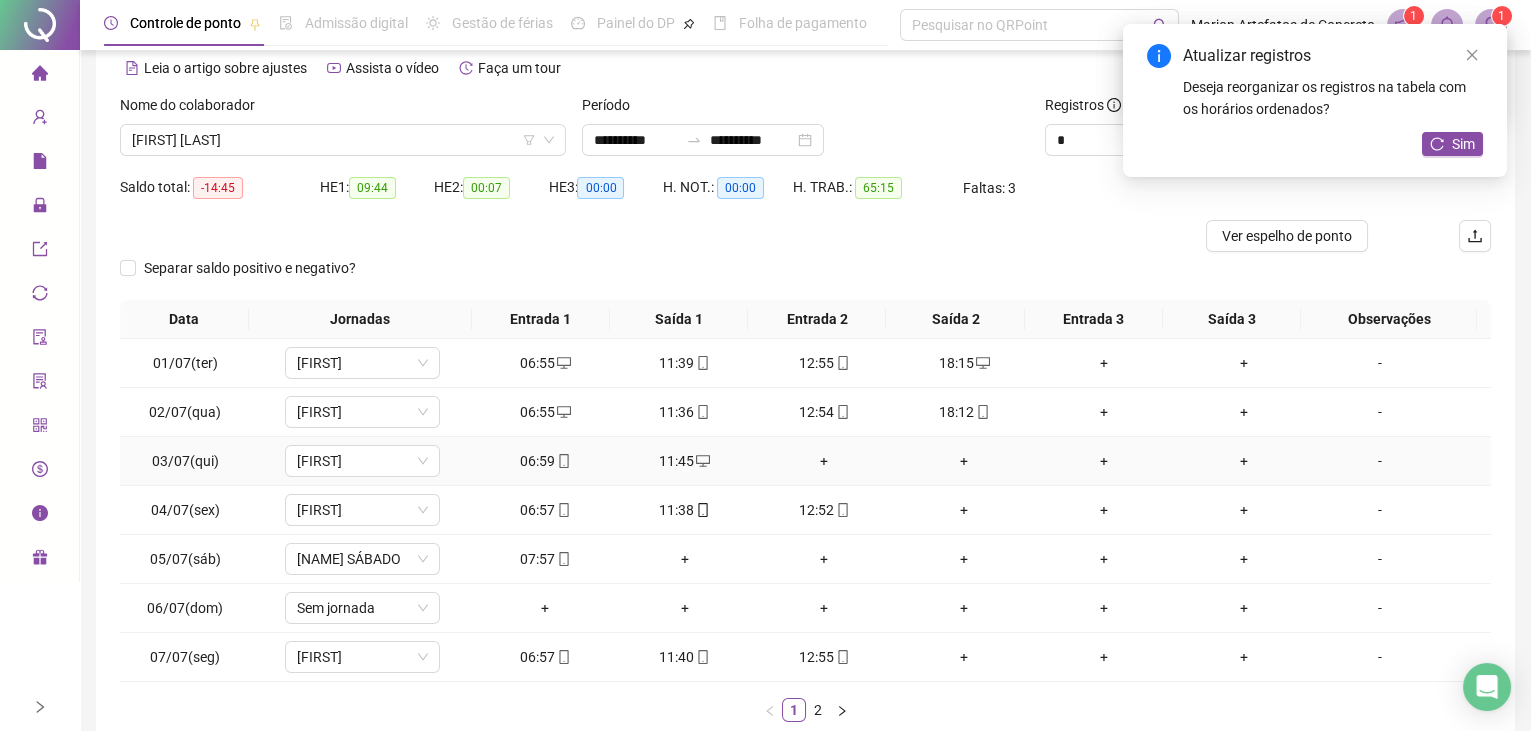 click on "+" at bounding box center [825, 461] 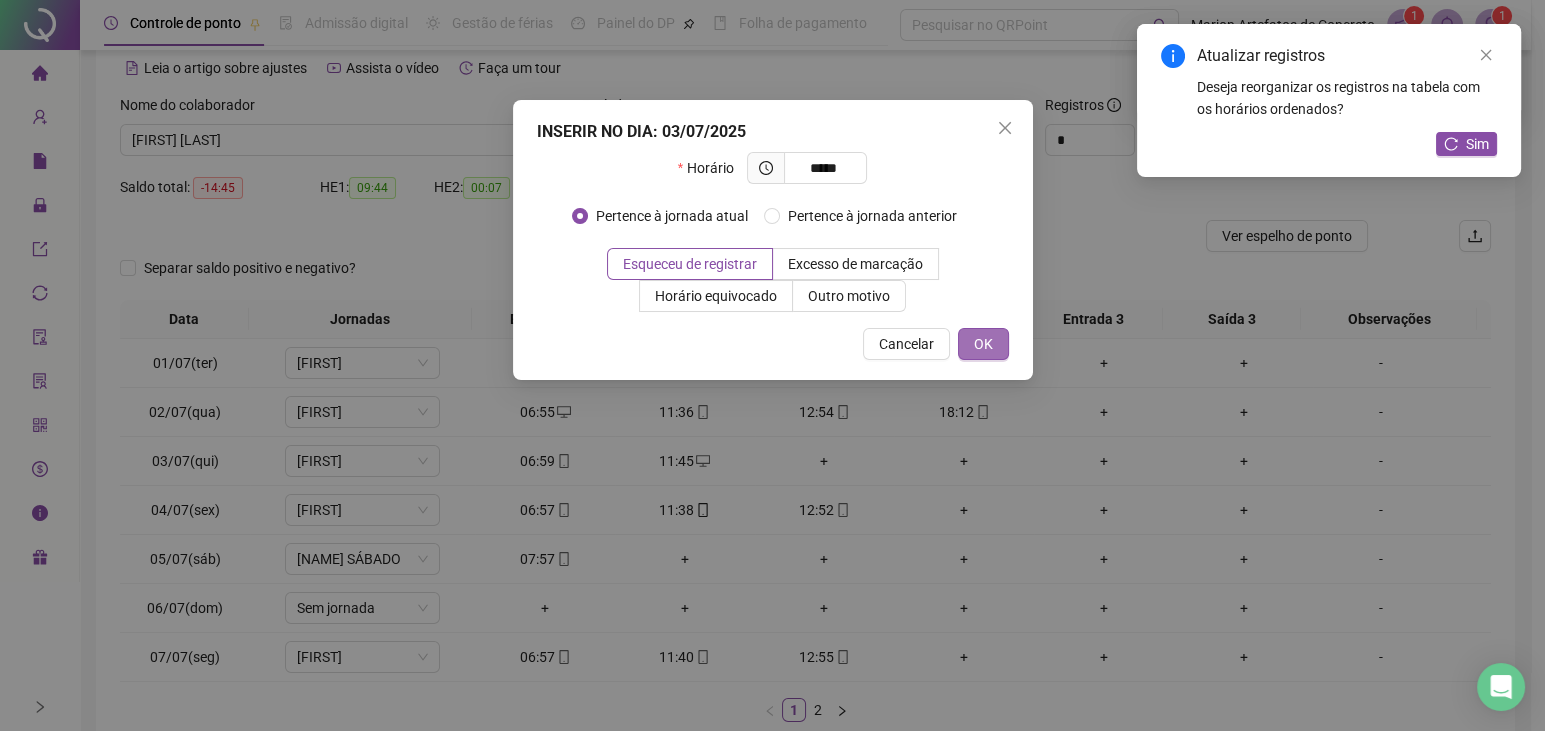 type on "*****" 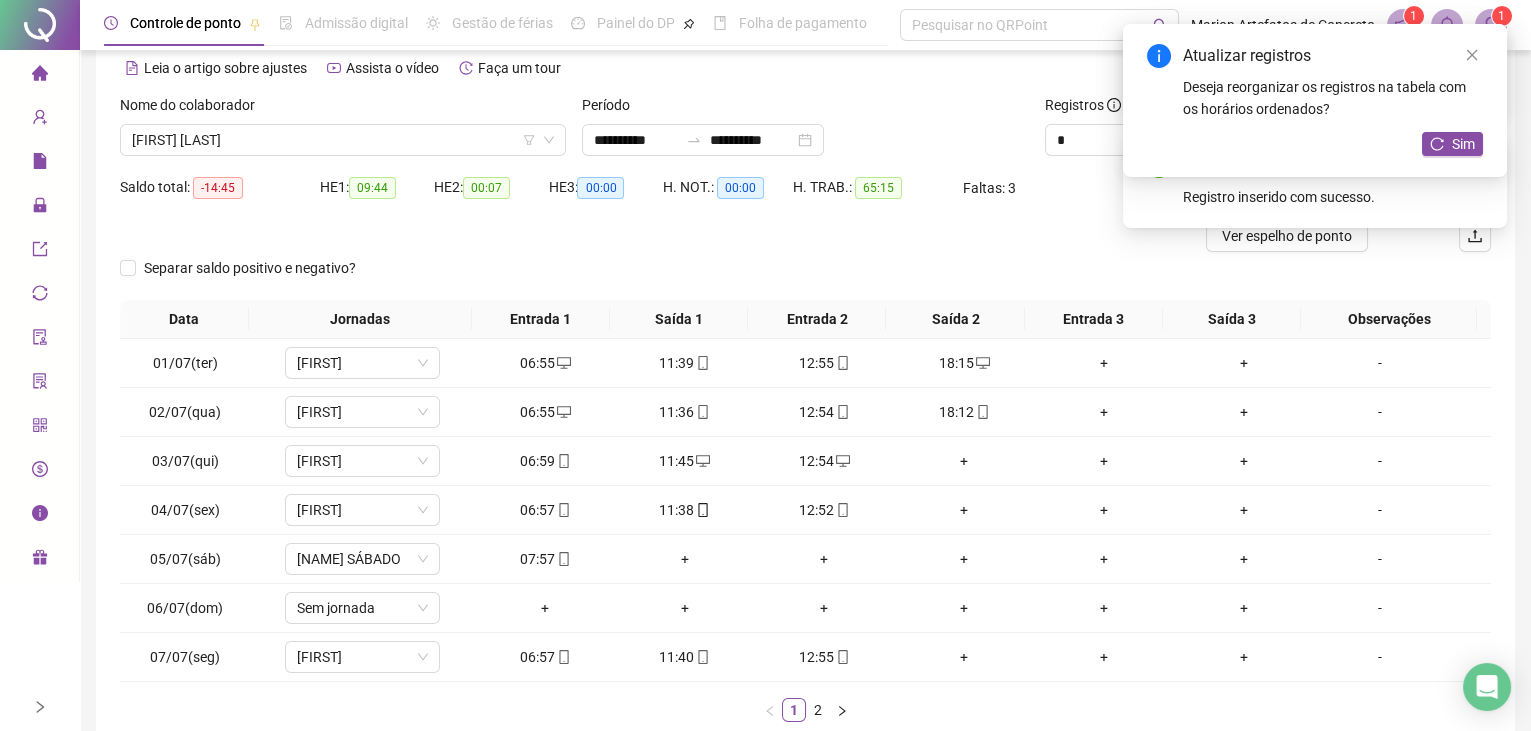 click on "+" at bounding box center (964, 461) 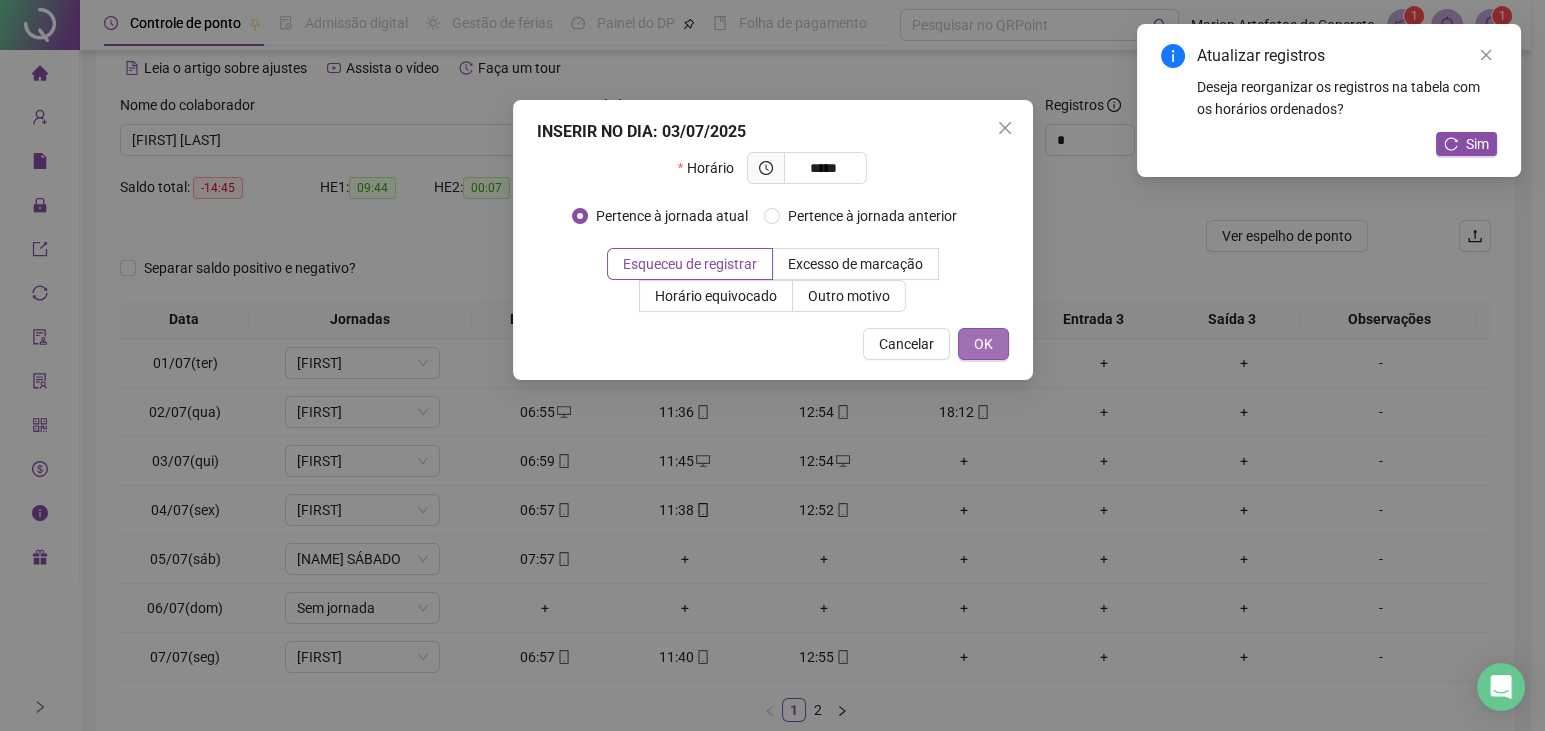 type on "*****" 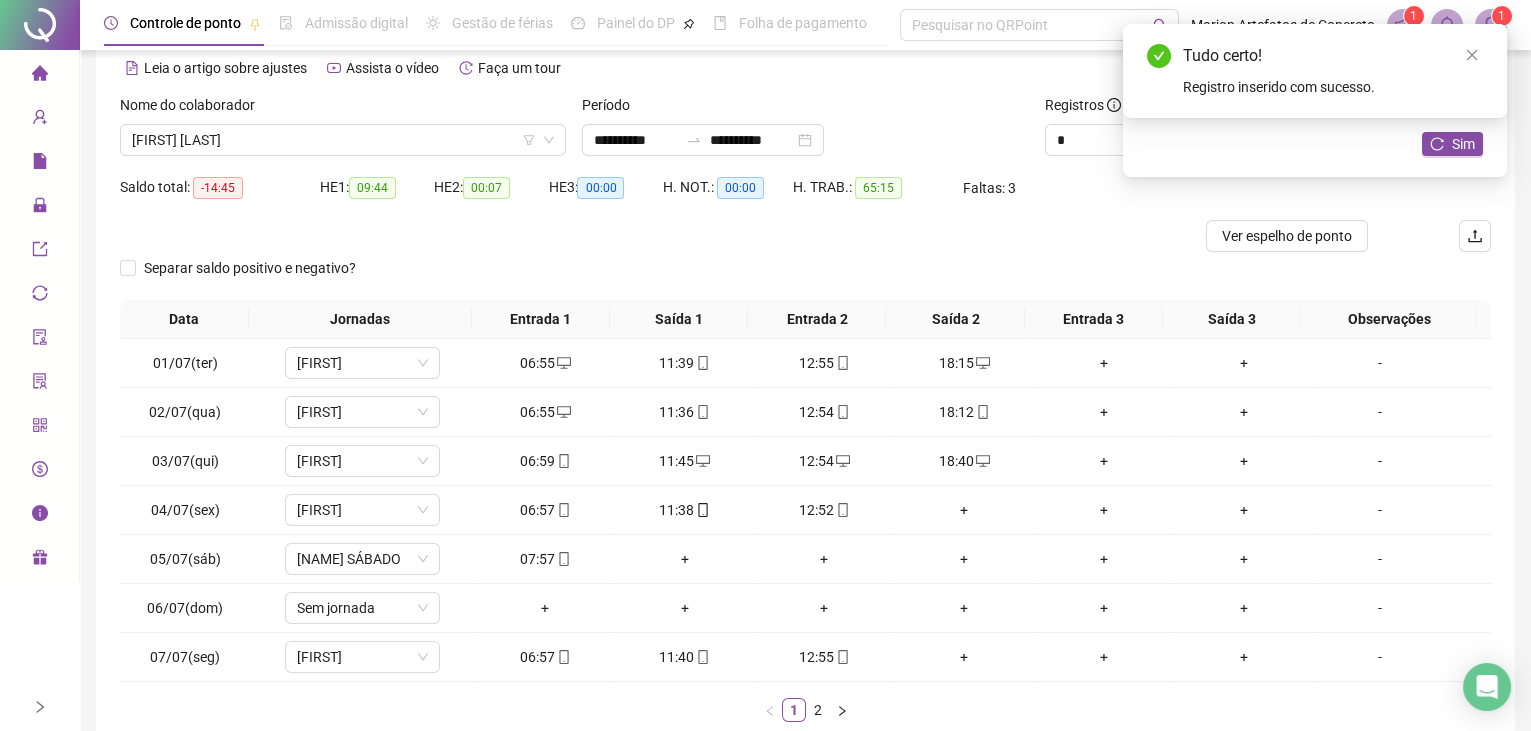 click on "Tudo certo! Registro inserido com sucesso." at bounding box center (1315, 71) 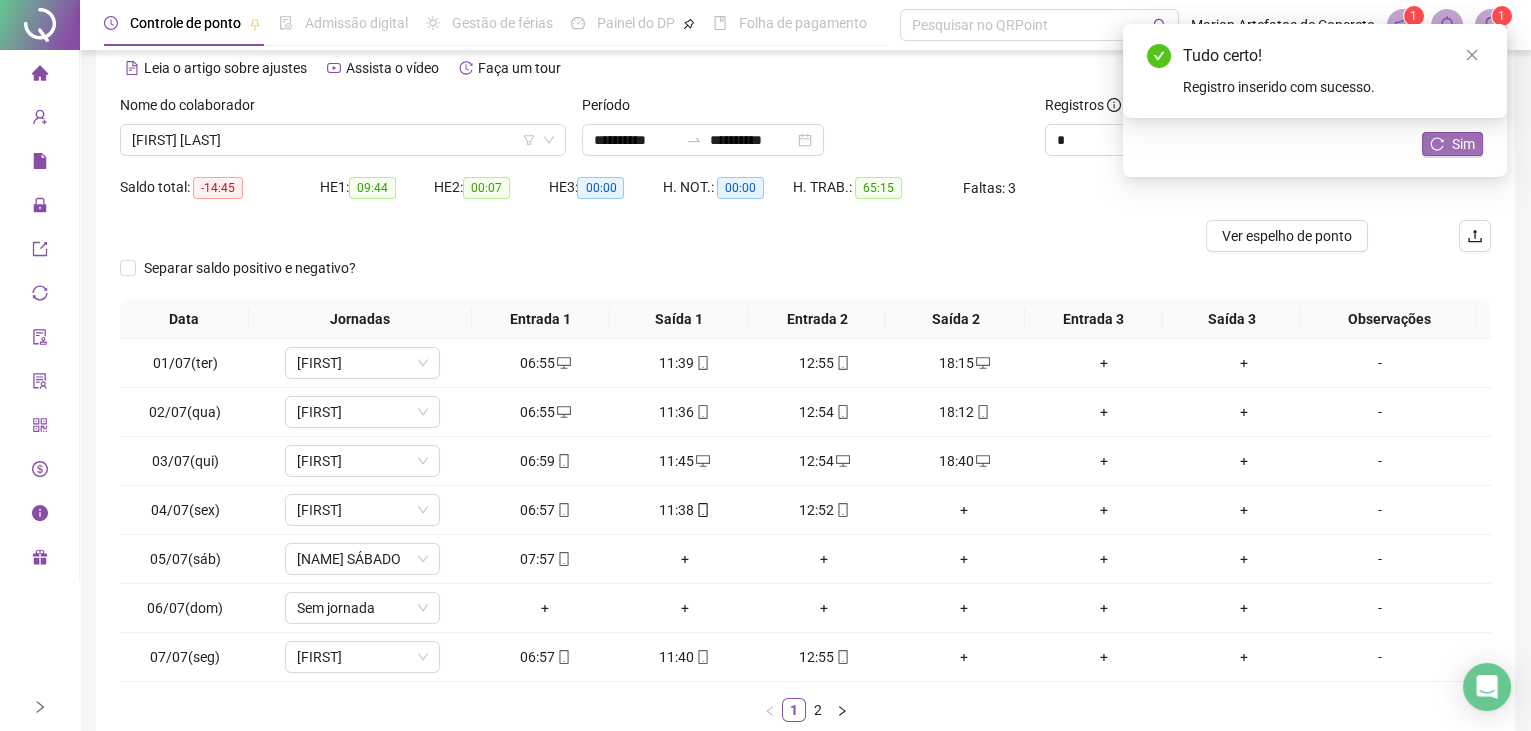 click 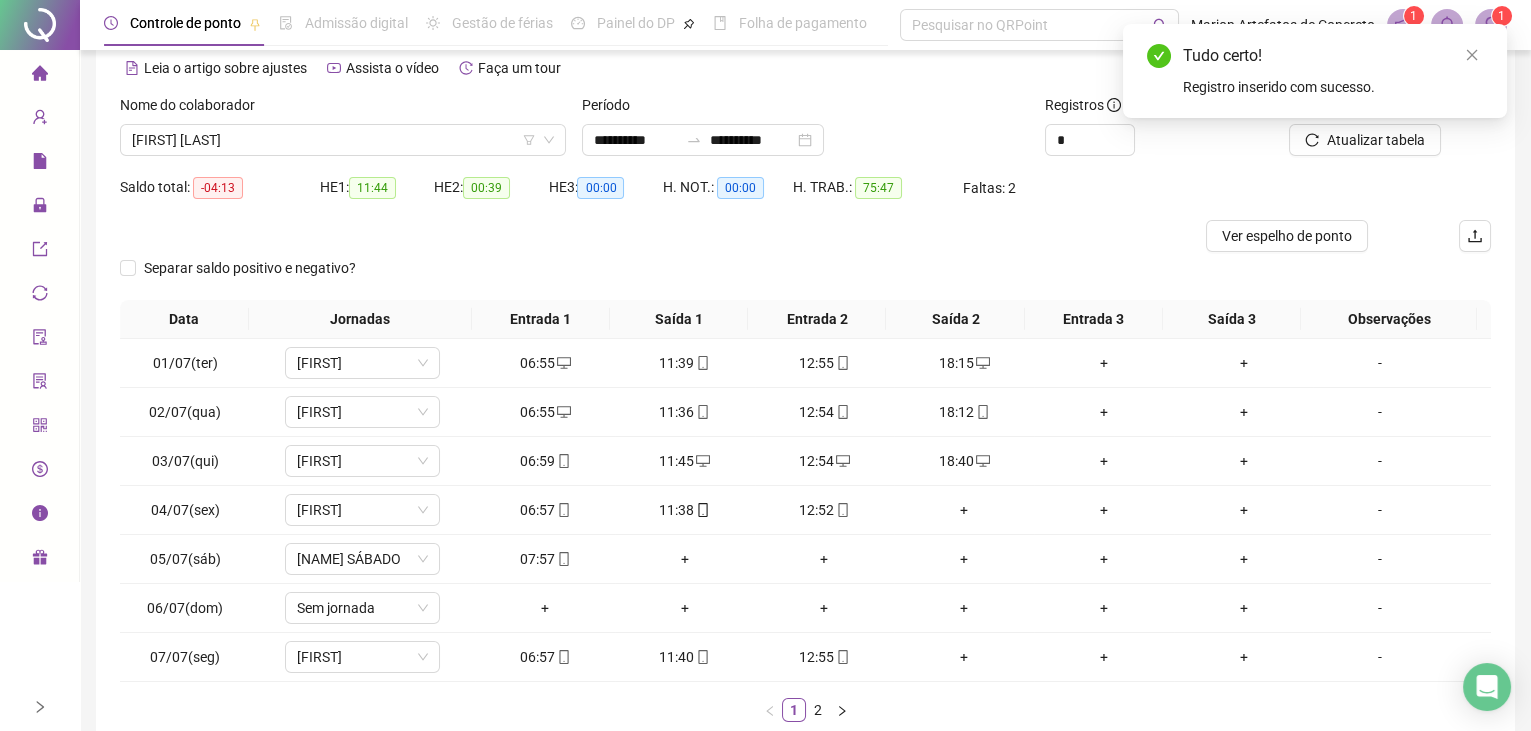 drag, startPoint x: 1474, startPoint y: 50, endPoint x: 1012, endPoint y: 156, distance: 474.0042 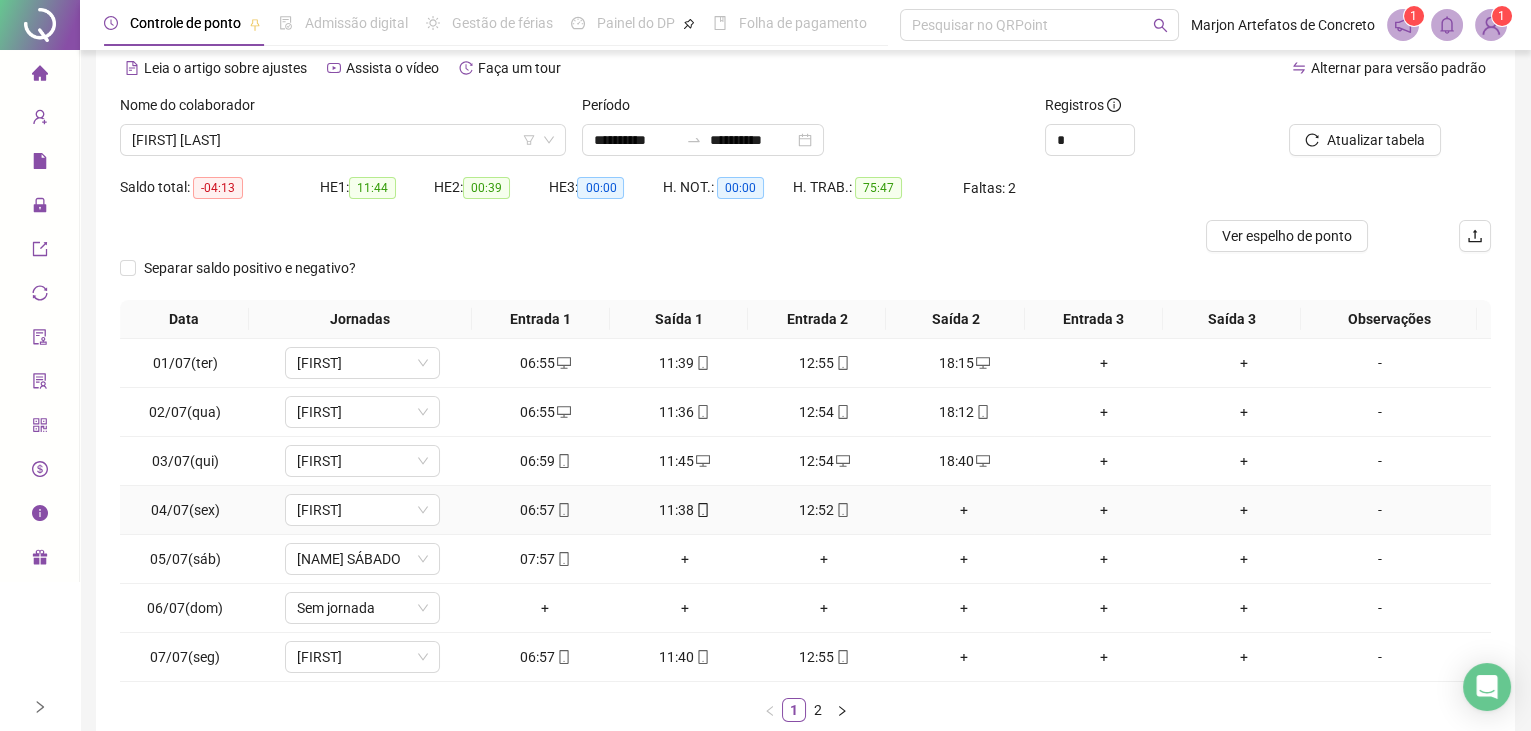 click on "+" at bounding box center (964, 510) 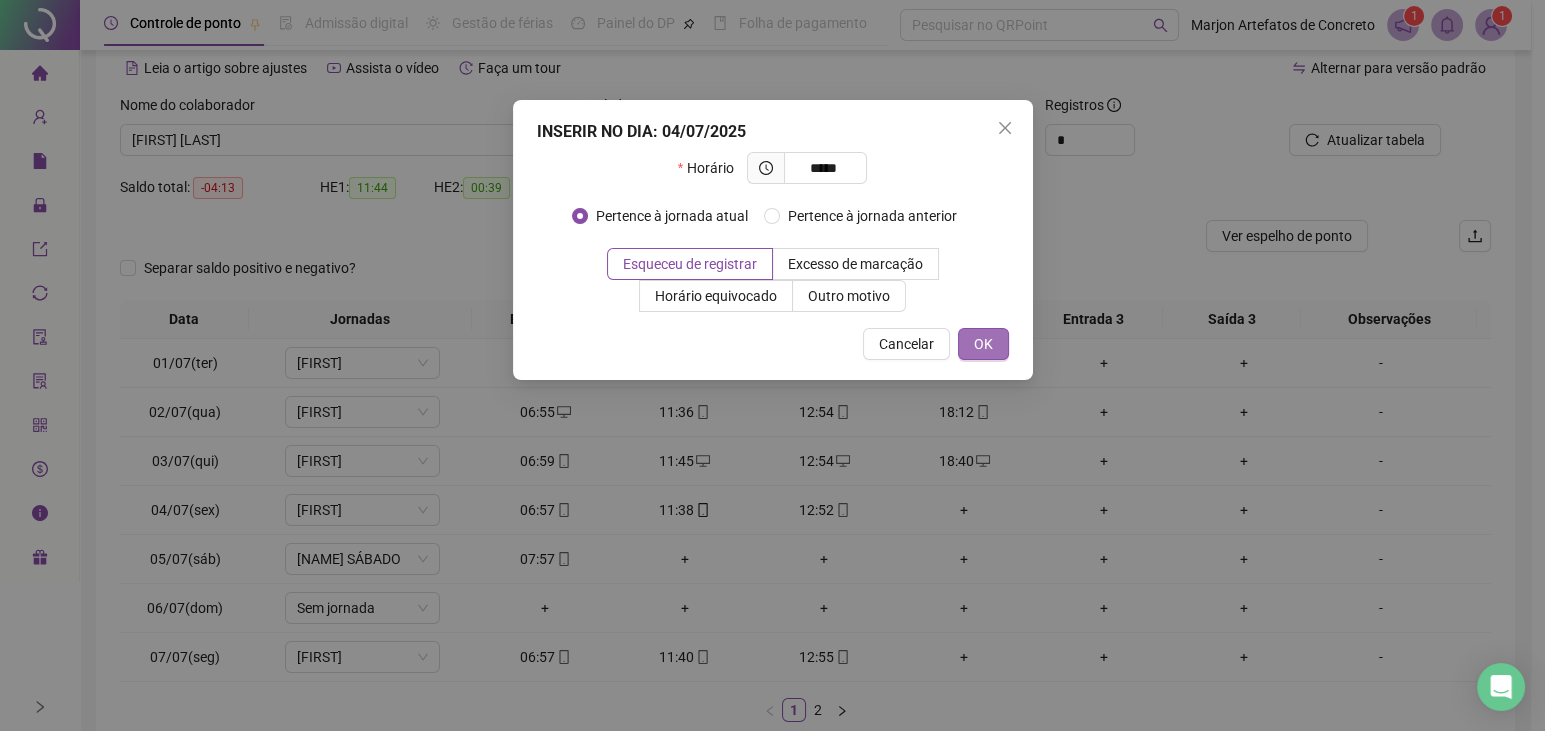 type on "*****" 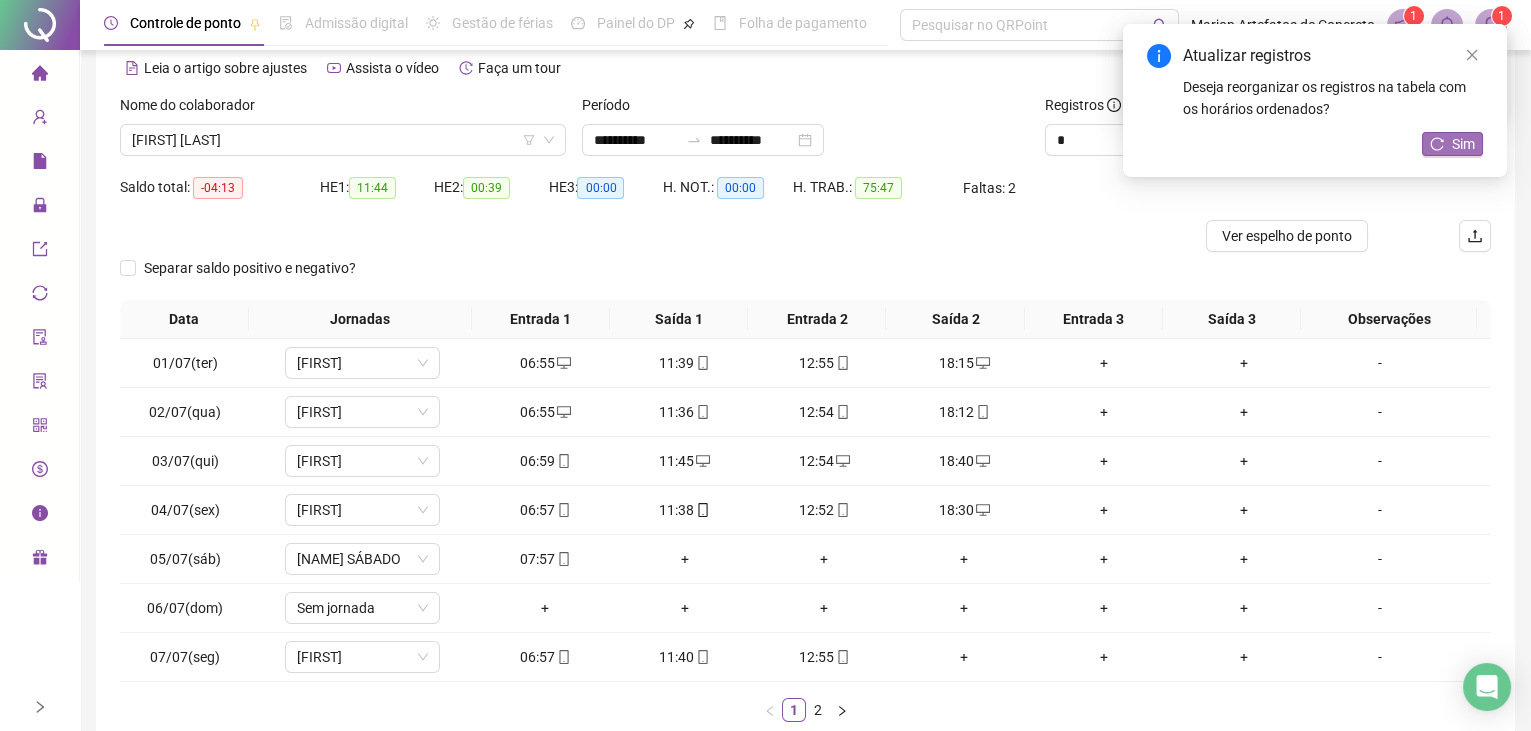 click on "Sim" at bounding box center [1463, 144] 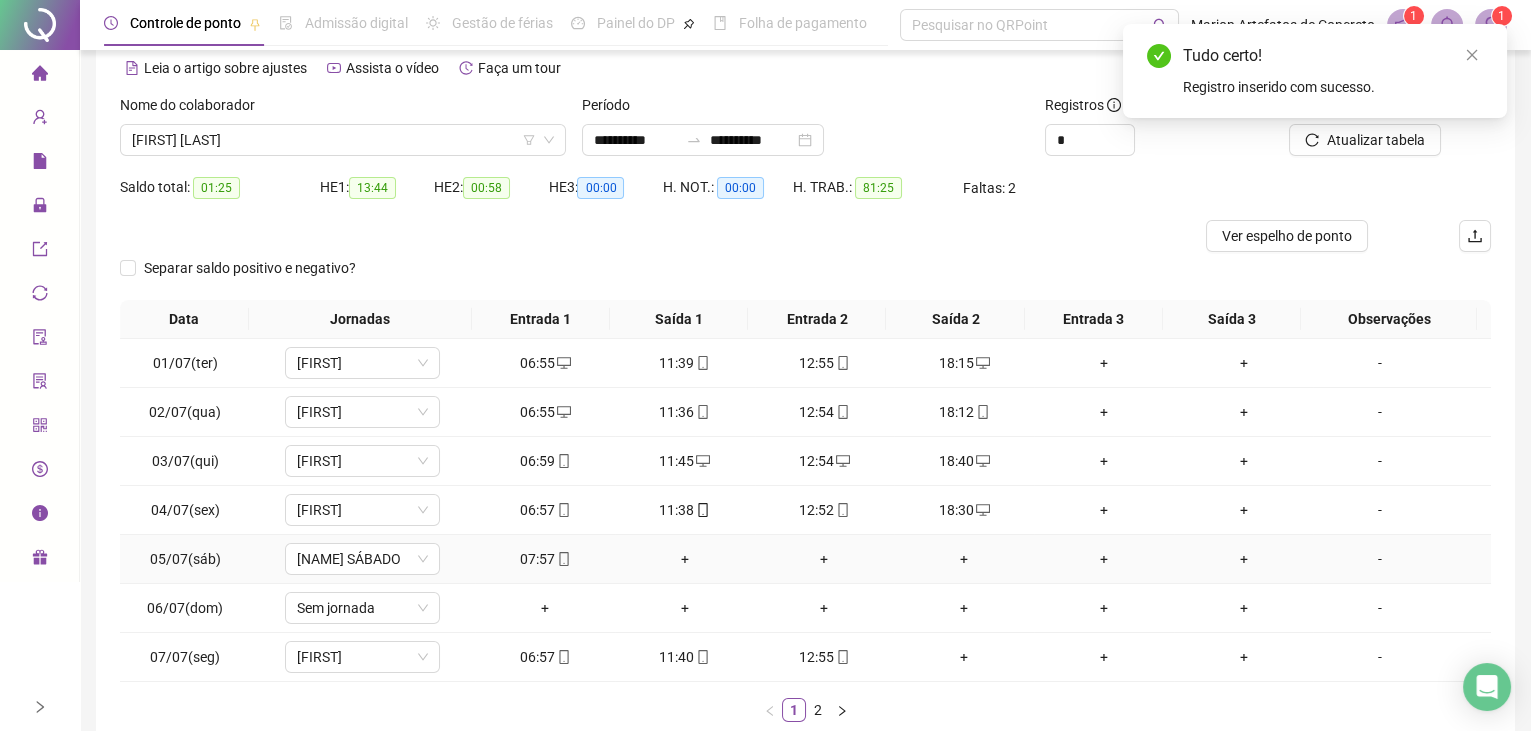 click on "+" at bounding box center (685, 559) 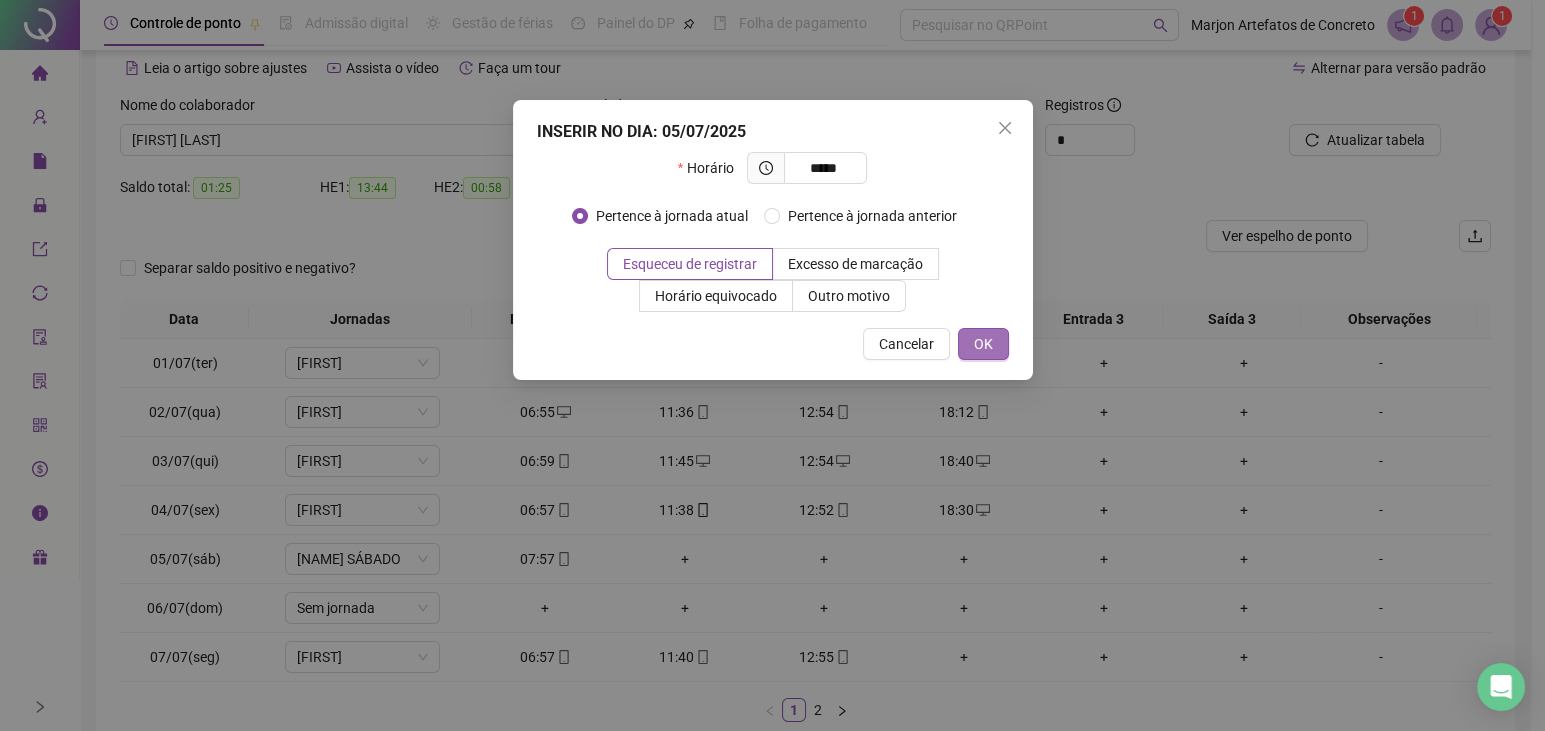 type on "*****" 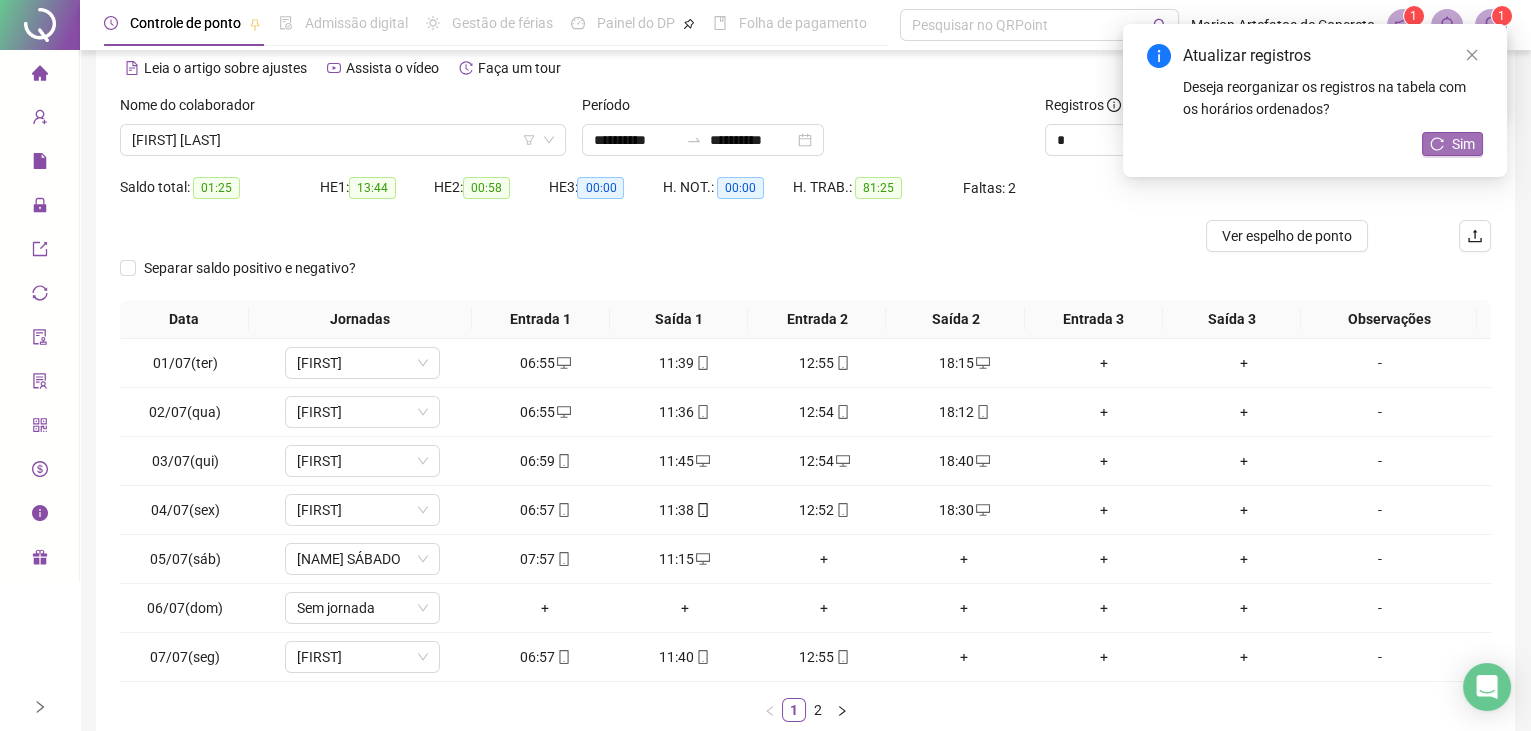 click on "Sim" at bounding box center [1463, 144] 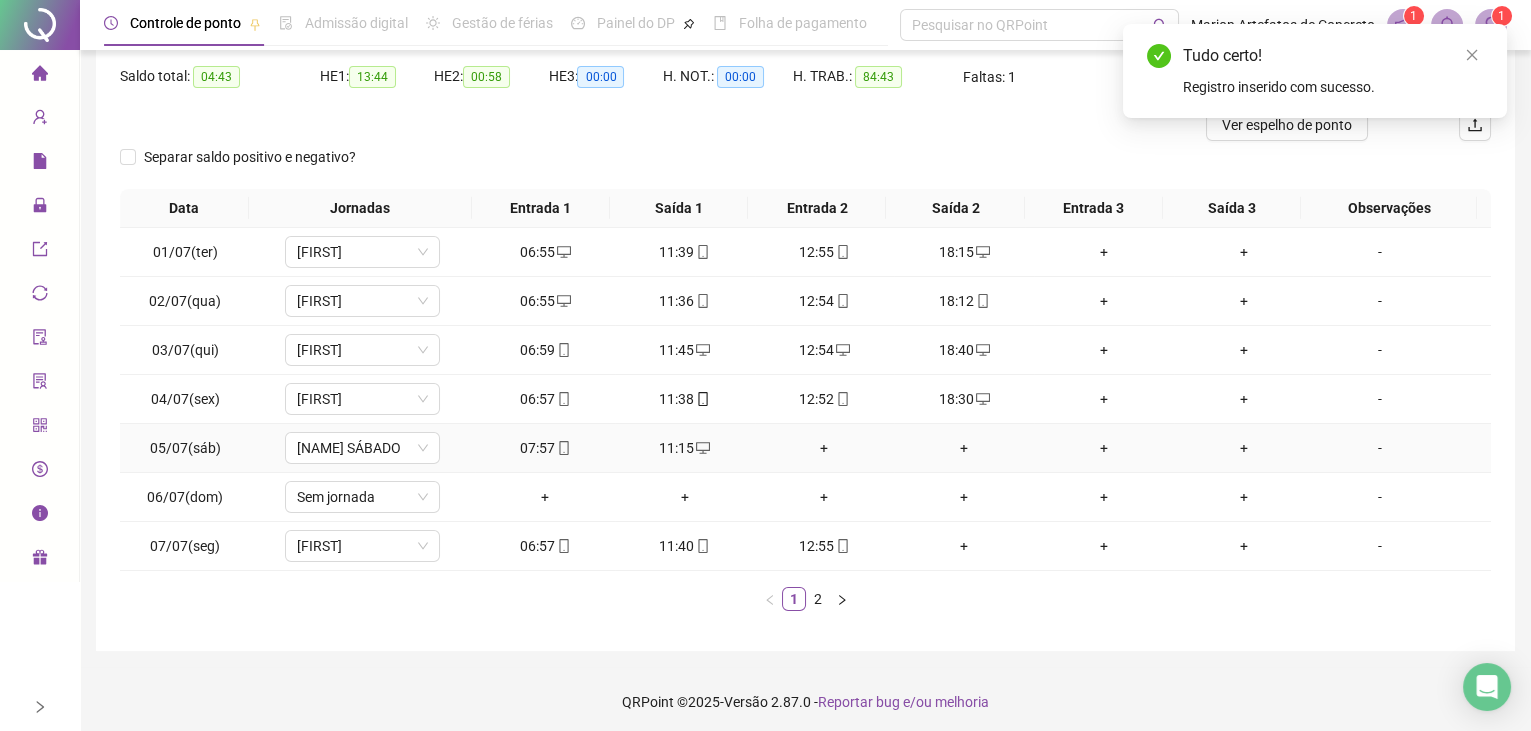 scroll, scrollTop: 203, scrollLeft: 0, axis: vertical 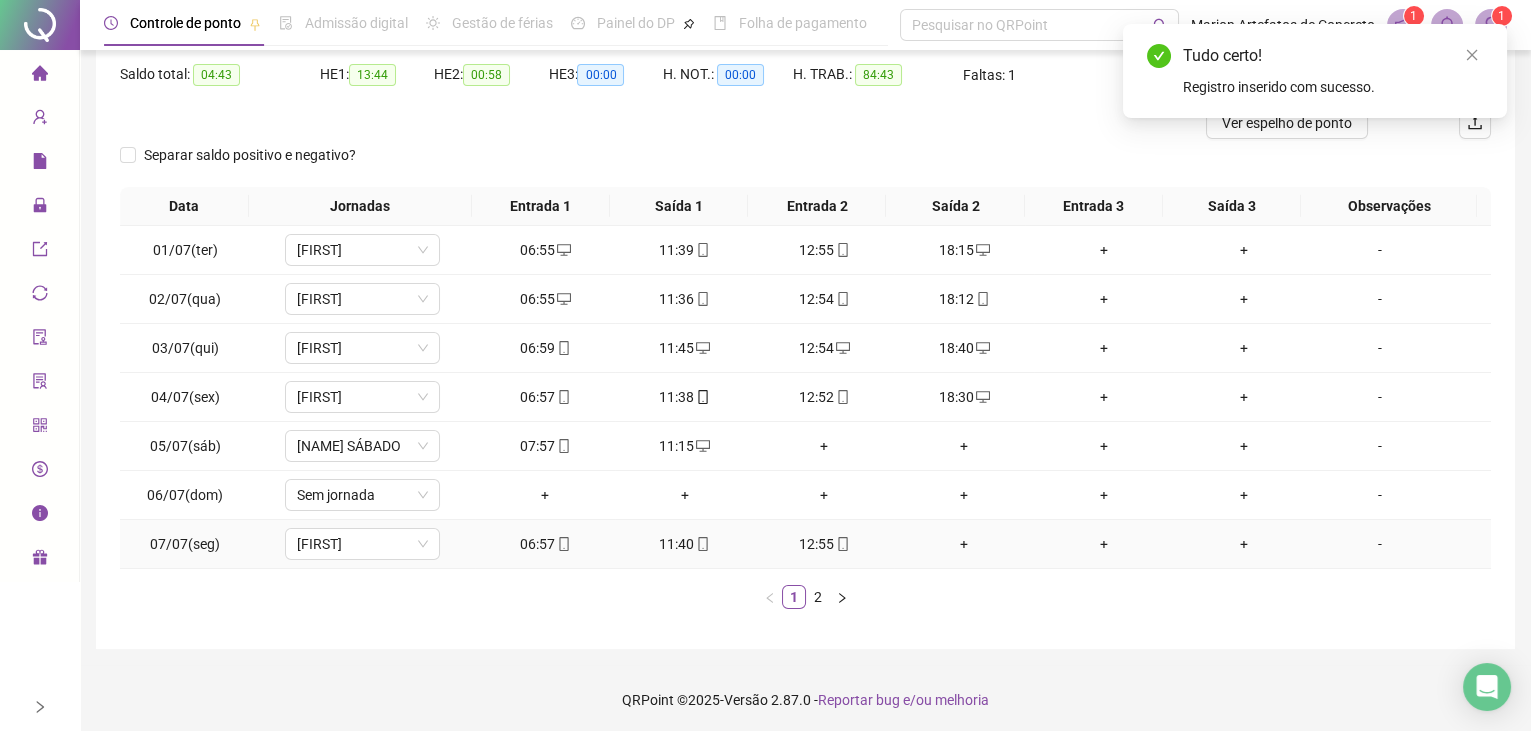 click on "+" at bounding box center (964, 544) 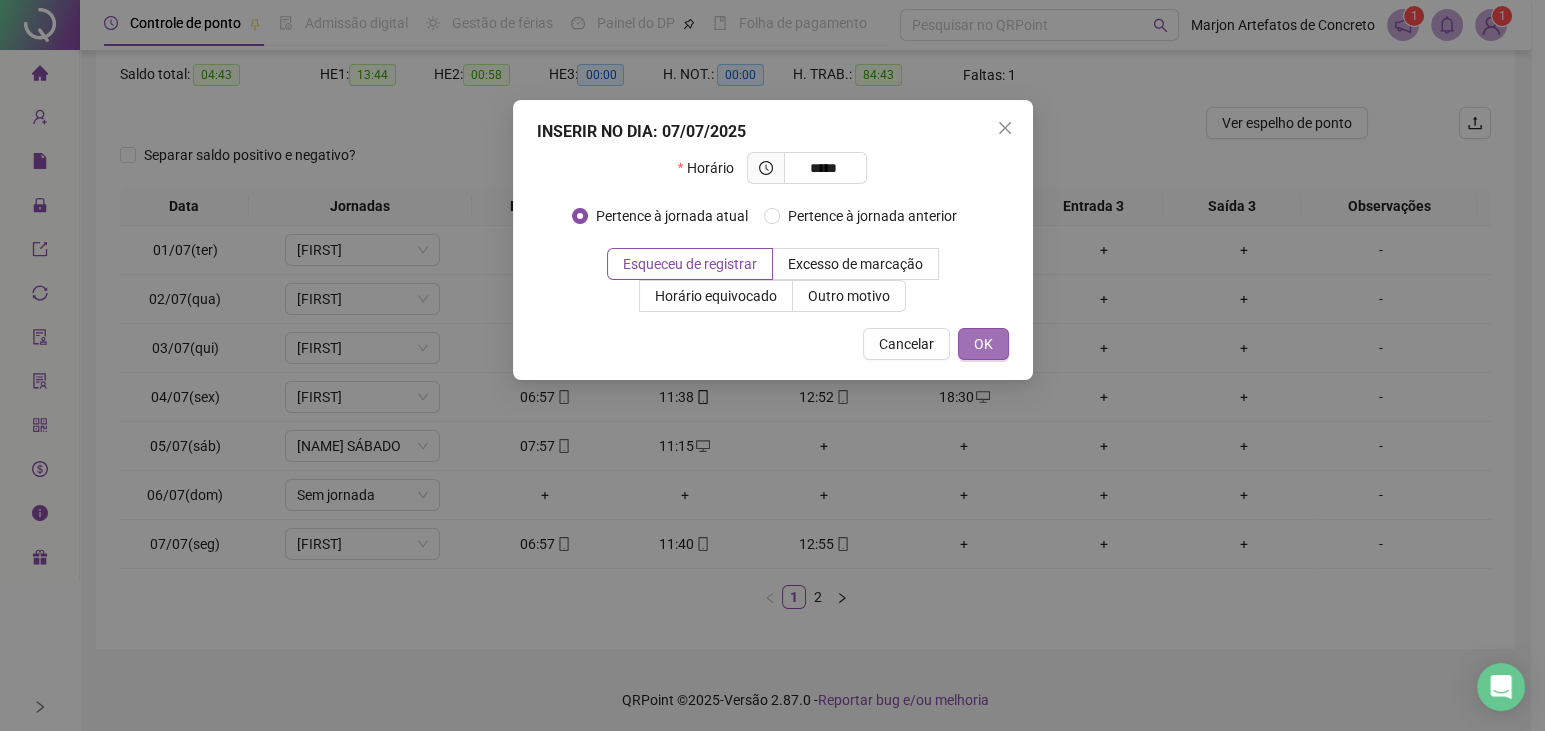 type on "*****" 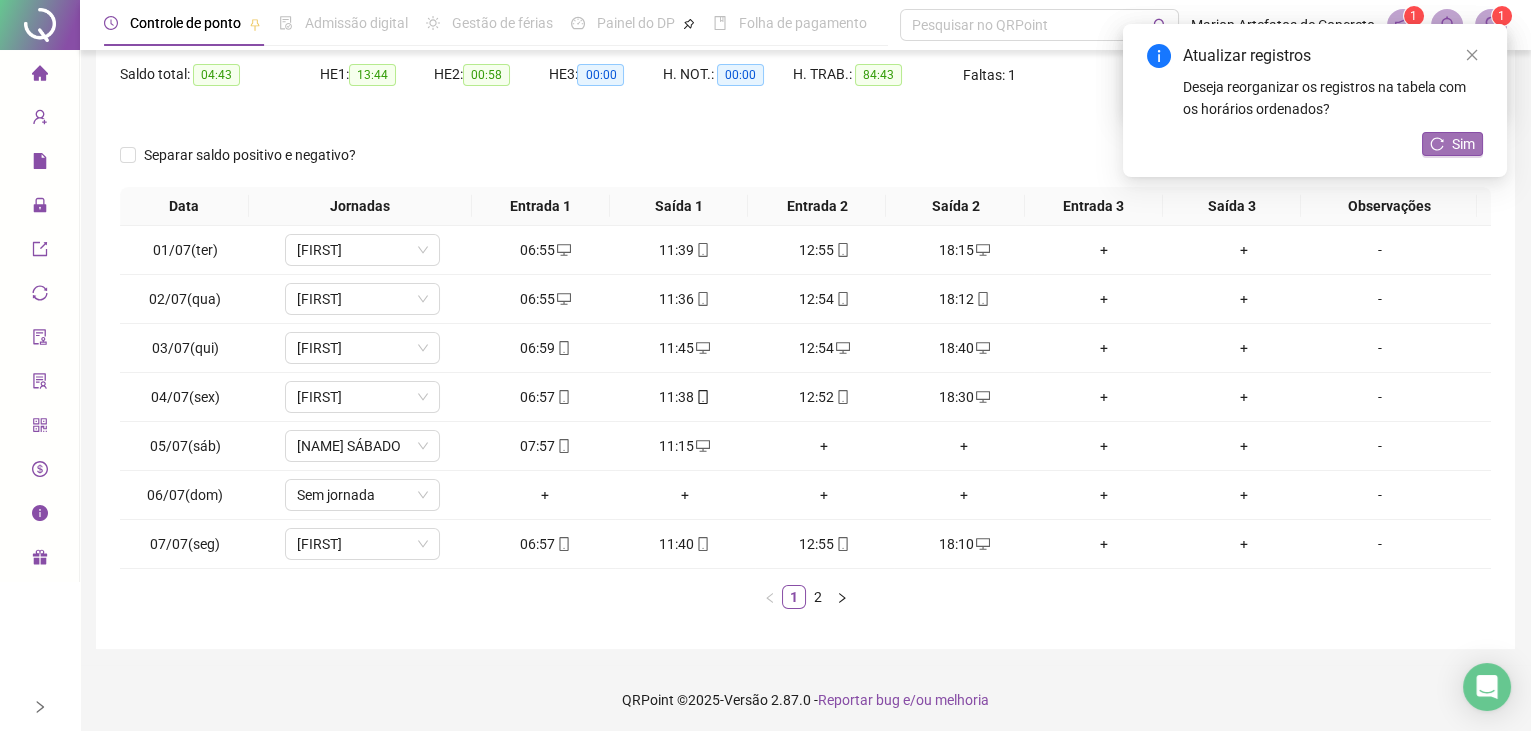 click on "Sim" at bounding box center [1463, 144] 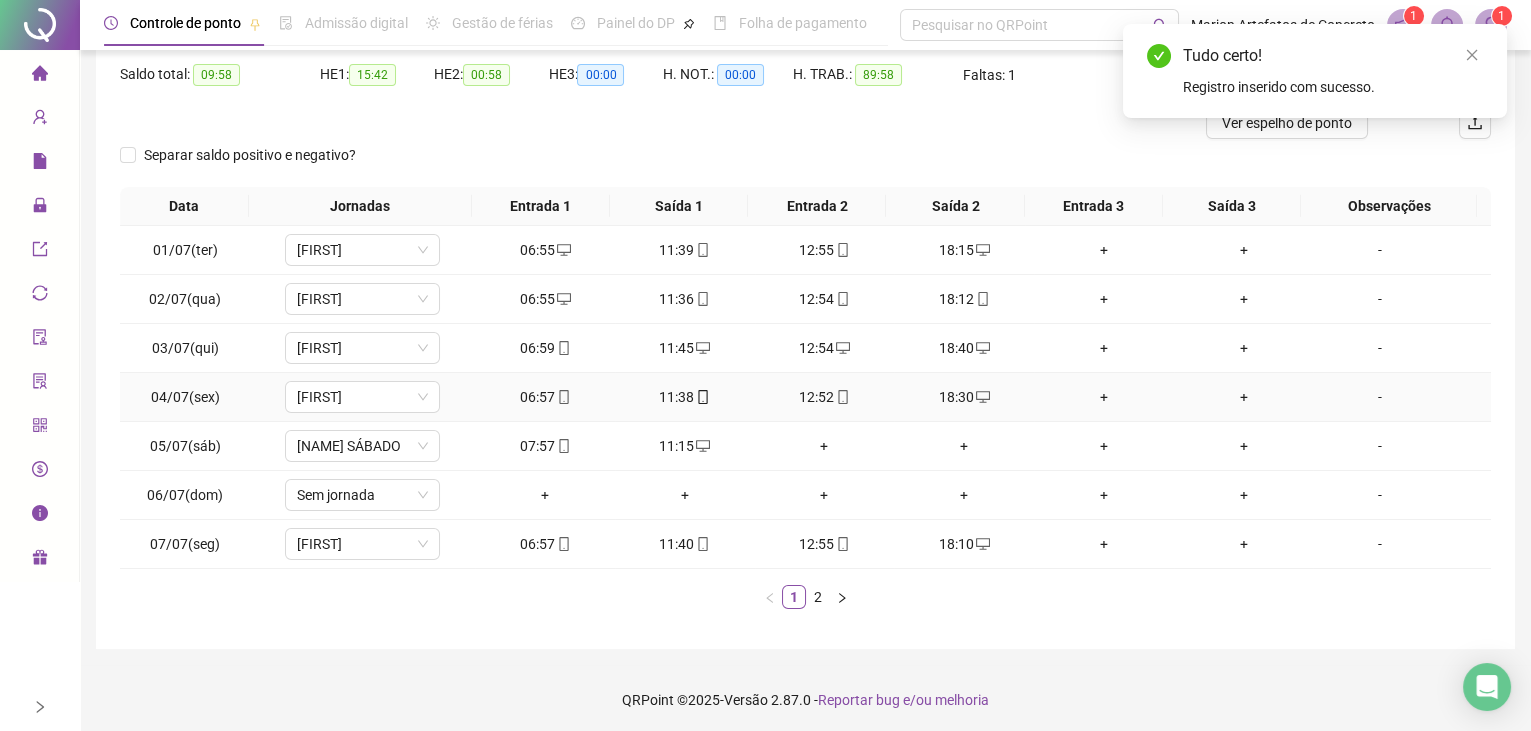 scroll, scrollTop: 0, scrollLeft: 0, axis: both 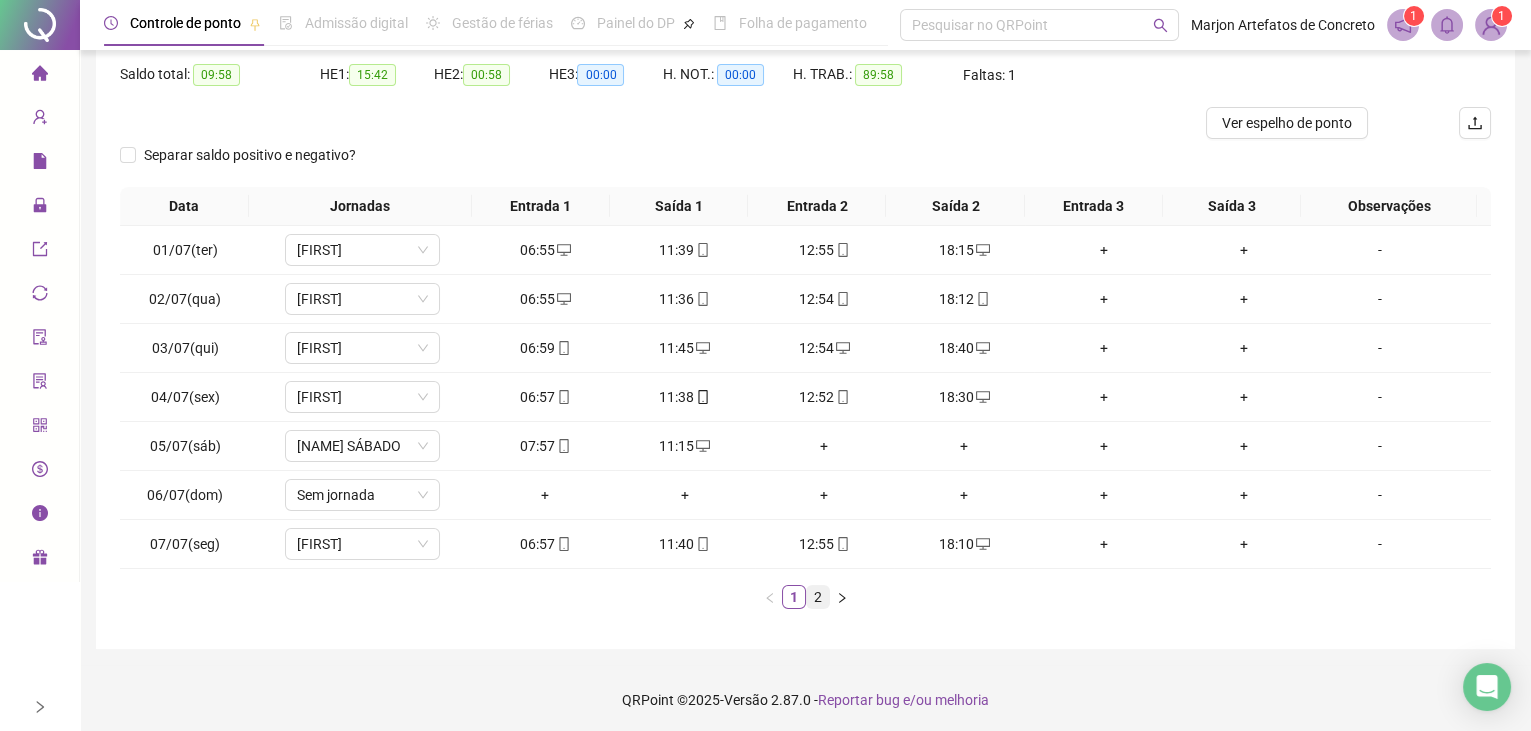 click on "2" at bounding box center [818, 597] 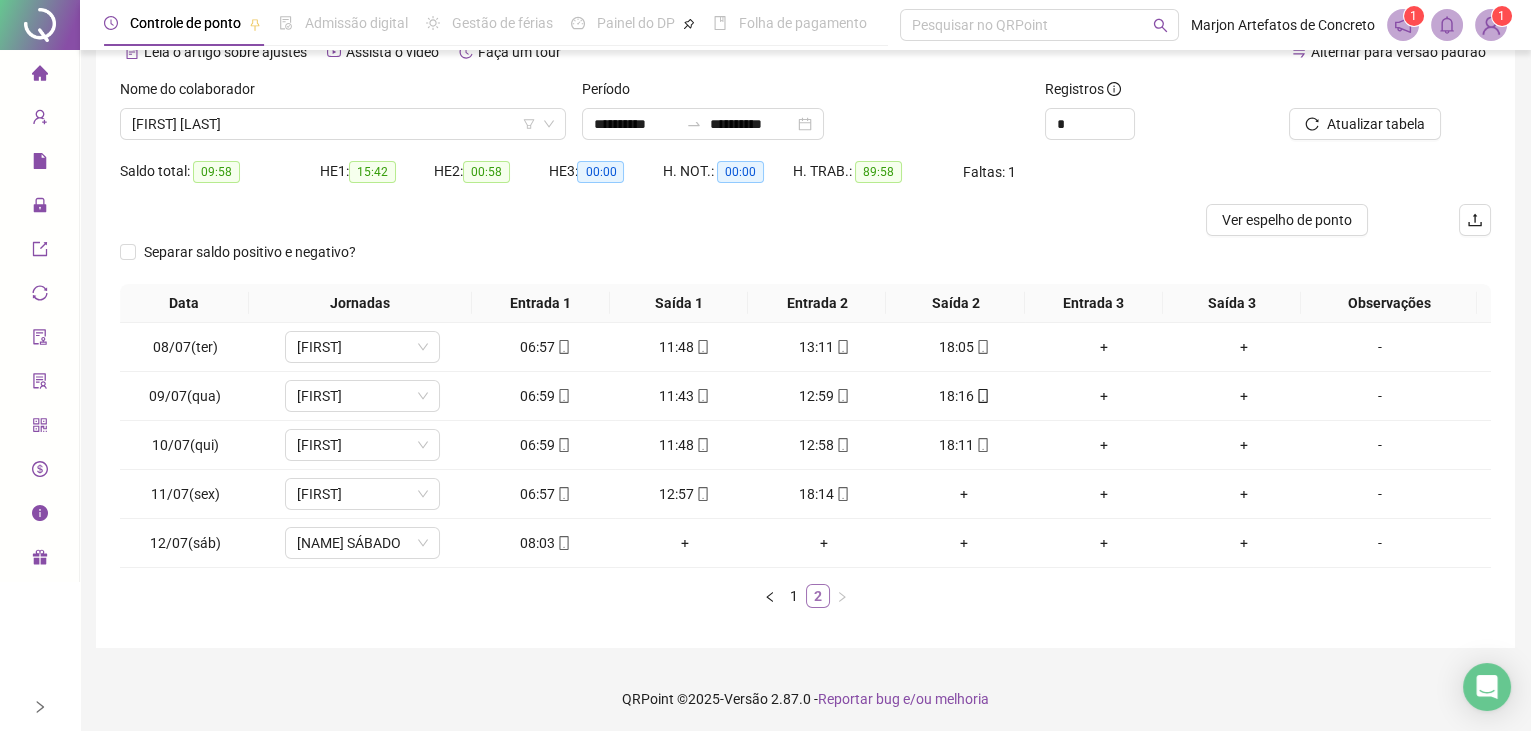 scroll, scrollTop: 0, scrollLeft: 0, axis: both 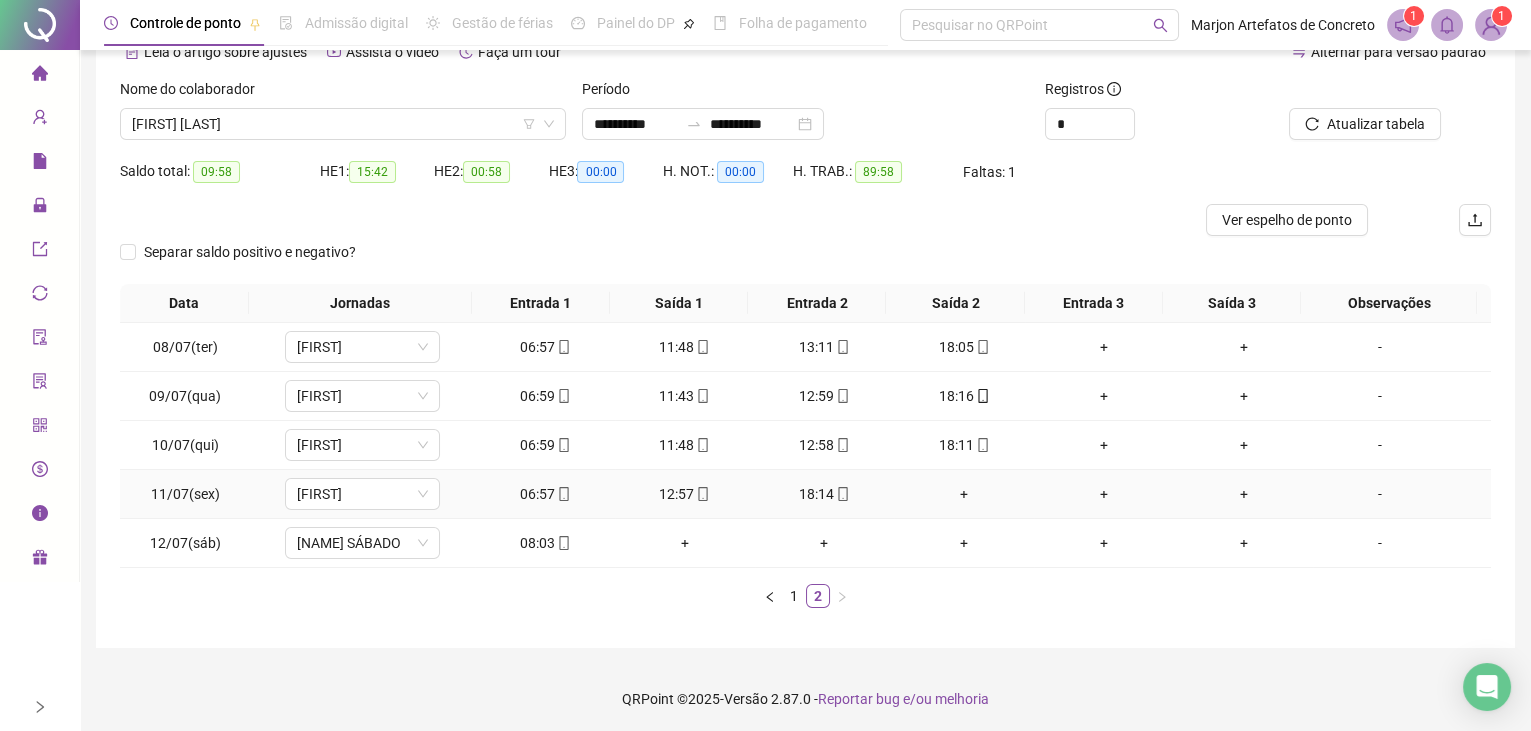 click on "+" at bounding box center [964, 494] 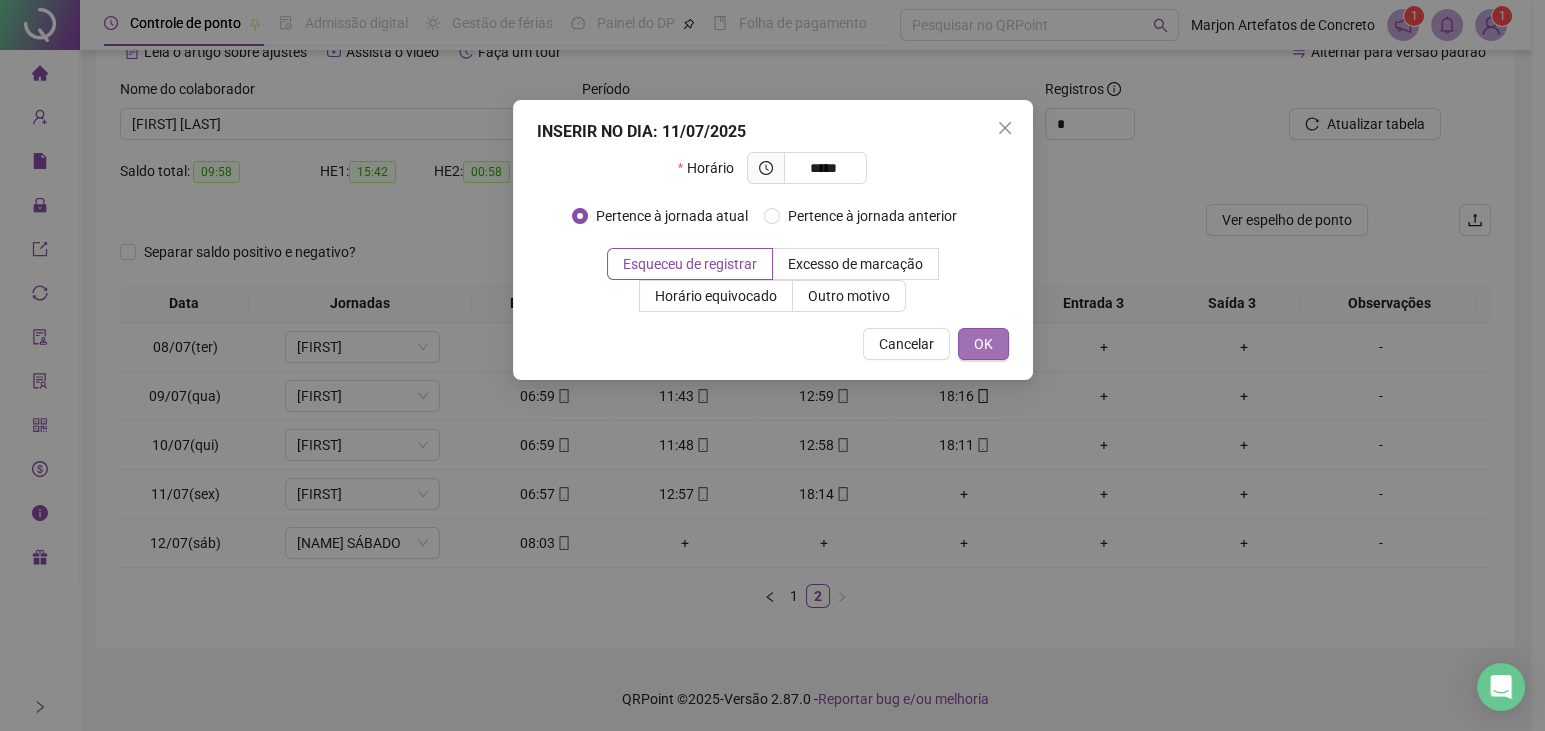 type on "*****" 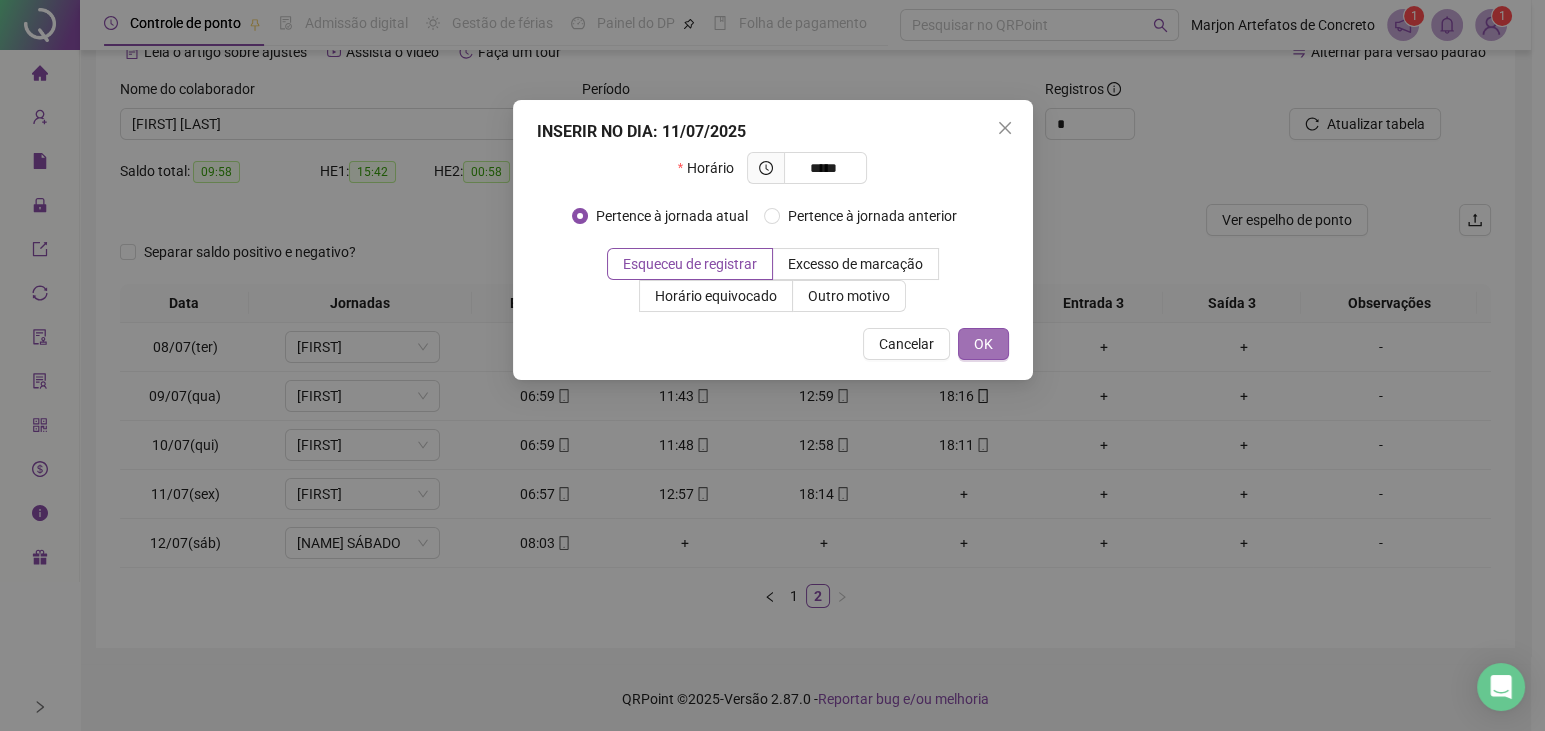 click on "OK" at bounding box center [983, 344] 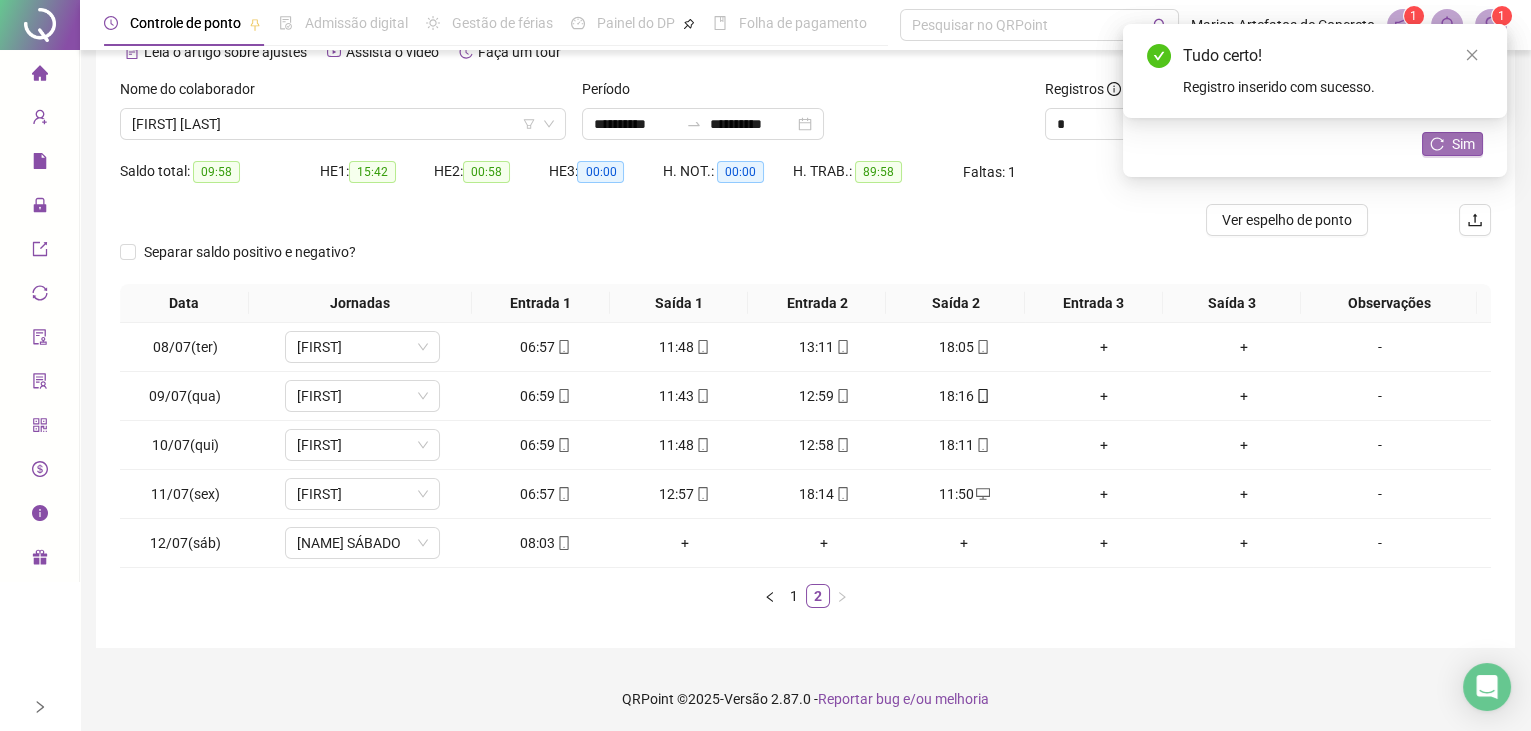 click on "Sim" at bounding box center [1452, 144] 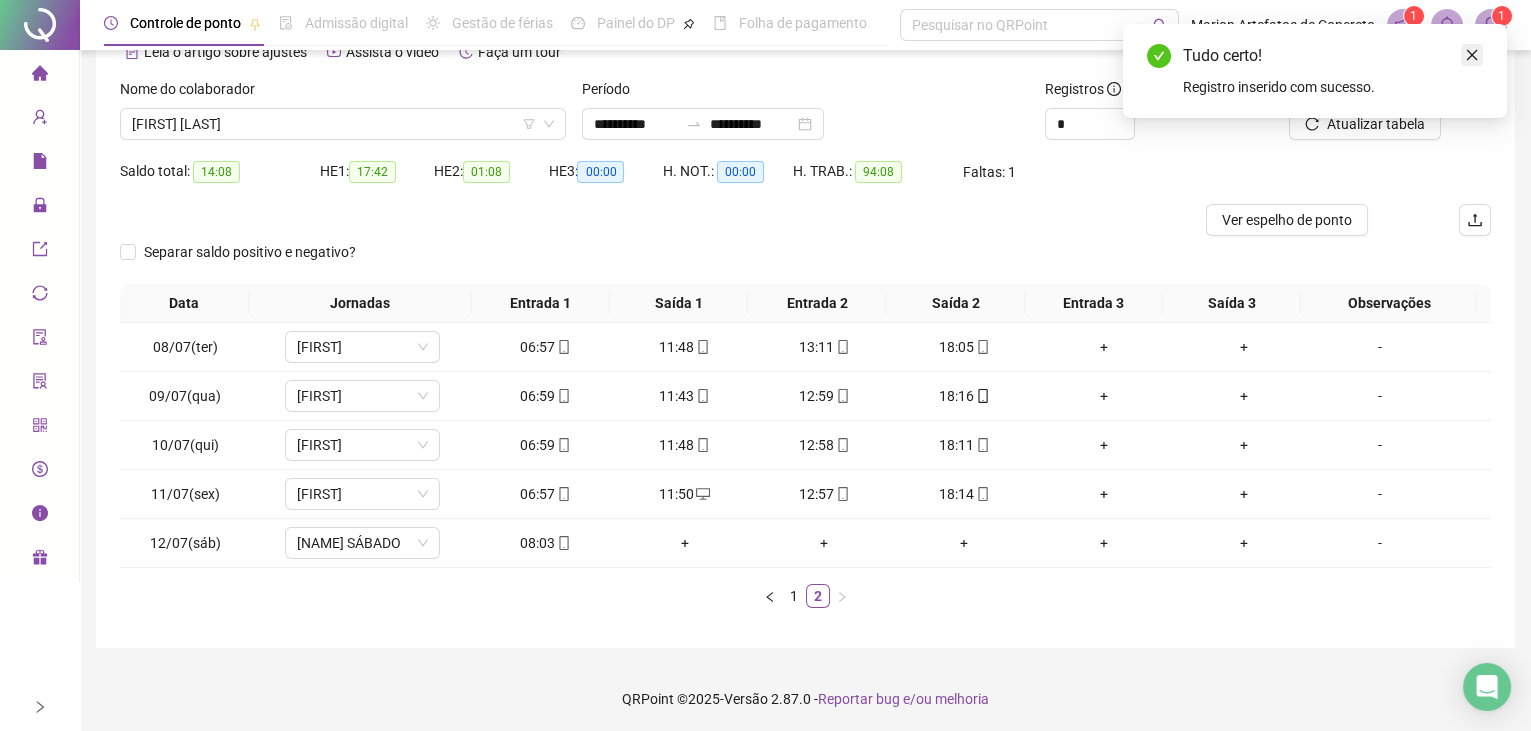 click 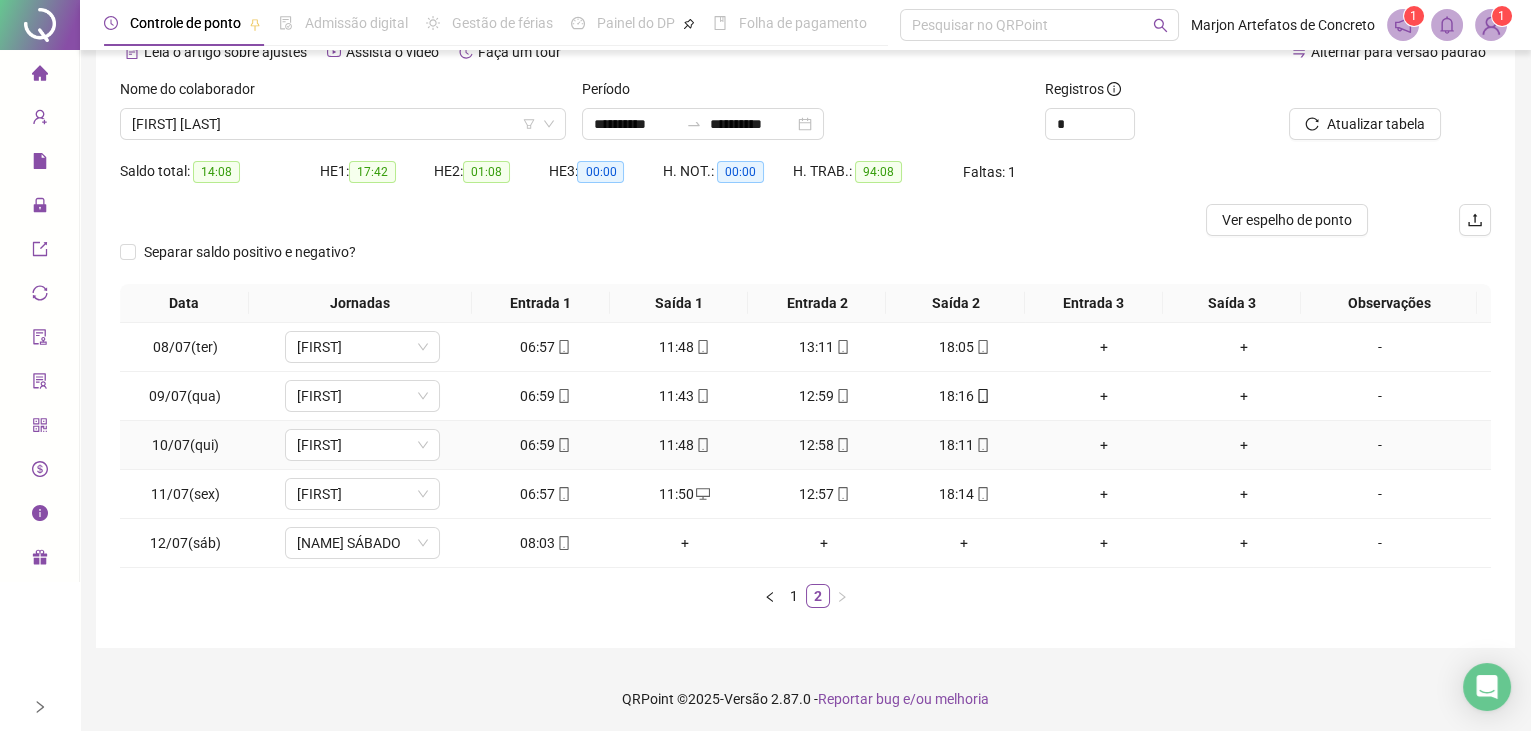 scroll, scrollTop: 0, scrollLeft: 0, axis: both 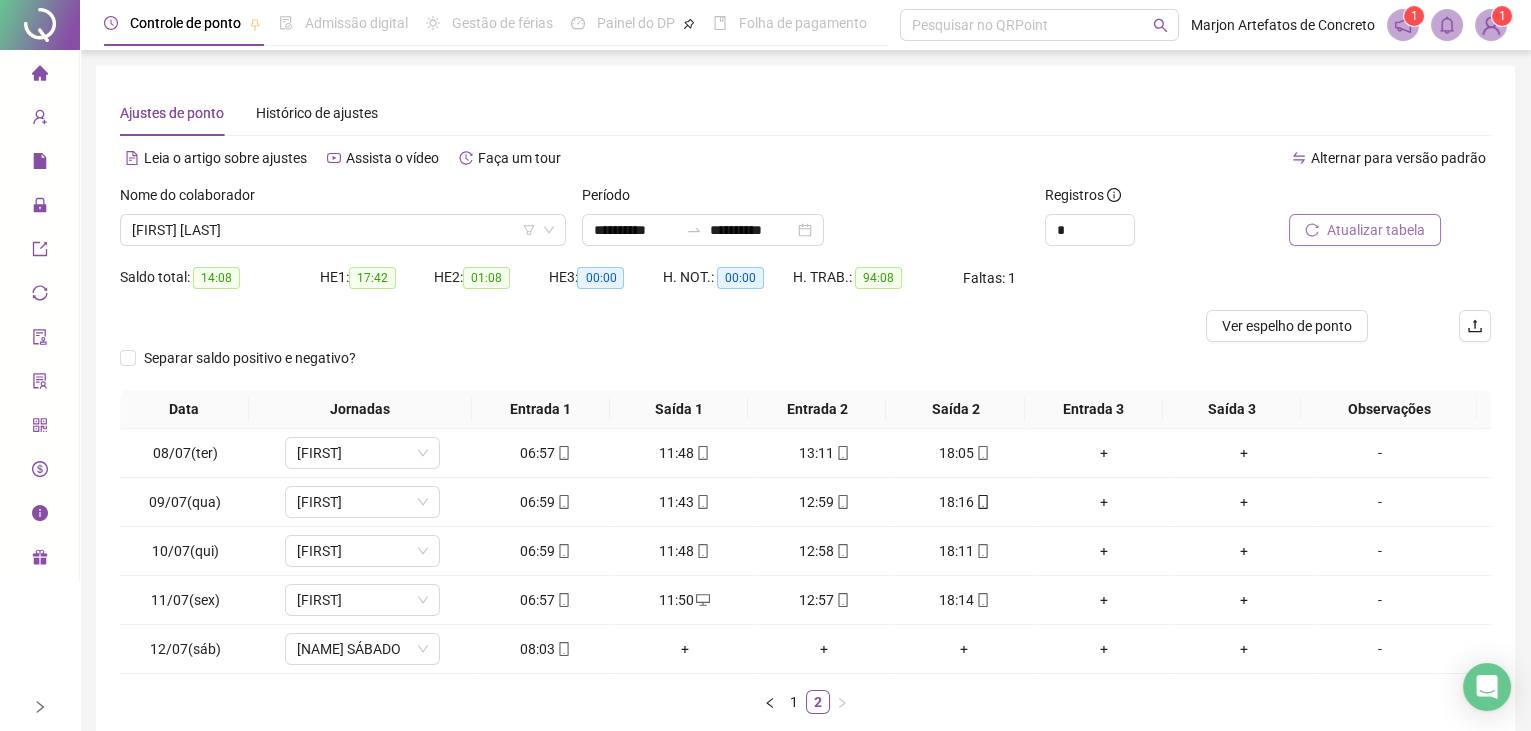 click on "Atualizar tabela" at bounding box center (1376, 230) 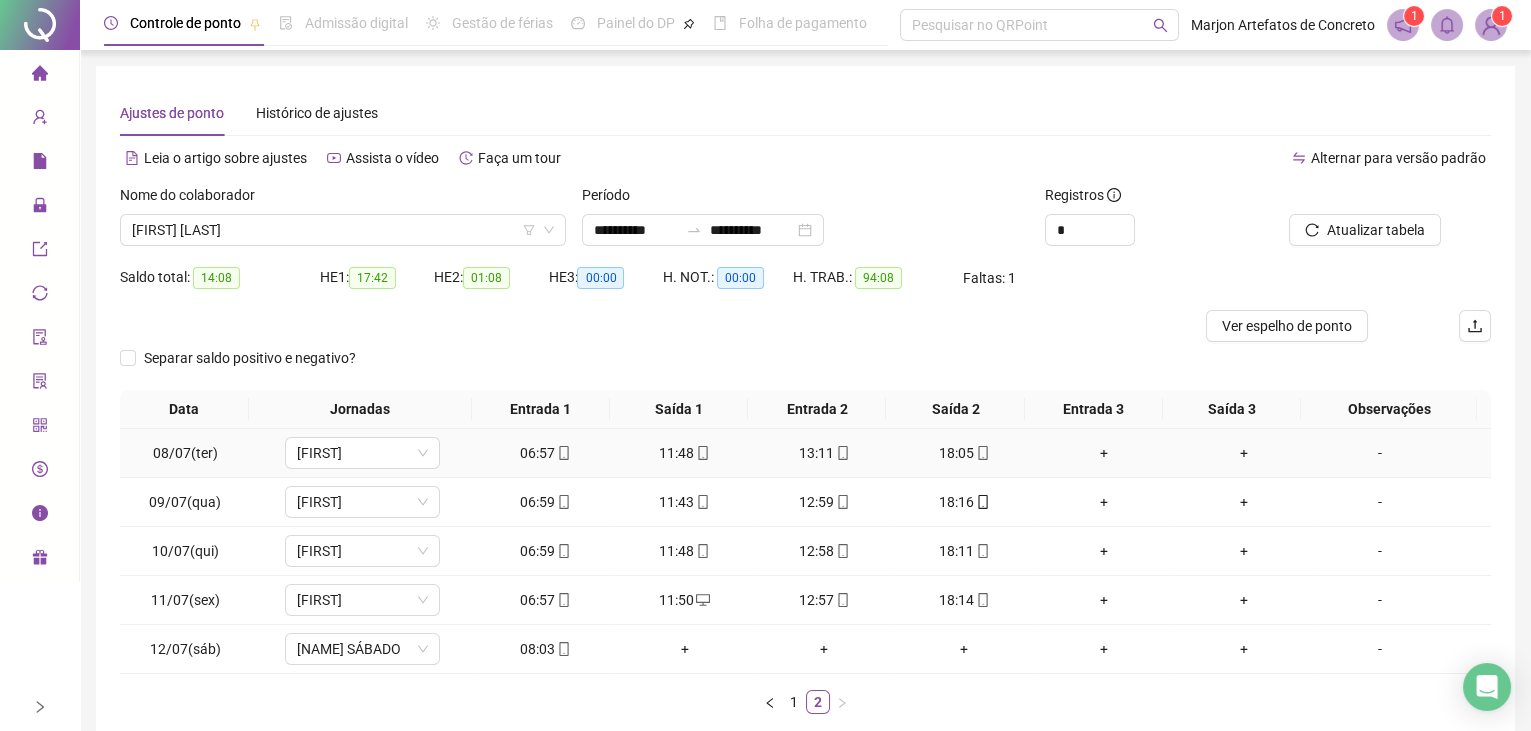 scroll, scrollTop: 0, scrollLeft: 0, axis: both 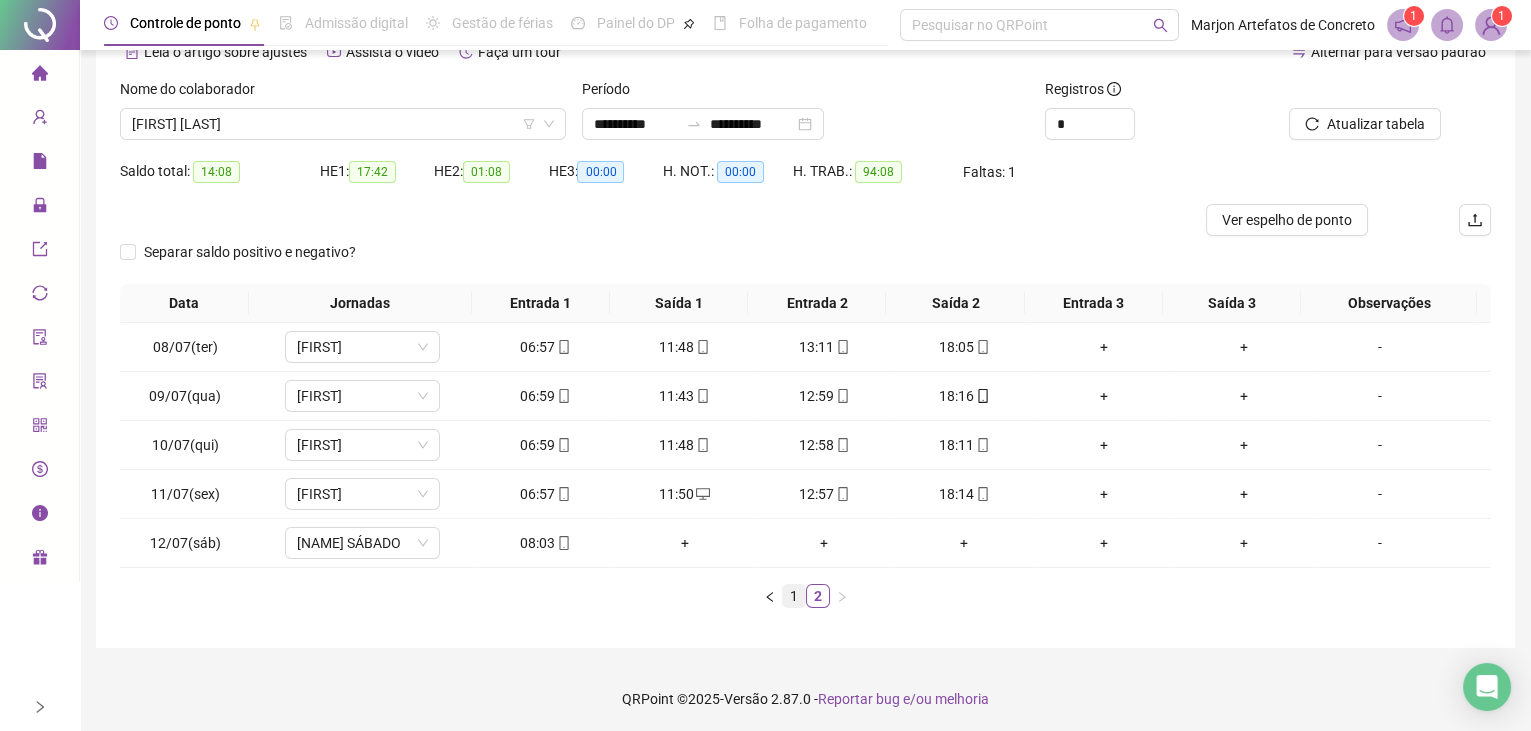 click on "1" at bounding box center (794, 596) 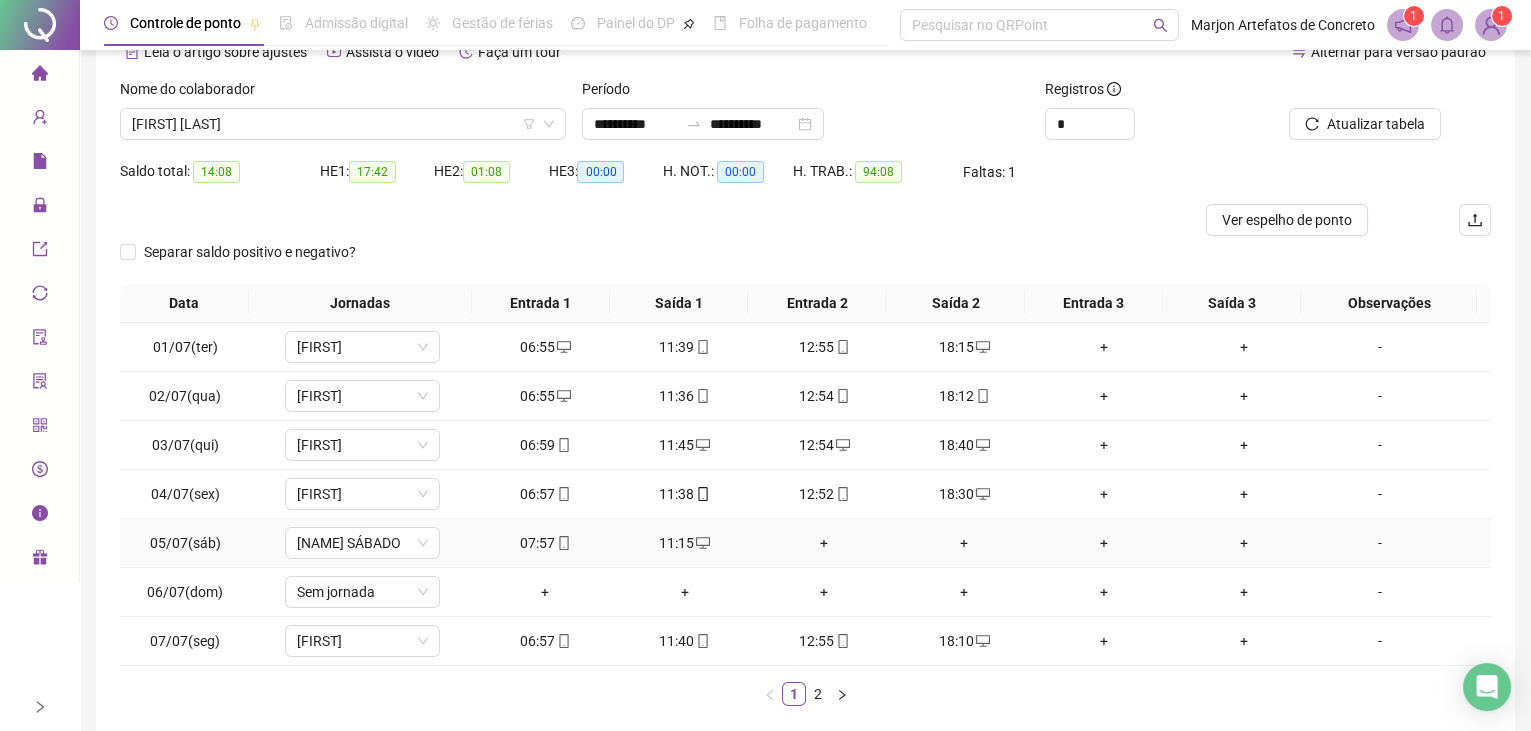 scroll, scrollTop: 0, scrollLeft: 0, axis: both 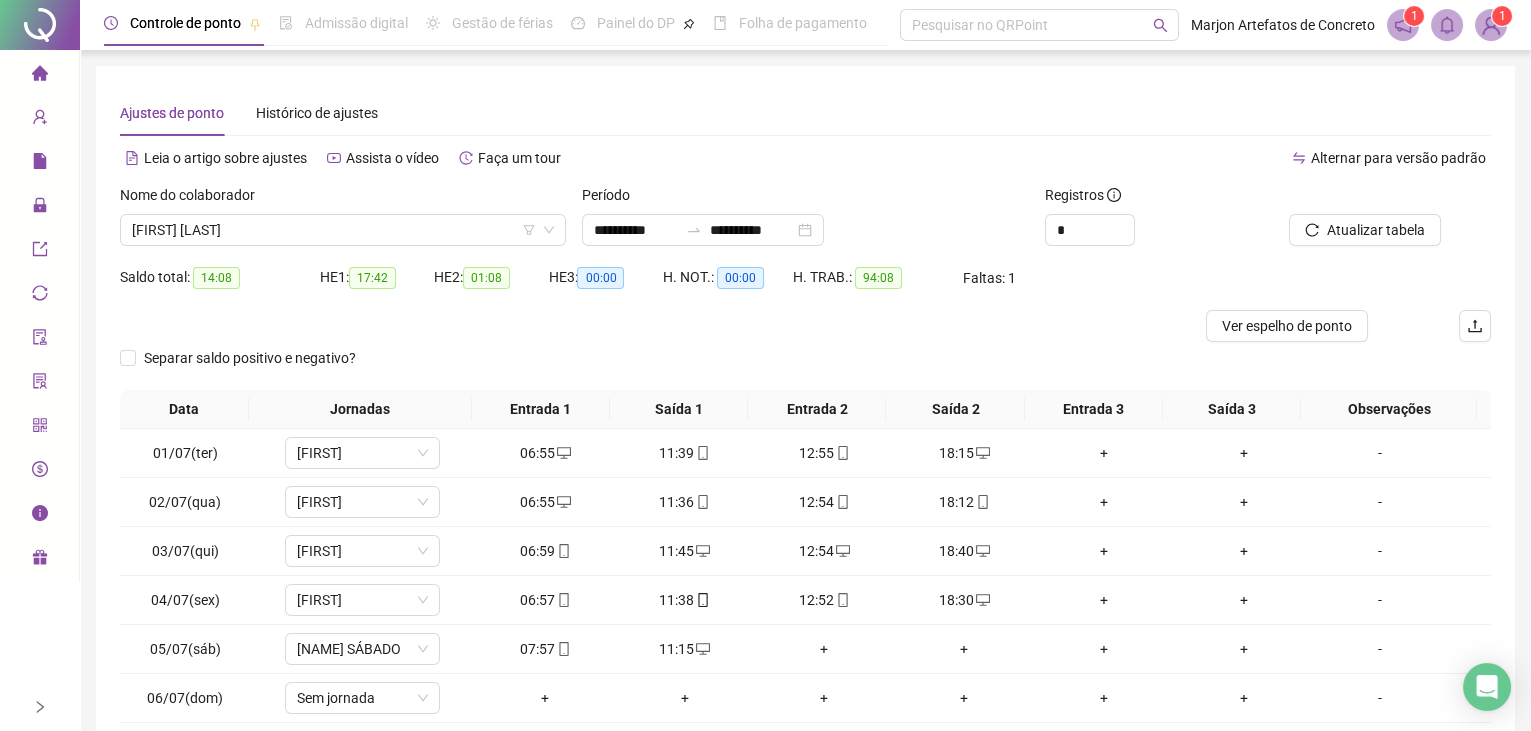 click on "1" at bounding box center (1502, 16) 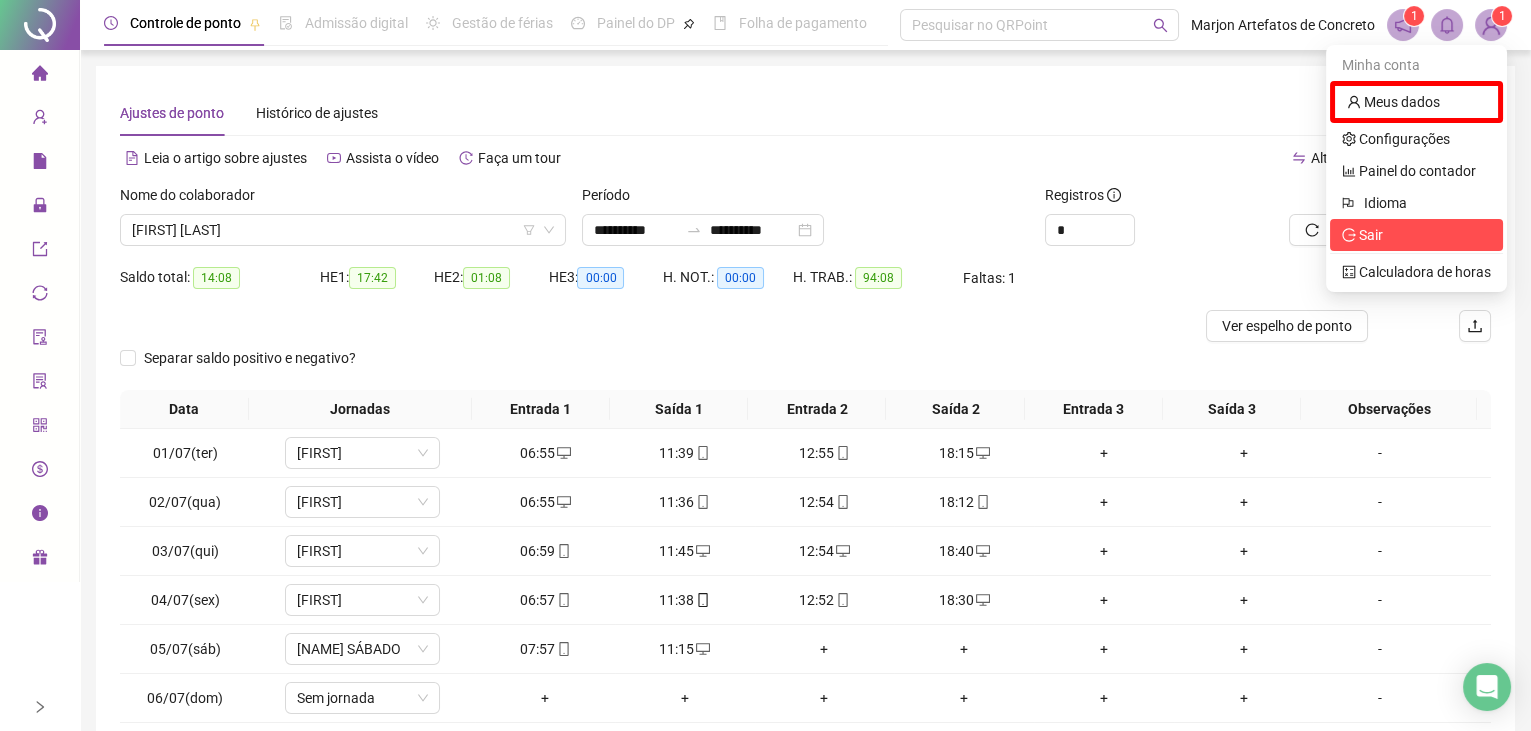 click 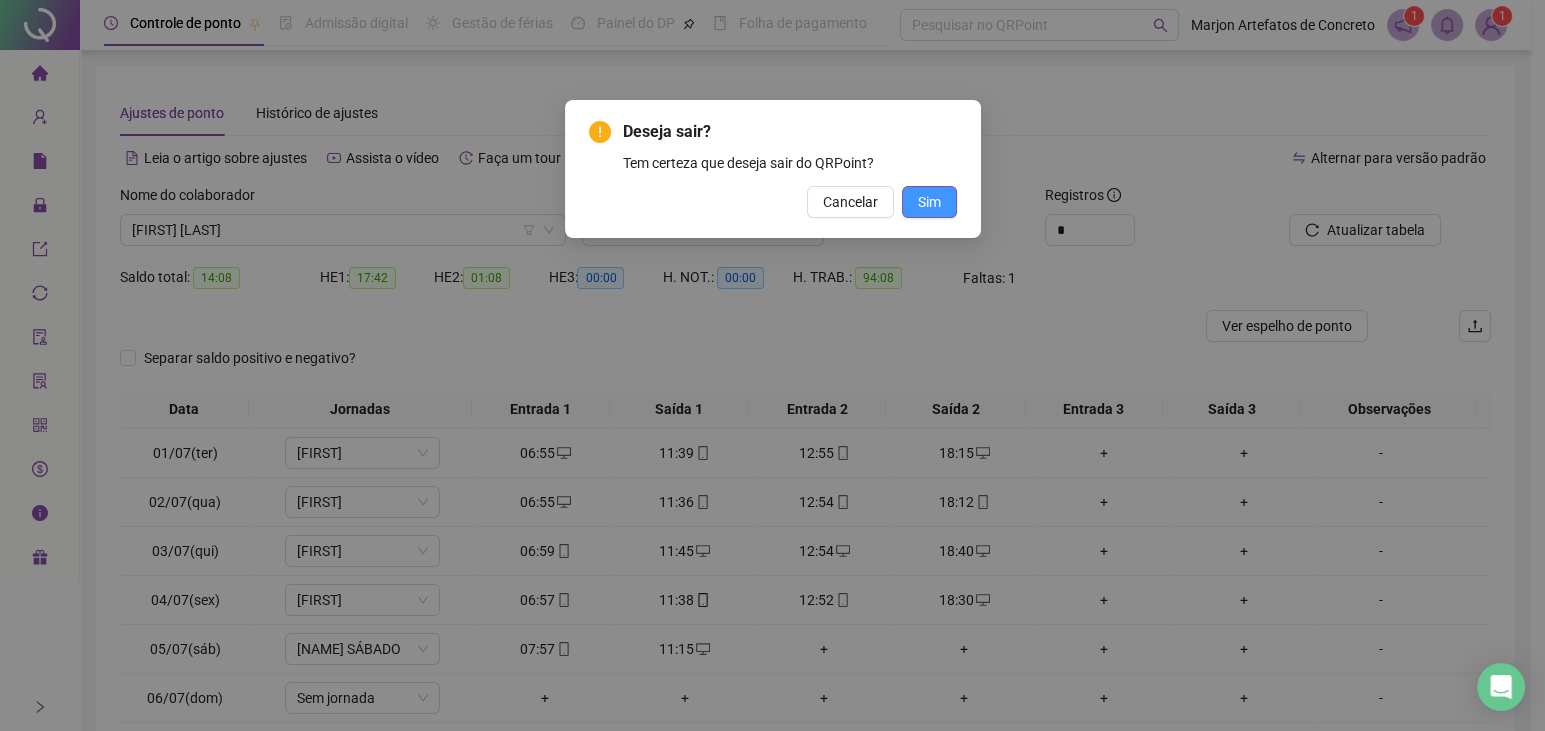 click on "Sim" at bounding box center (929, 202) 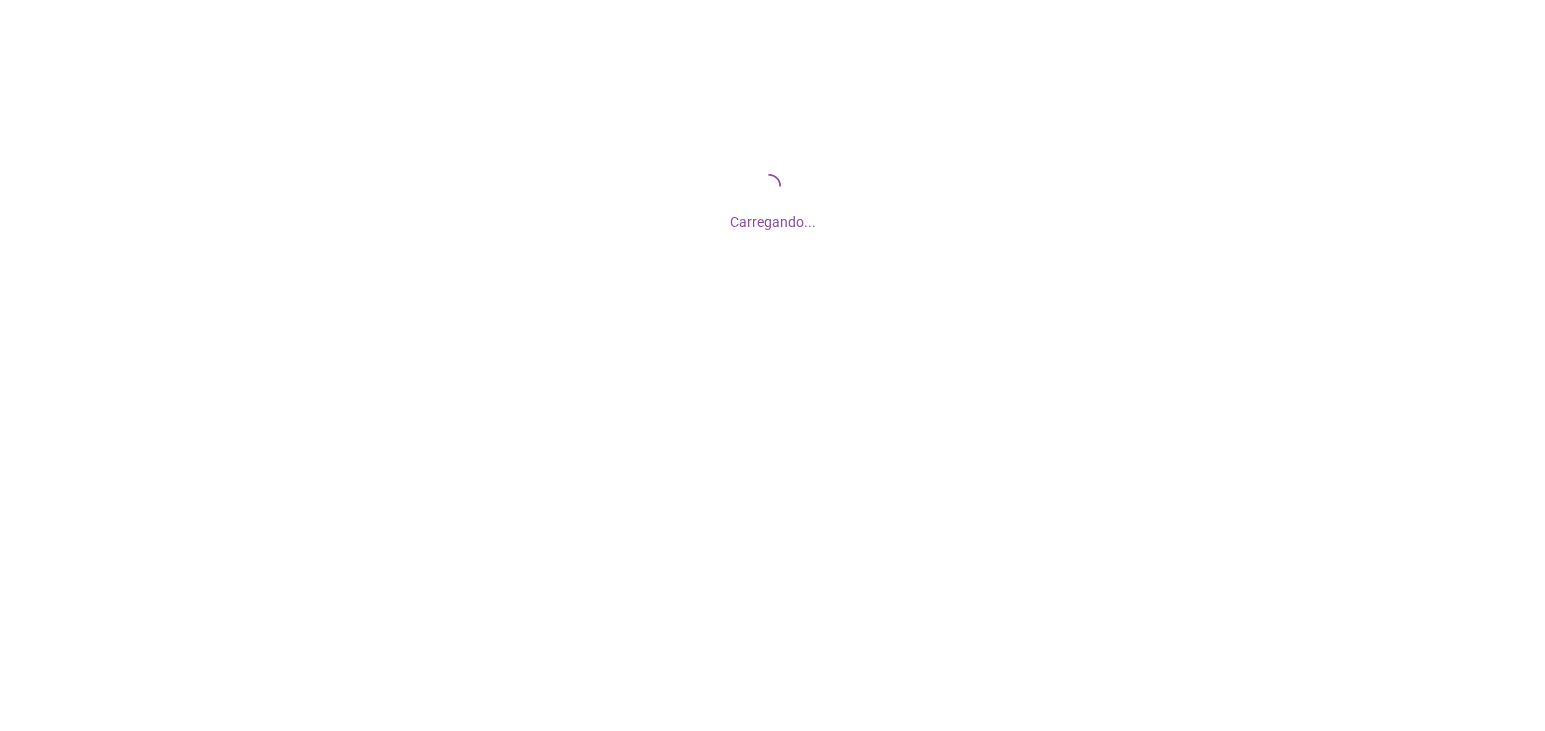 scroll, scrollTop: 0, scrollLeft: 0, axis: both 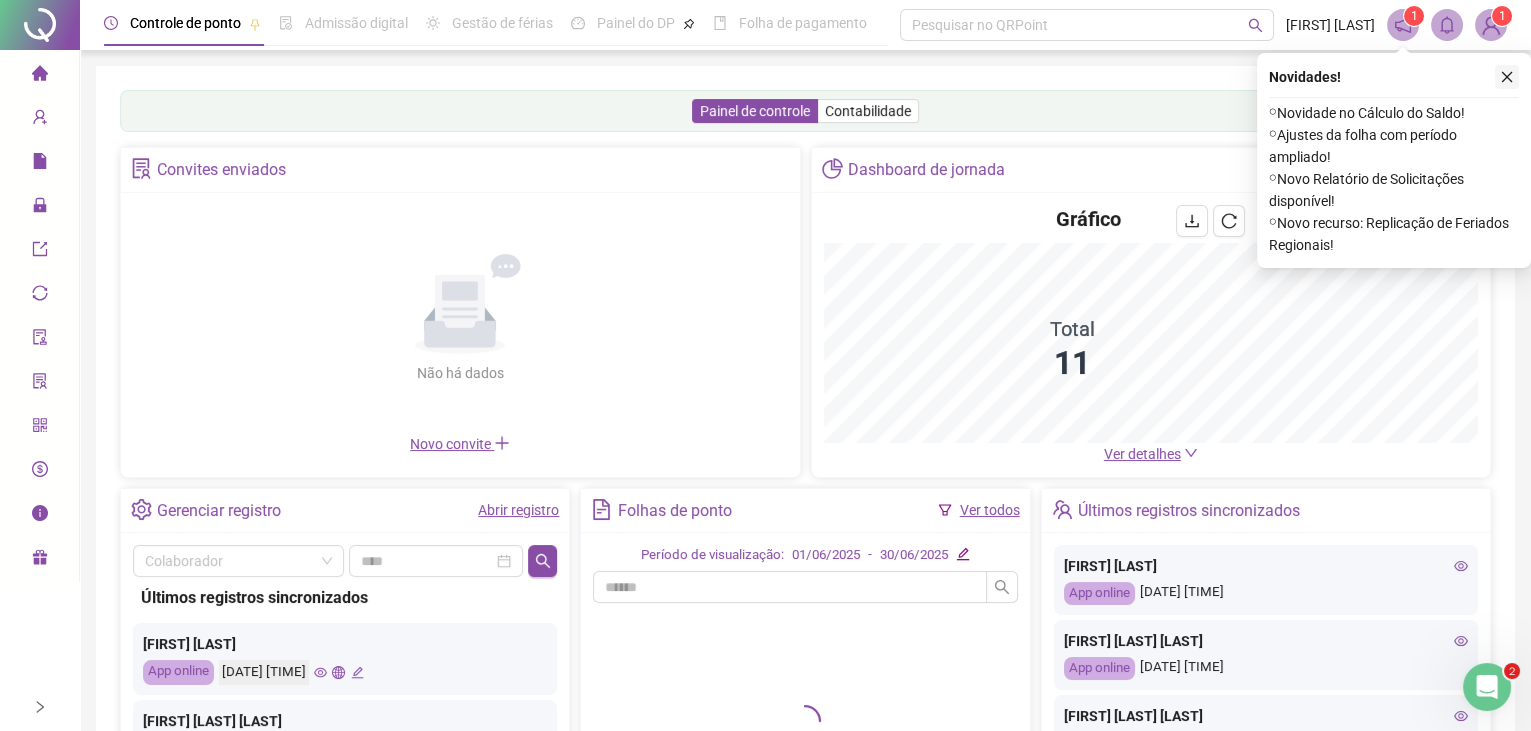 click 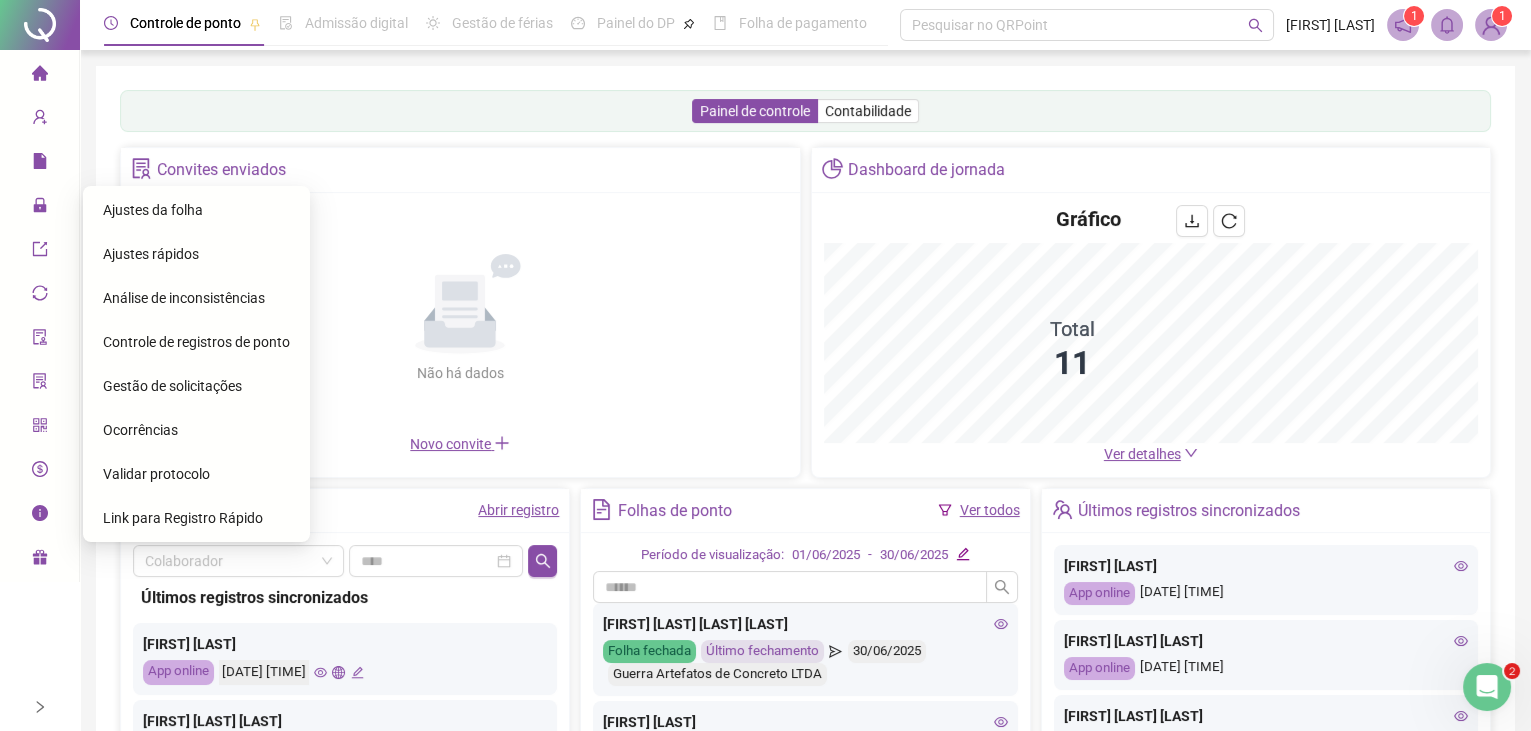 click on "Ajustes da folha" at bounding box center (153, 210) 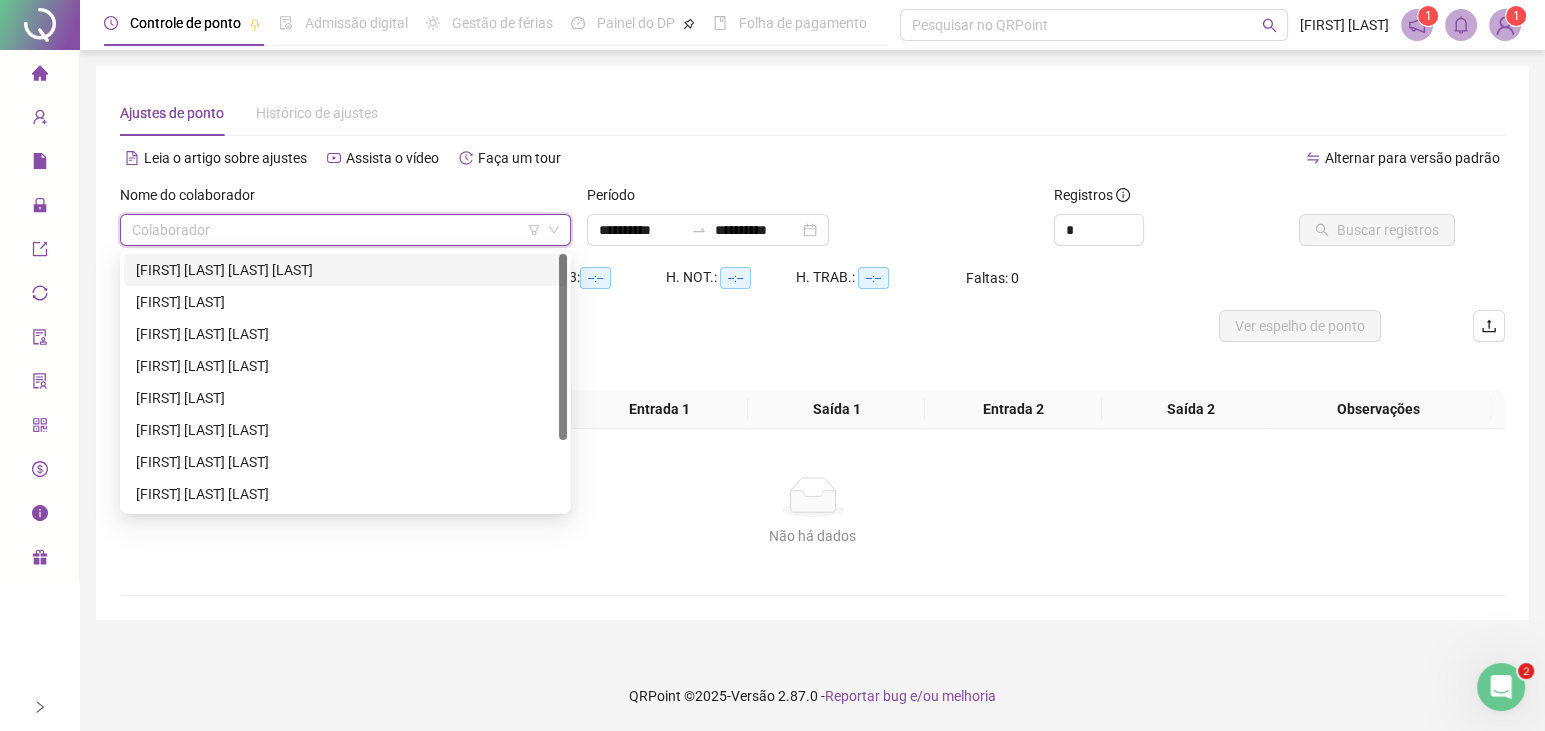 click at bounding box center [339, 230] 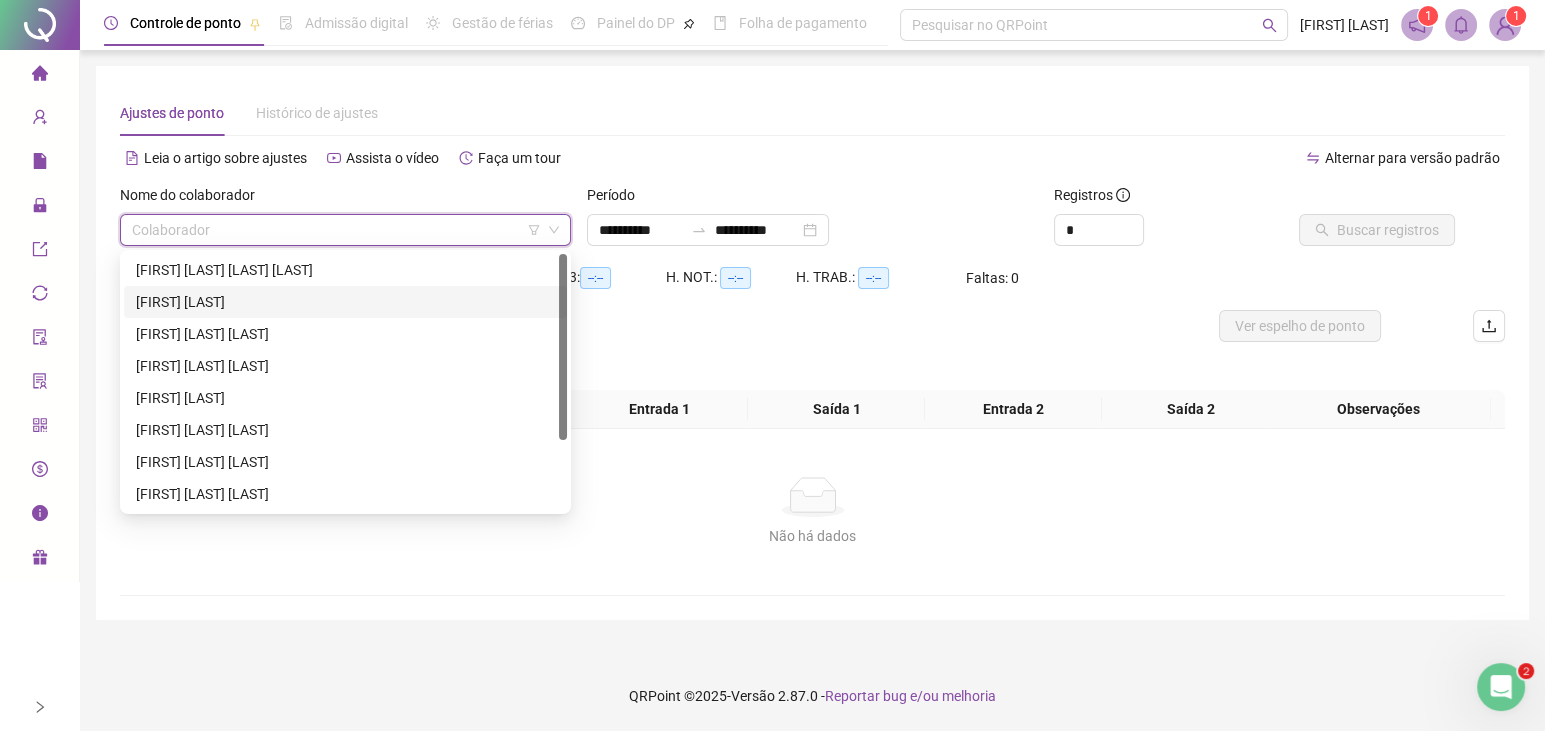 drag, startPoint x: 224, startPoint y: 296, endPoint x: 504, endPoint y: 287, distance: 280.1446 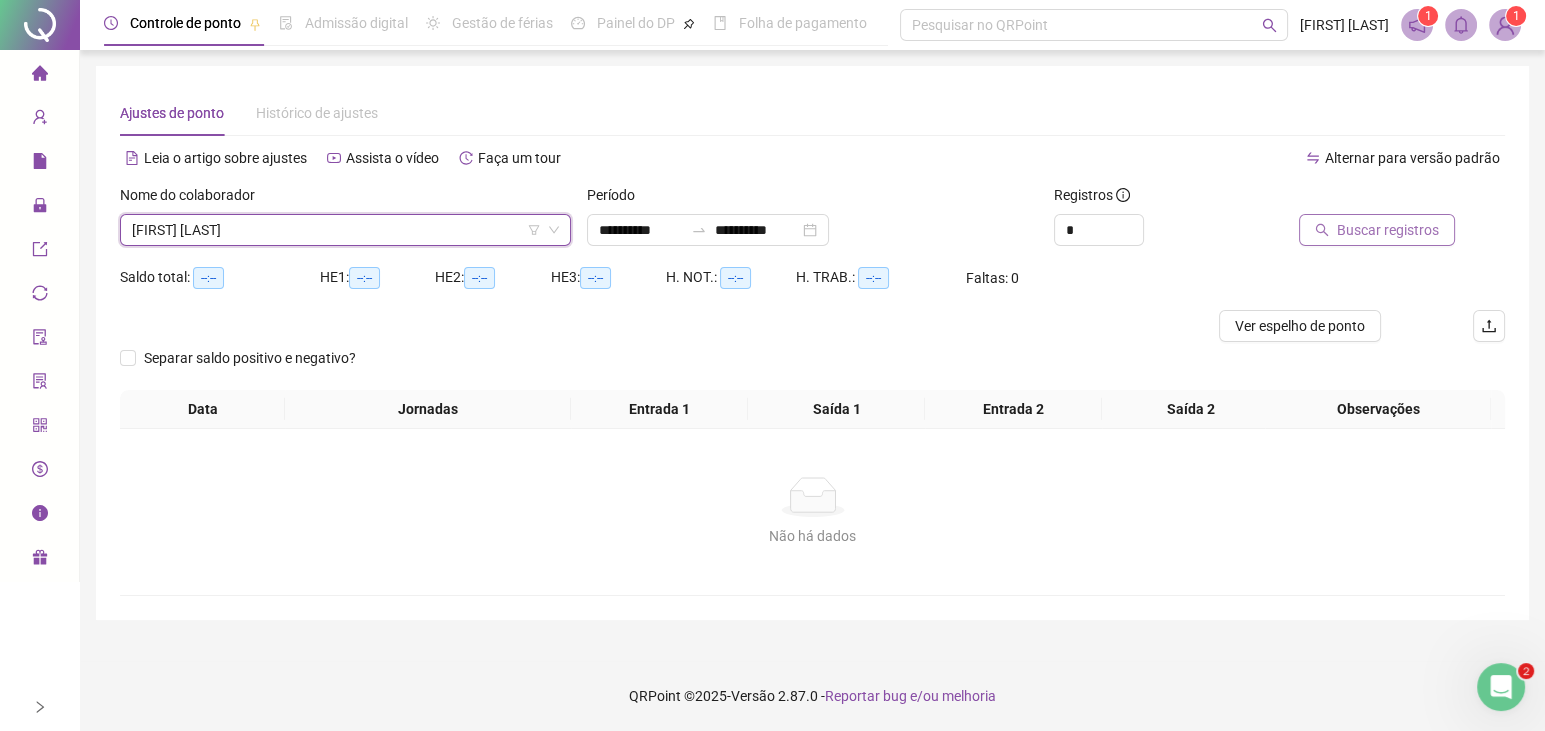 click on "Buscar registros" at bounding box center (1388, 230) 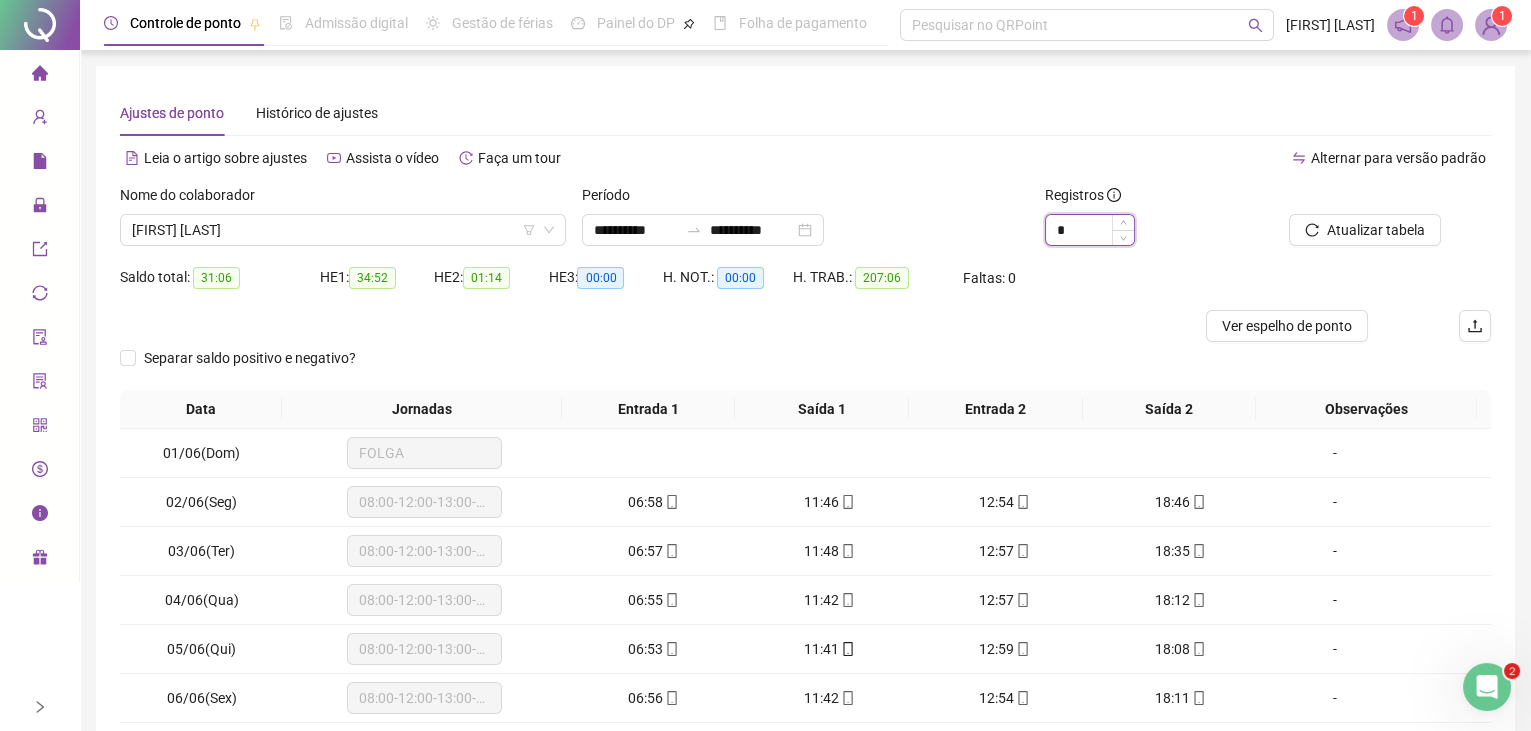 type on "*" 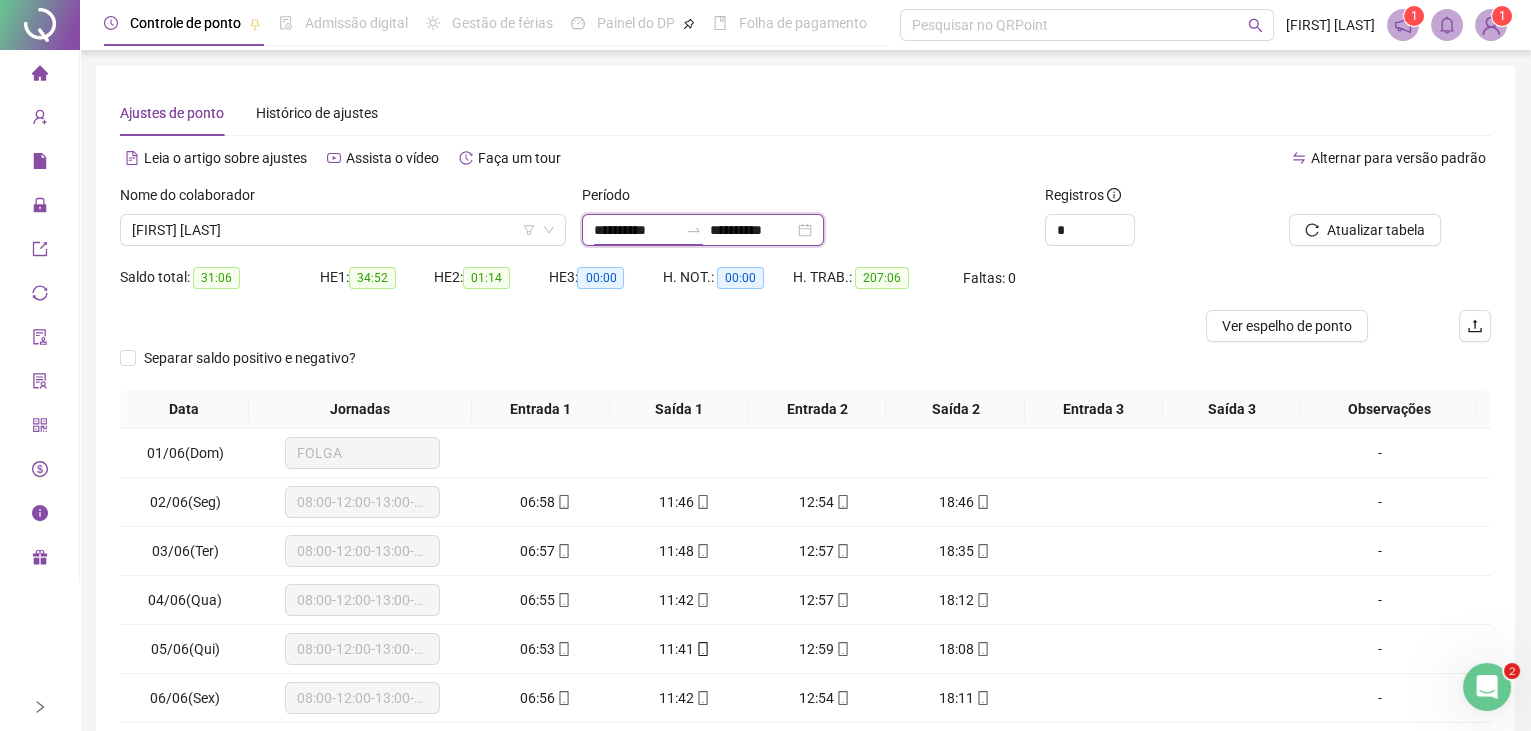 click on "**********" at bounding box center [636, 230] 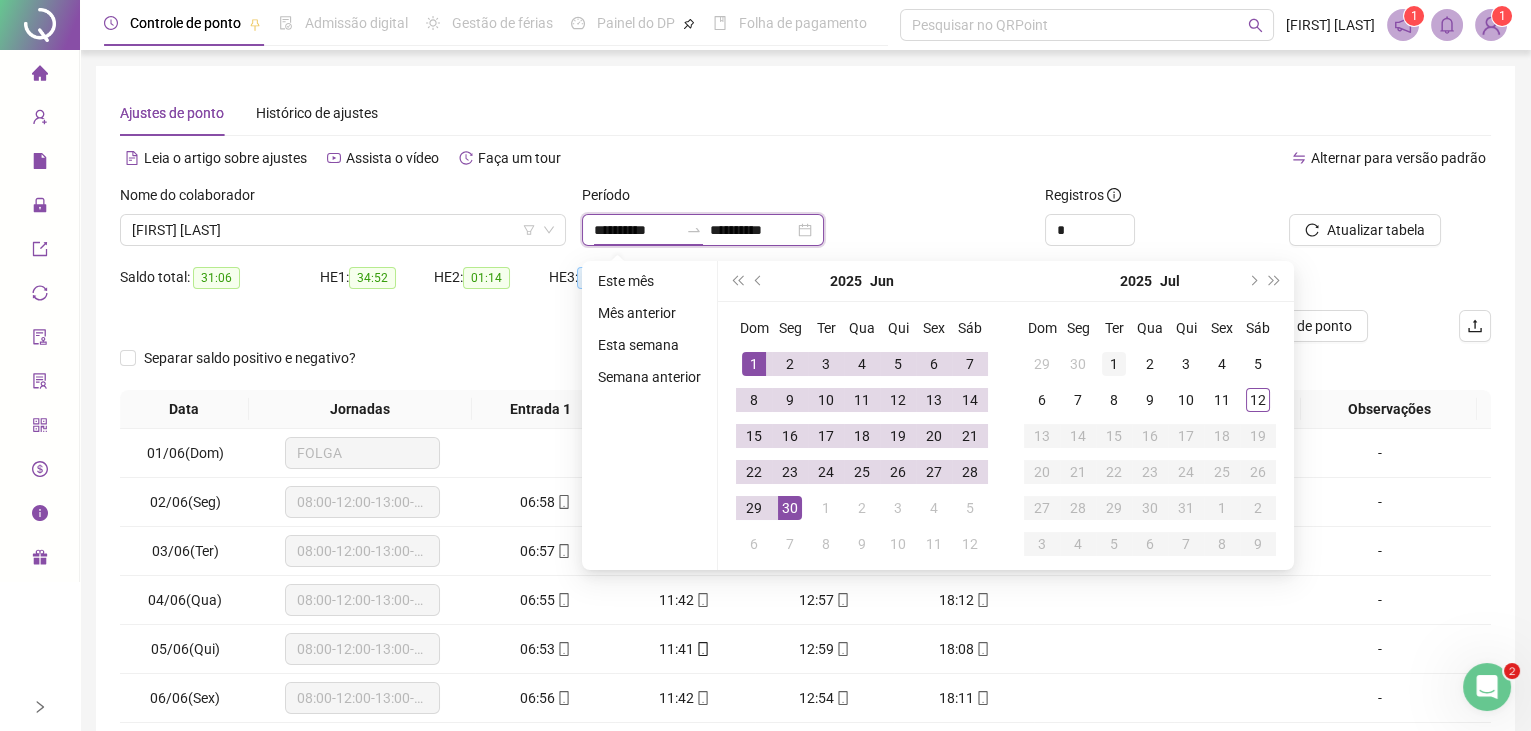 type on "**********" 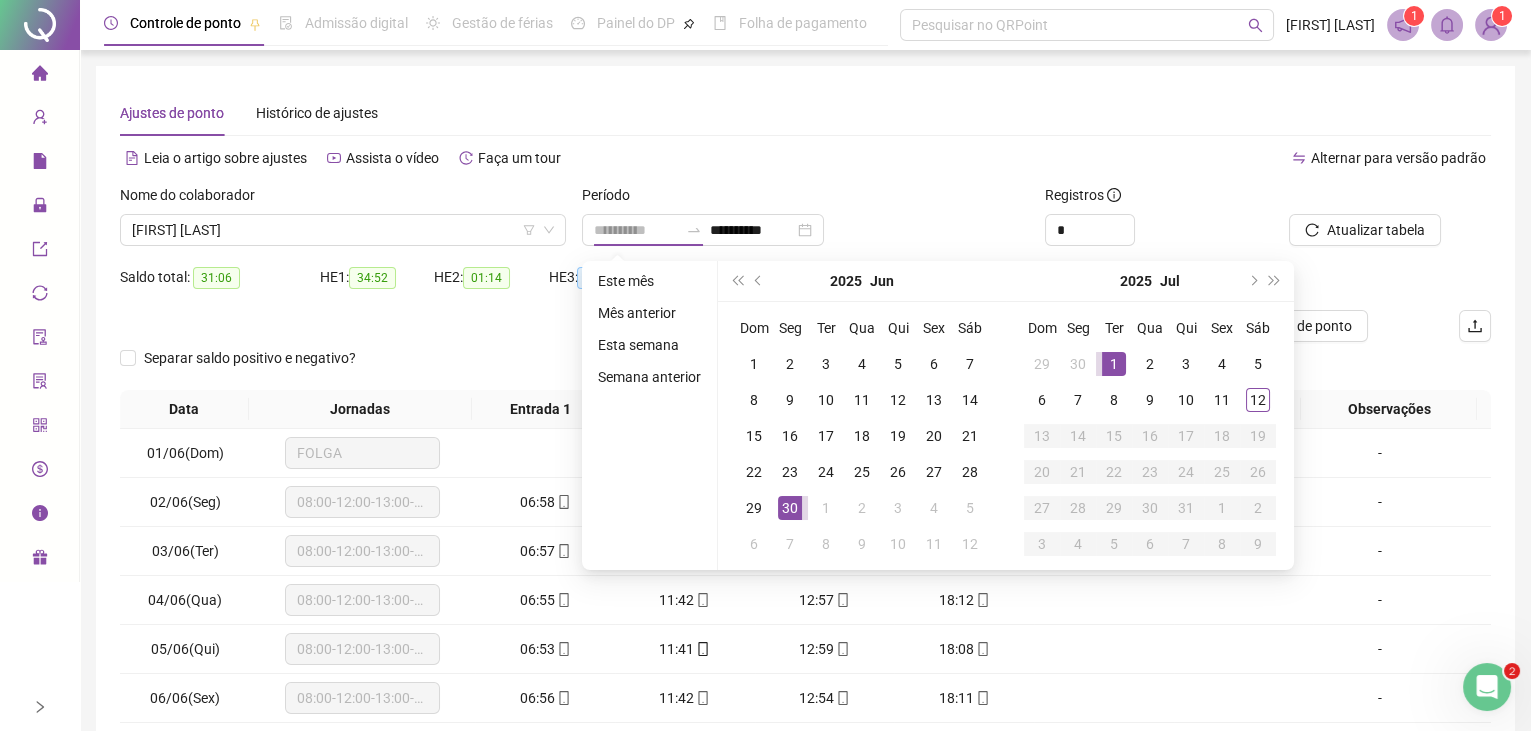 click on "1" at bounding box center (1114, 364) 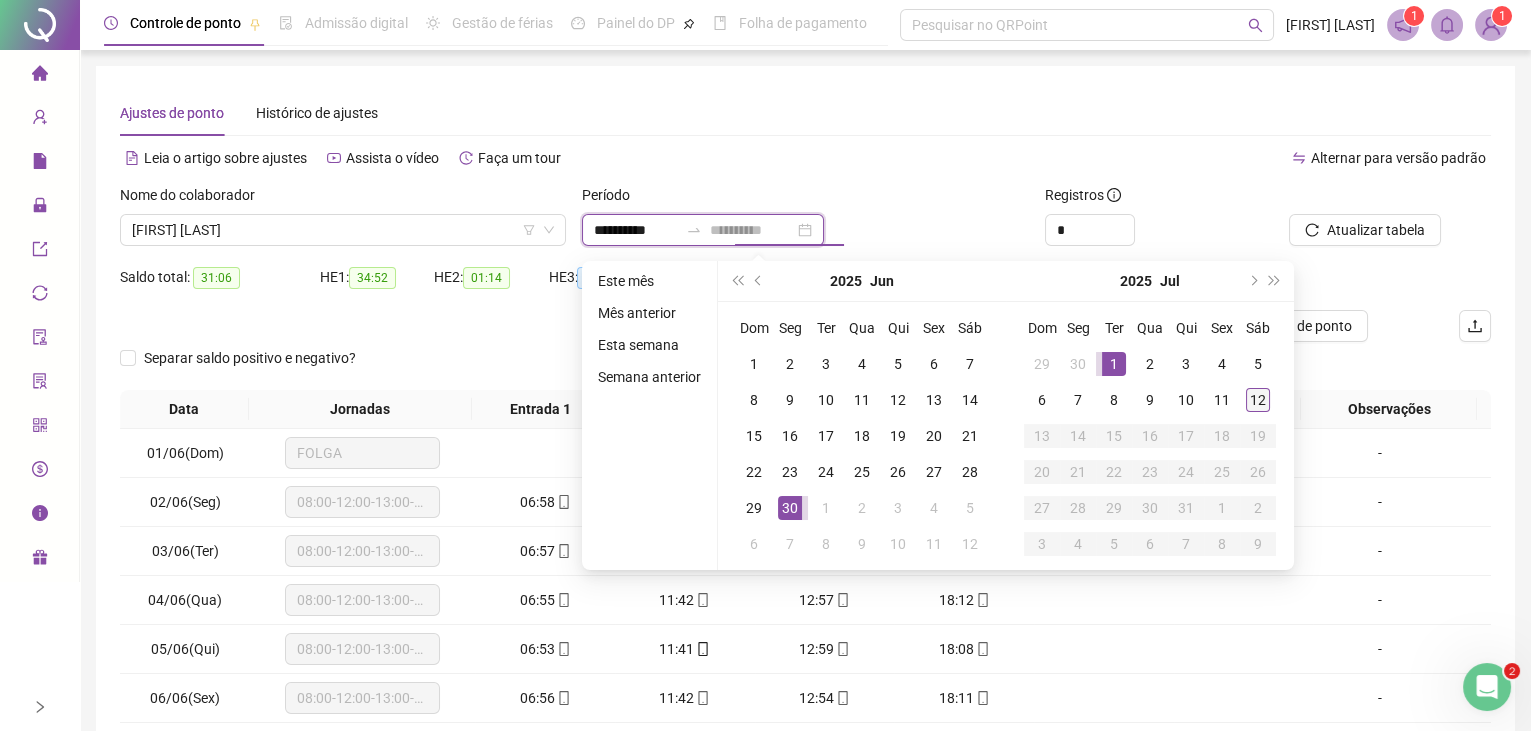 type on "**********" 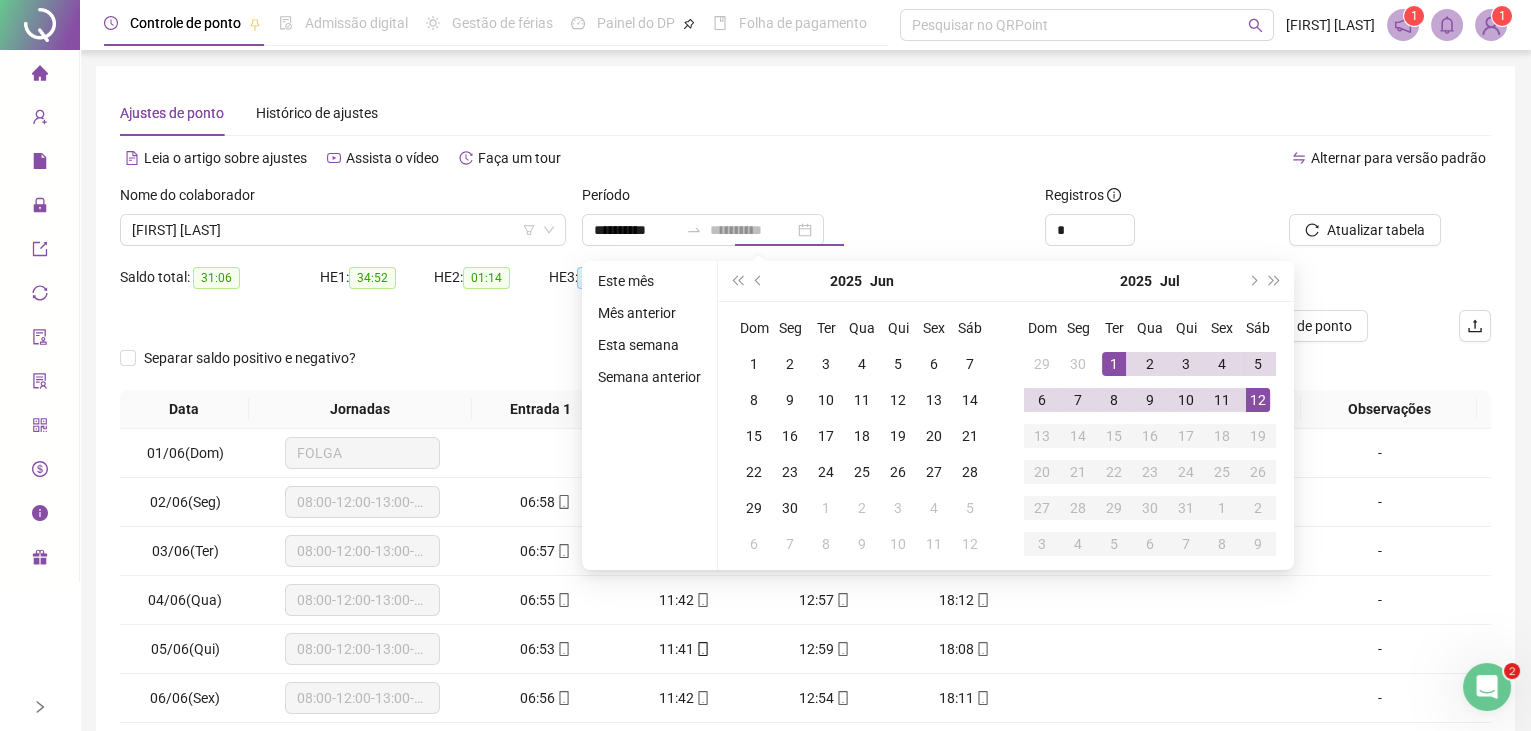 click on "12" at bounding box center [1258, 400] 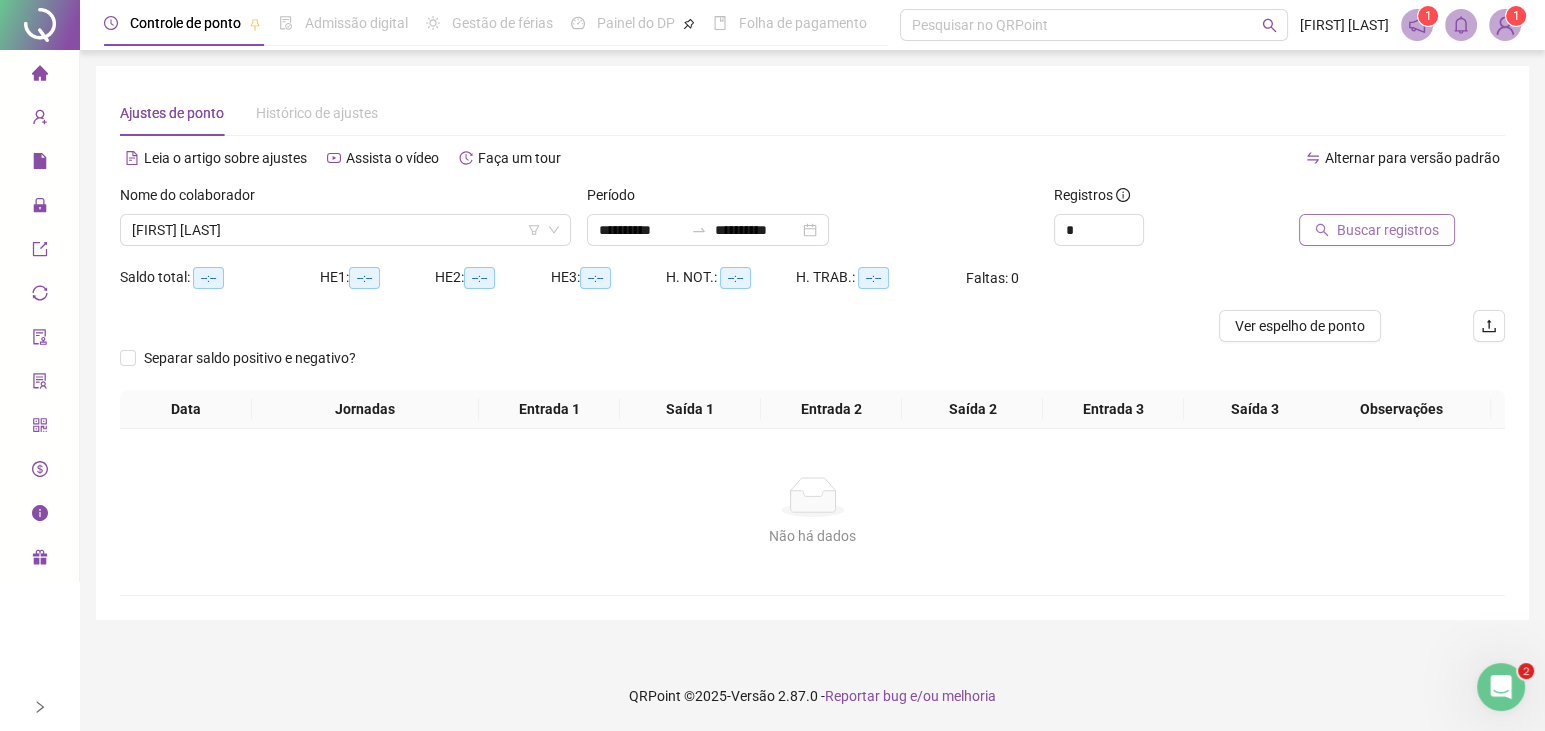 click on "Buscar registros" at bounding box center [1388, 230] 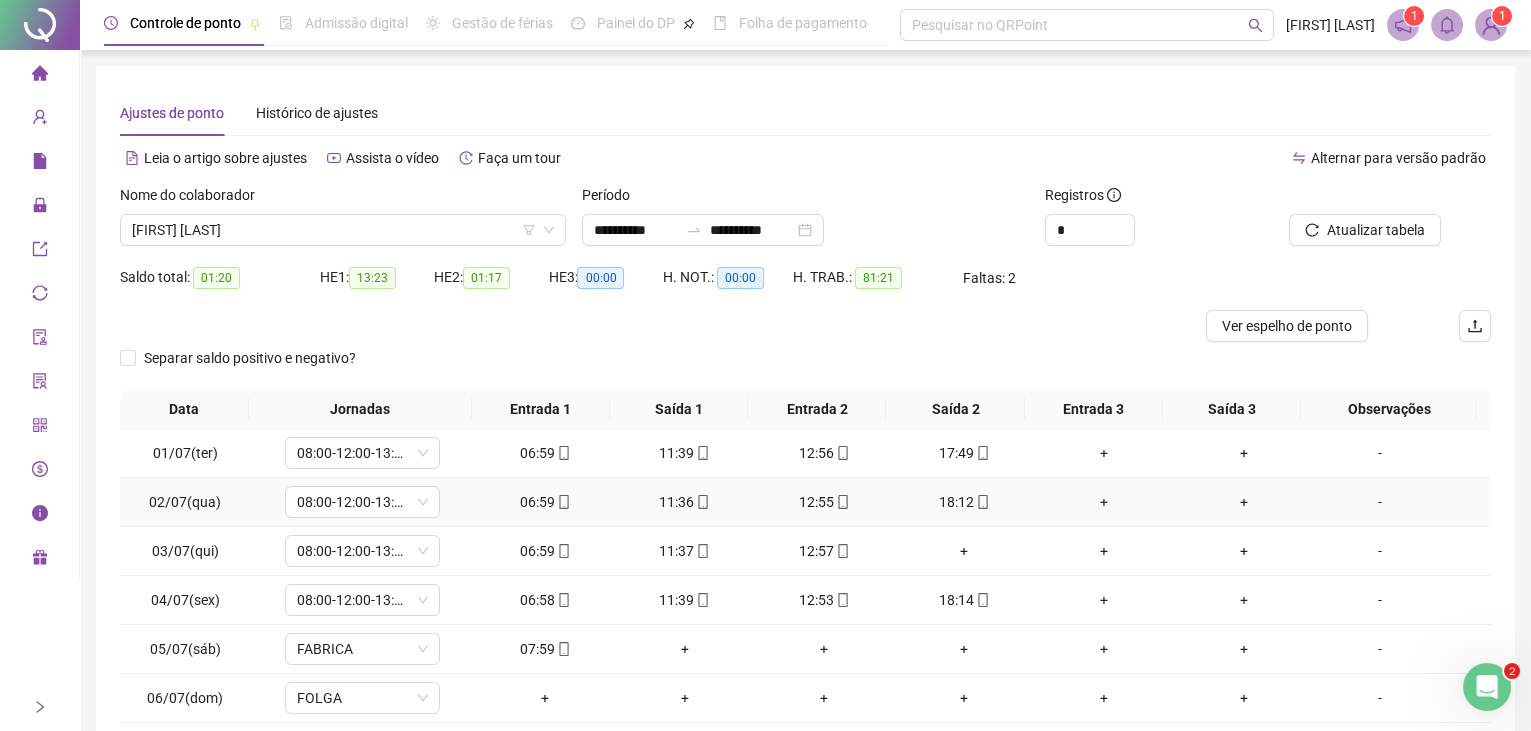 scroll, scrollTop: 0, scrollLeft: 0, axis: both 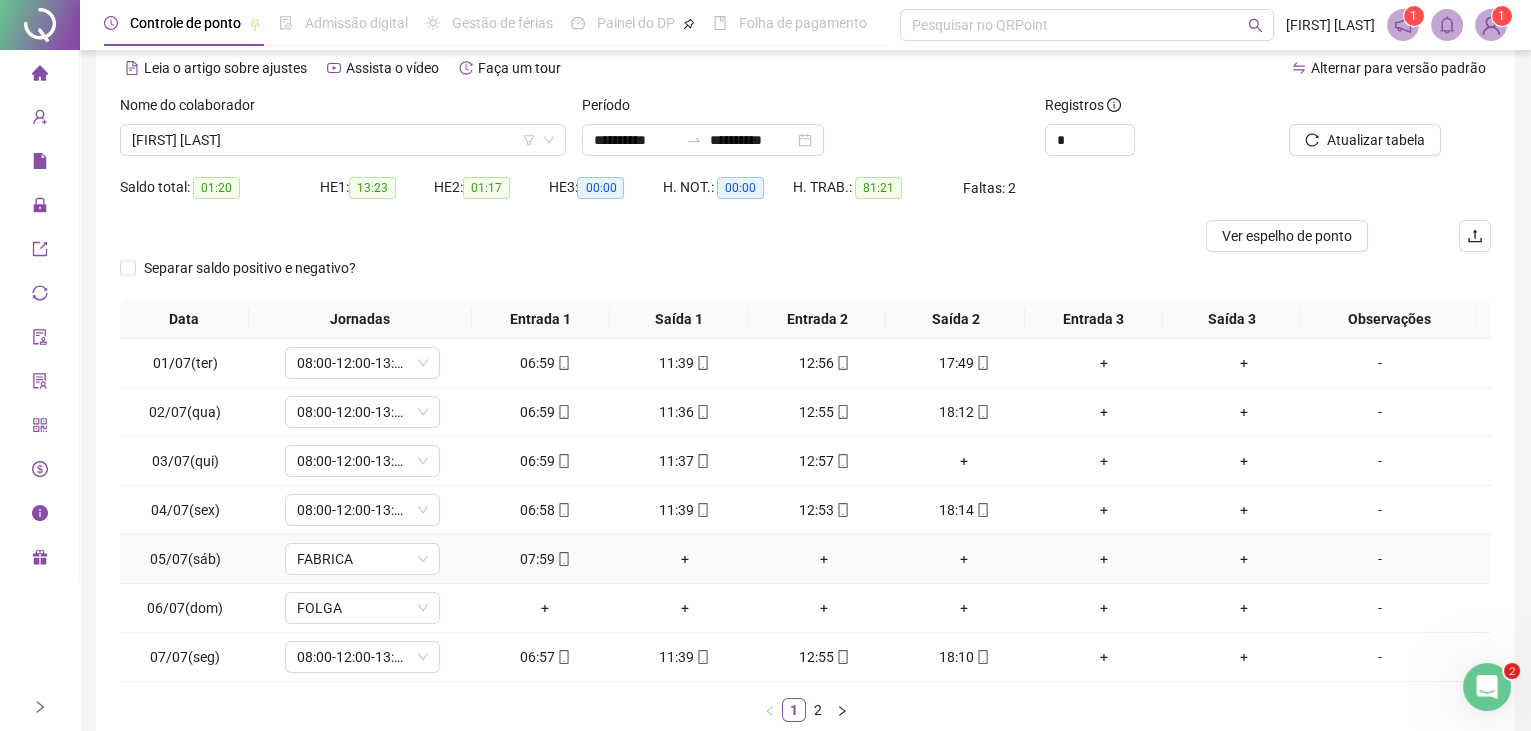 click on "+" at bounding box center (685, 559) 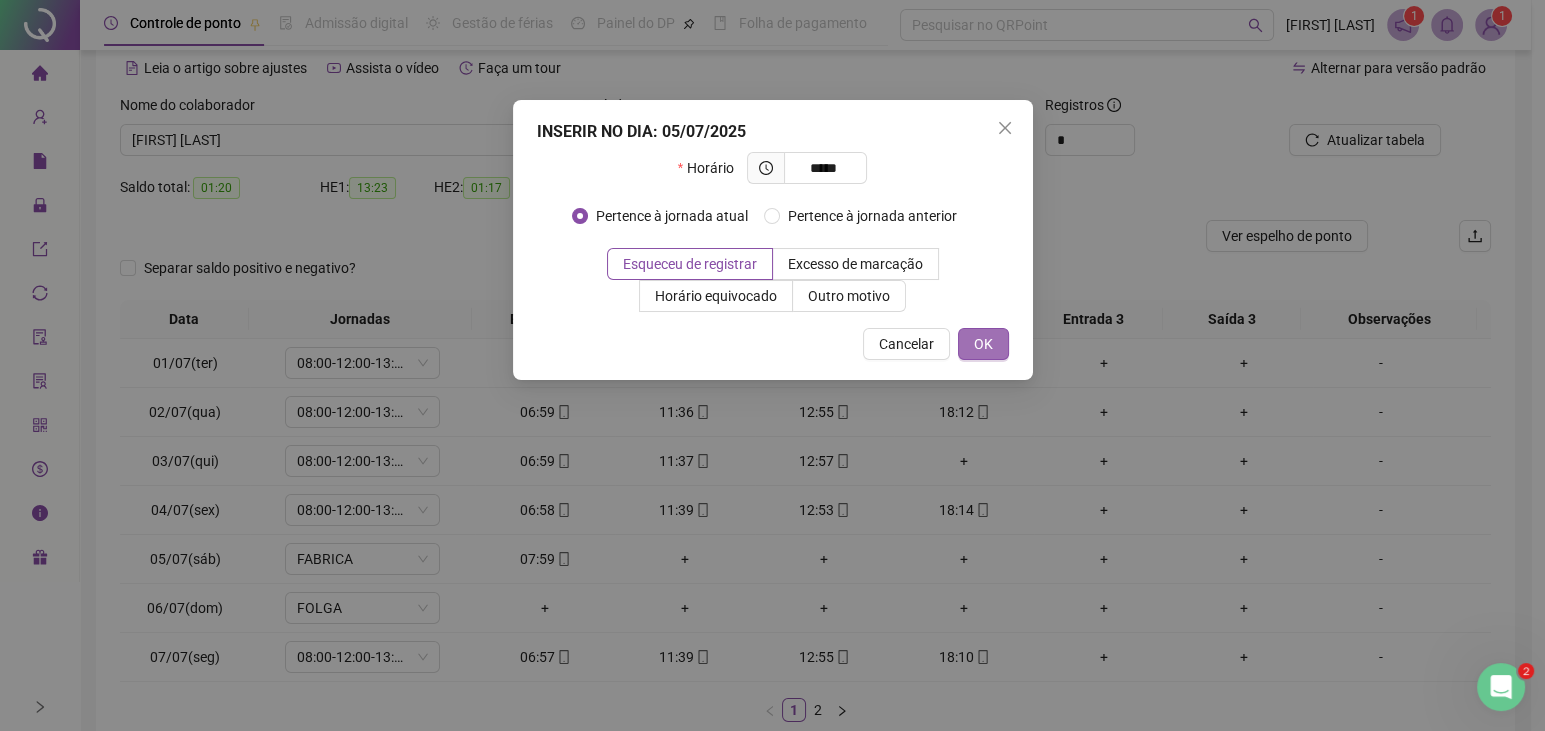 type on "*****" 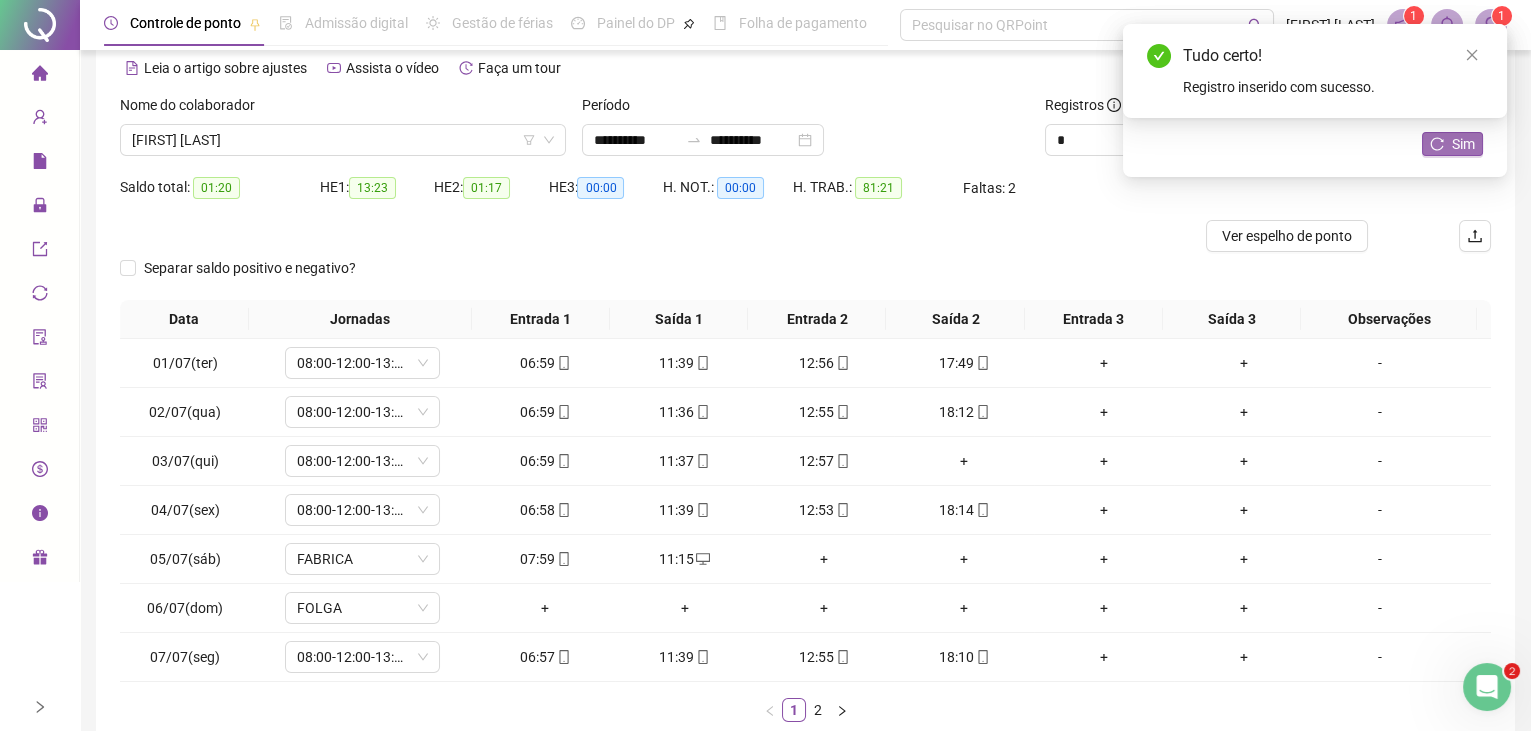 click on "Sim" at bounding box center [1452, 144] 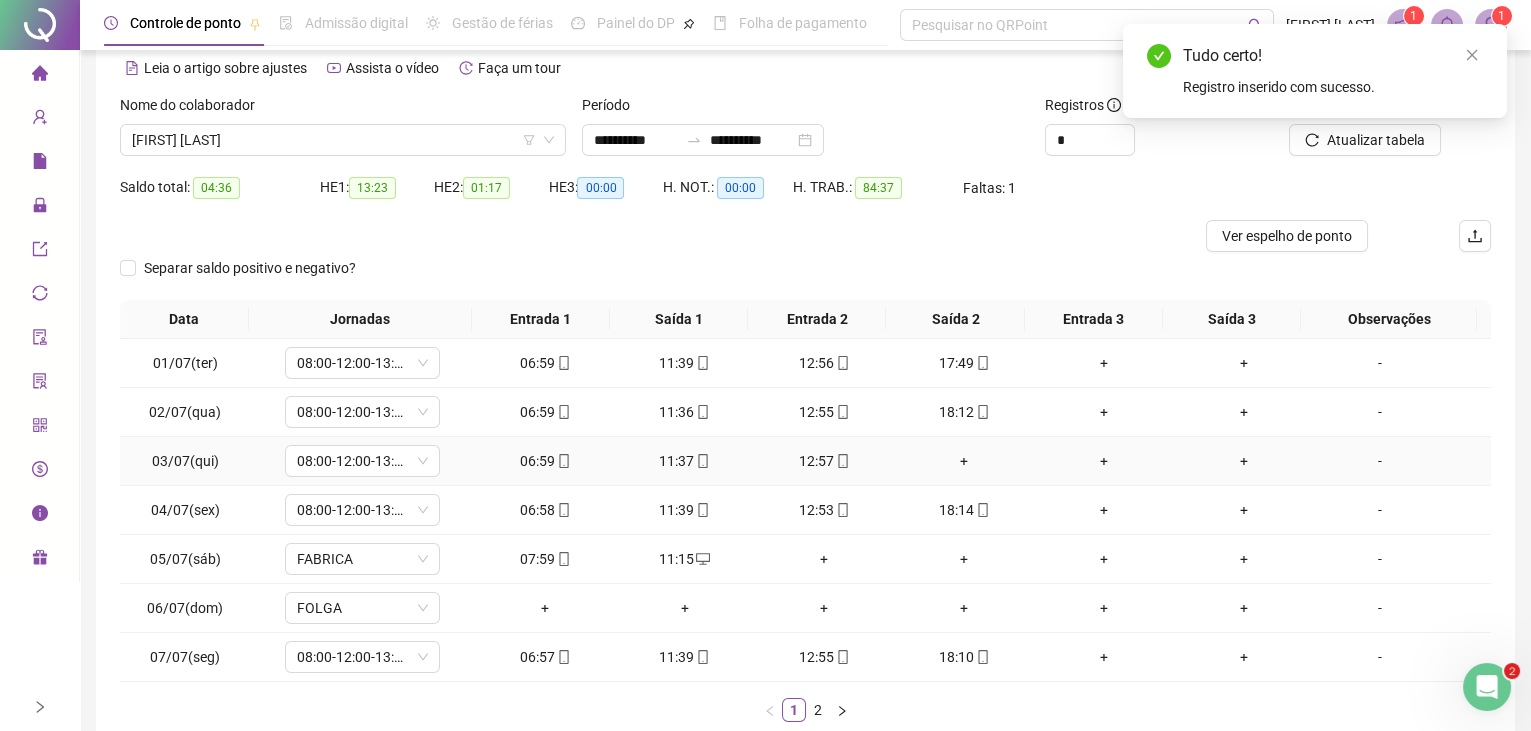 click on "+" at bounding box center (964, 461) 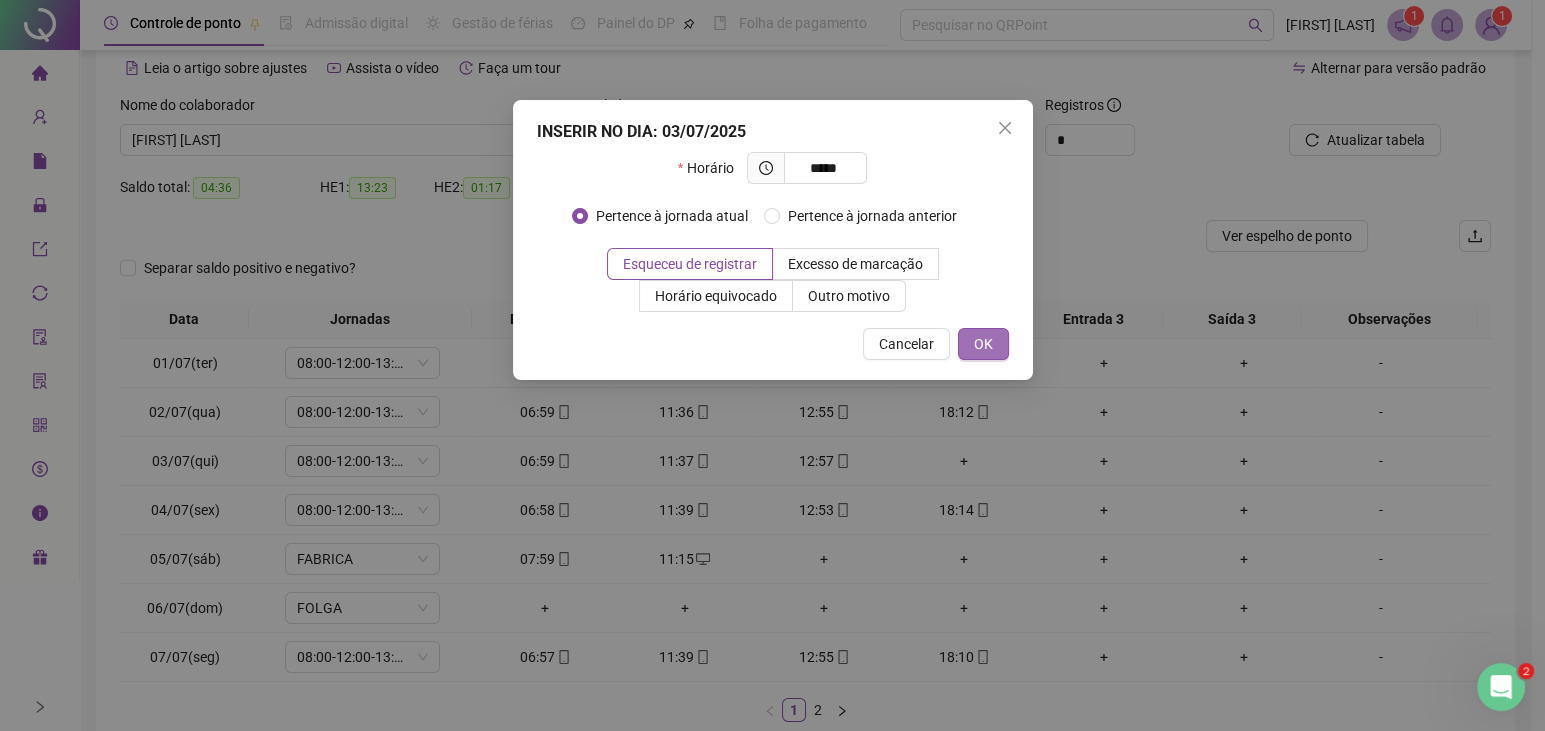 type on "*****" 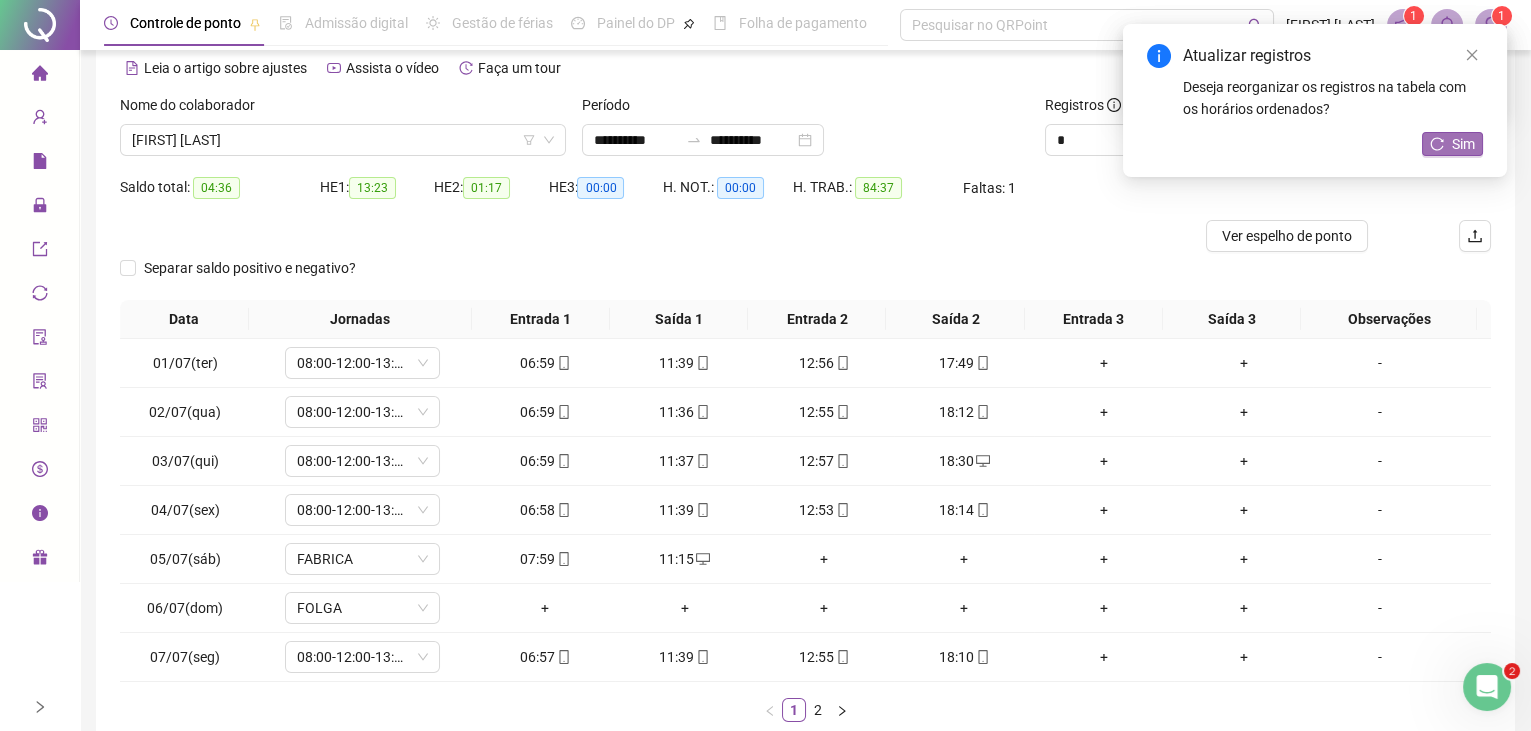 click on "Sim" at bounding box center [1463, 144] 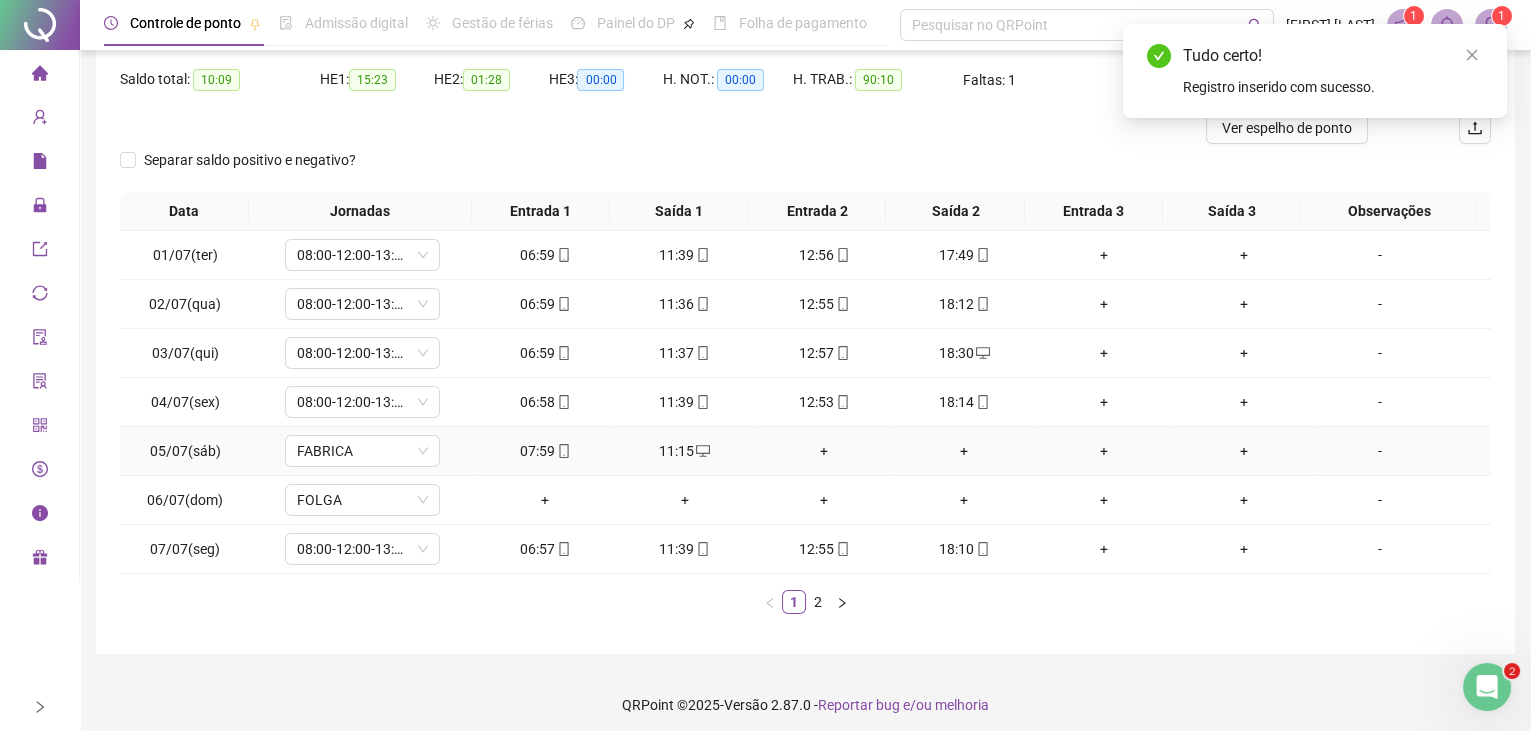 scroll, scrollTop: 203, scrollLeft: 0, axis: vertical 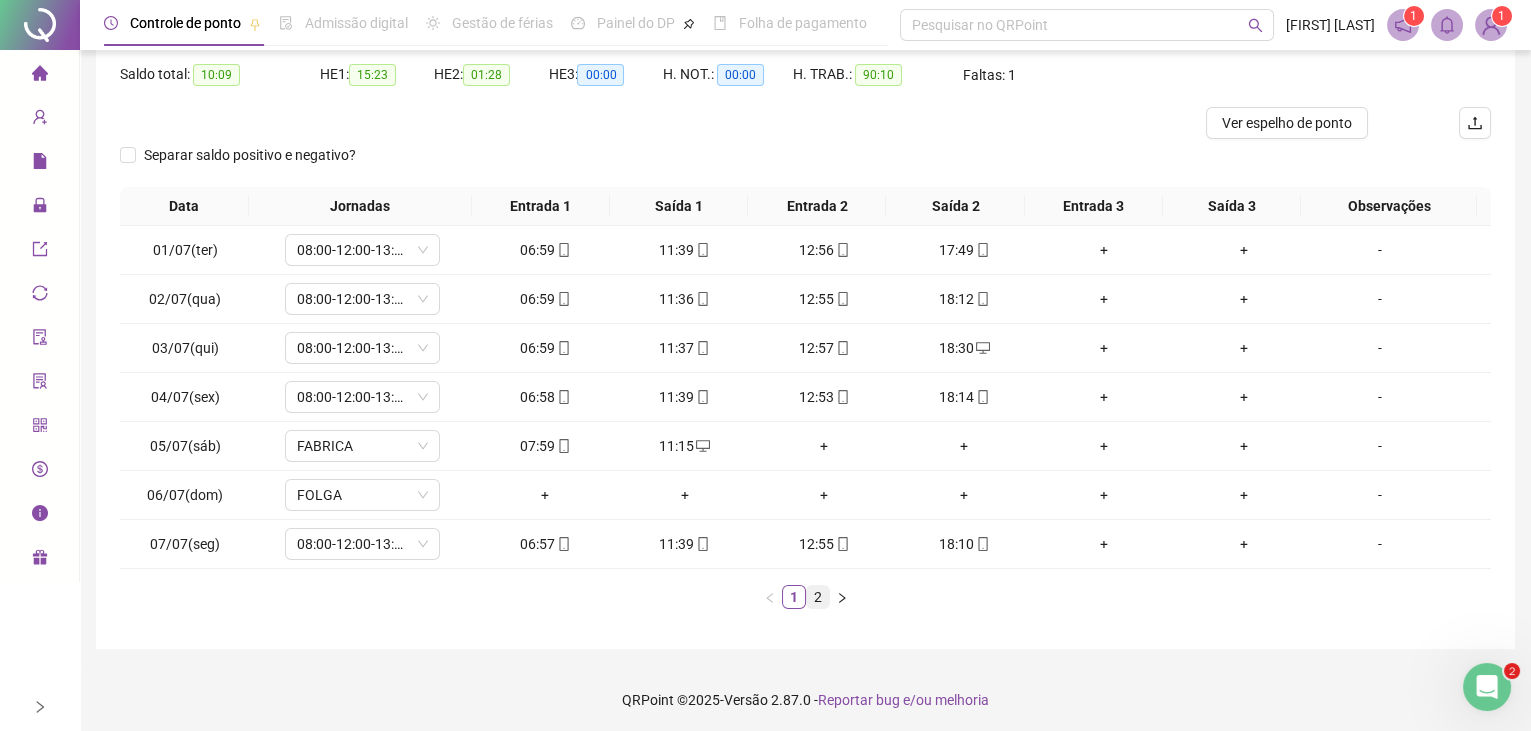 click on "2" at bounding box center [818, 597] 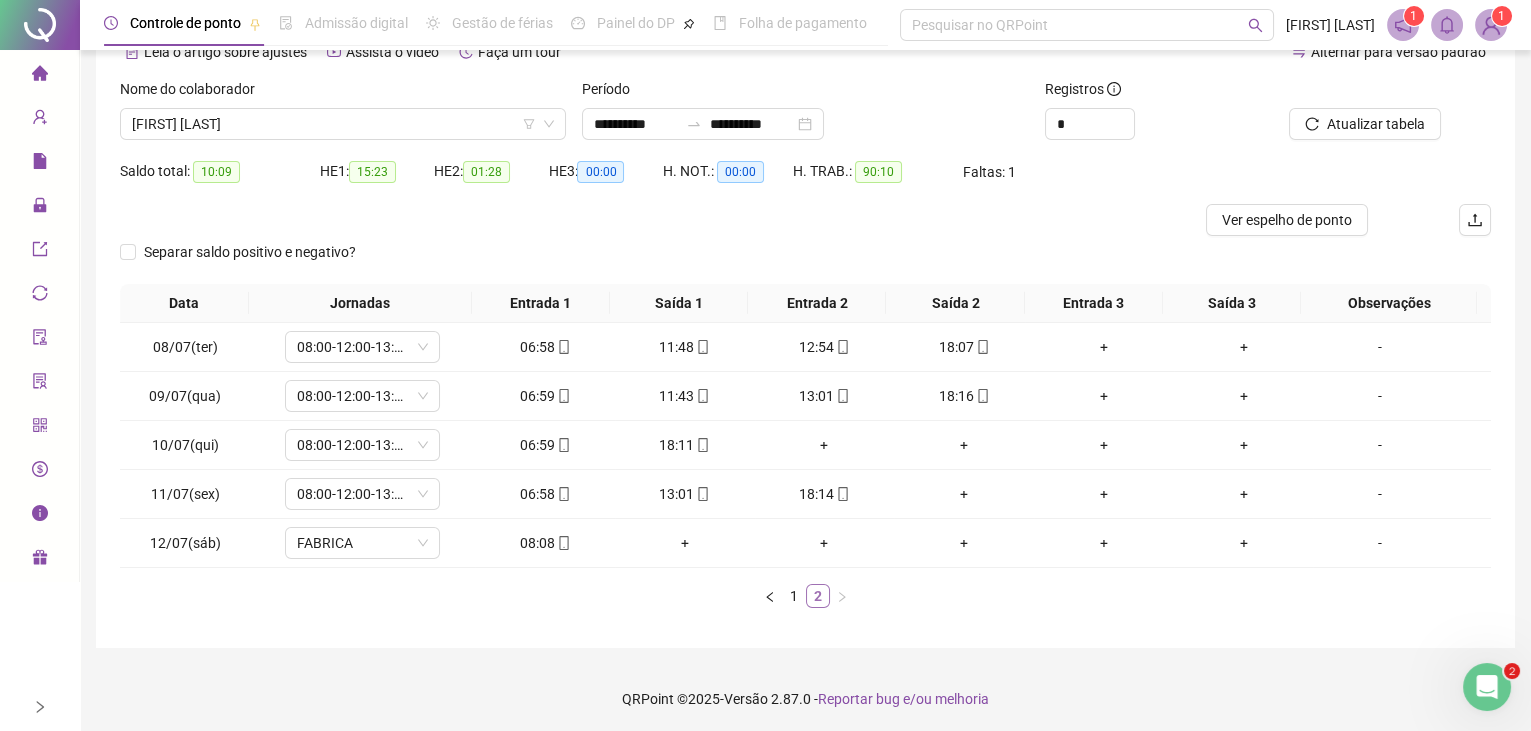 scroll, scrollTop: 0, scrollLeft: 0, axis: both 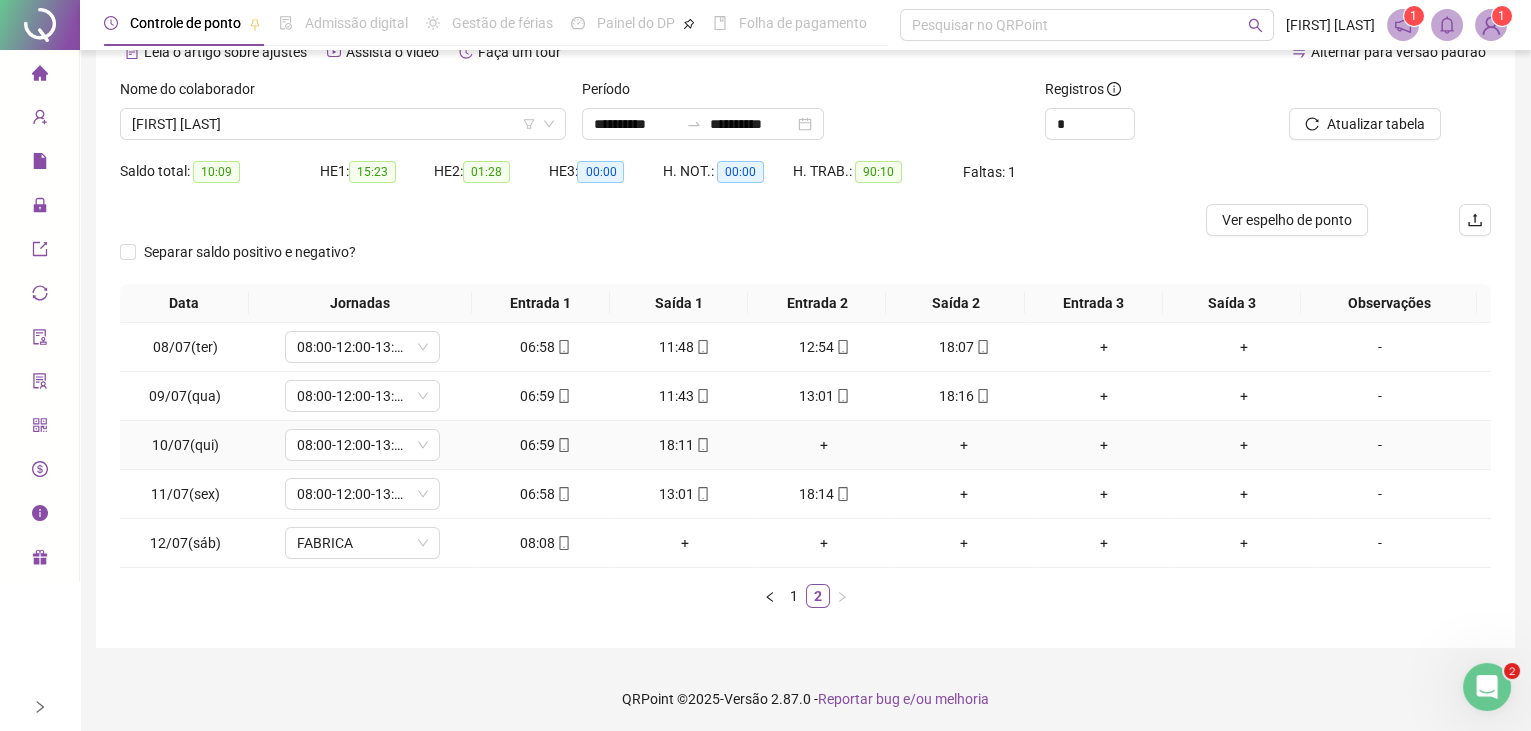 click on "+" at bounding box center [825, 445] 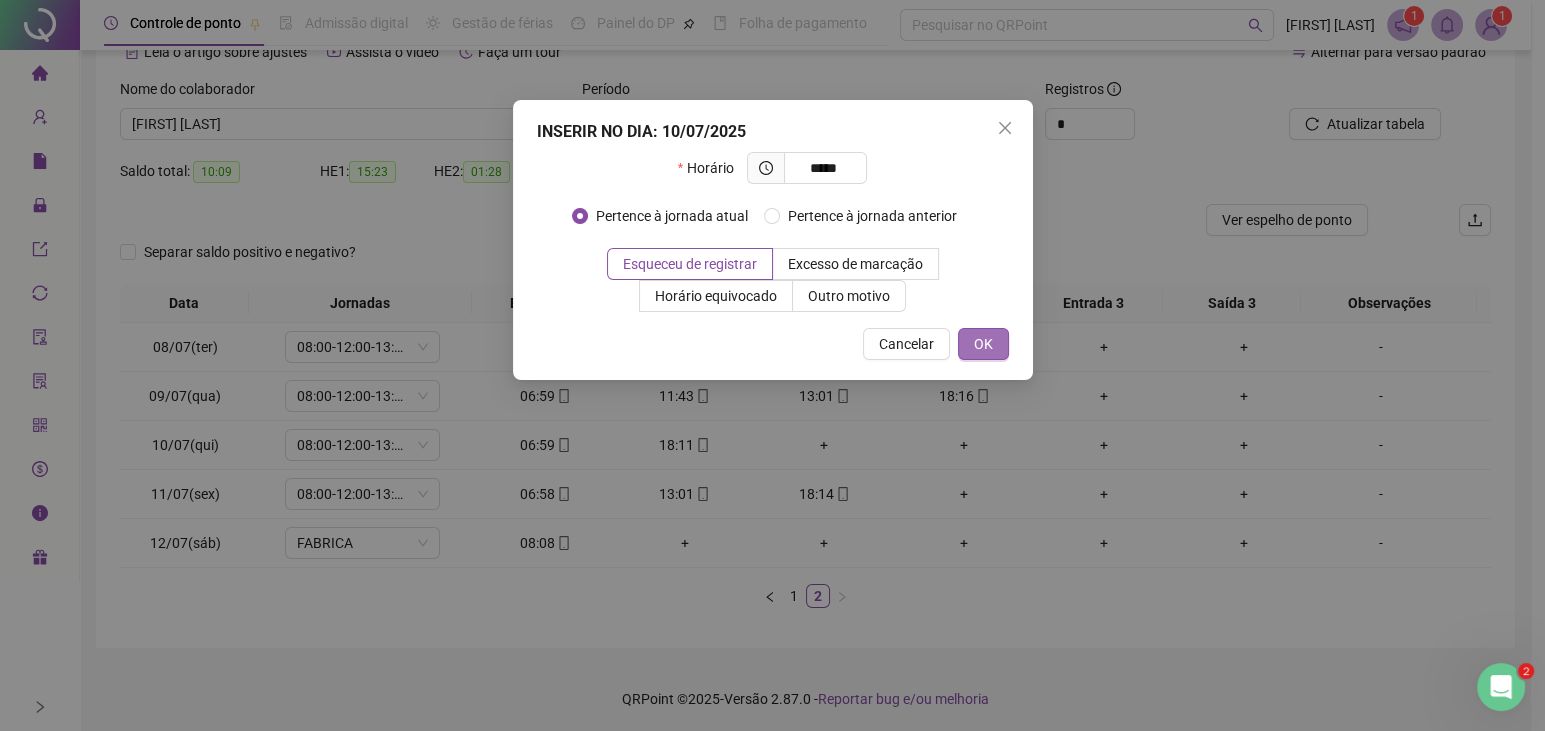 type on "*****" 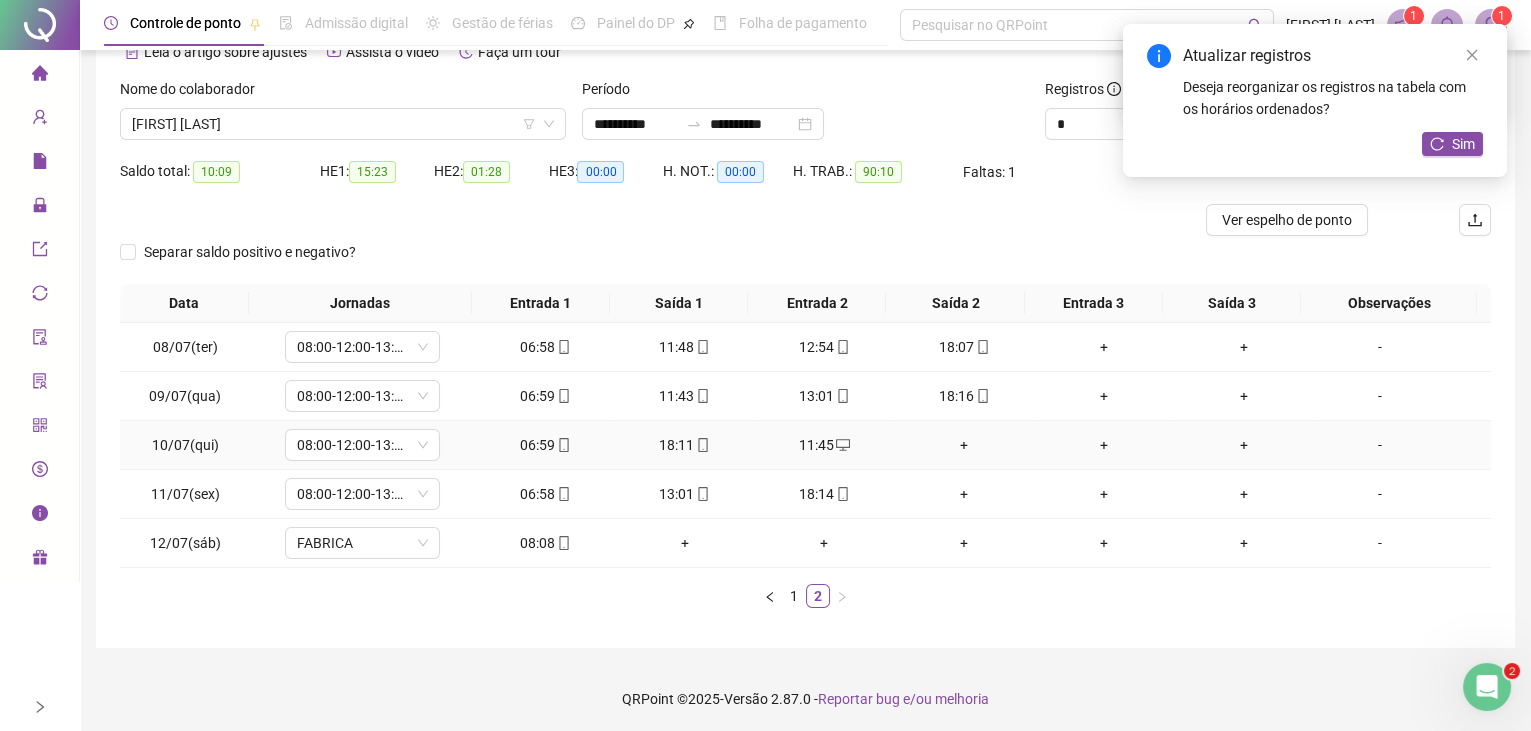click on "+" at bounding box center (964, 445) 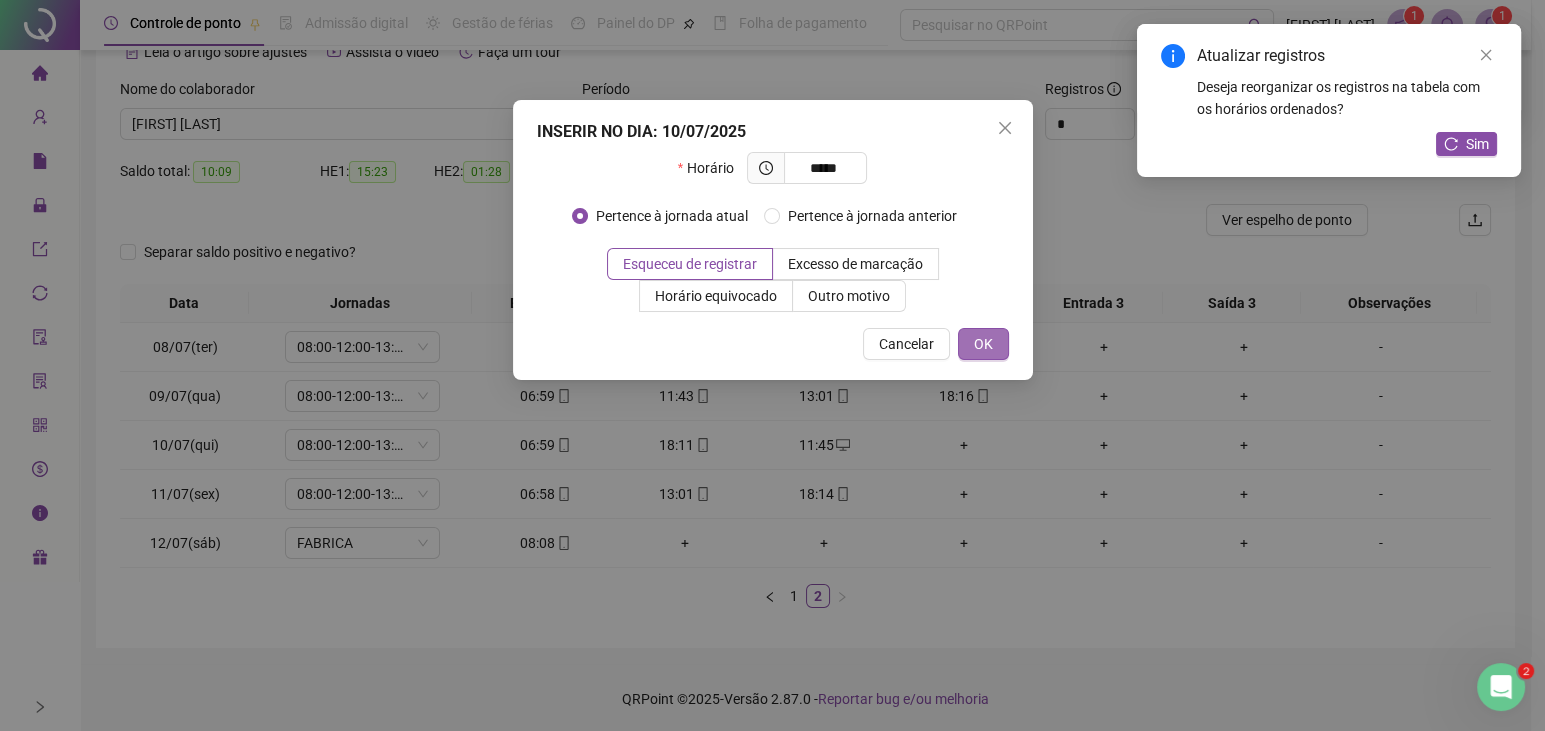 type on "*****" 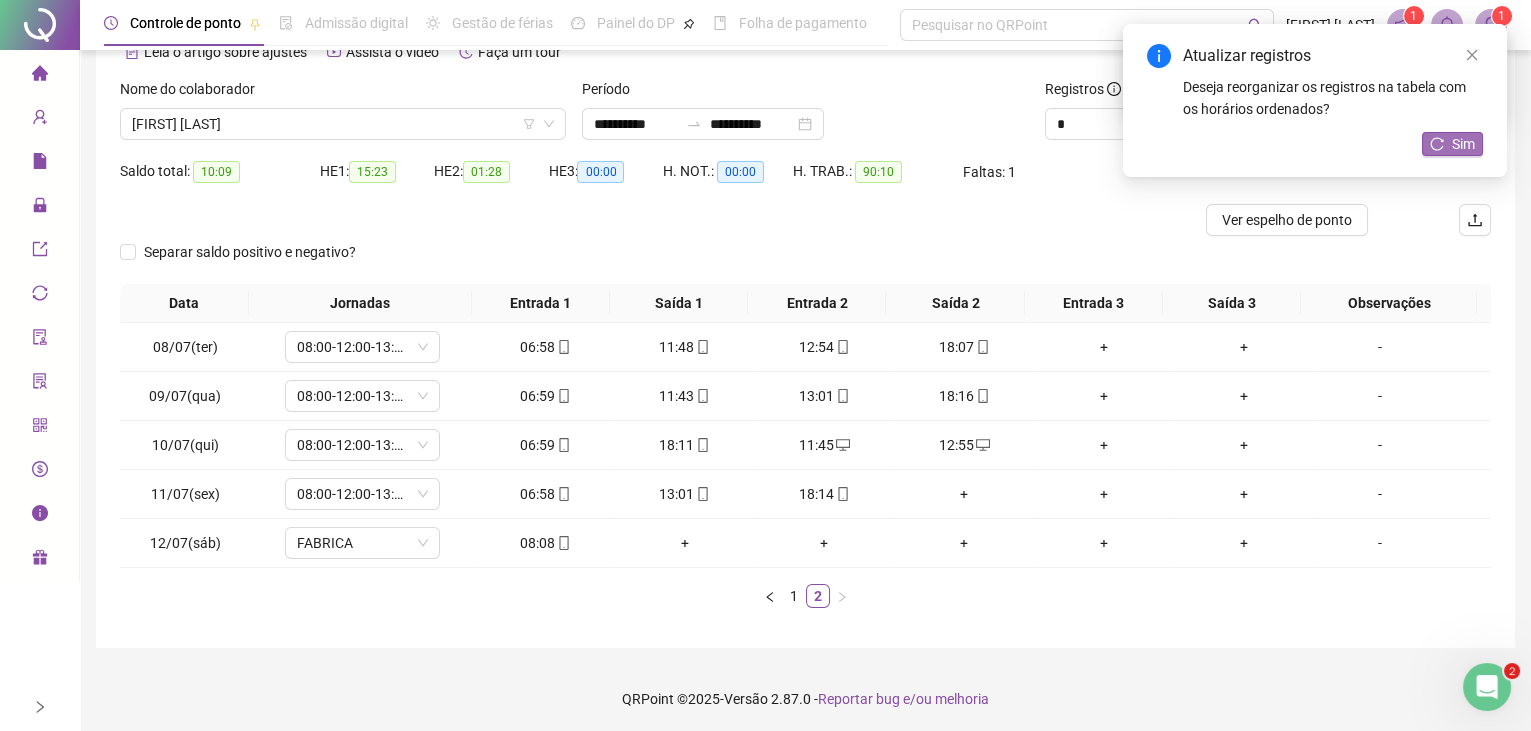 click on "Sim" at bounding box center [1463, 144] 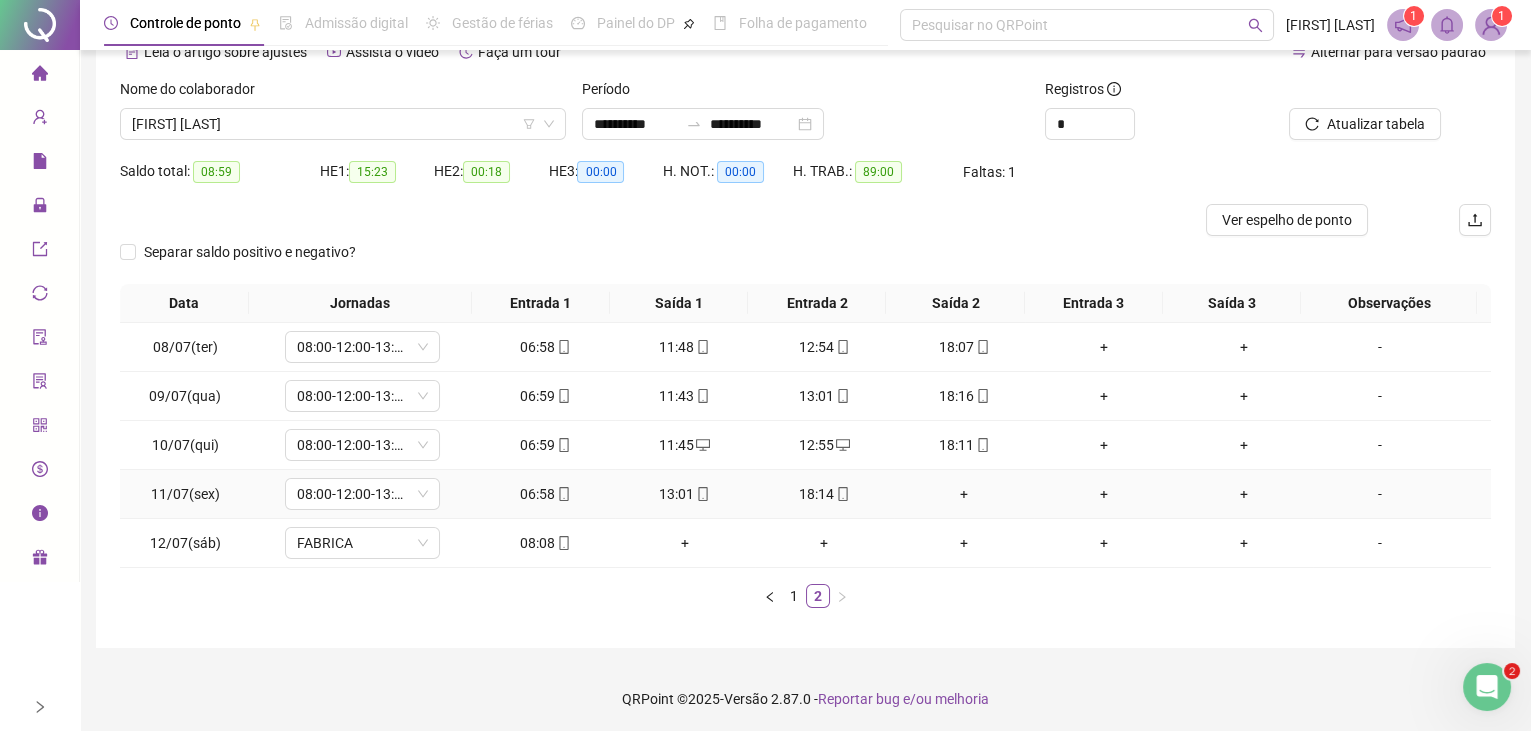 click on "+" at bounding box center [964, 494] 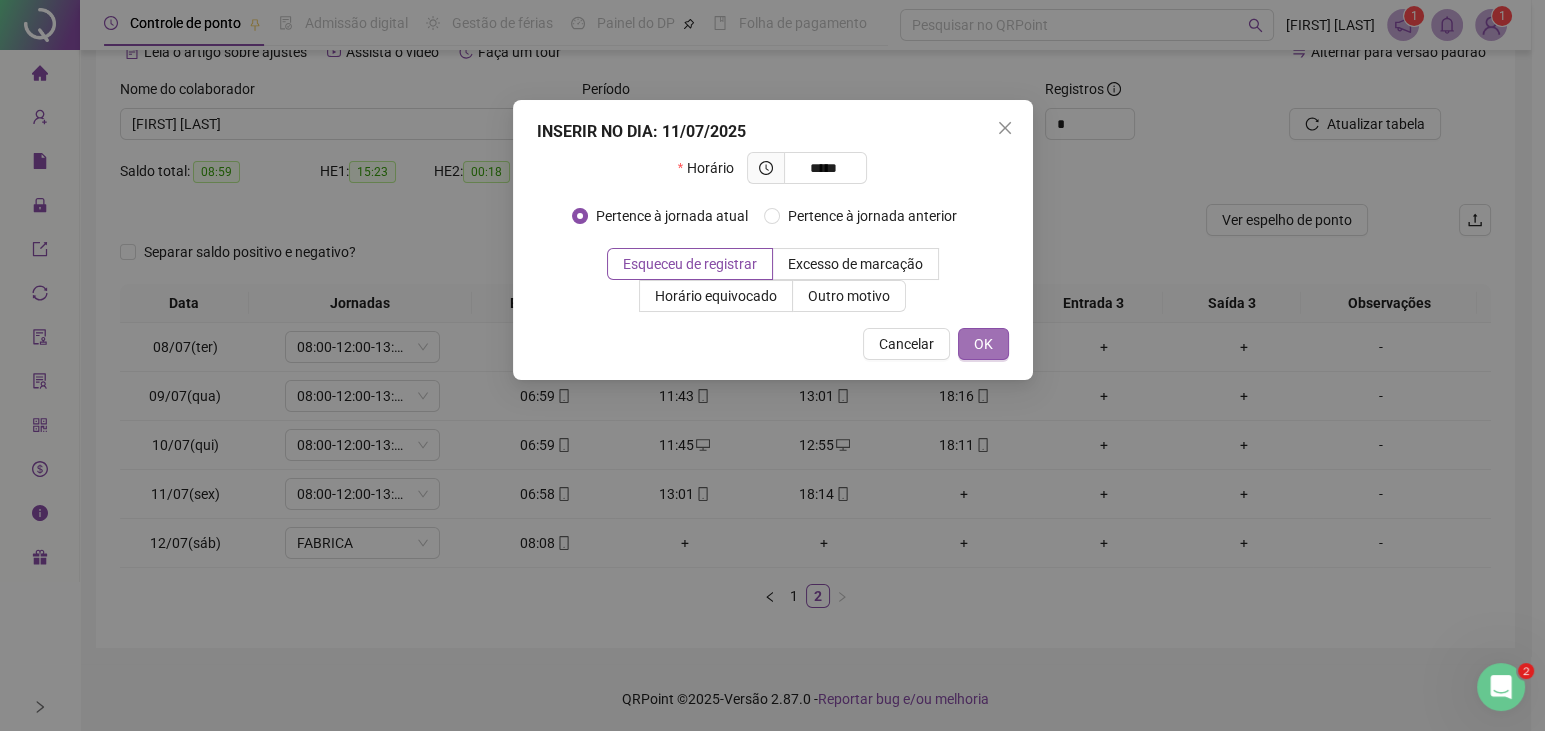 type on "*****" 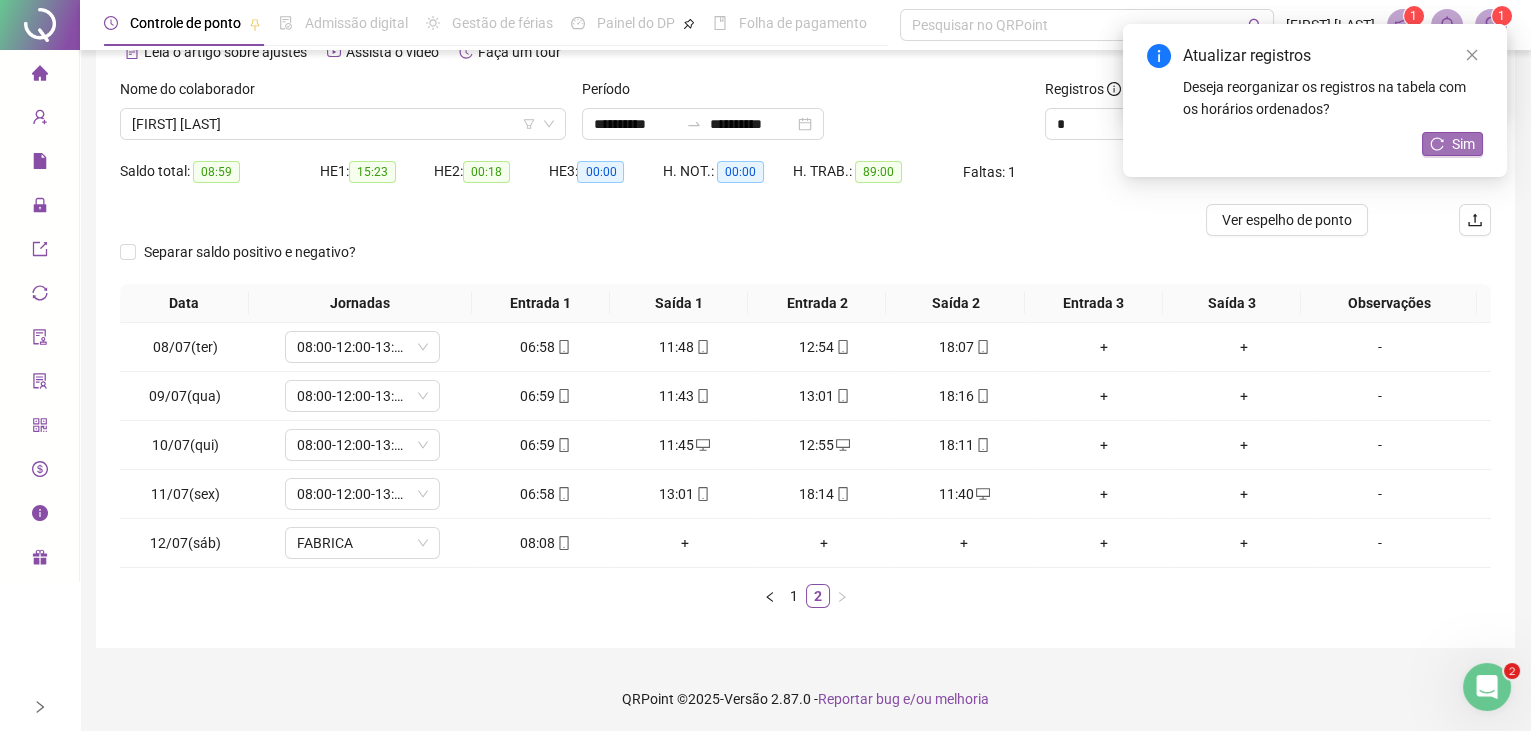 click on "Sim" at bounding box center [1452, 144] 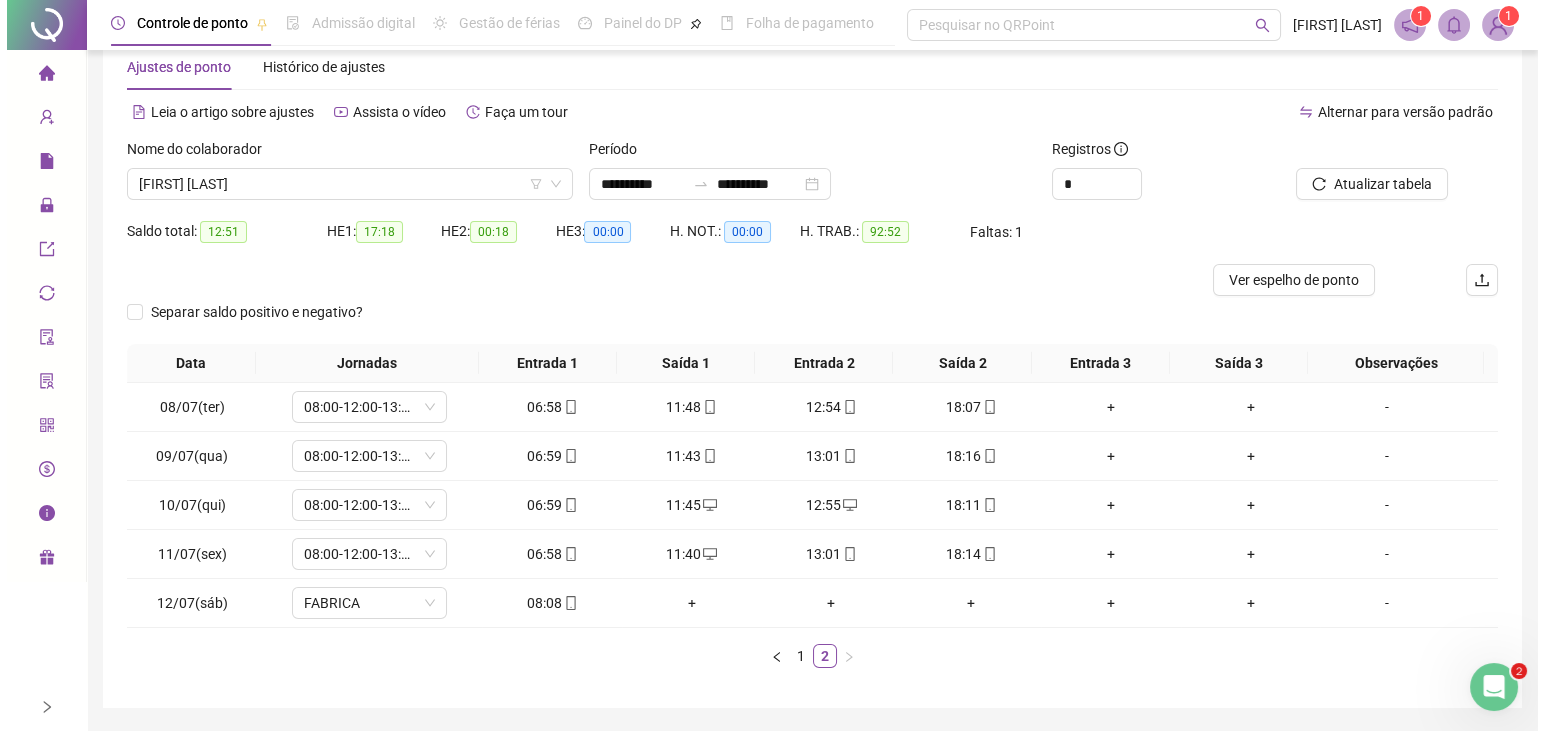 scroll, scrollTop: 0, scrollLeft: 0, axis: both 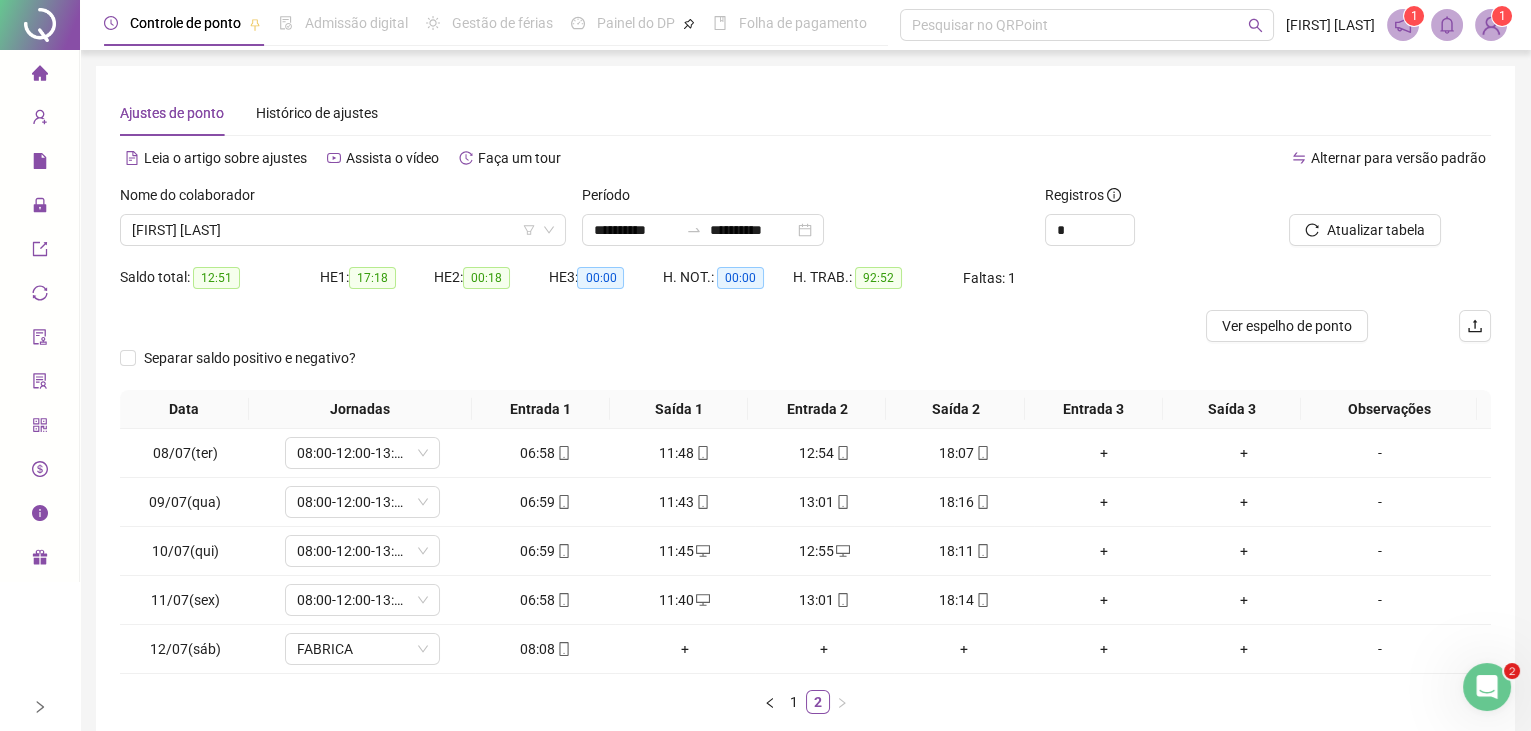 click at bounding box center [1491, 25] 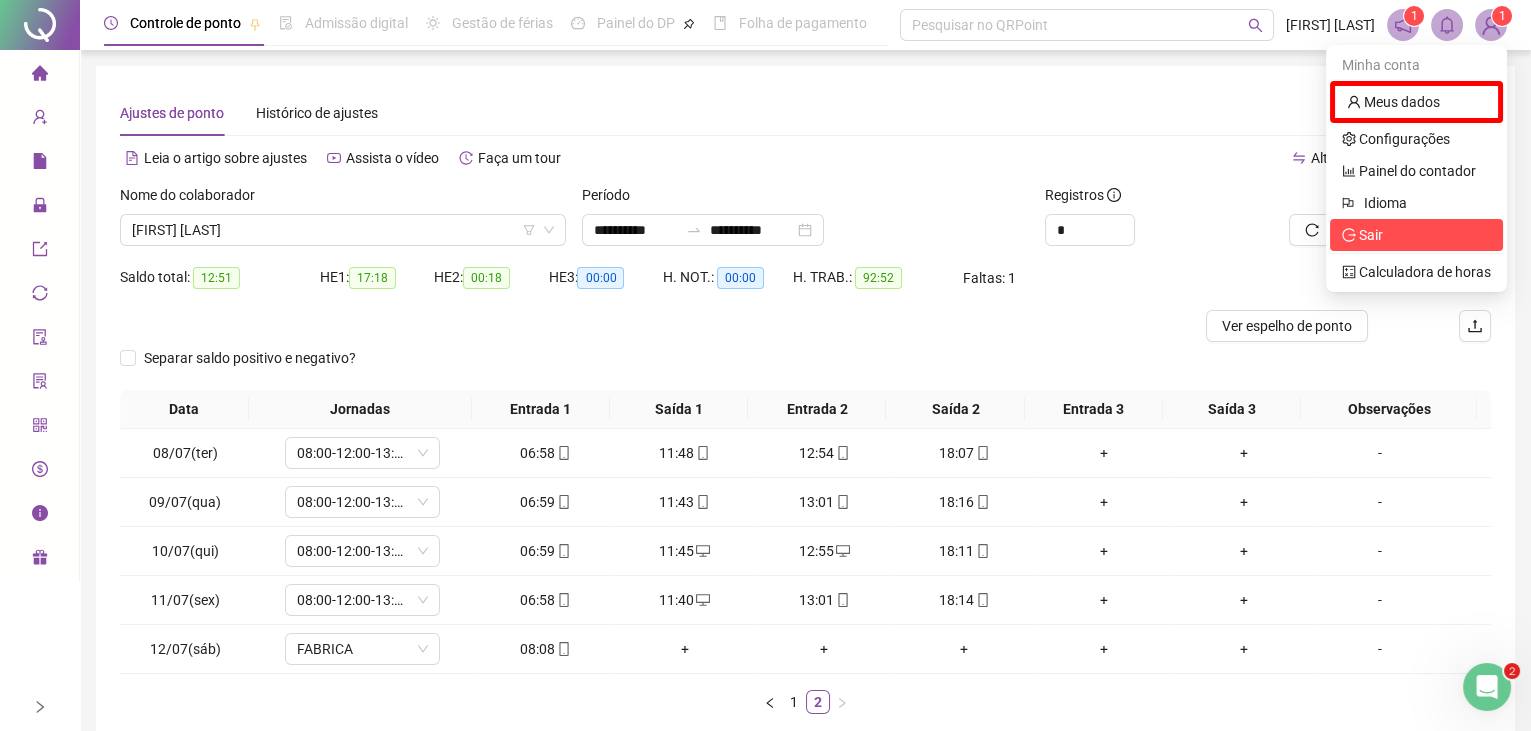 click on "Sair" at bounding box center [1416, 235] 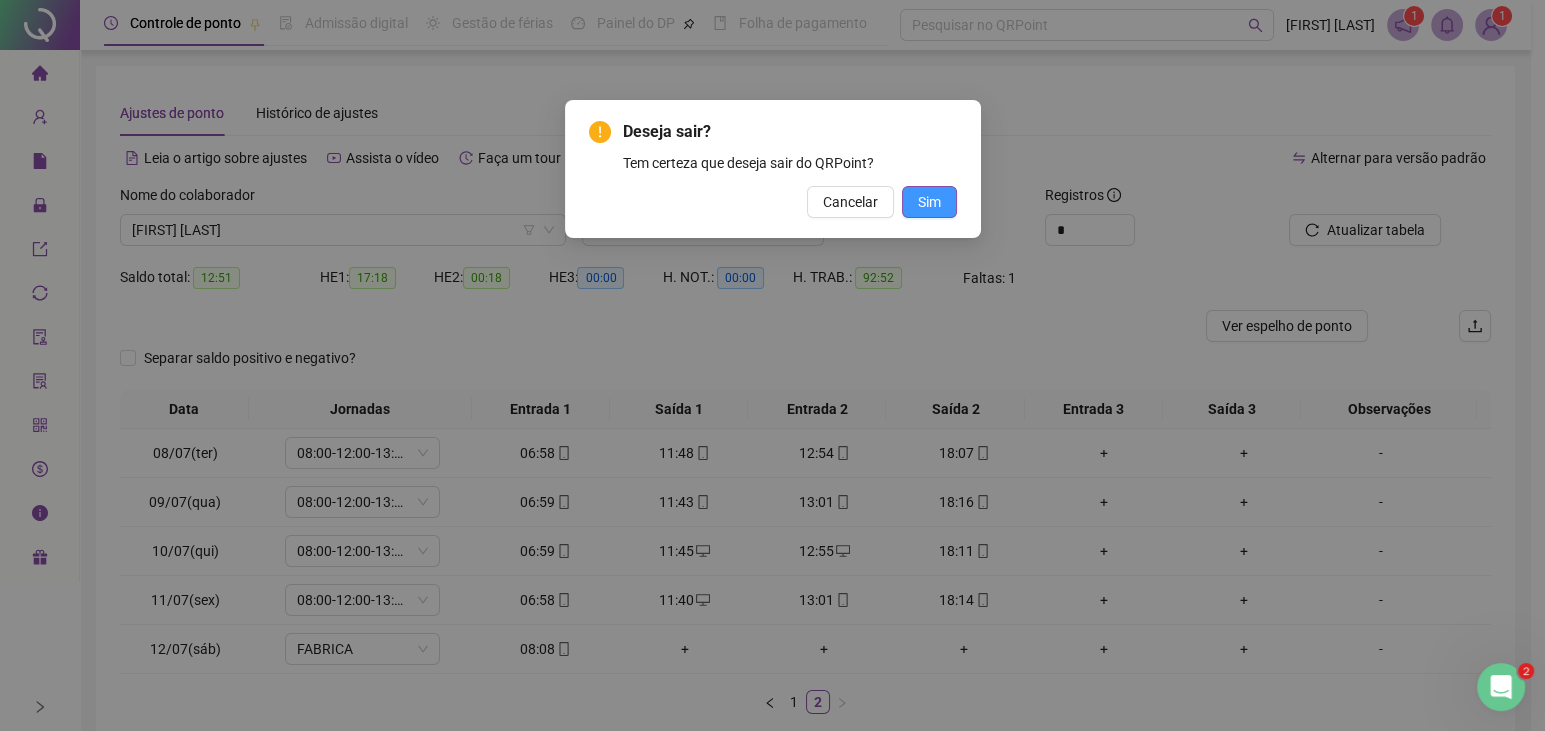 click on "Sim" at bounding box center [929, 202] 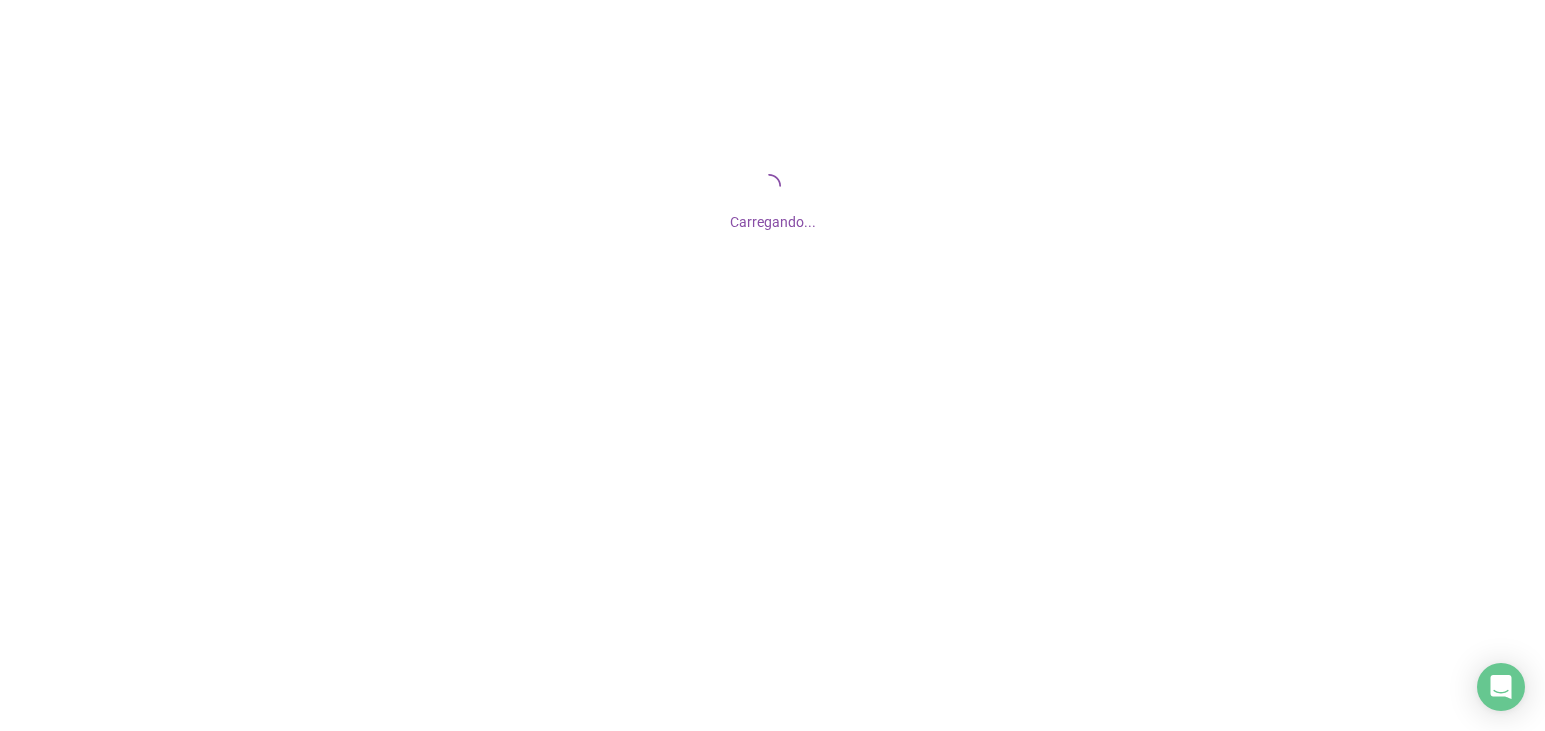 scroll, scrollTop: 0, scrollLeft: 0, axis: both 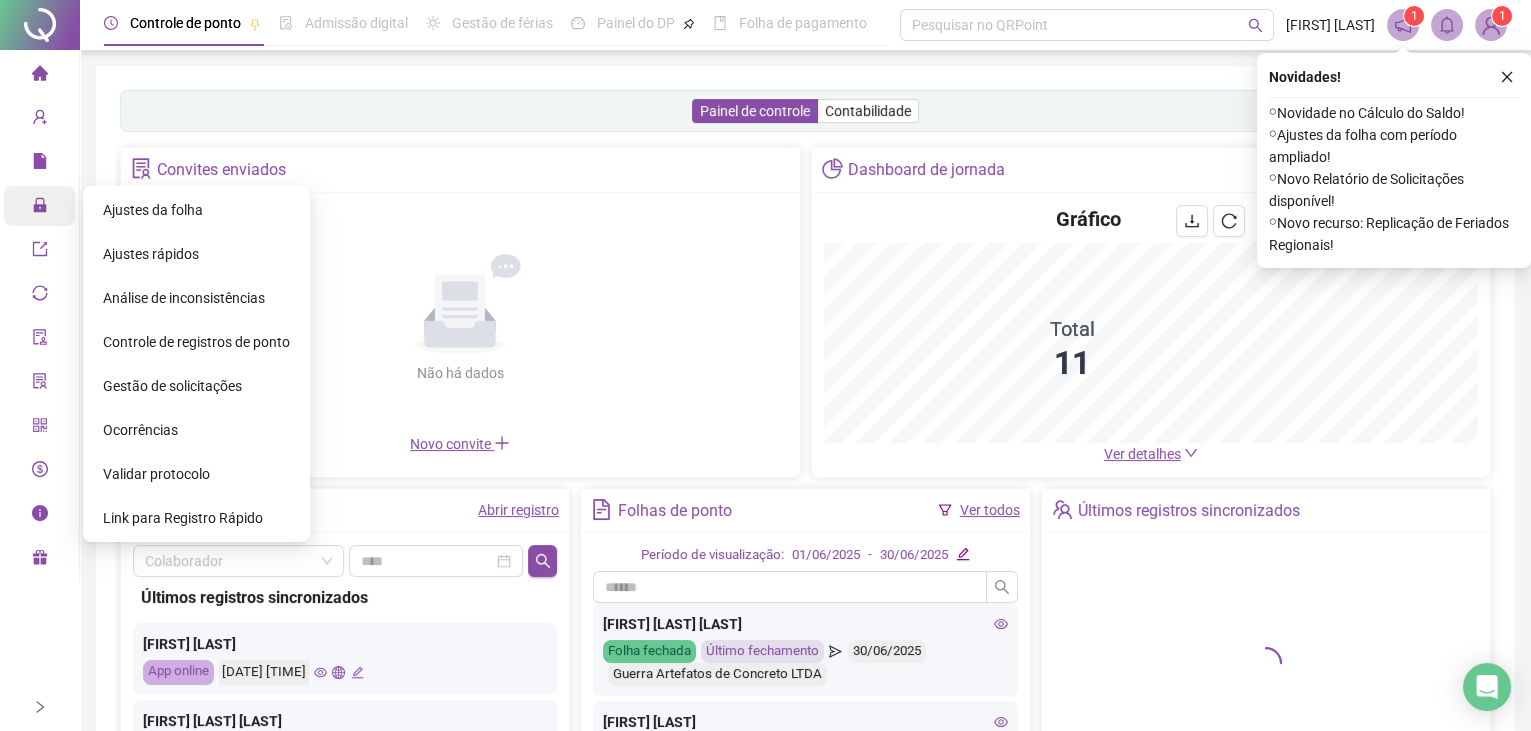 click 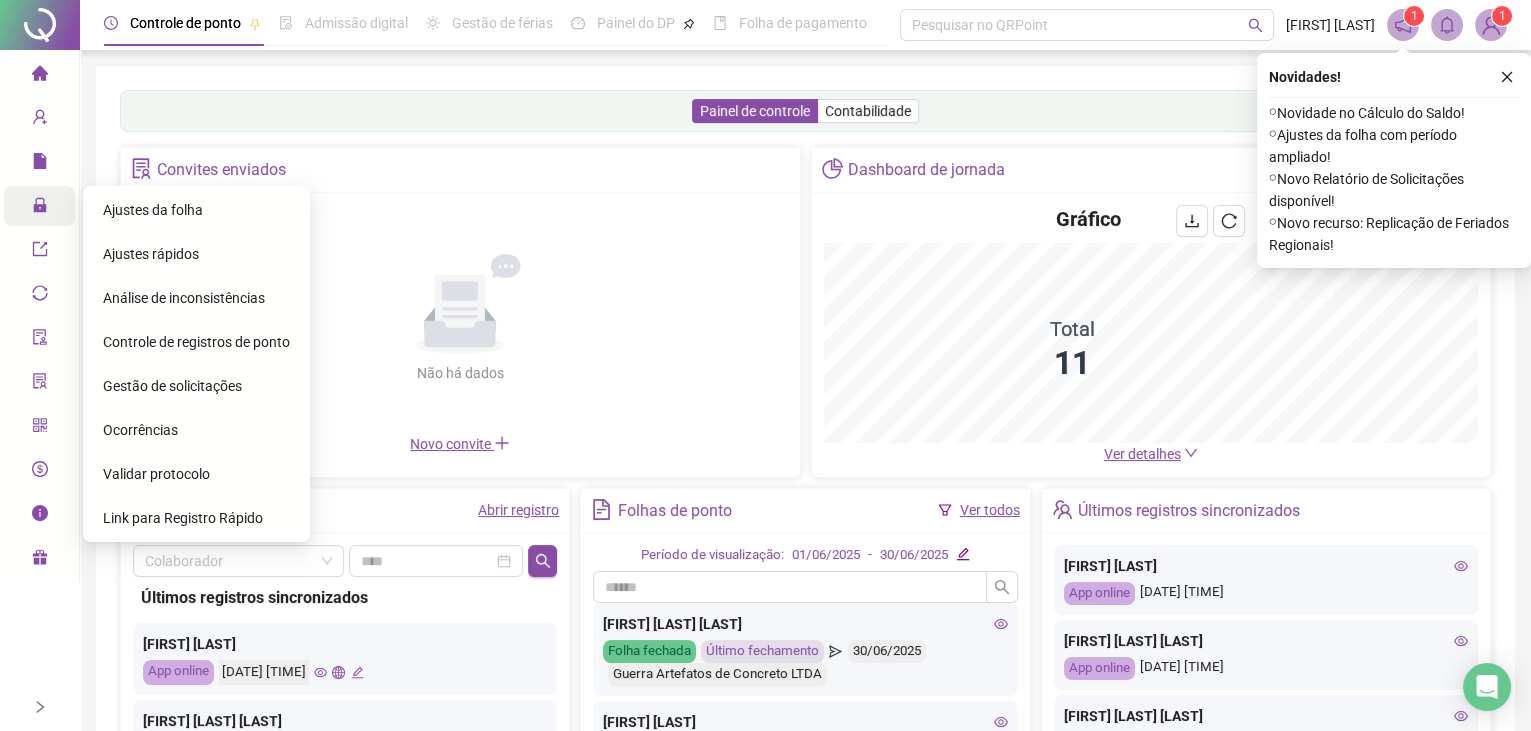 click on "Ajustes da folha" at bounding box center (153, 210) 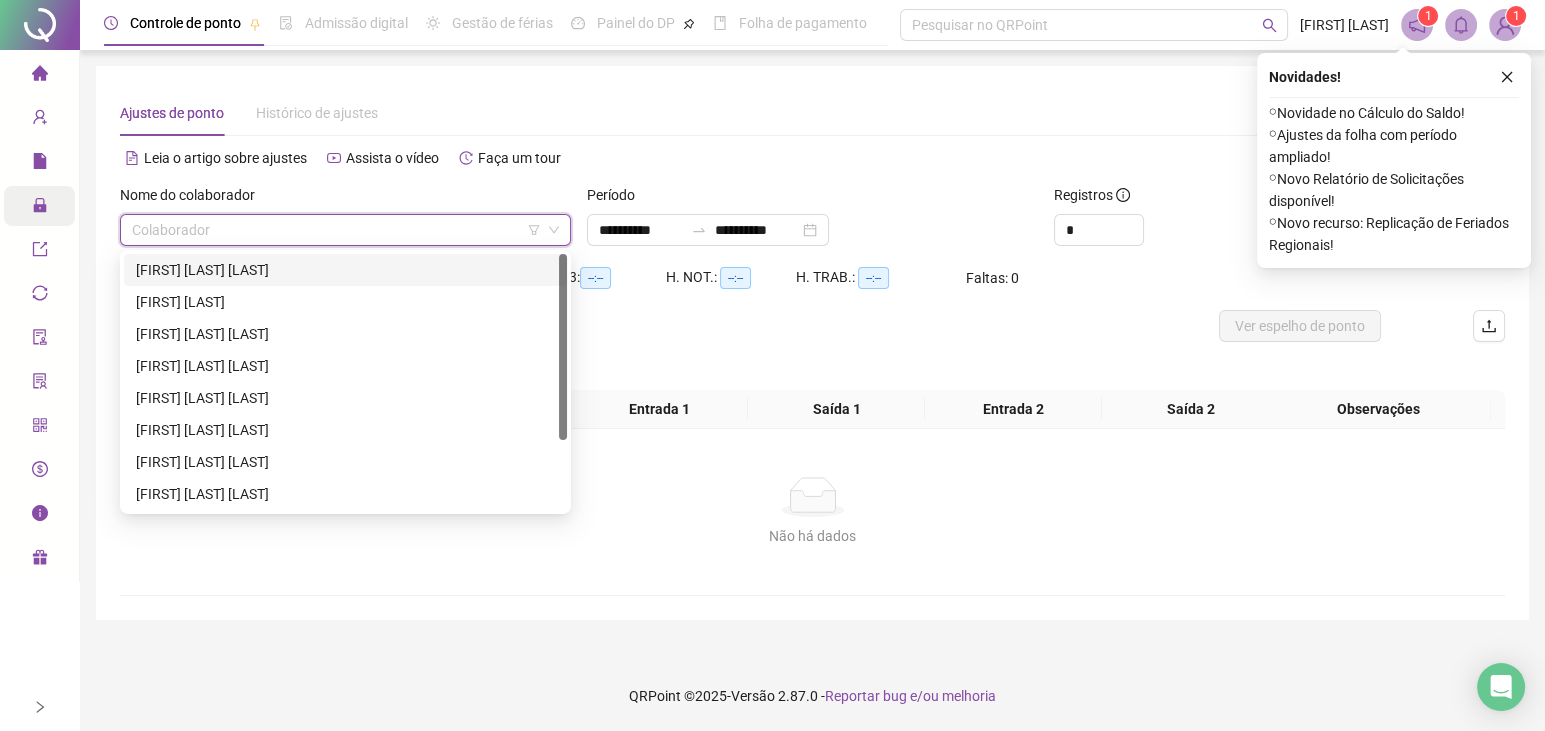 click at bounding box center [339, 230] 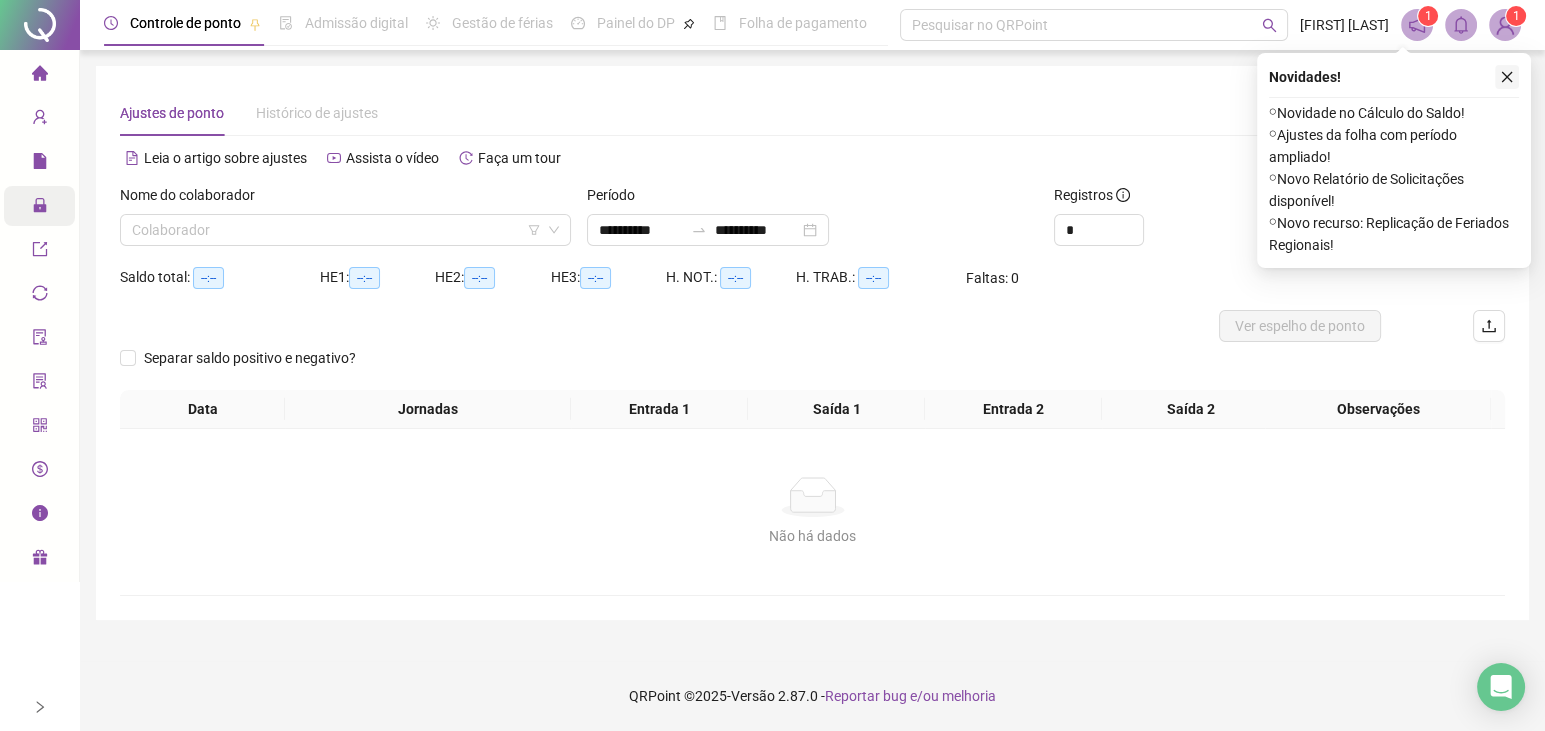click 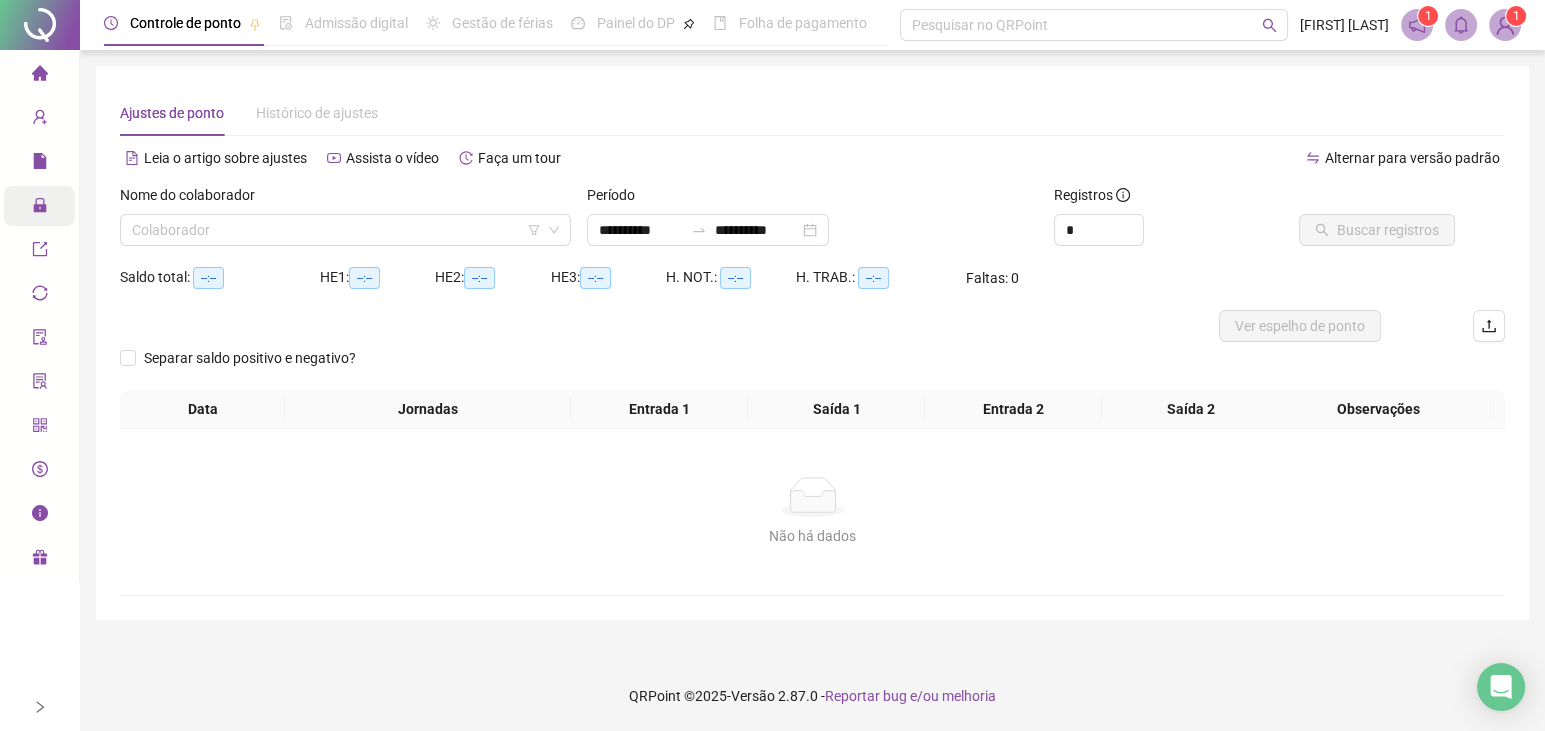 click on "1" at bounding box center [1516, 16] 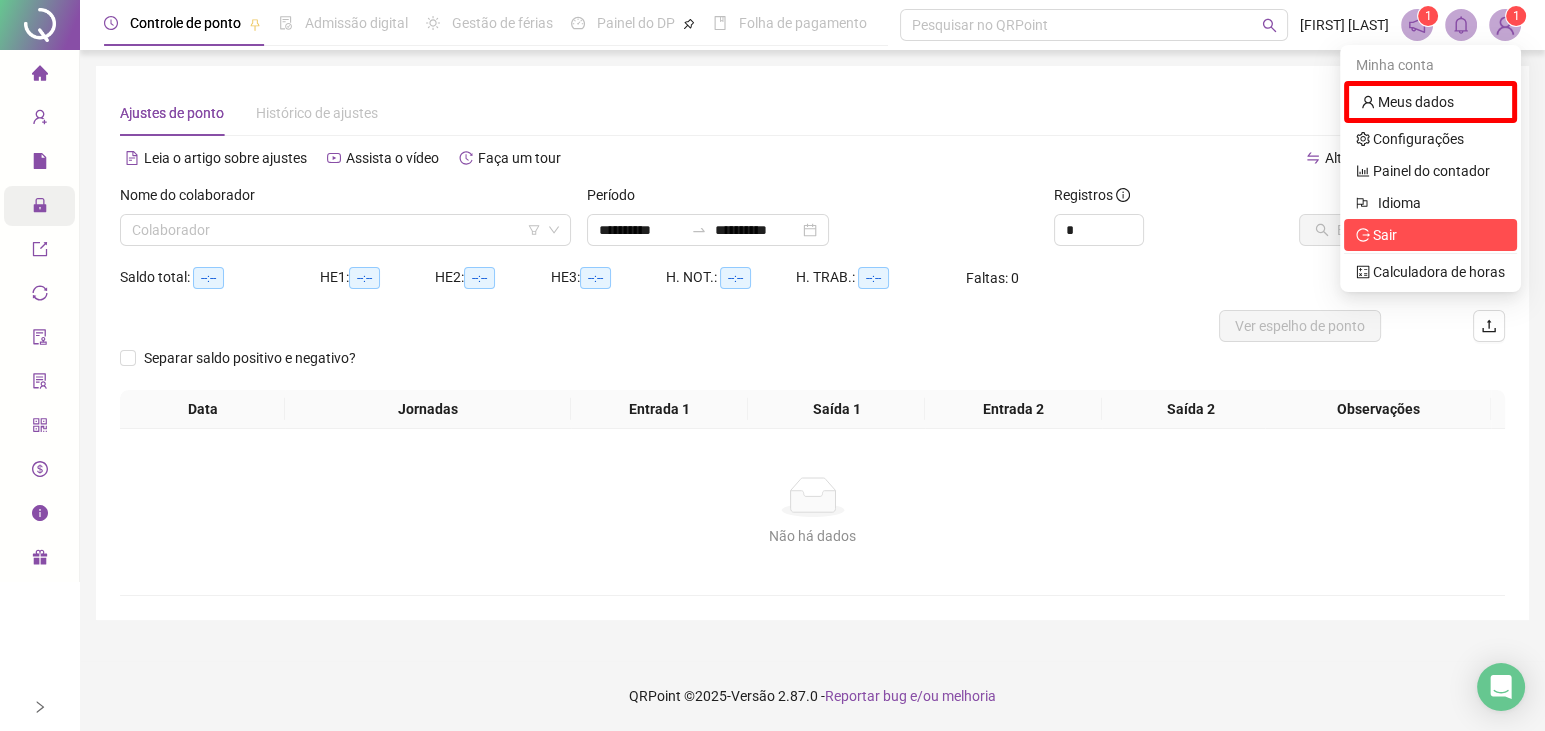 click on "Sair" at bounding box center [1430, 235] 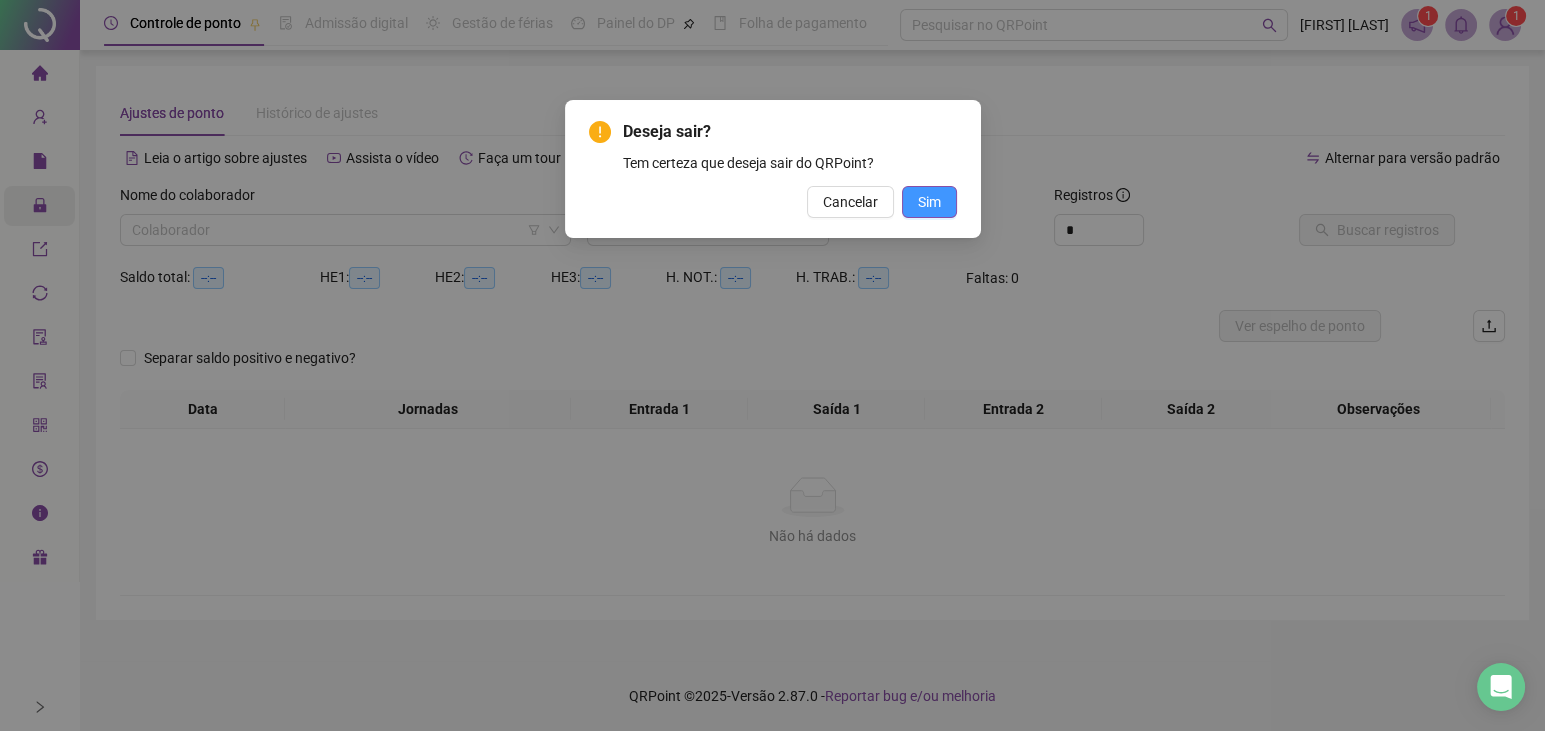 click on "Sim" at bounding box center [929, 202] 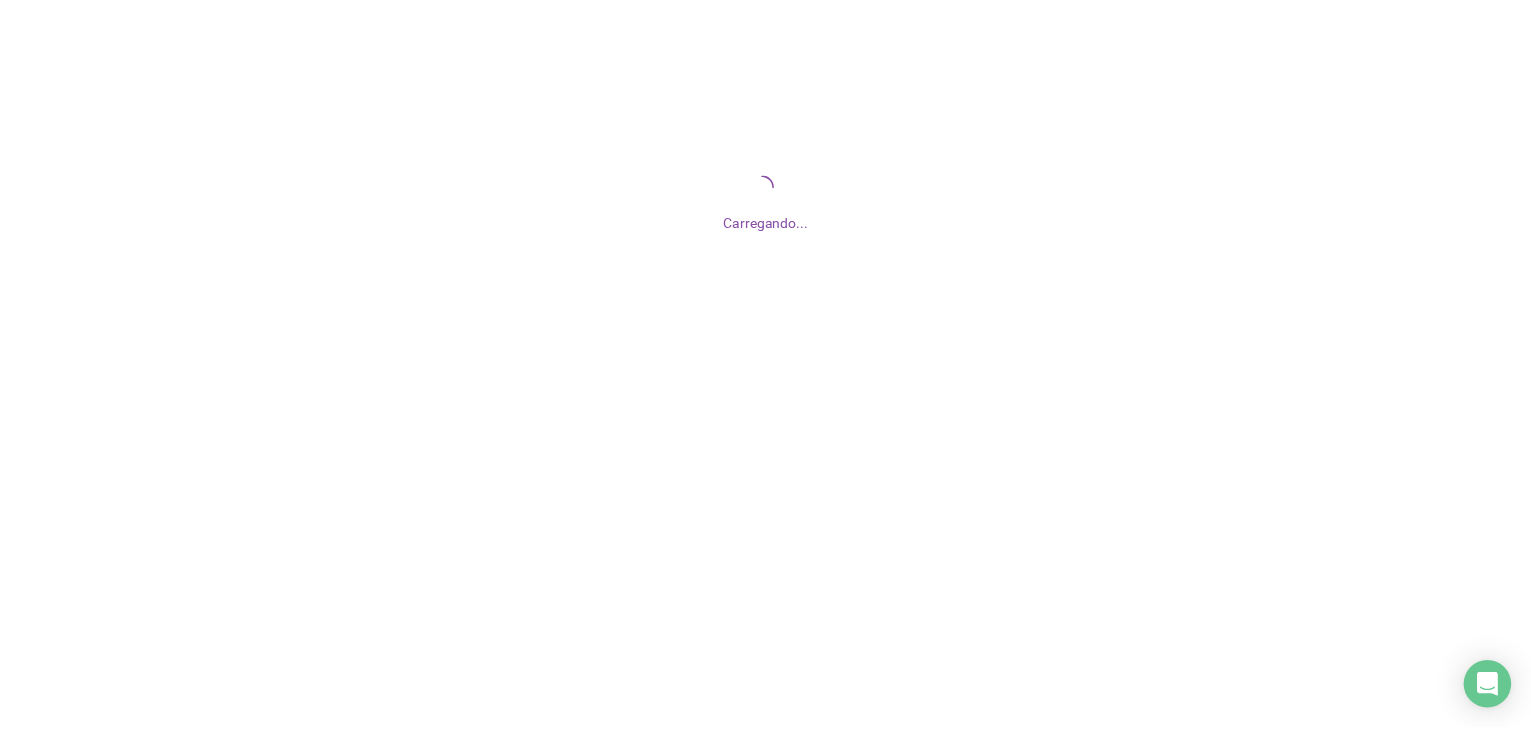 scroll, scrollTop: 0, scrollLeft: 0, axis: both 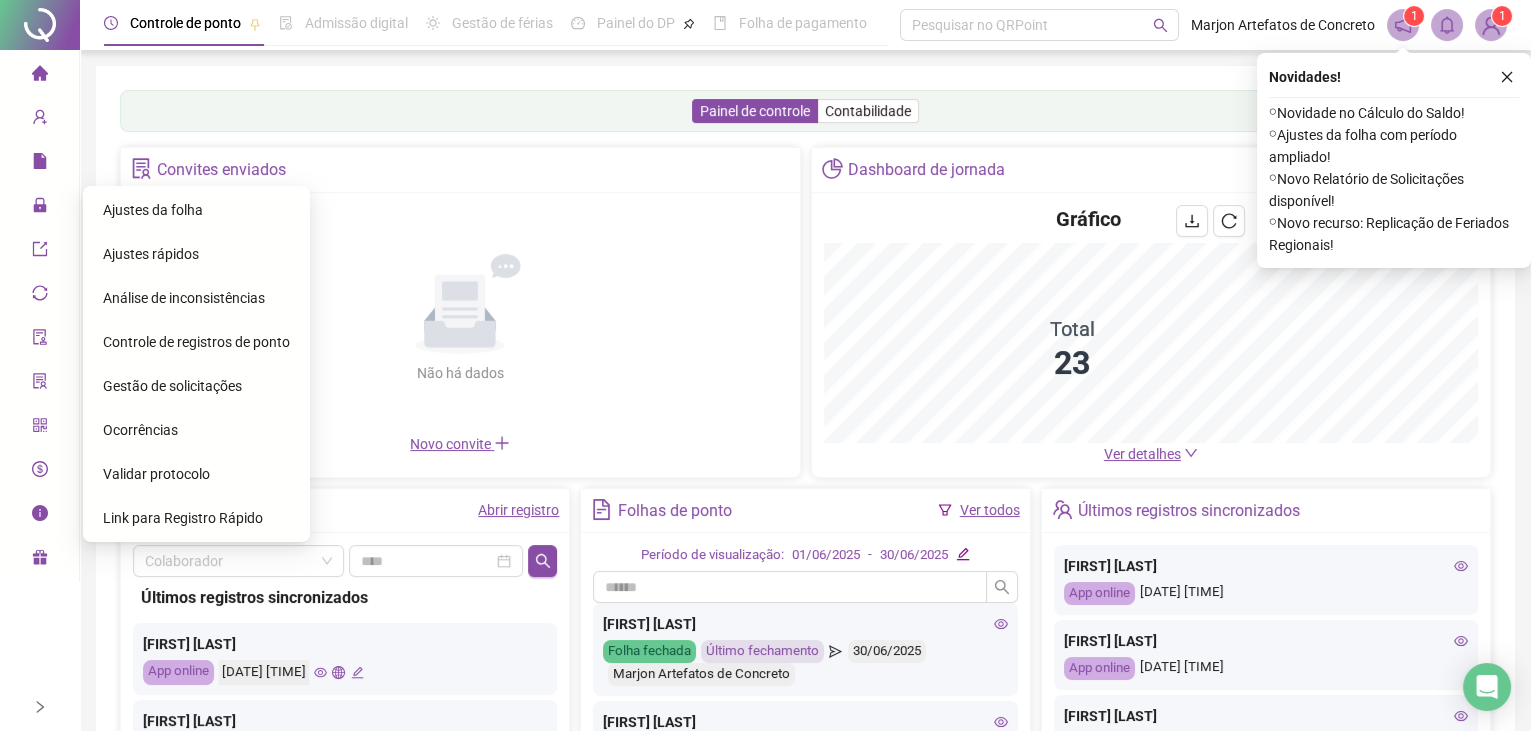 click on "Ajustes da folha" at bounding box center [153, 210] 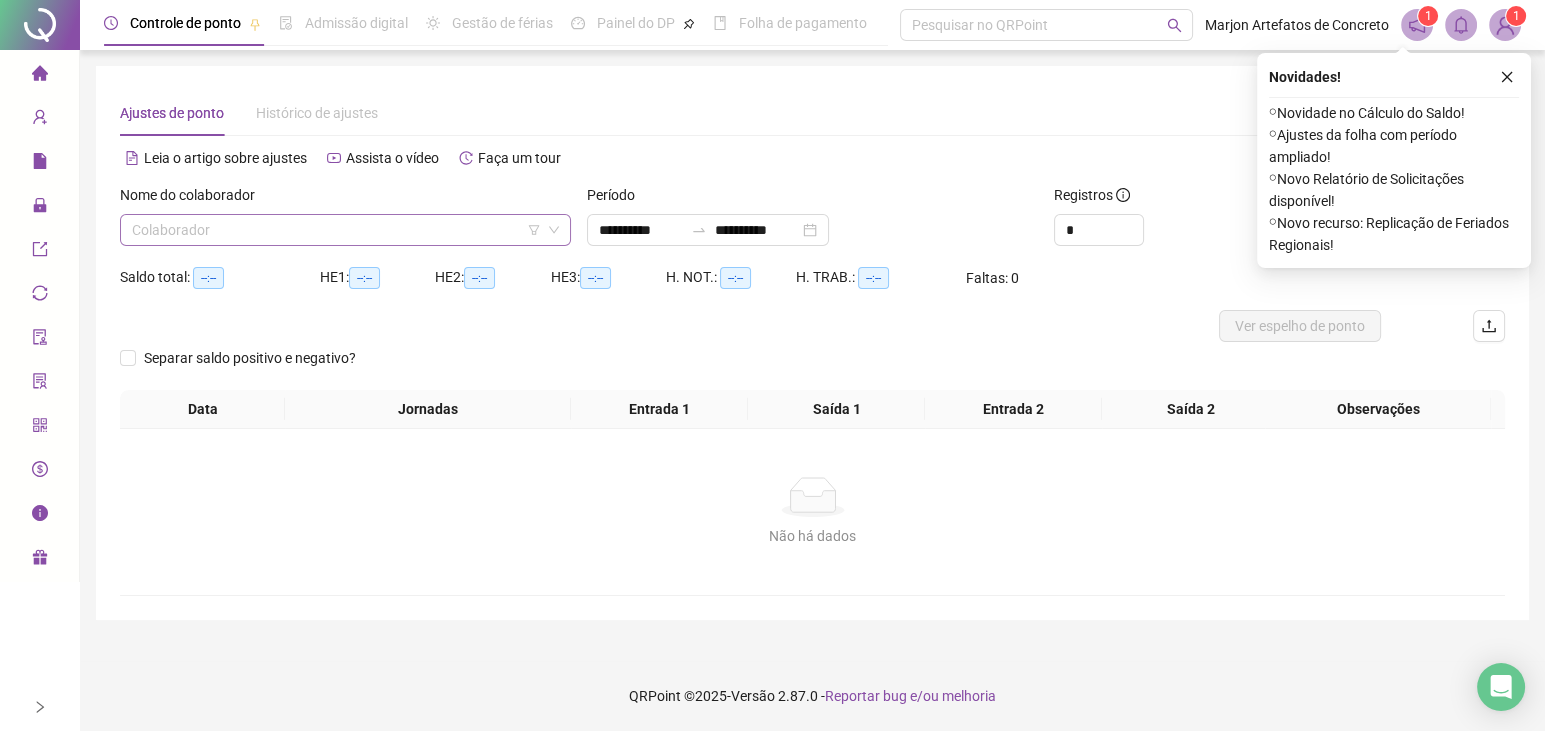 click at bounding box center (339, 230) 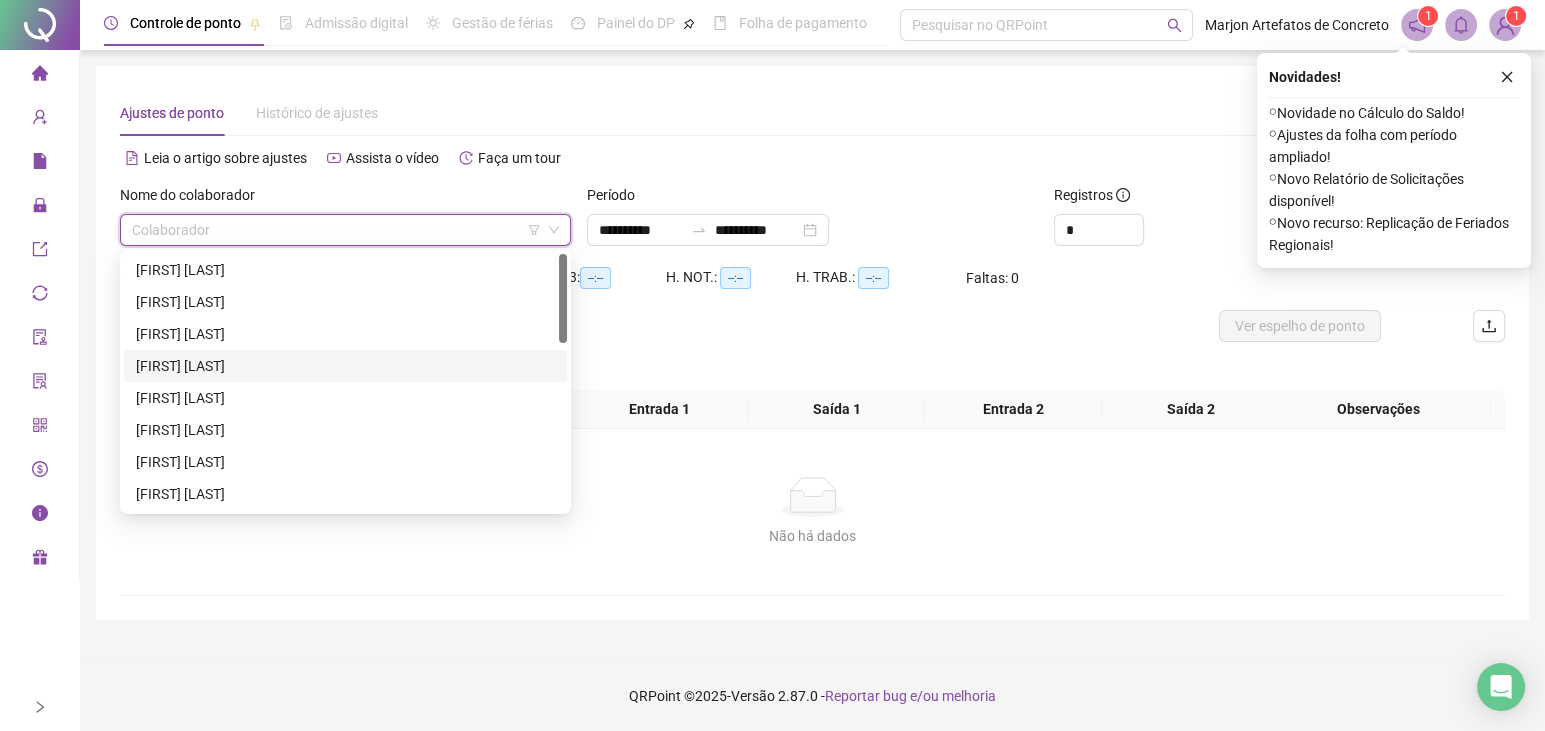 click on "[FIRST] [LAST]" at bounding box center [345, 366] 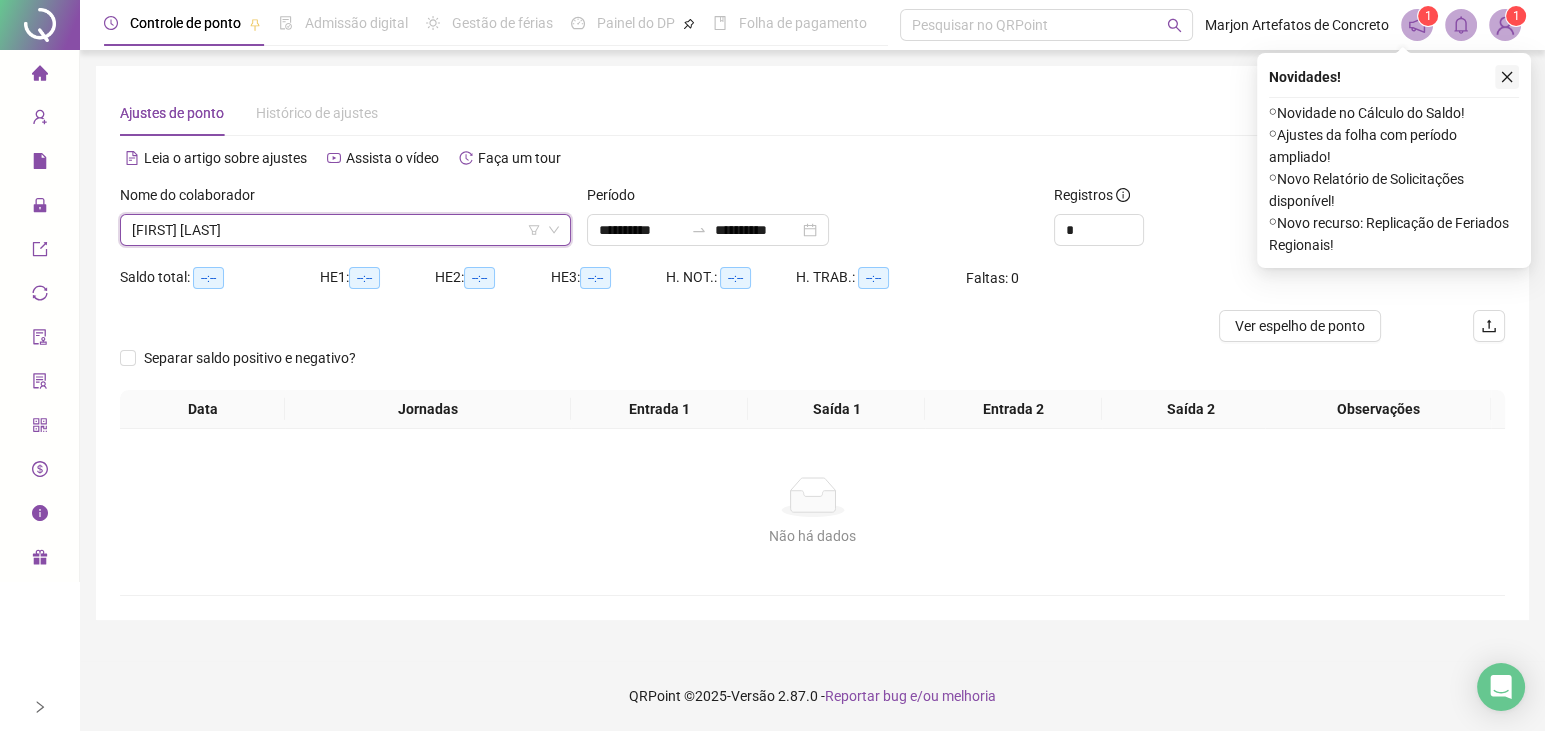 click 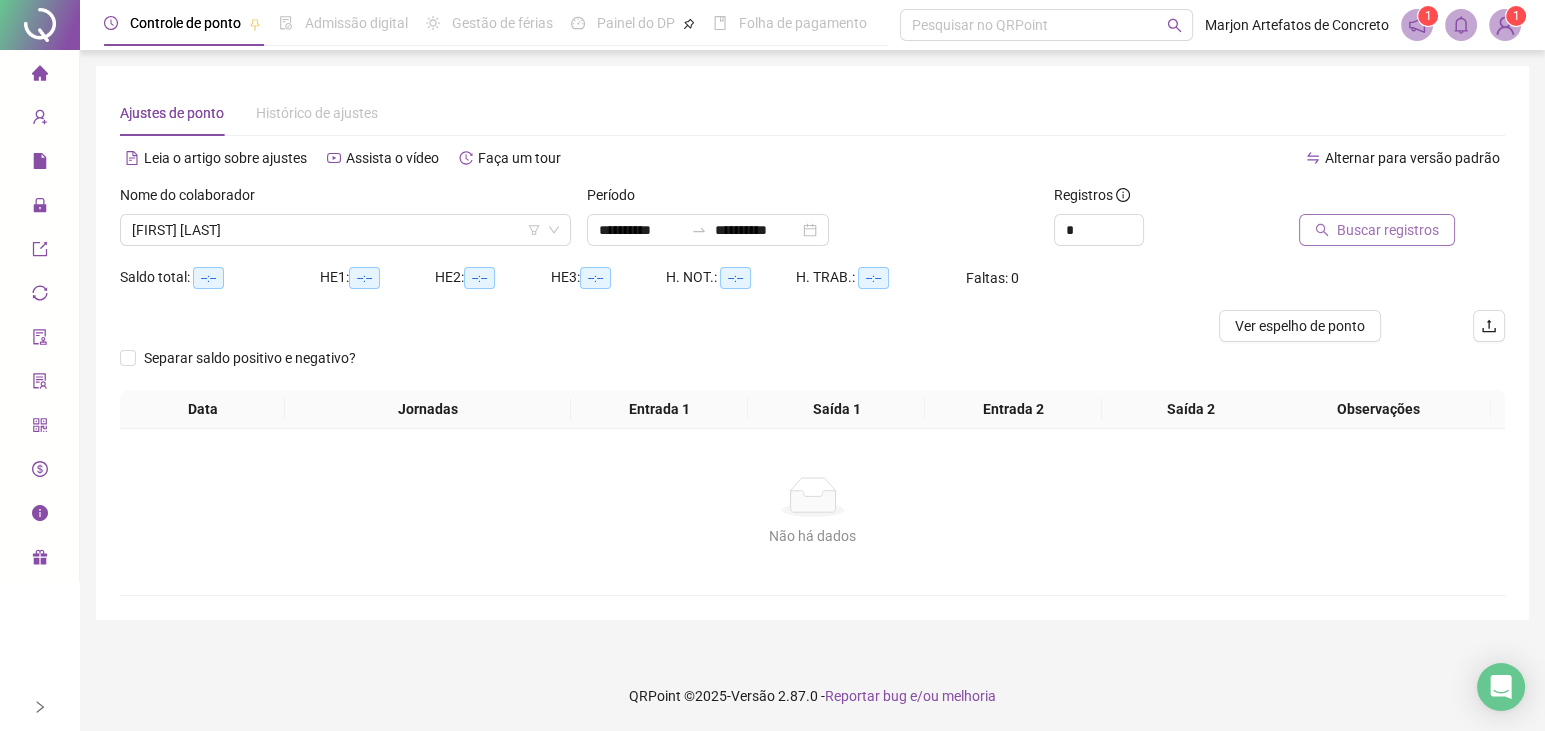 click on "Buscar registros" at bounding box center (1388, 230) 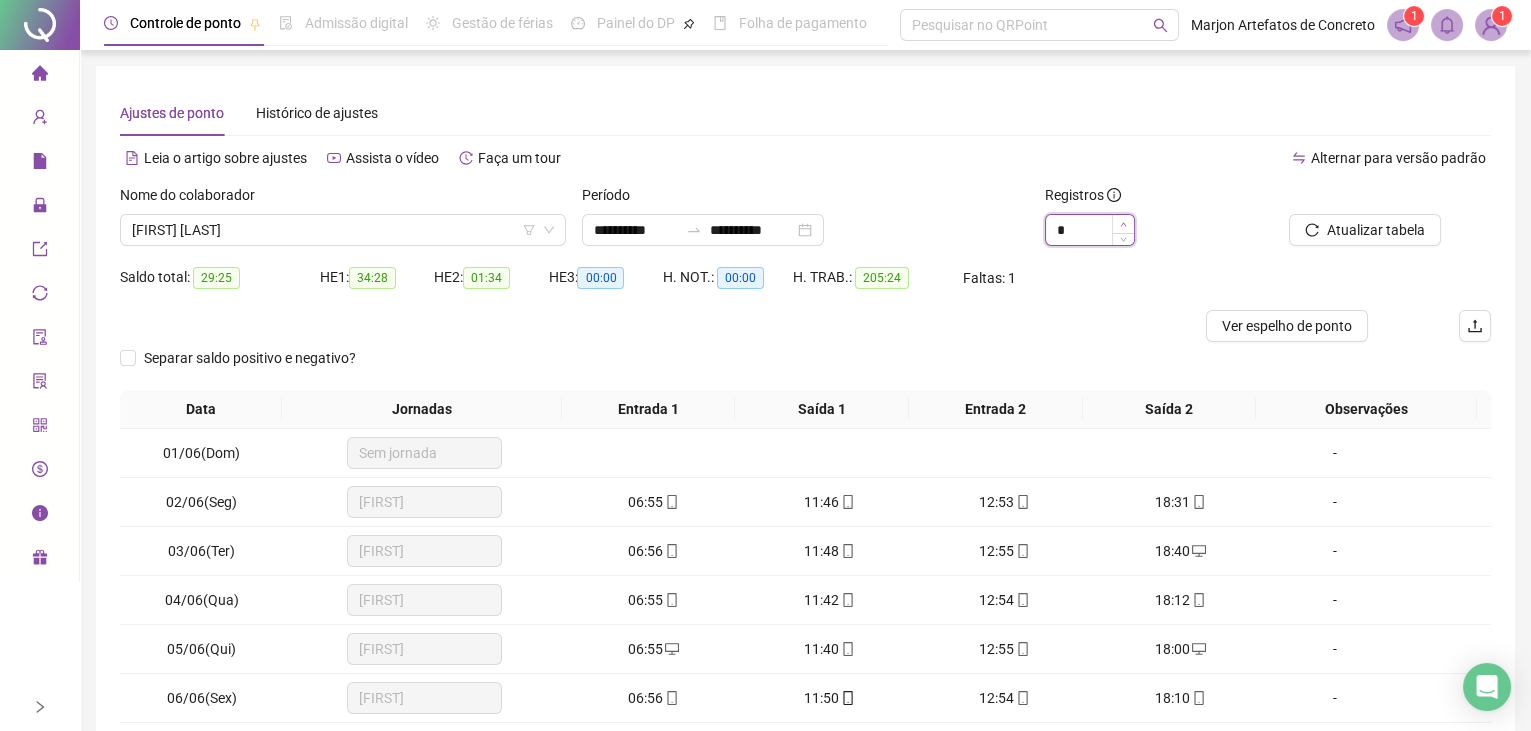 type on "*" 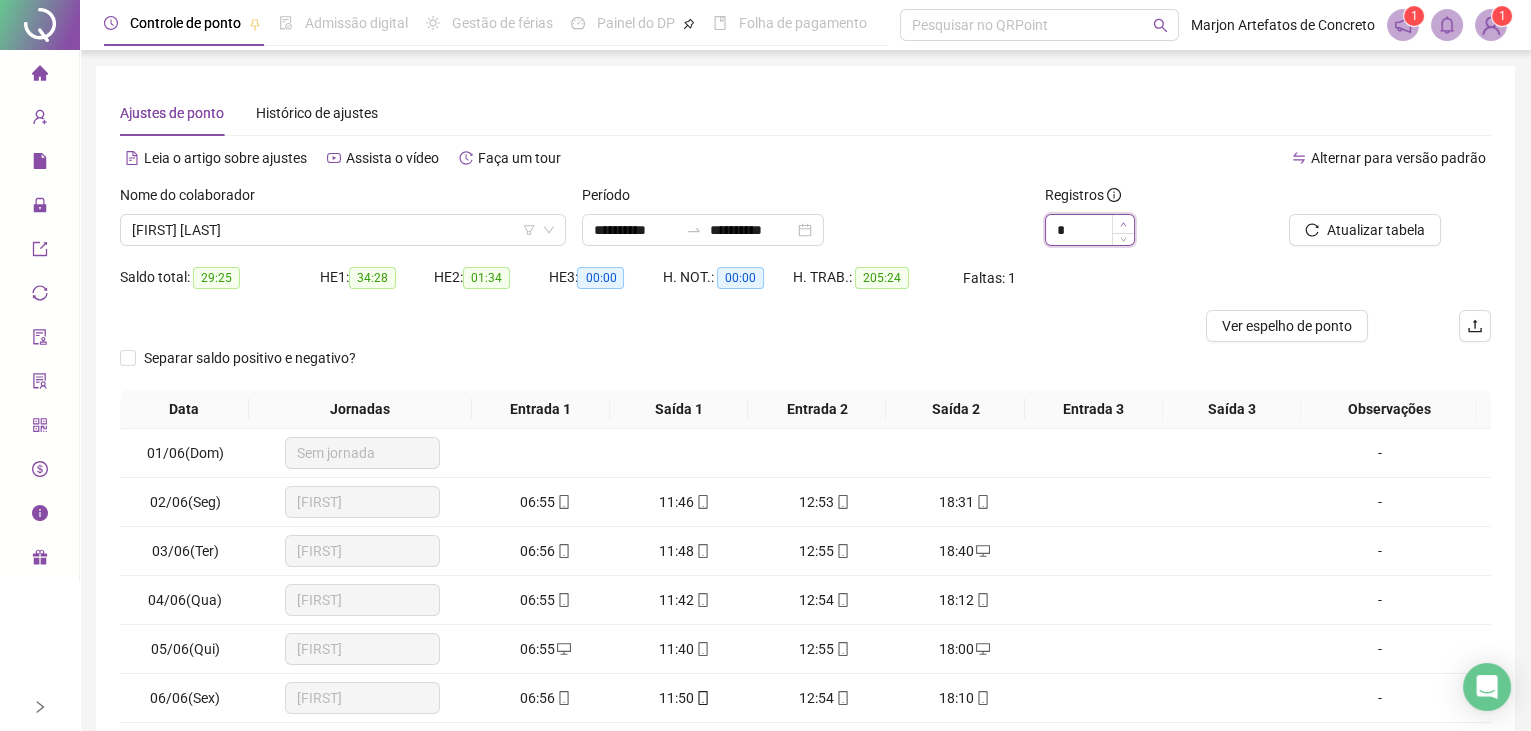 click 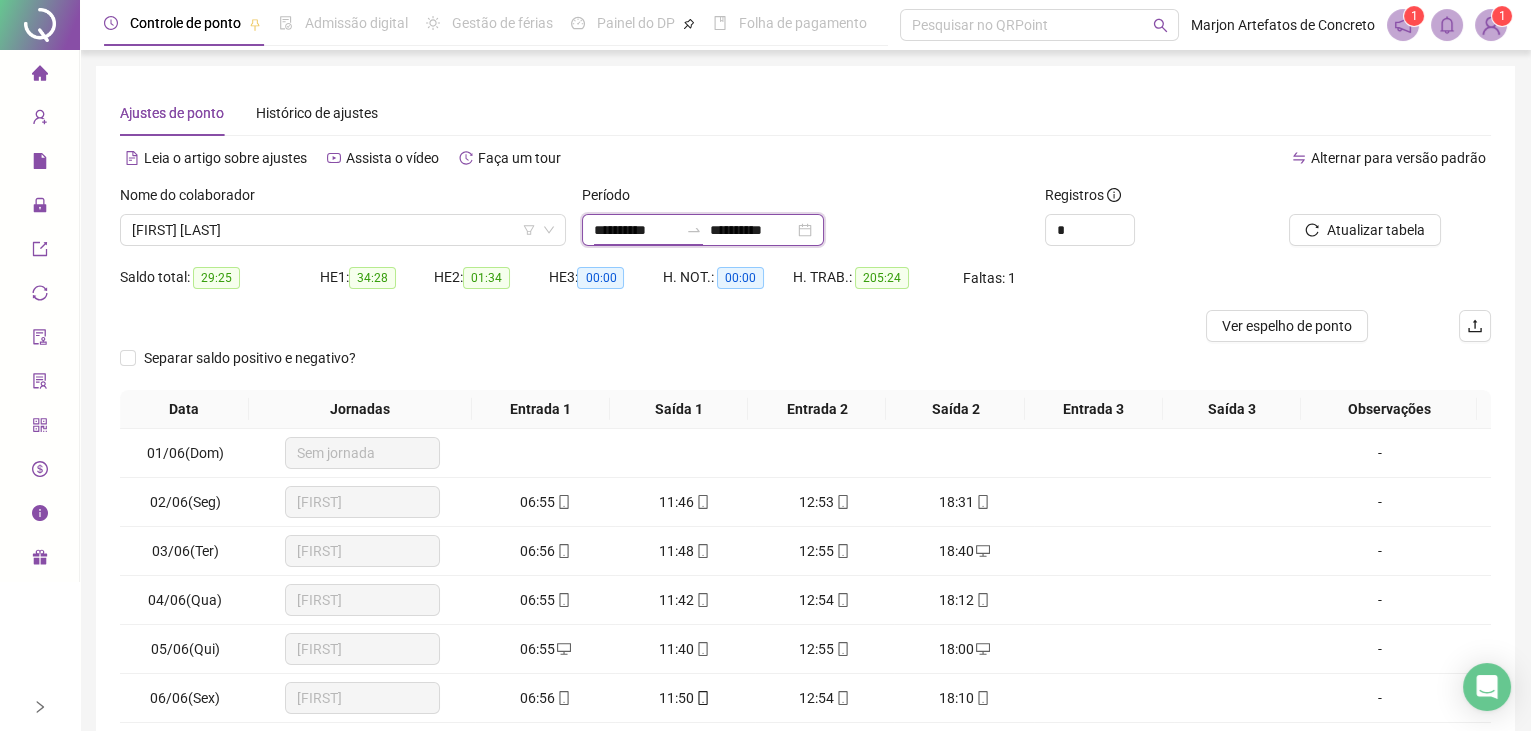 click on "**********" at bounding box center [636, 230] 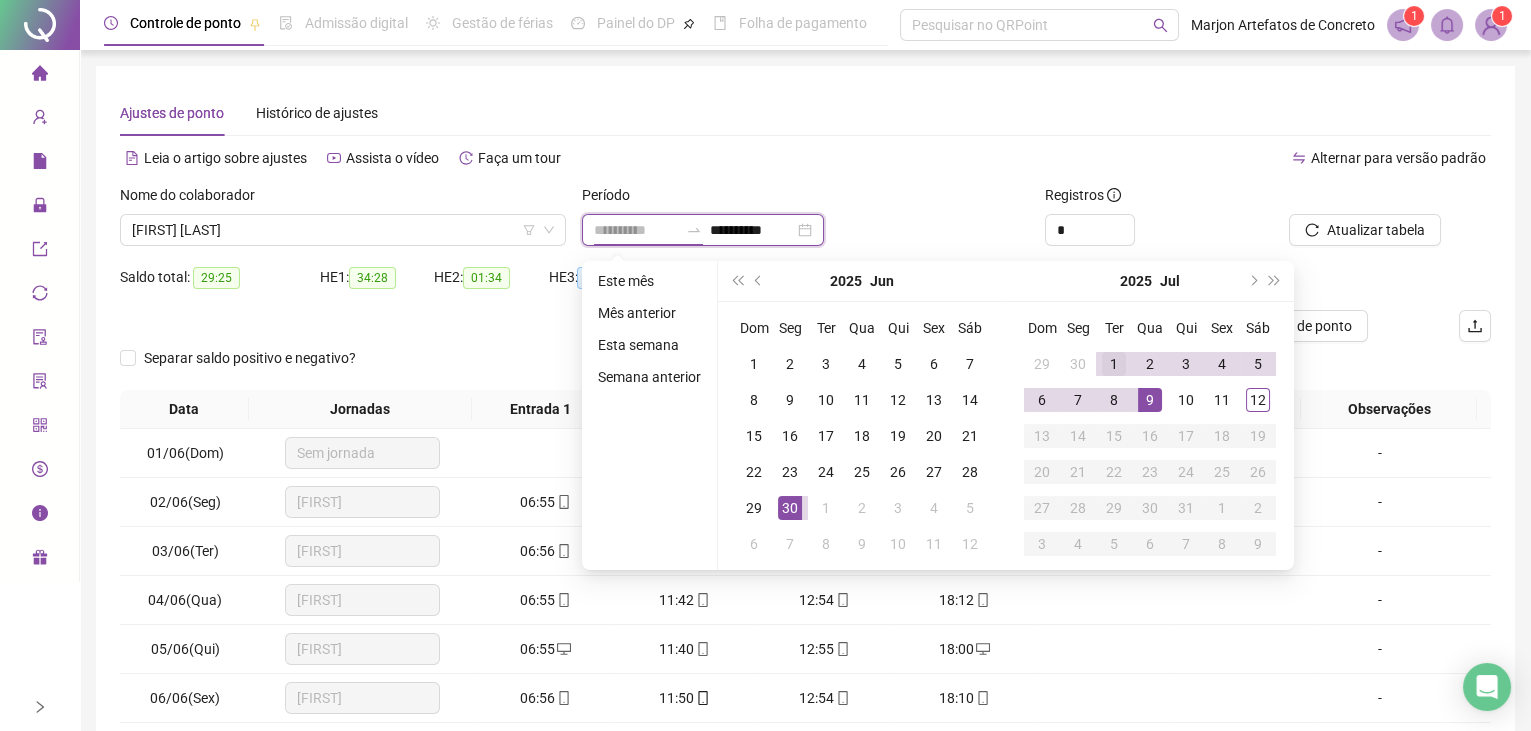 type on "**********" 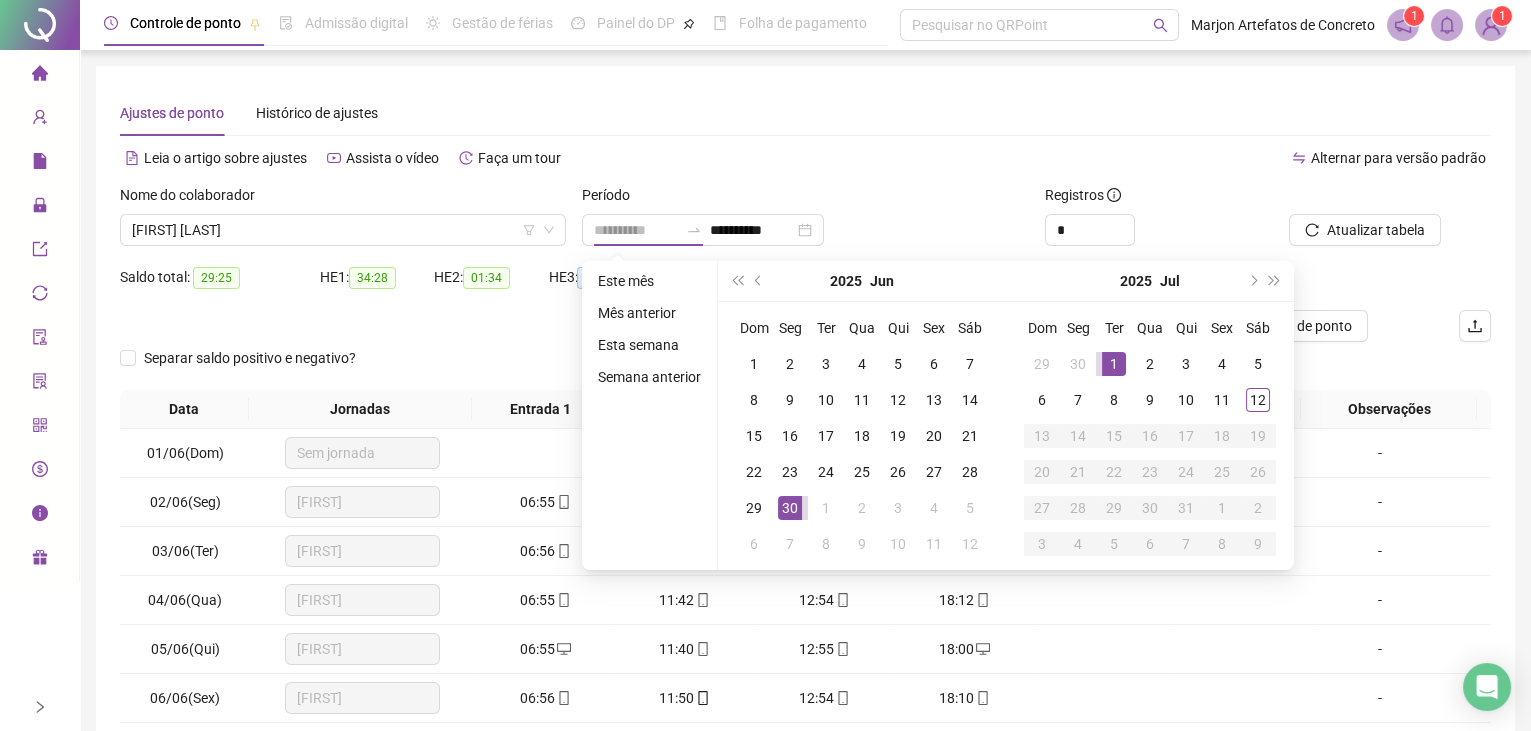 drag, startPoint x: 1098, startPoint y: 363, endPoint x: 1138, endPoint y: 373, distance: 41.231056 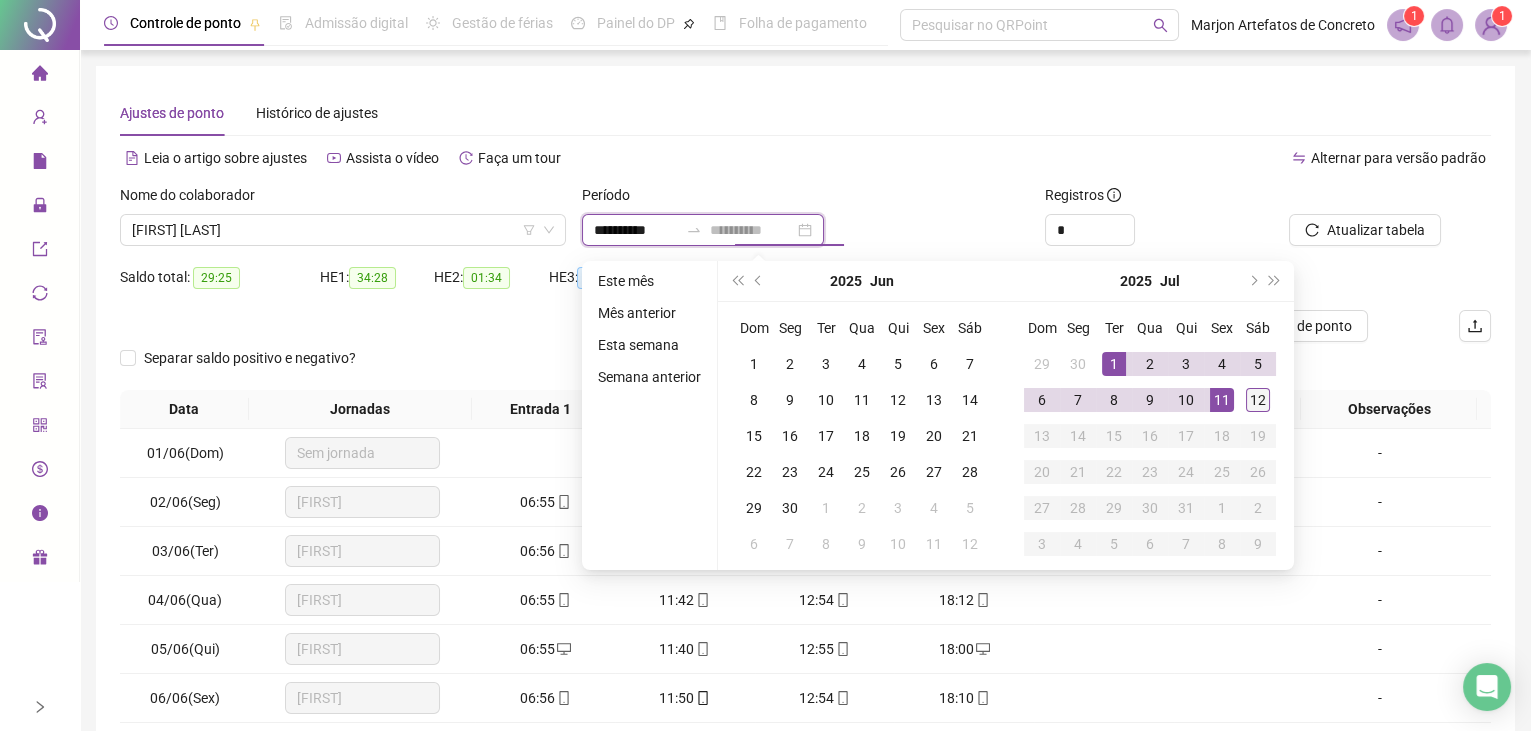 type on "**********" 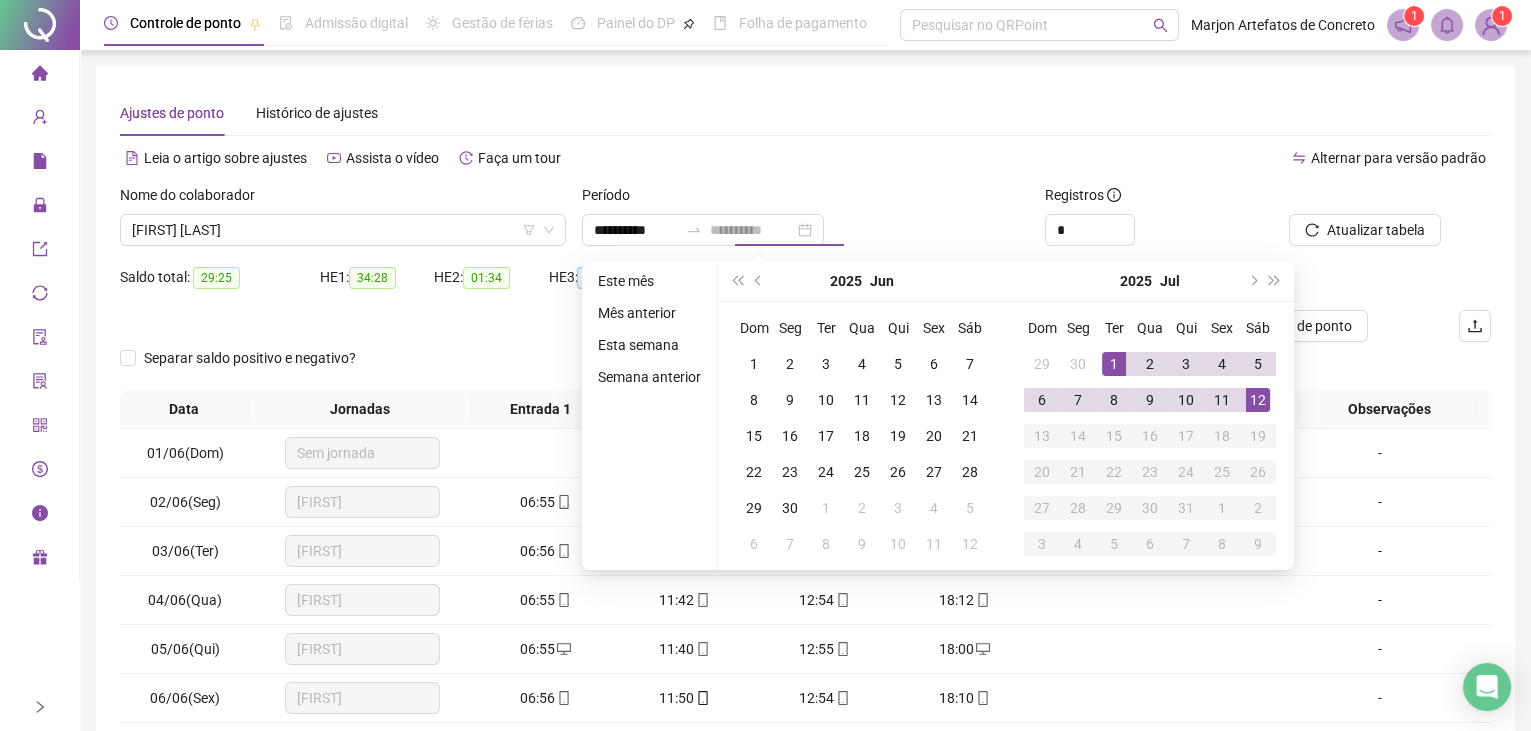 click on "12" at bounding box center (1258, 400) 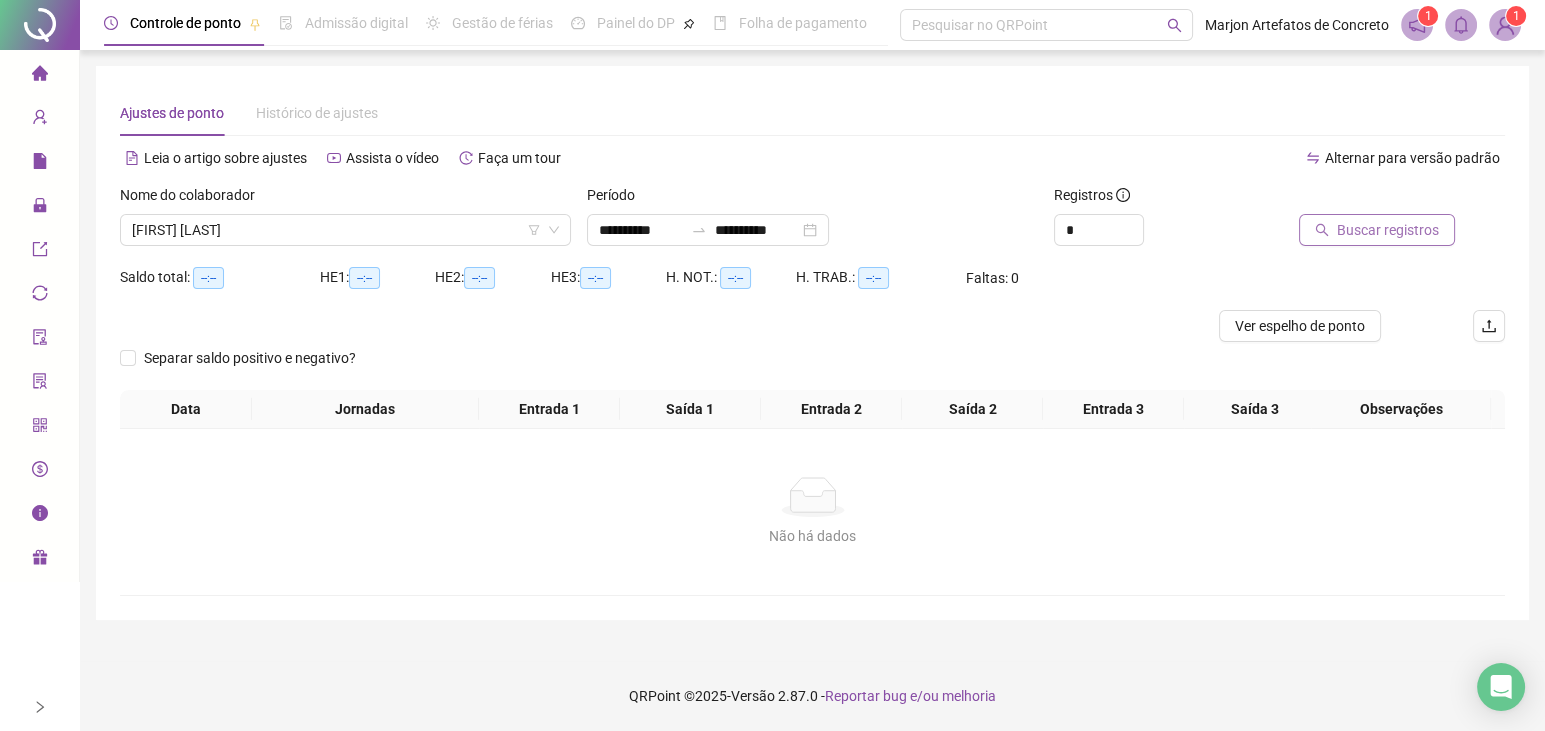 click on "Buscar registros" at bounding box center [1388, 230] 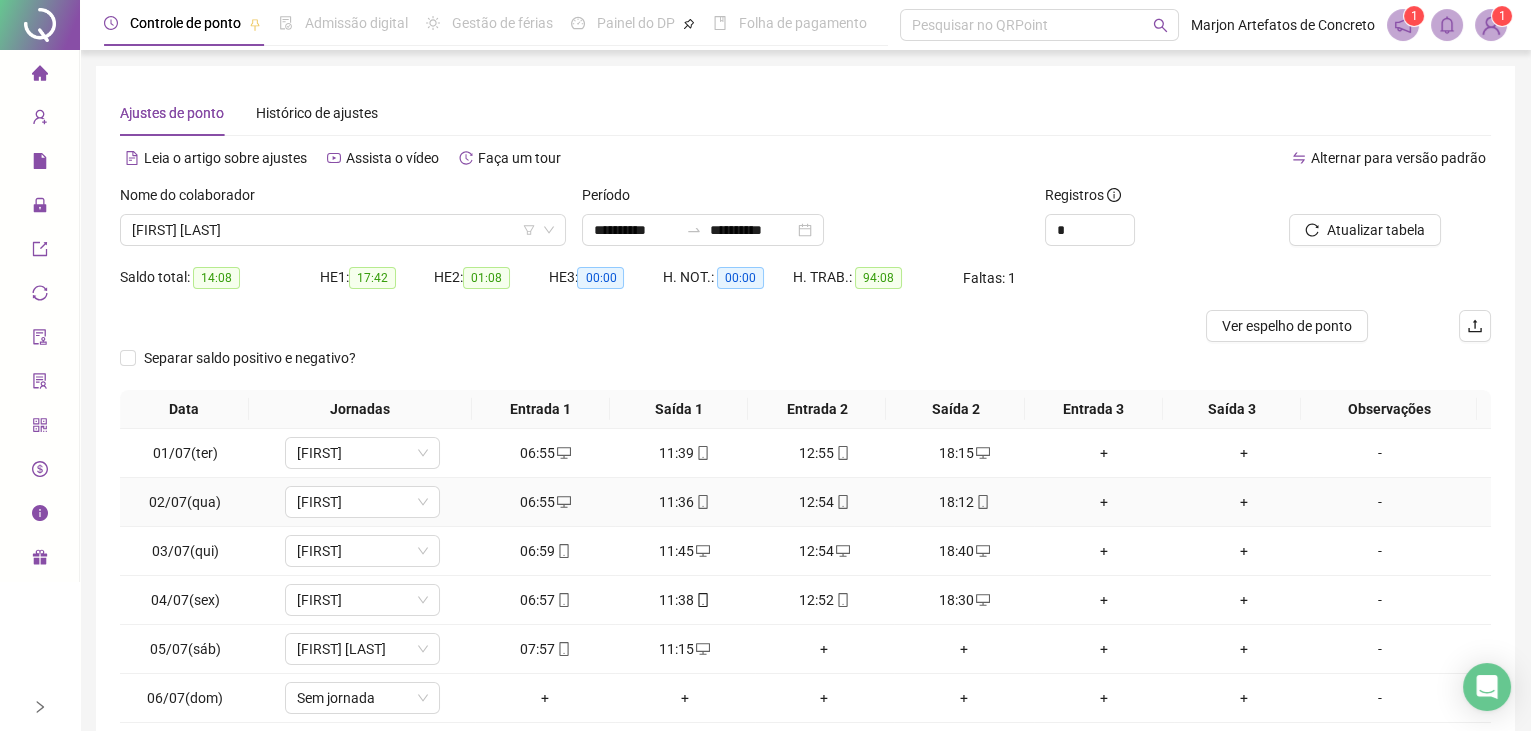 scroll, scrollTop: 0, scrollLeft: 0, axis: both 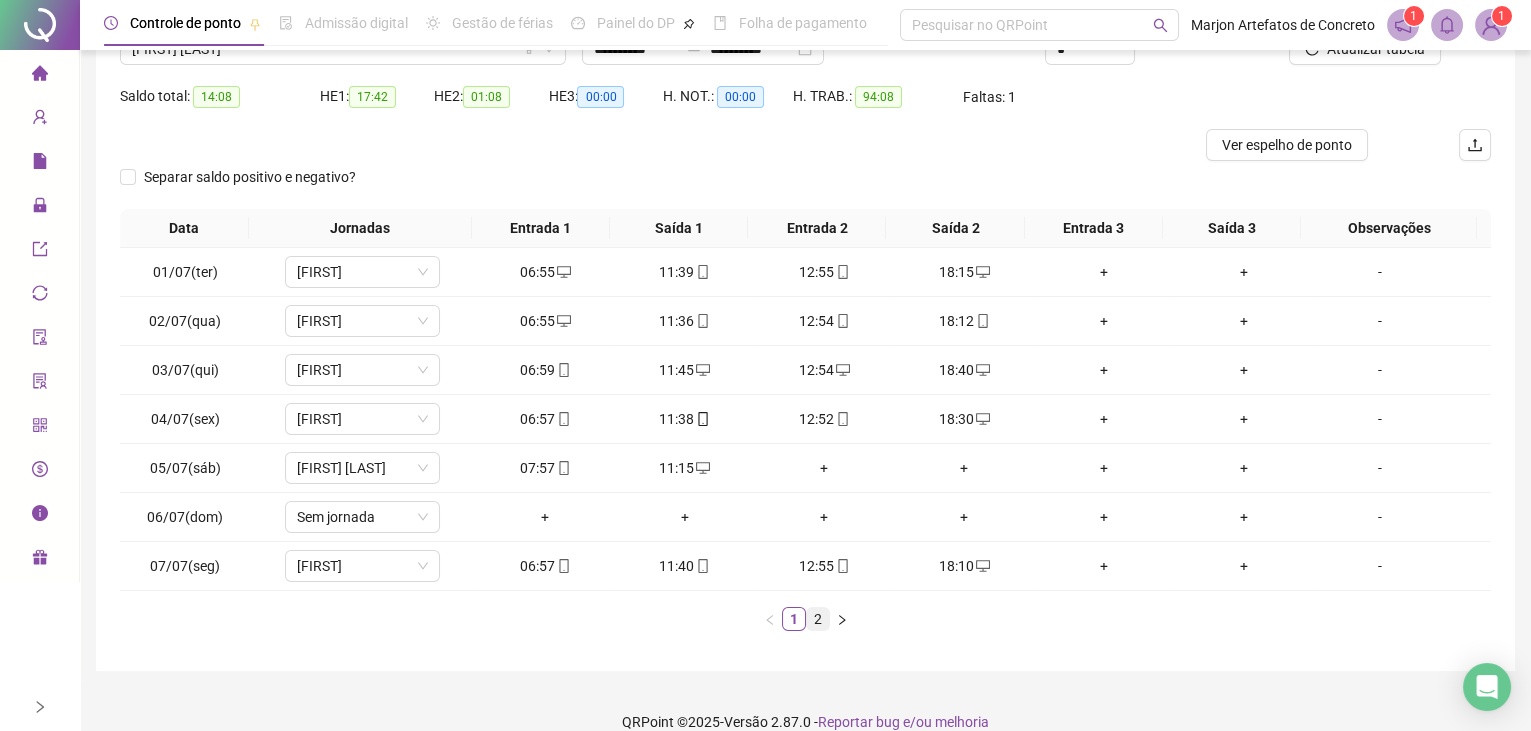click on "2" at bounding box center [818, 619] 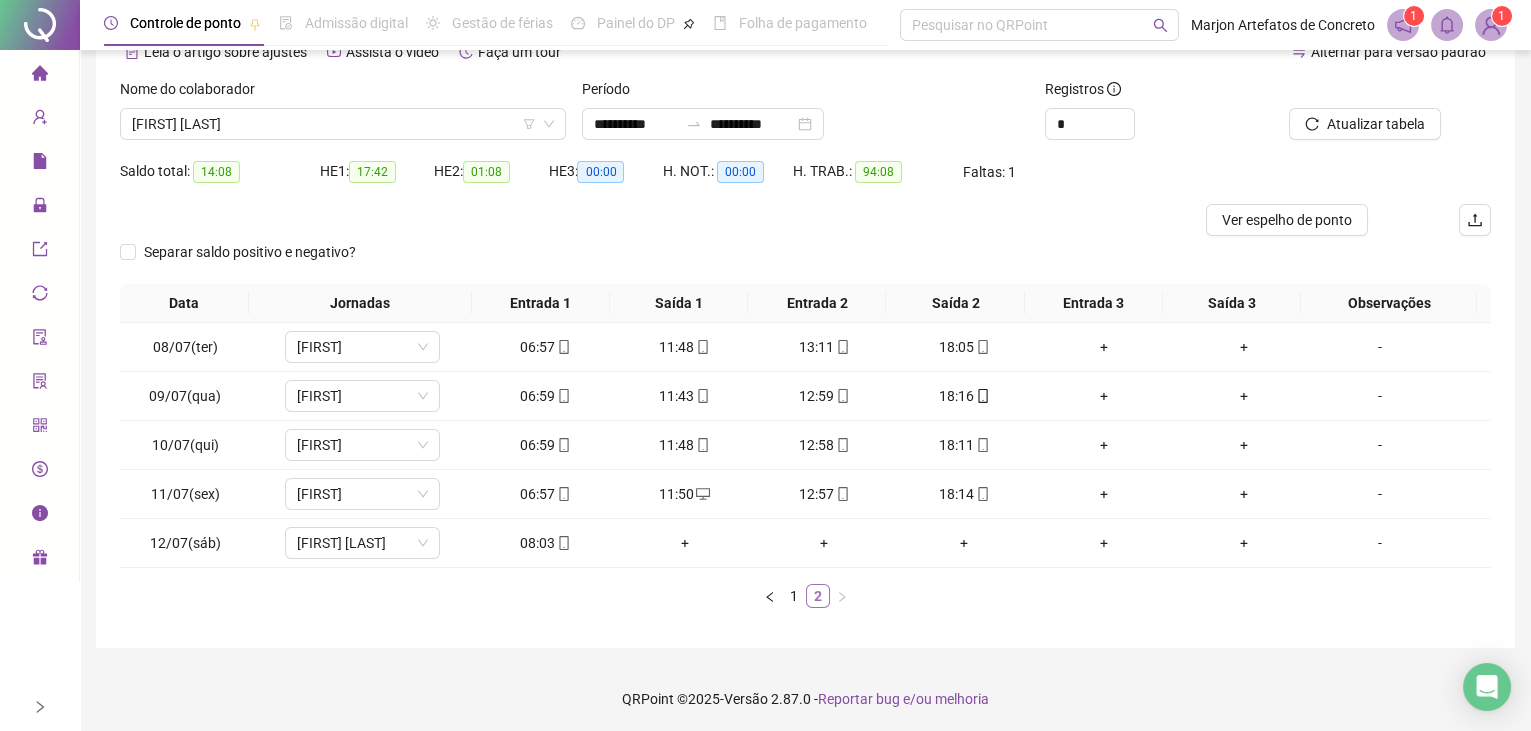 scroll, scrollTop: 0, scrollLeft: 0, axis: both 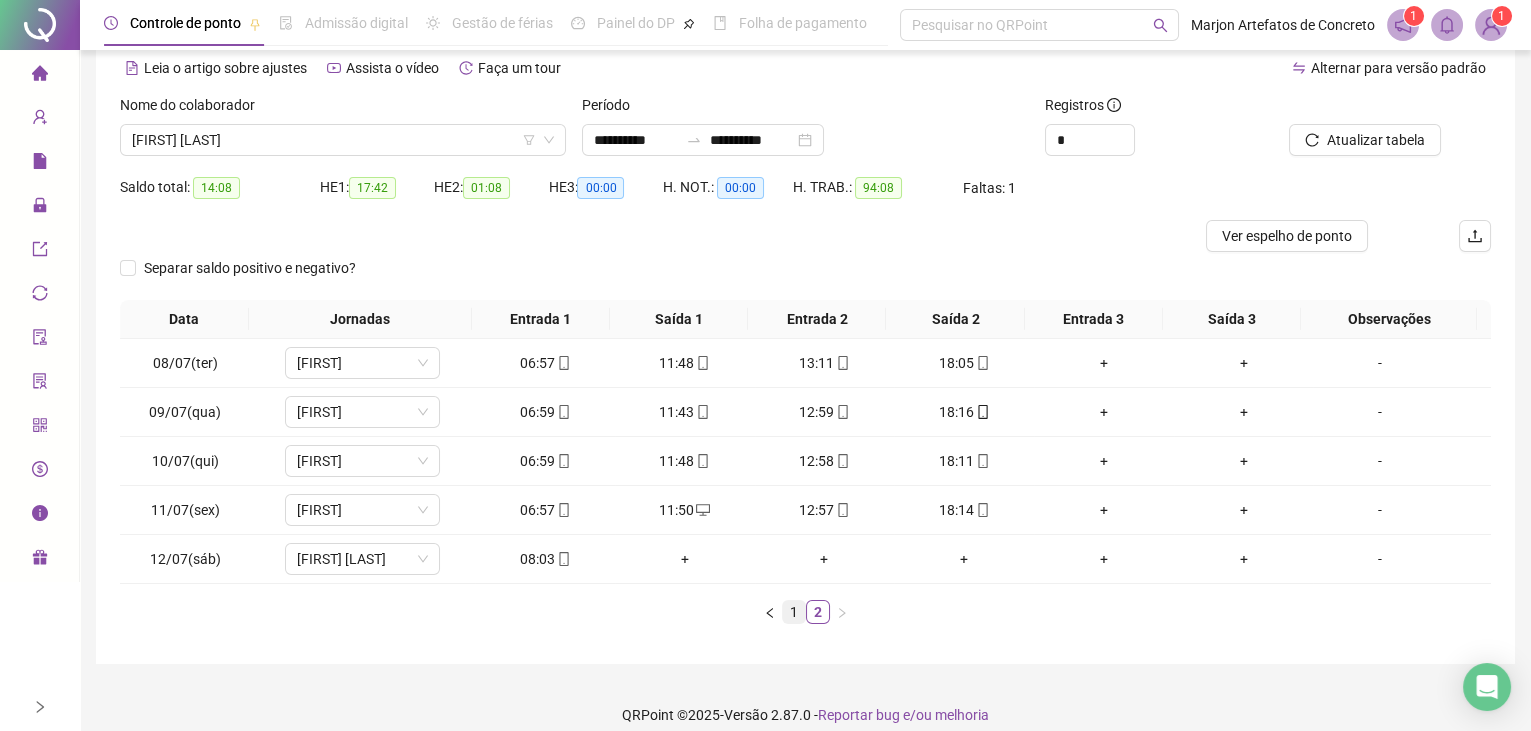 click on "1" at bounding box center [794, 612] 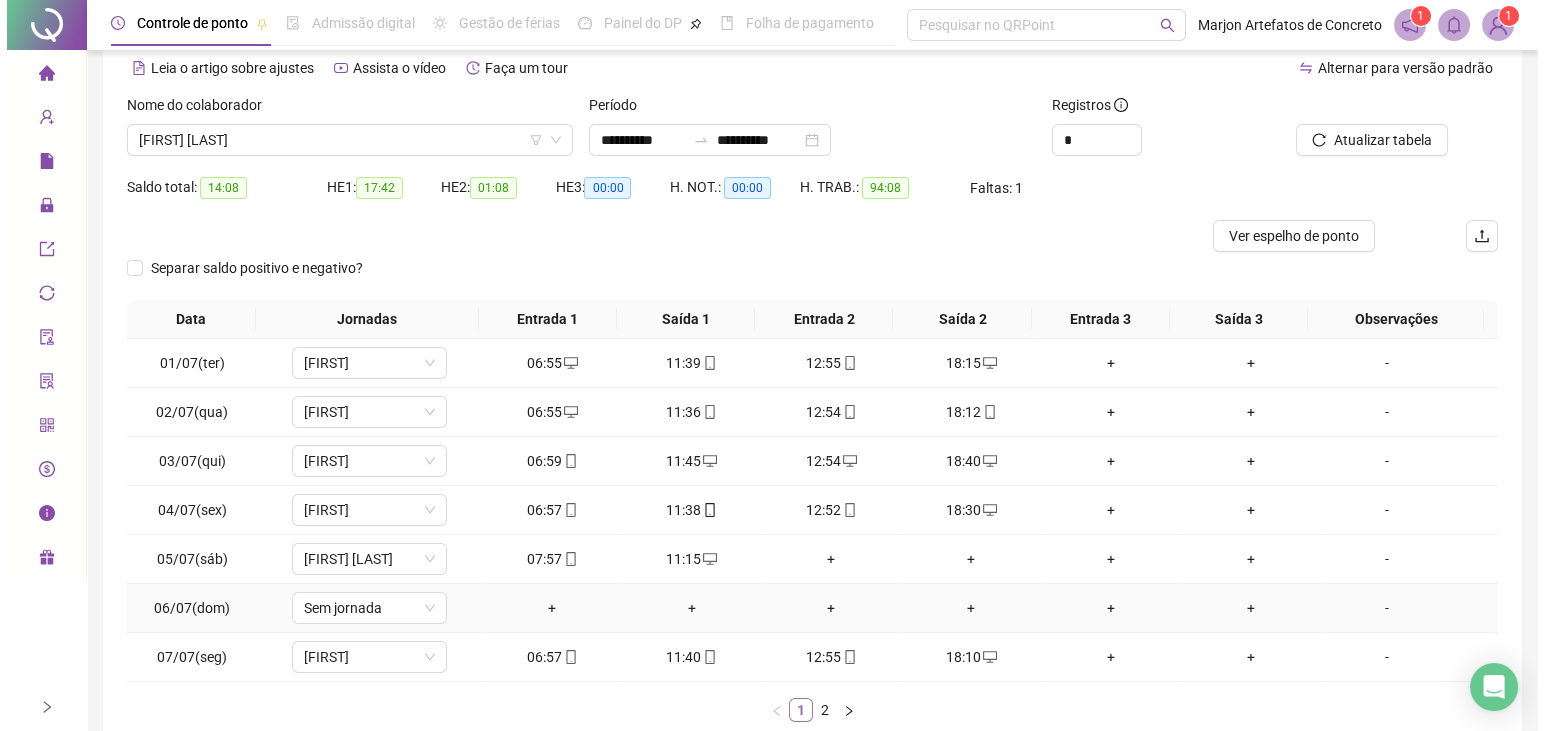 scroll, scrollTop: 0, scrollLeft: 0, axis: both 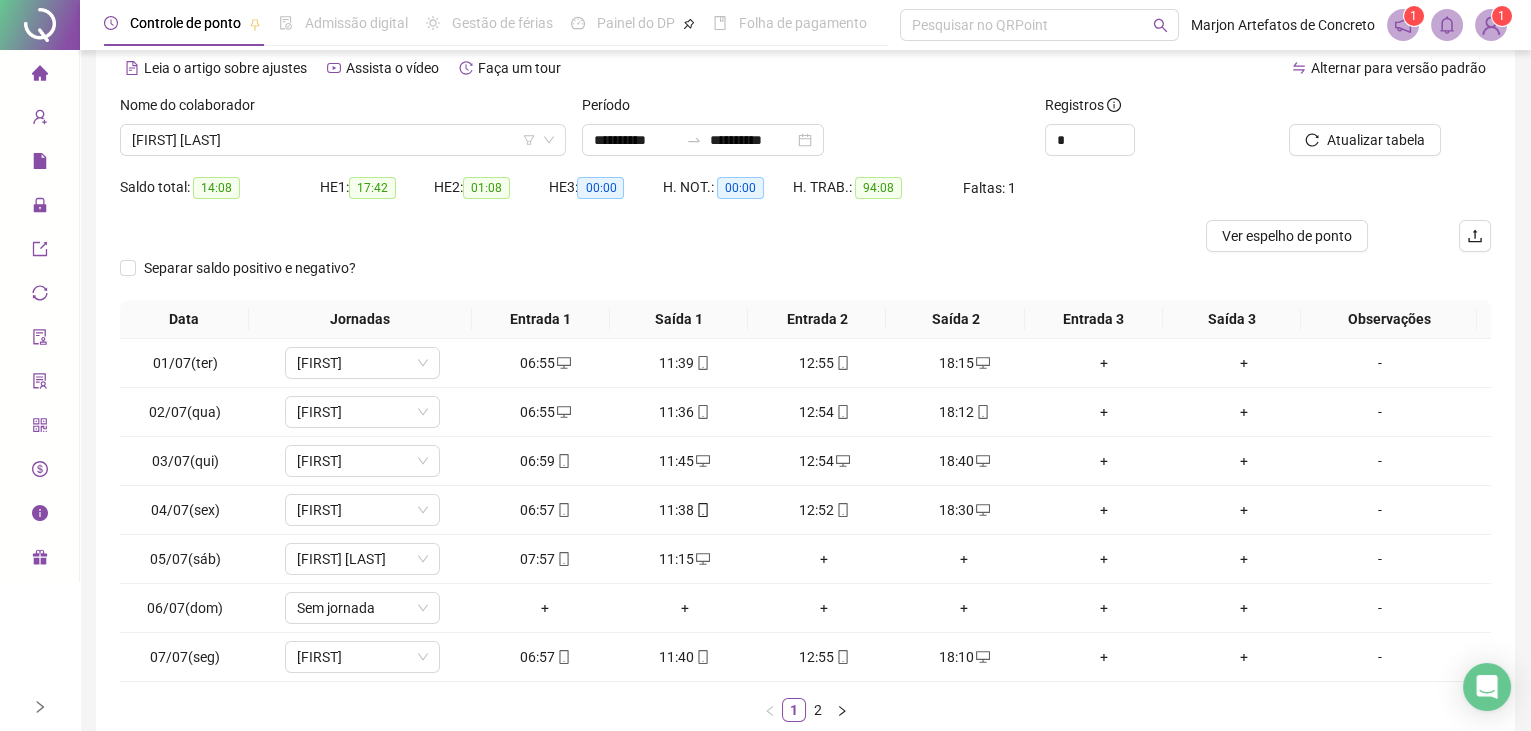 click at bounding box center (1491, 25) 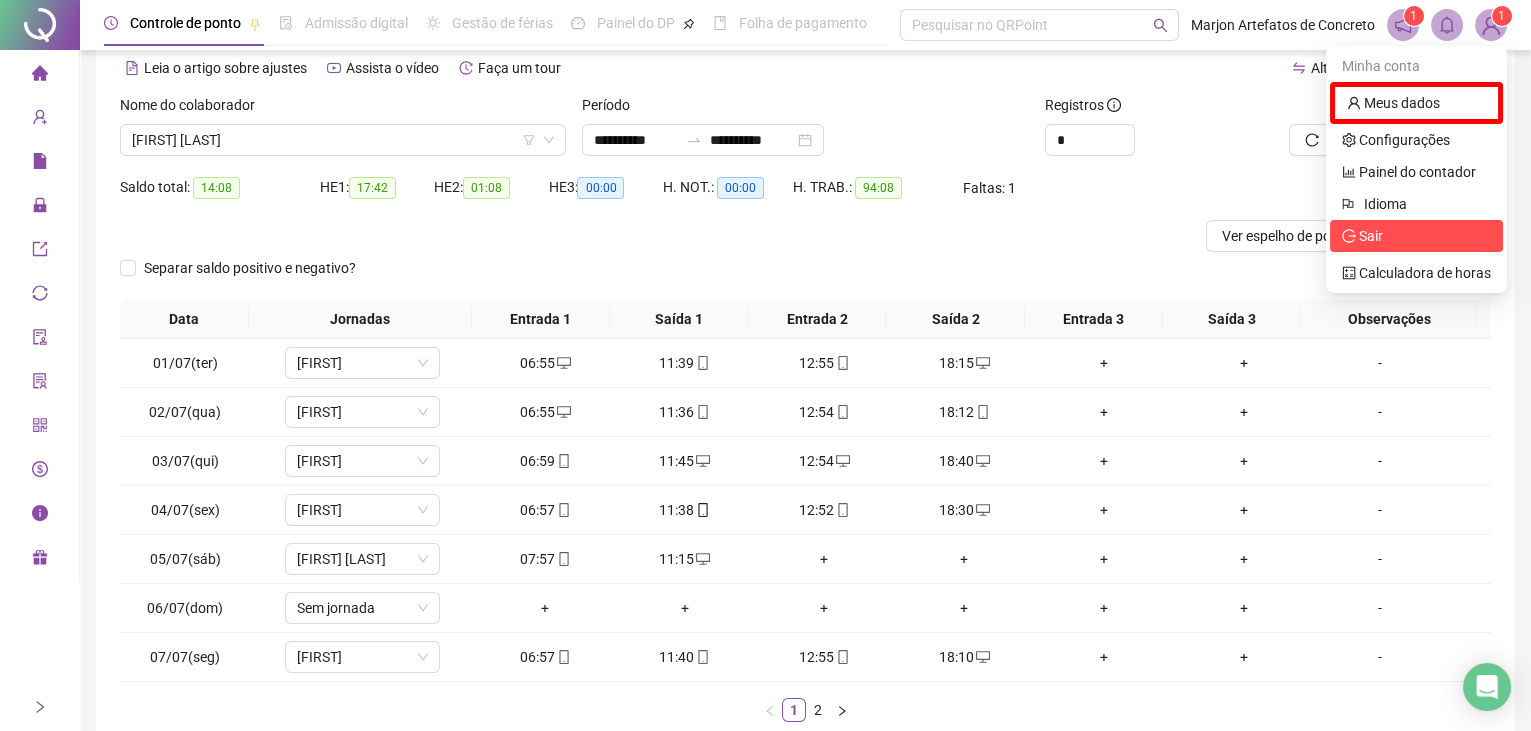 click on "Sair" at bounding box center [1416, 236] 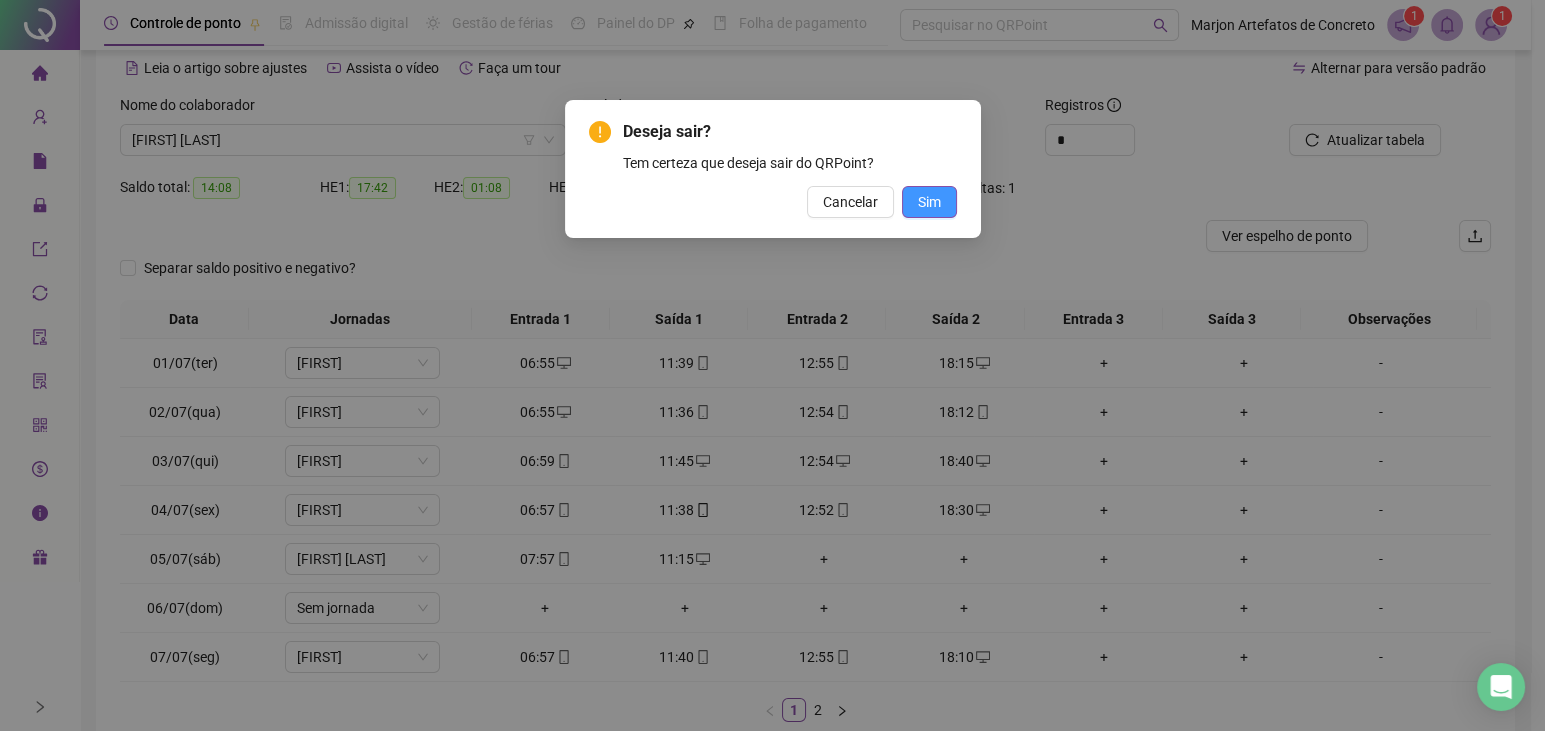 click on "Sim" at bounding box center (929, 202) 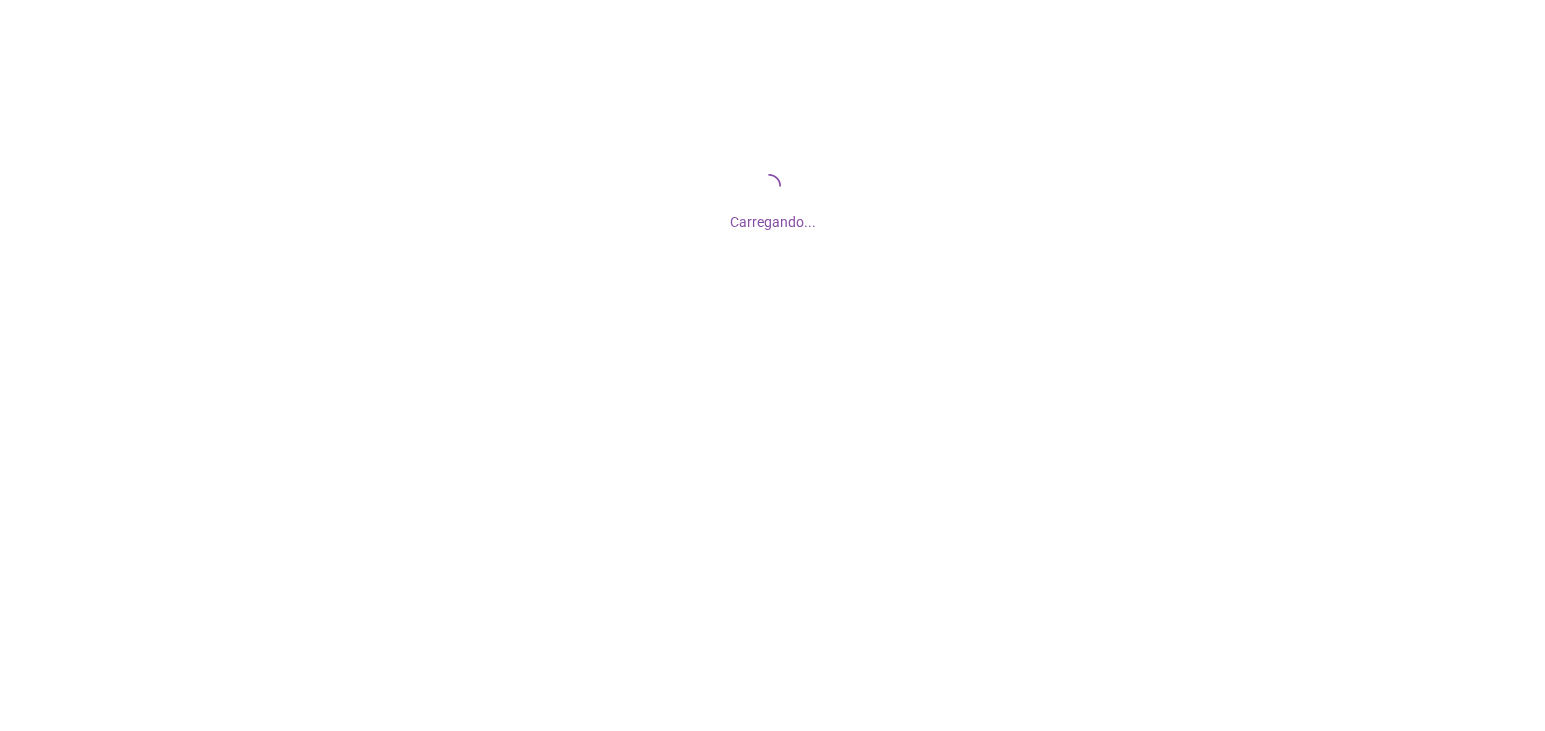 scroll, scrollTop: 0, scrollLeft: 0, axis: both 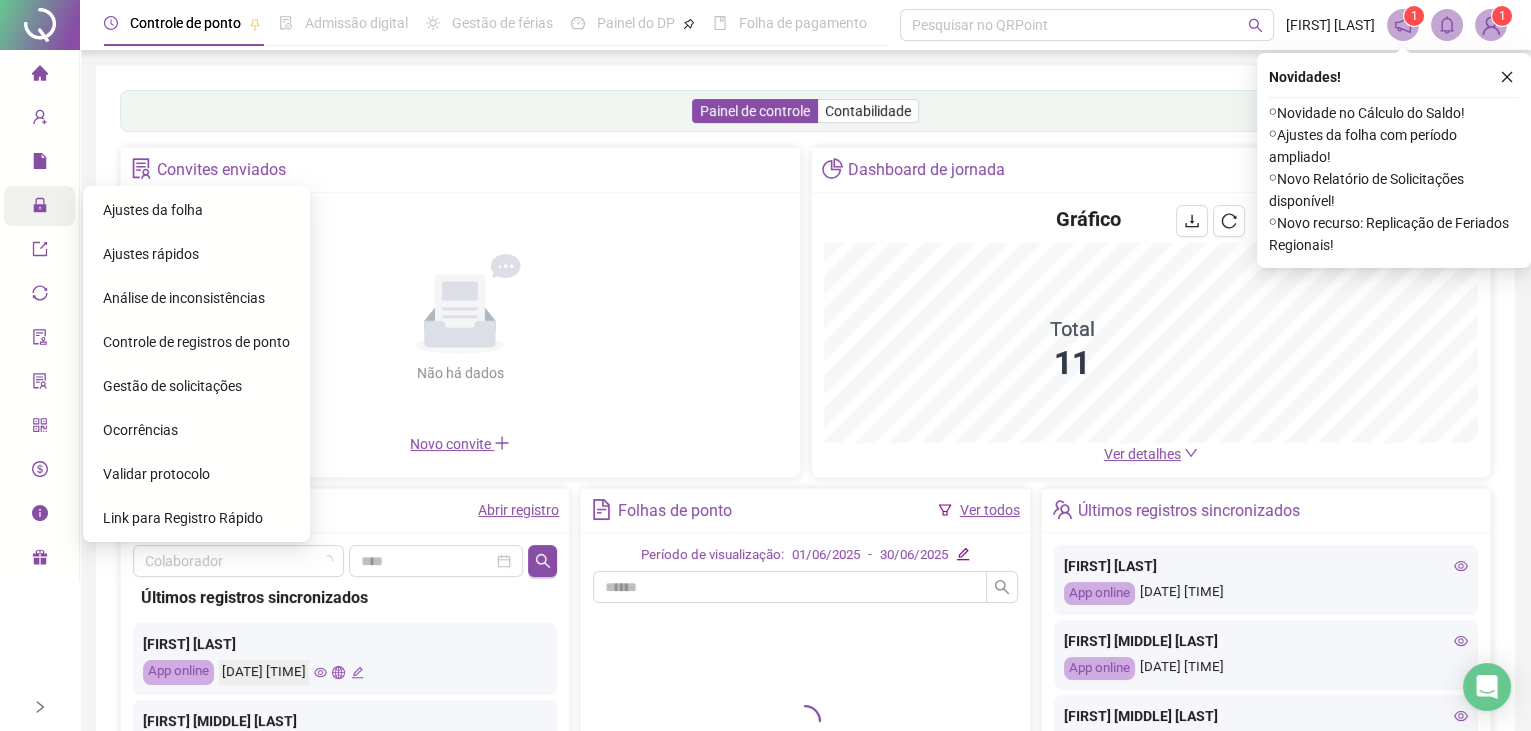 click 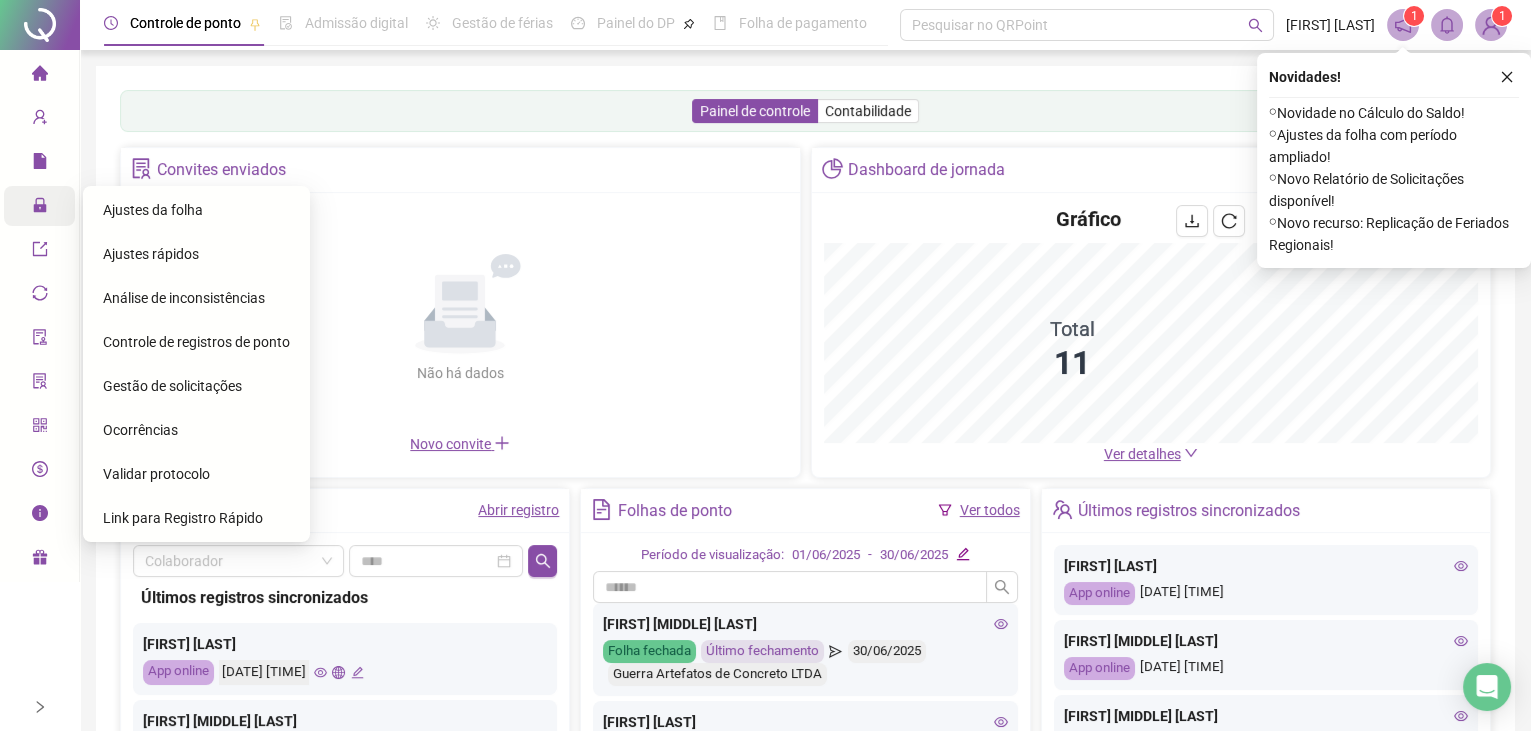 click on "Ajustes da folha" at bounding box center (153, 210) 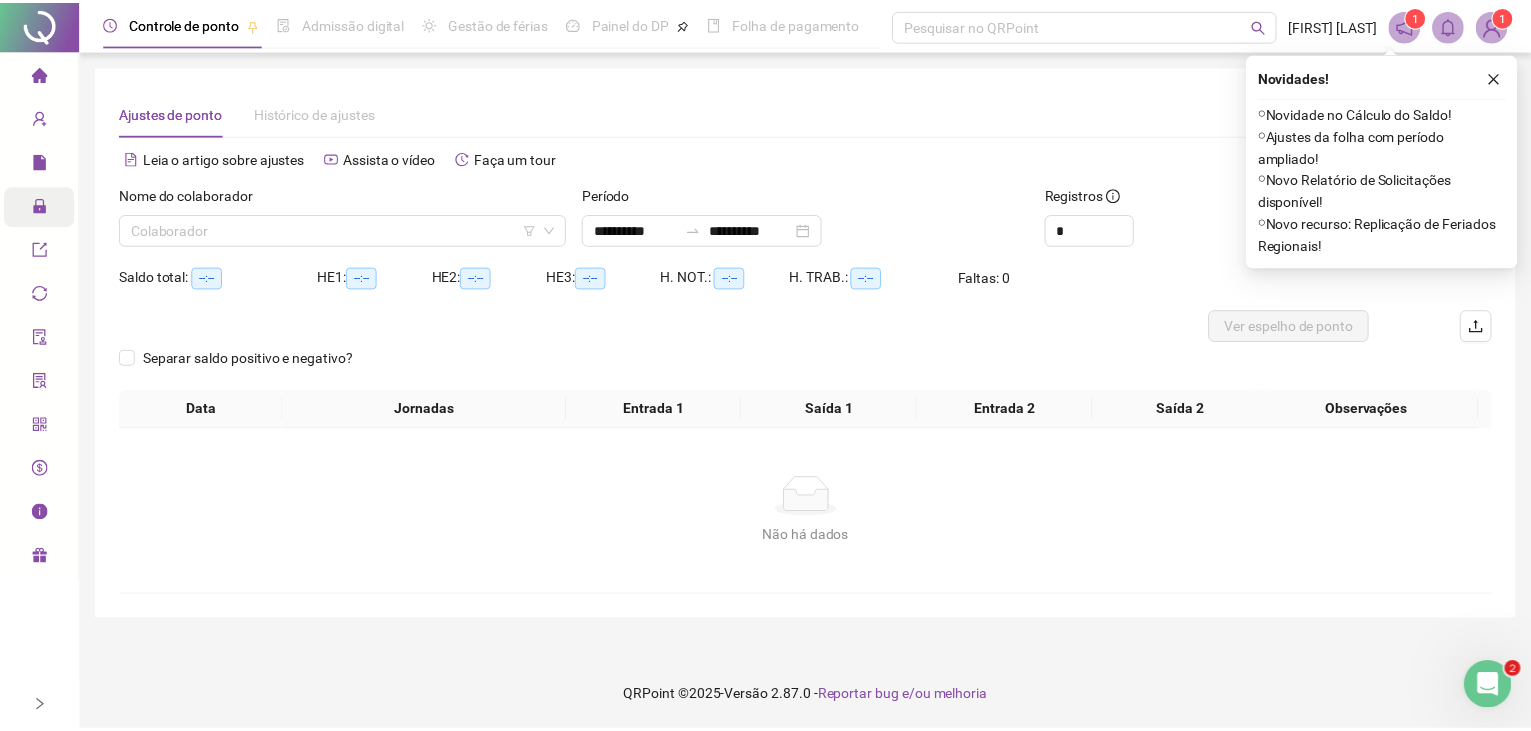 scroll, scrollTop: 0, scrollLeft: 0, axis: both 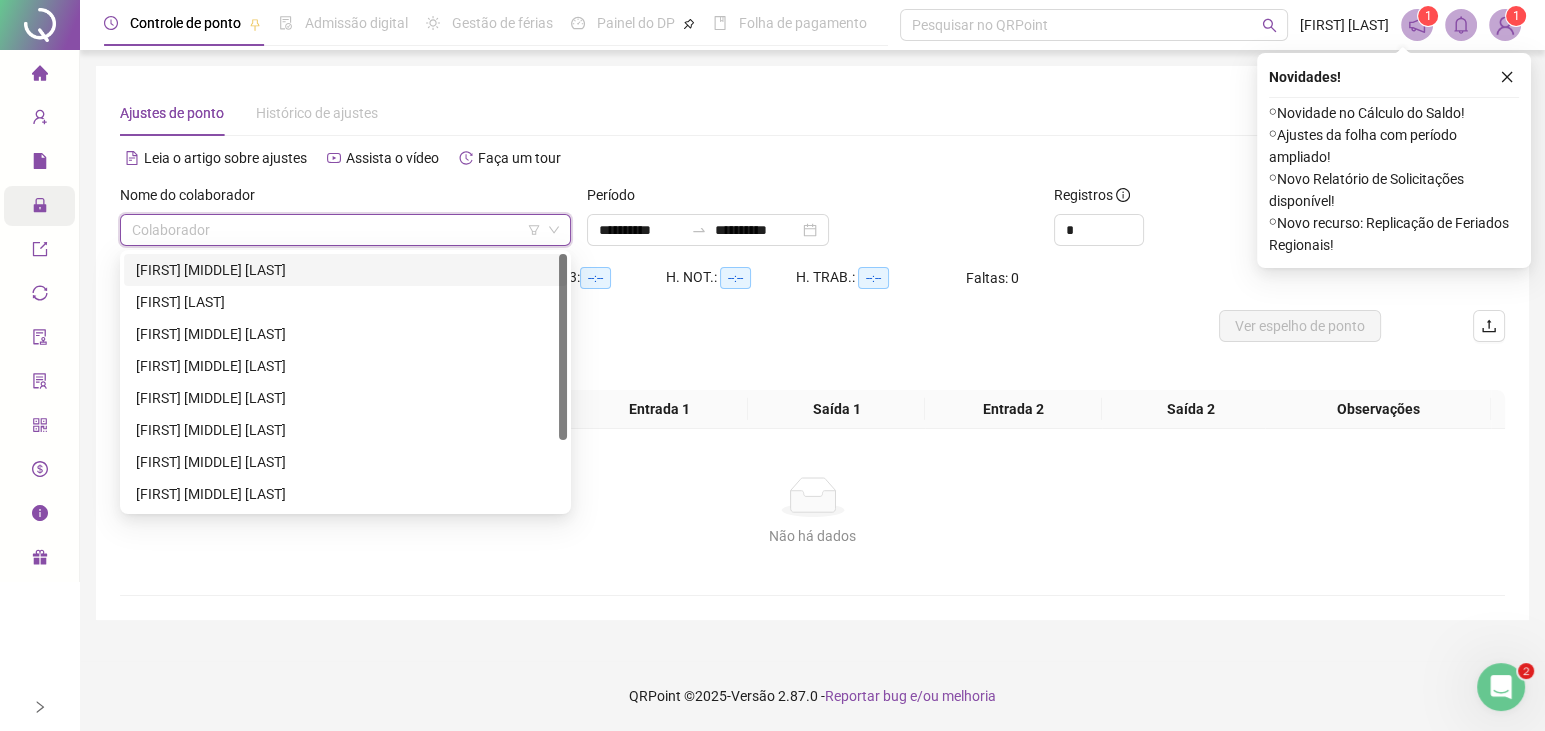 click at bounding box center [339, 230] 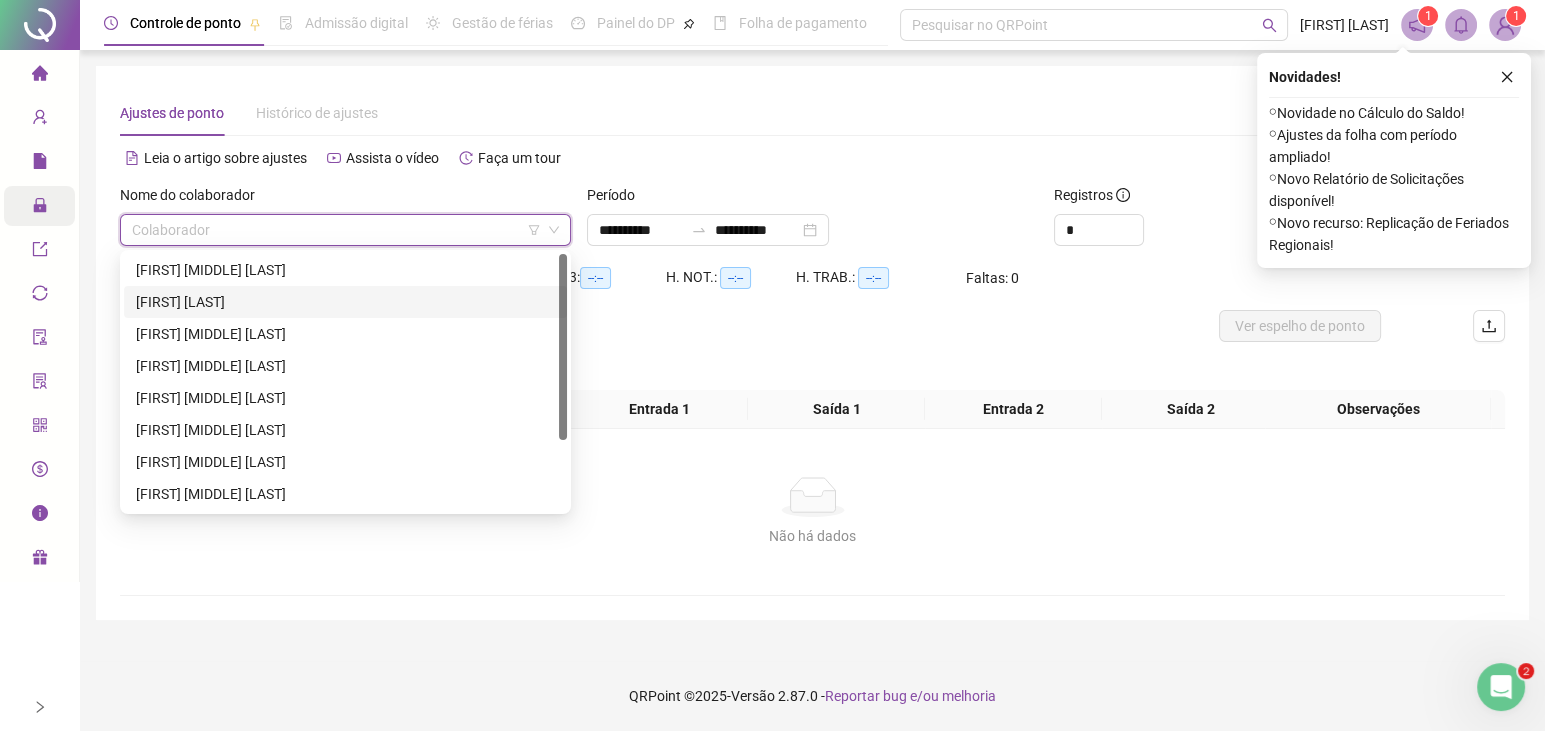 drag, startPoint x: 191, startPoint y: 299, endPoint x: 348, endPoint y: 293, distance: 157.11461 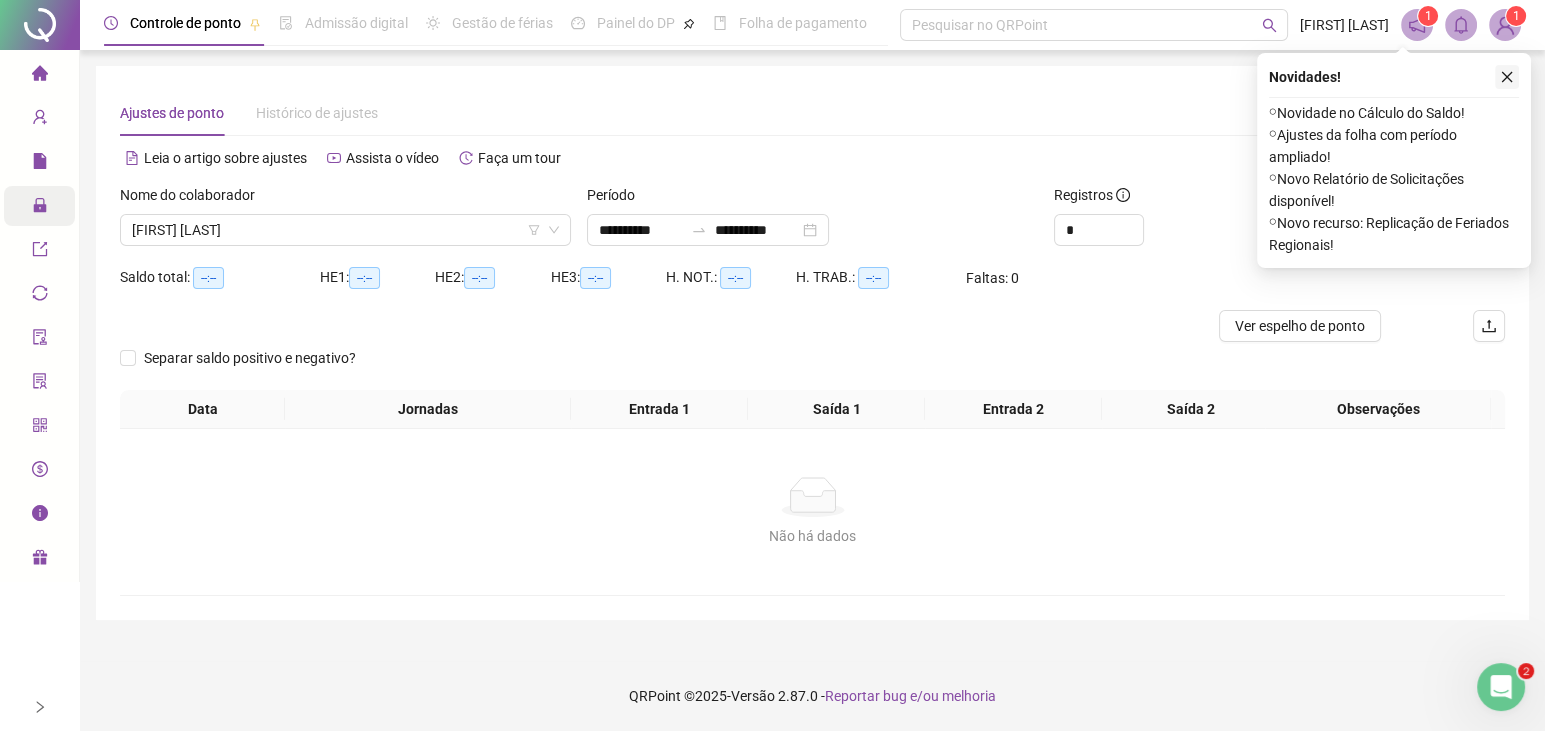 click 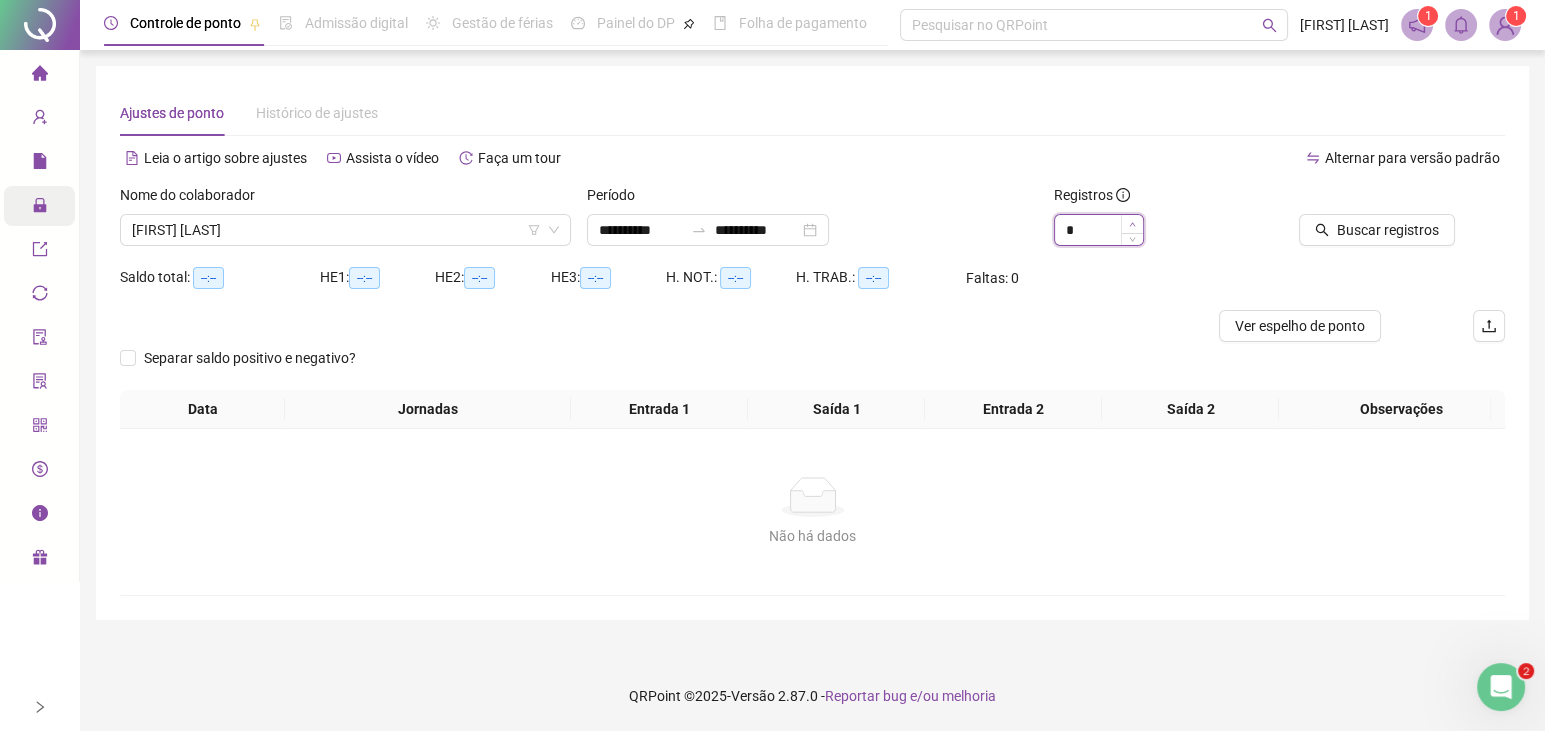 type on "*" 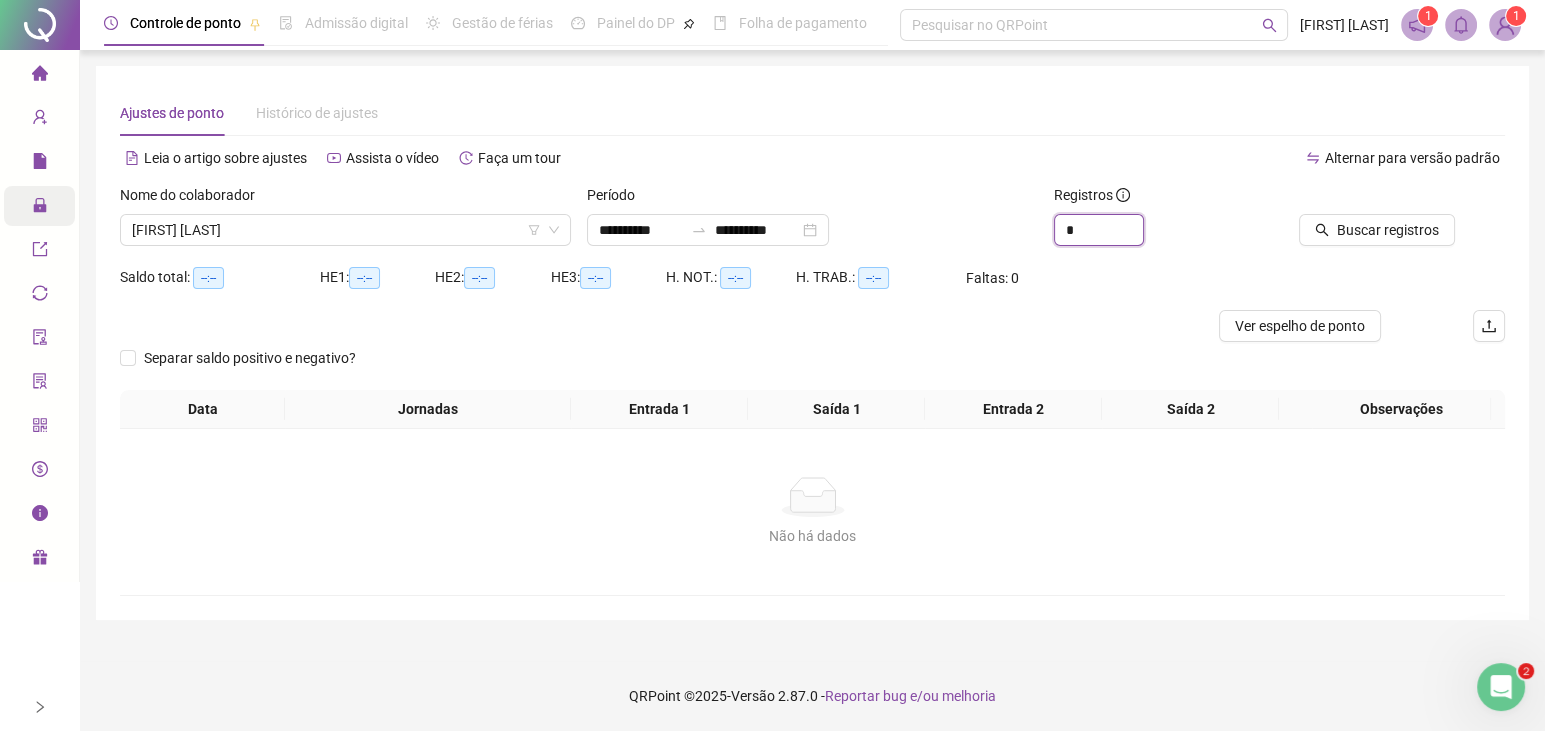 drag, startPoint x: 1121, startPoint y: 226, endPoint x: 1188, endPoint y: 217, distance: 67.601776 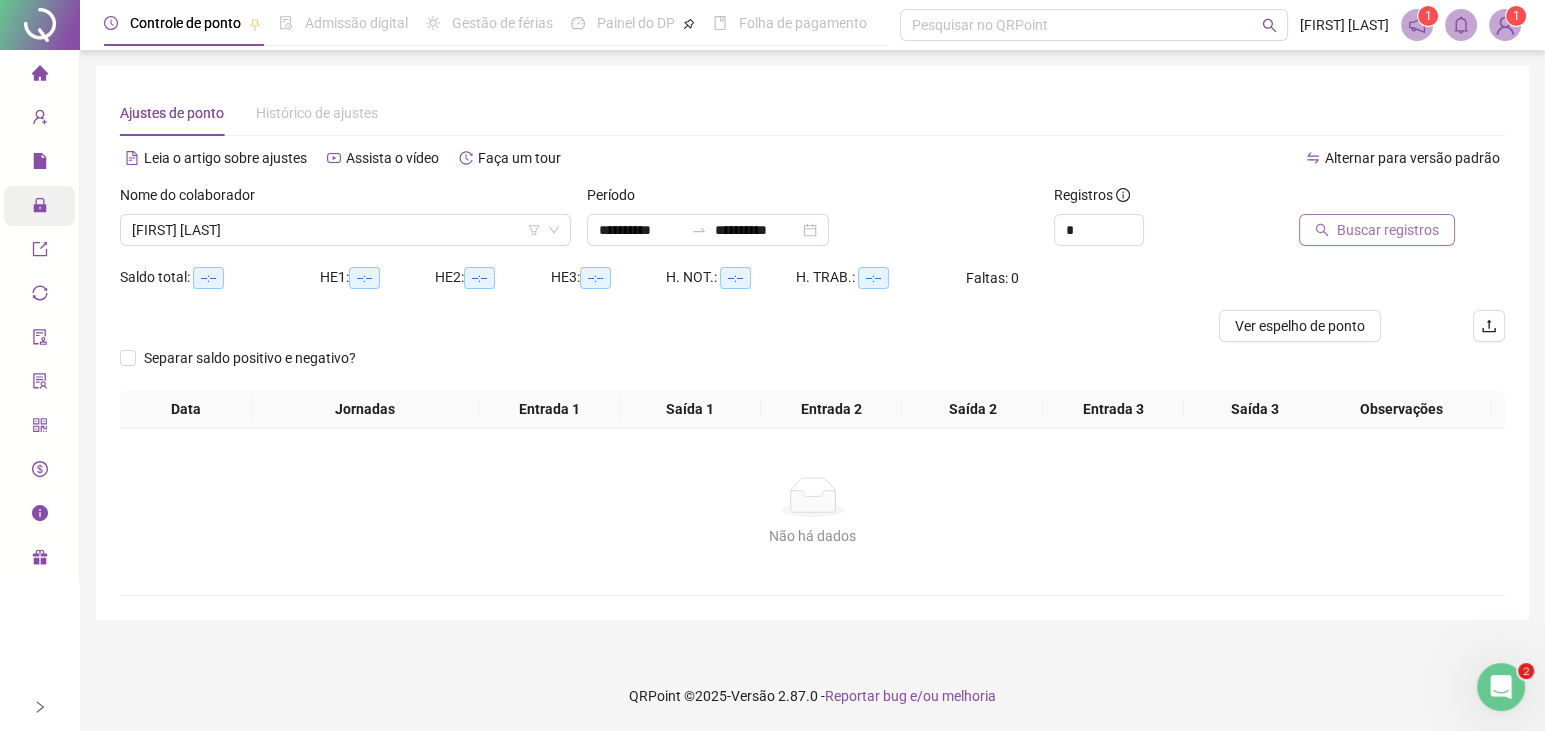 click on "Buscar registros" at bounding box center [1377, 230] 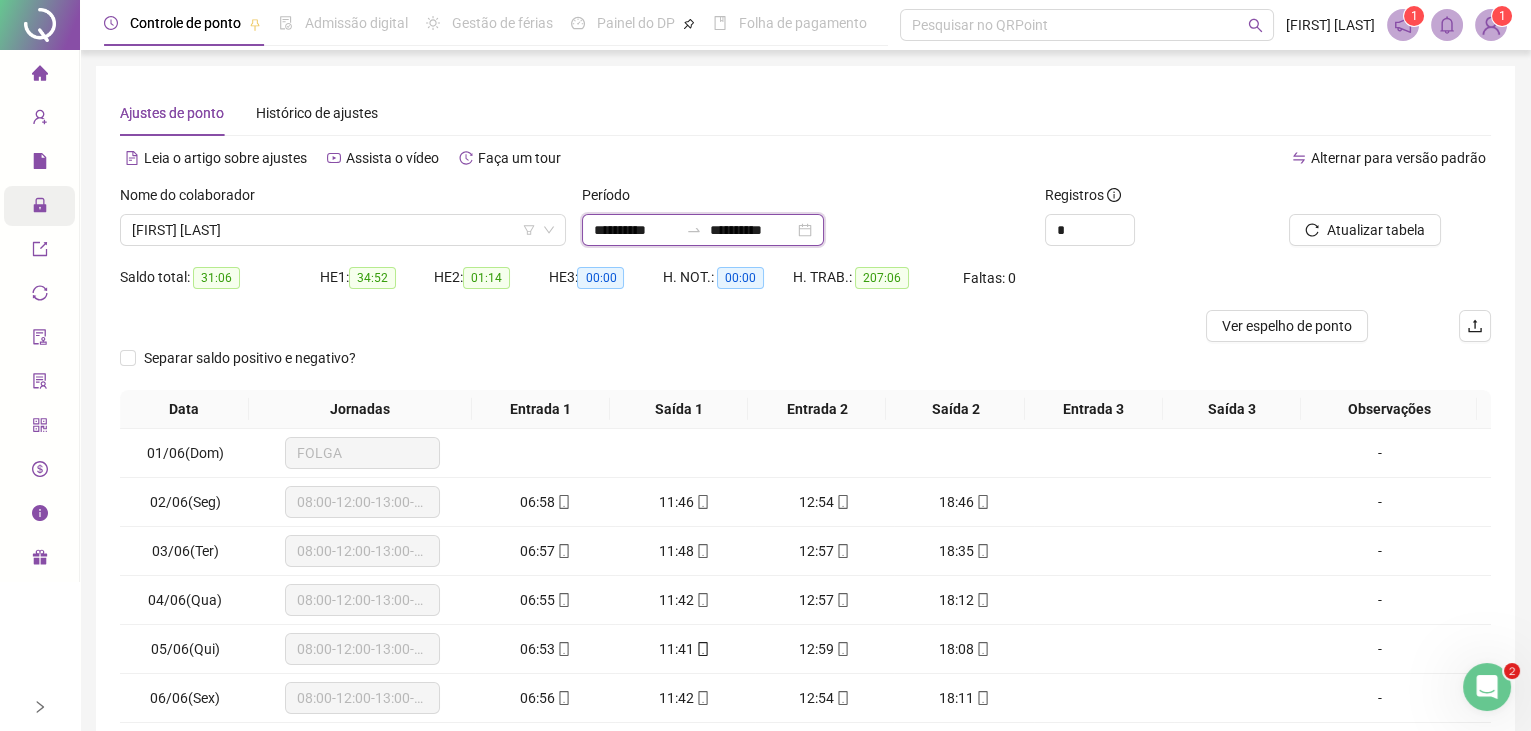 click on "**********" at bounding box center [636, 230] 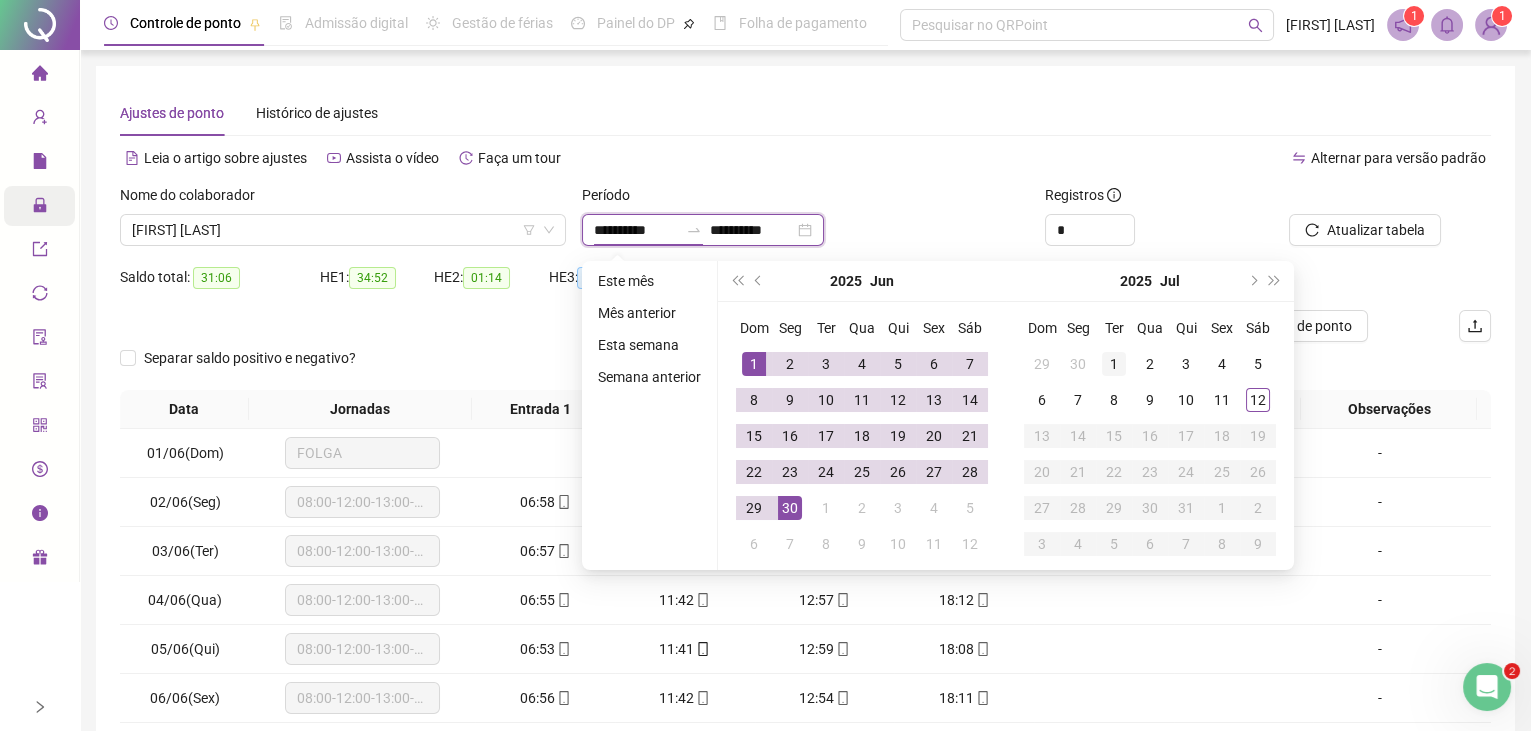 type on "**********" 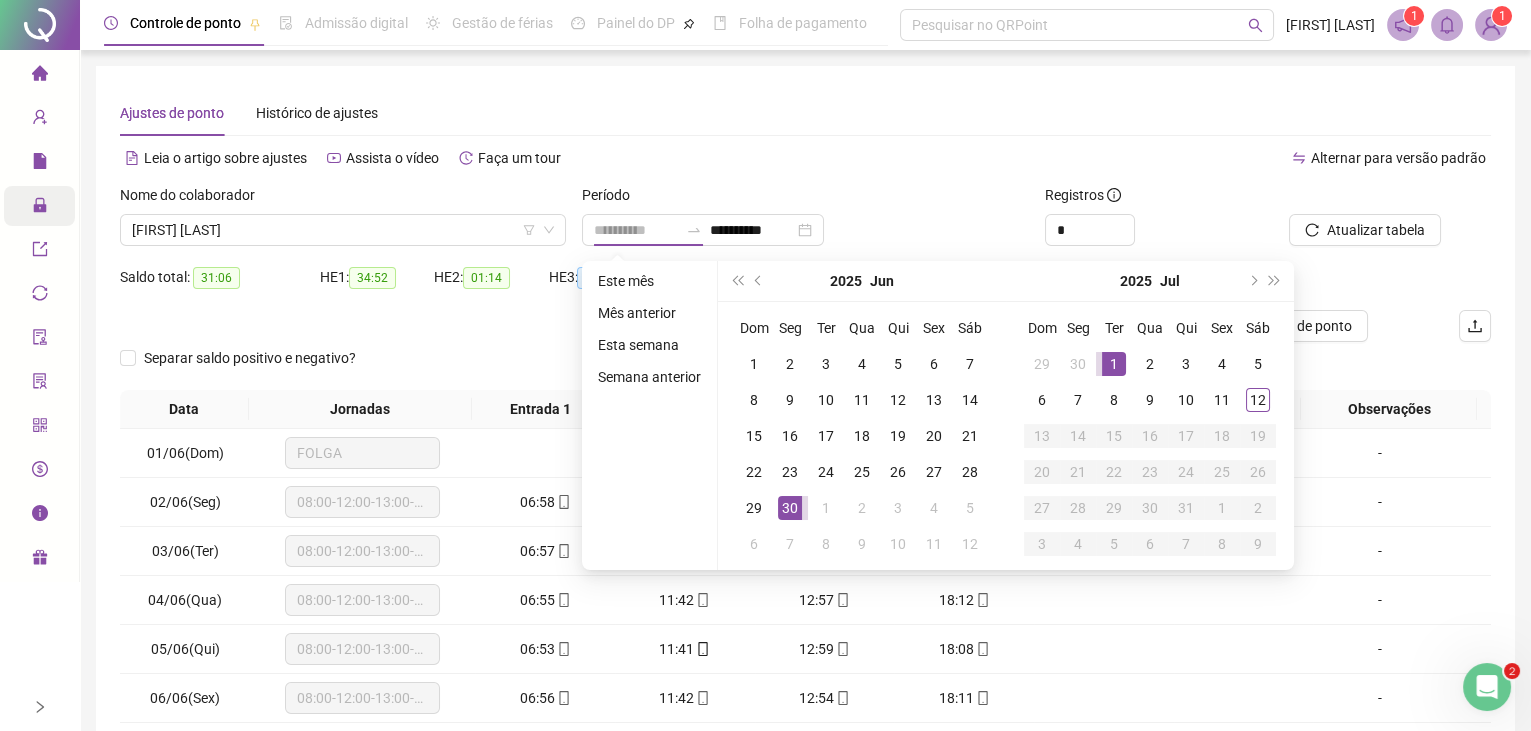 click on "1" at bounding box center [1114, 364] 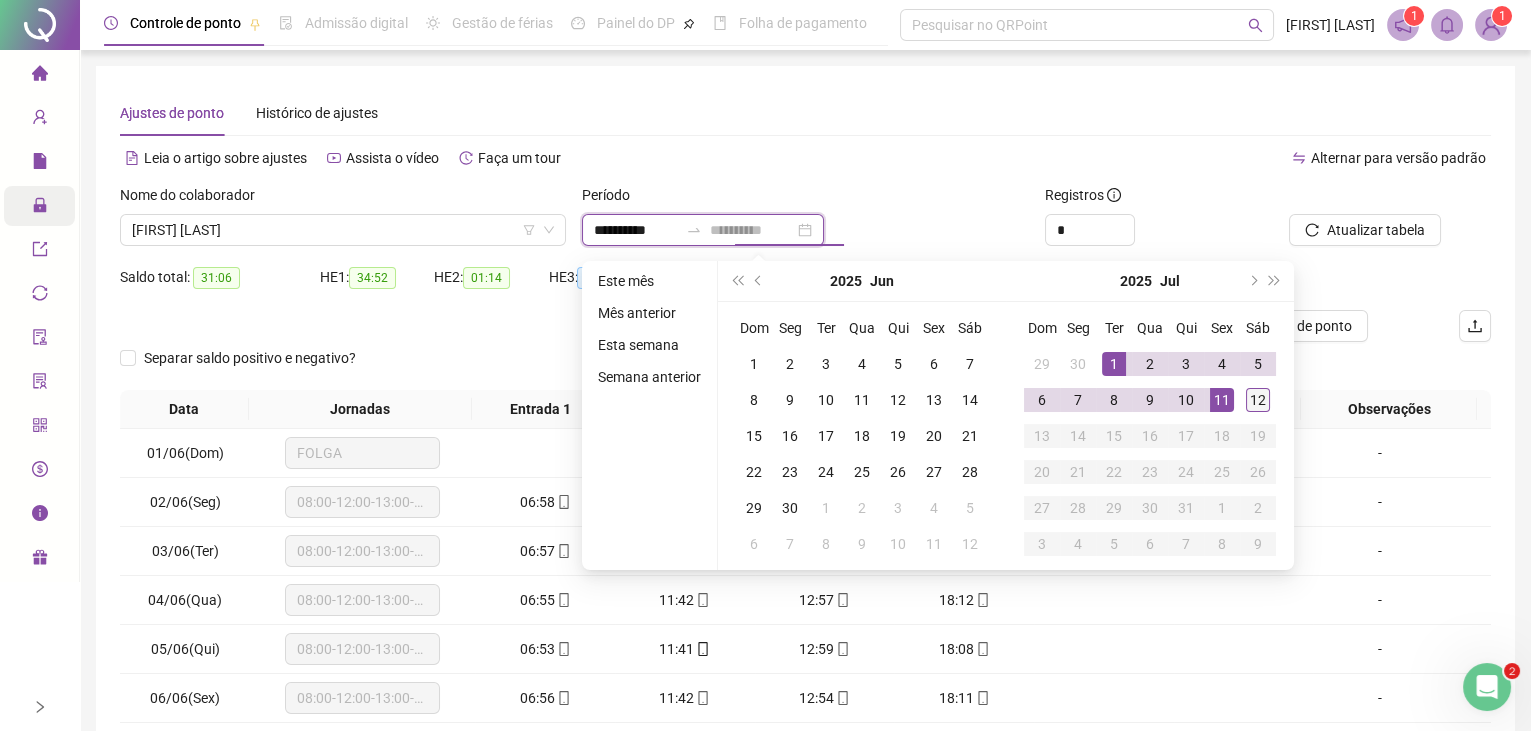 type on "**********" 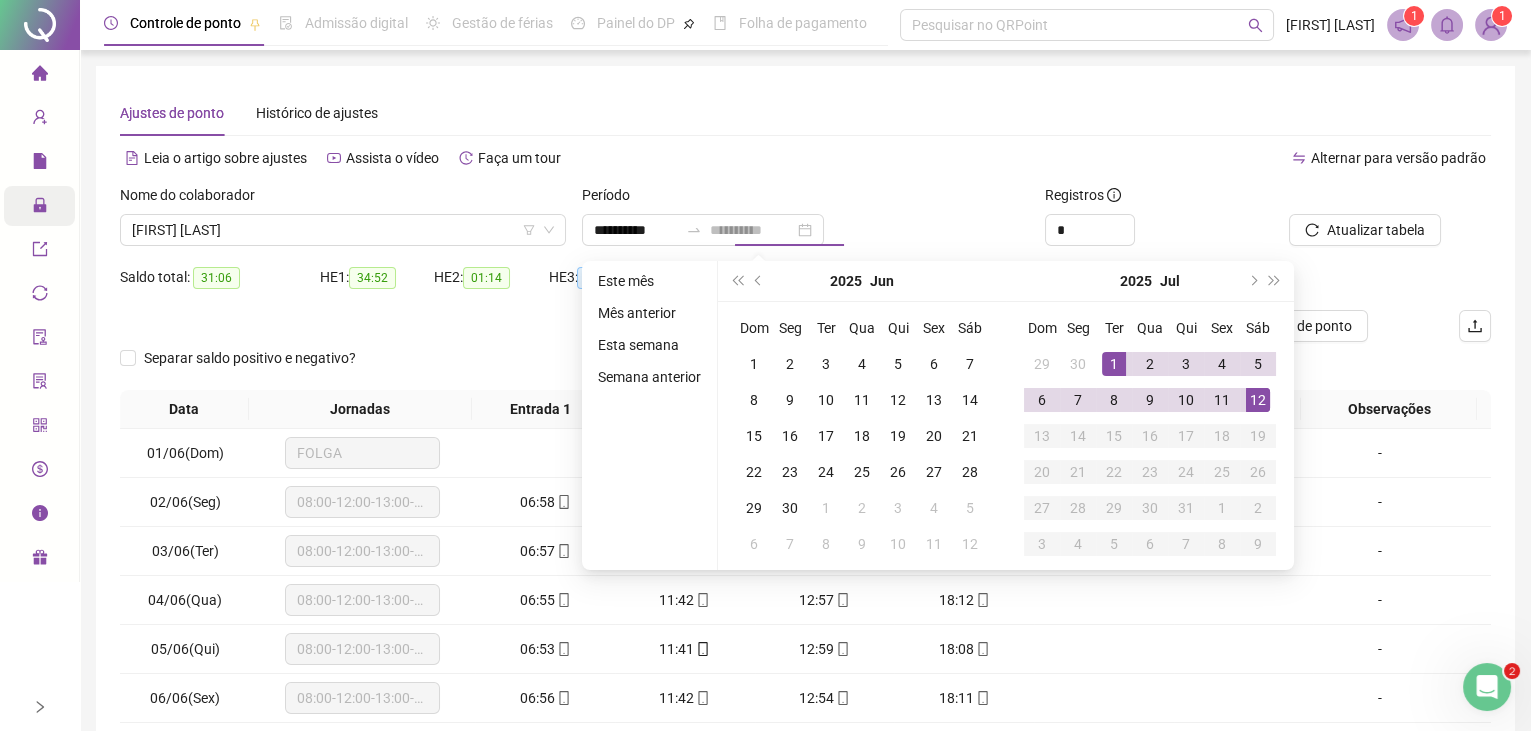 click on "12" at bounding box center (1258, 400) 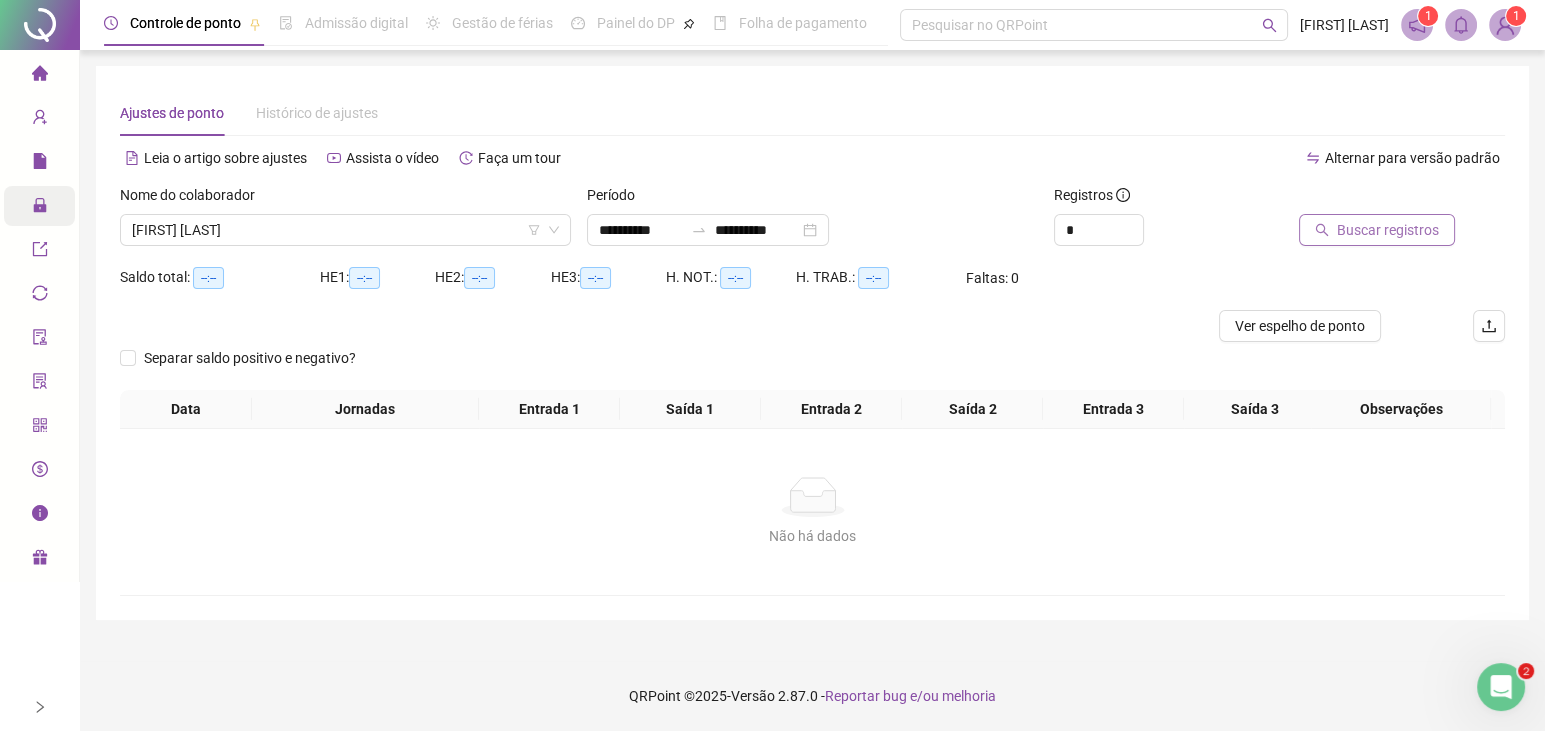 click on "Buscar registros" at bounding box center (1388, 230) 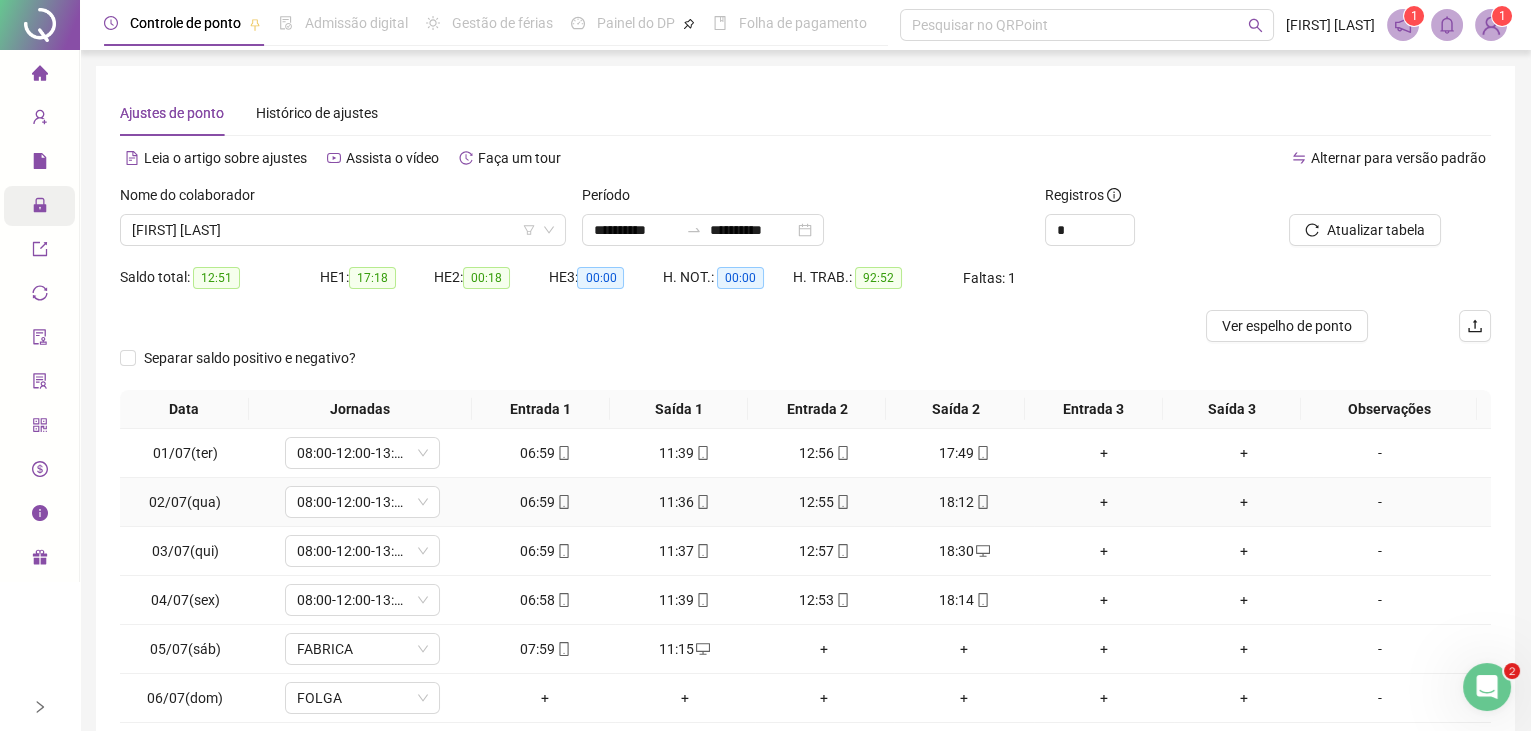 scroll, scrollTop: 0, scrollLeft: 0, axis: both 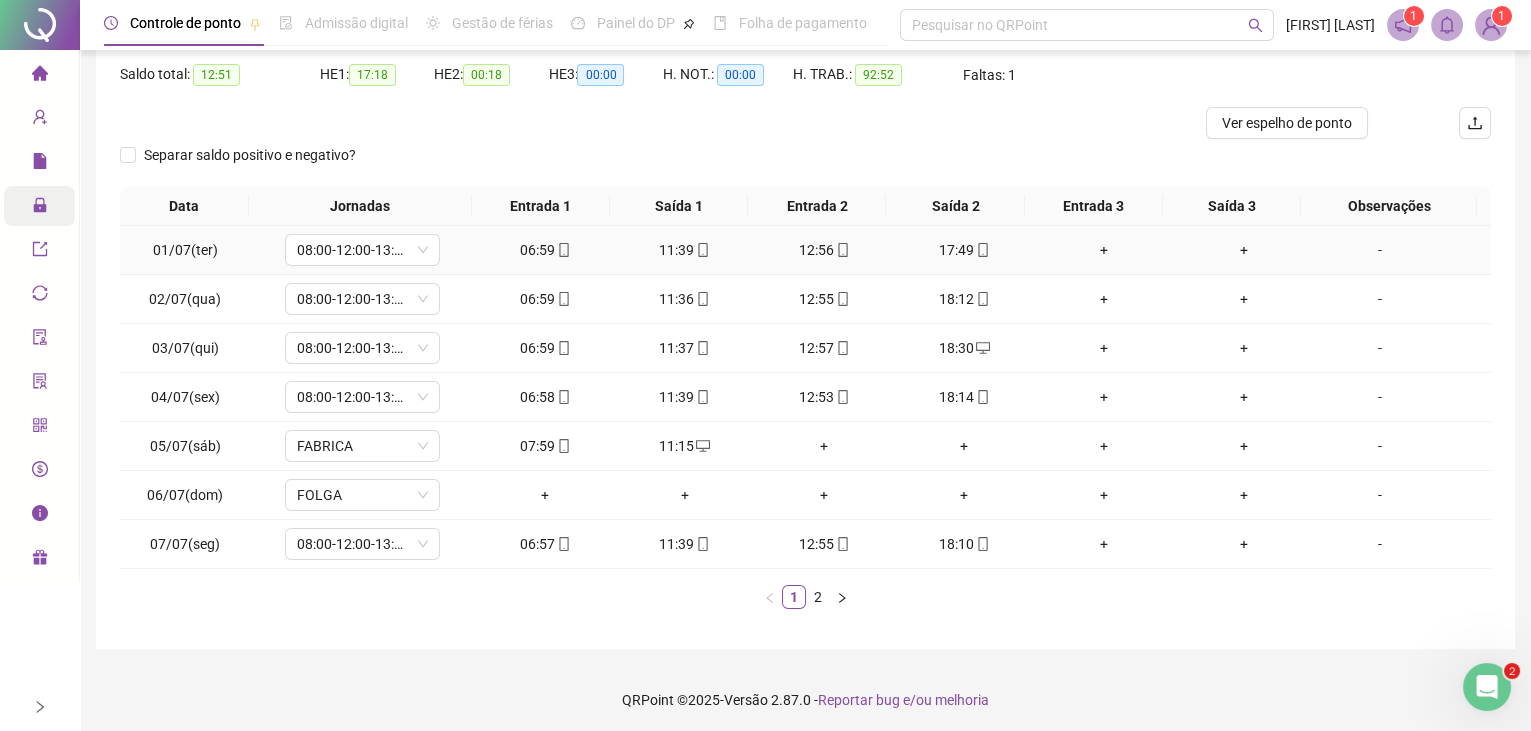 click 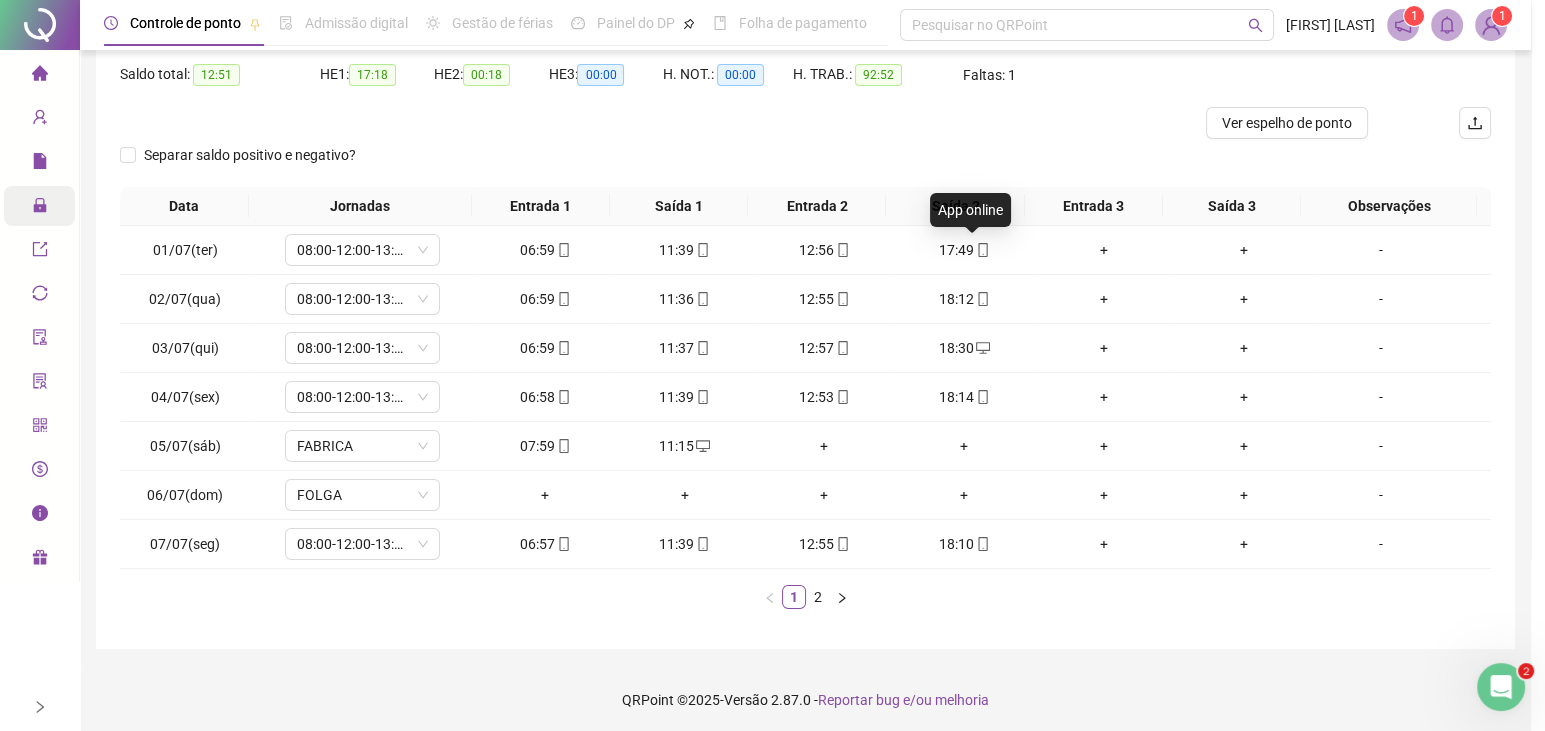 type on "**********" 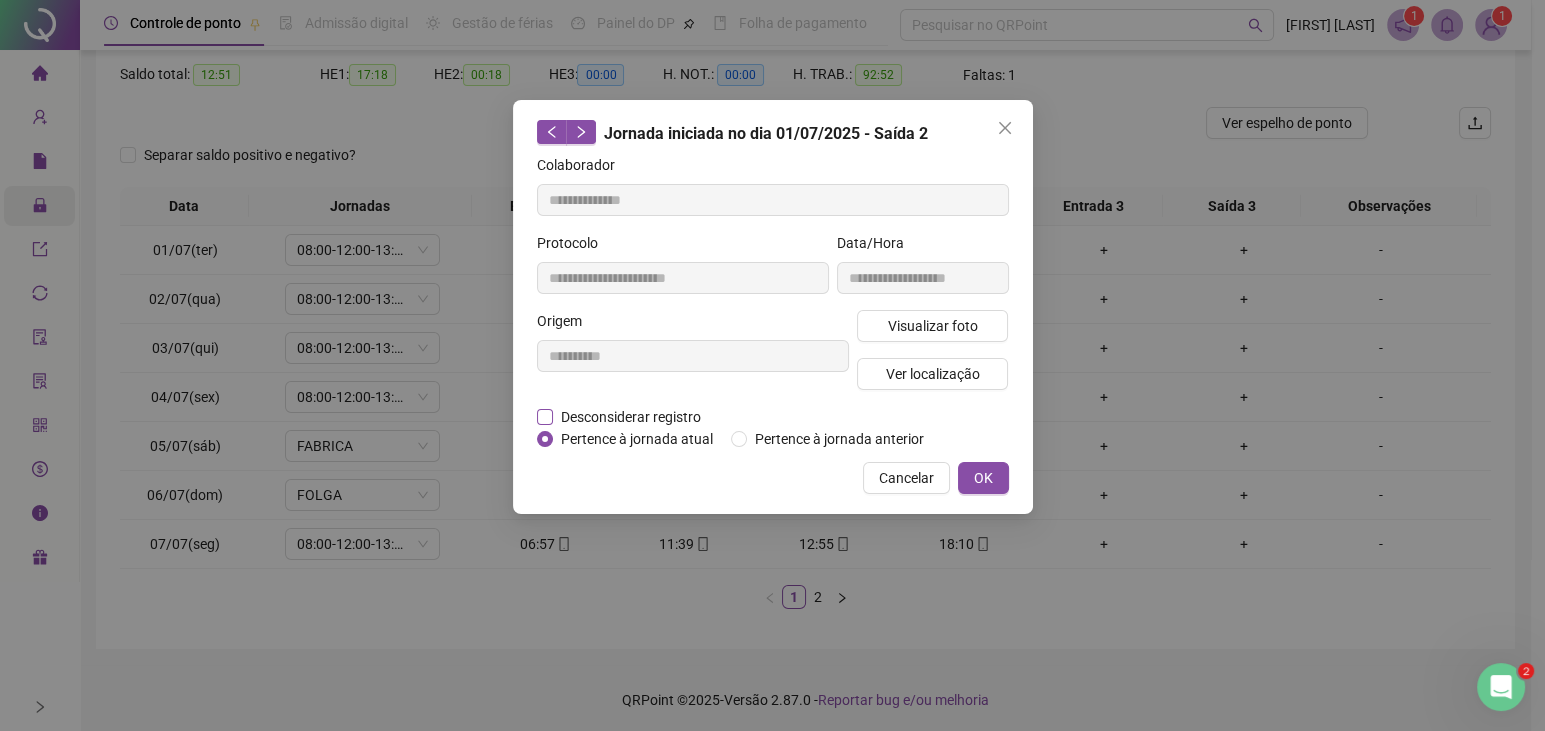 click on "Desconsiderar registro" at bounding box center [631, 417] 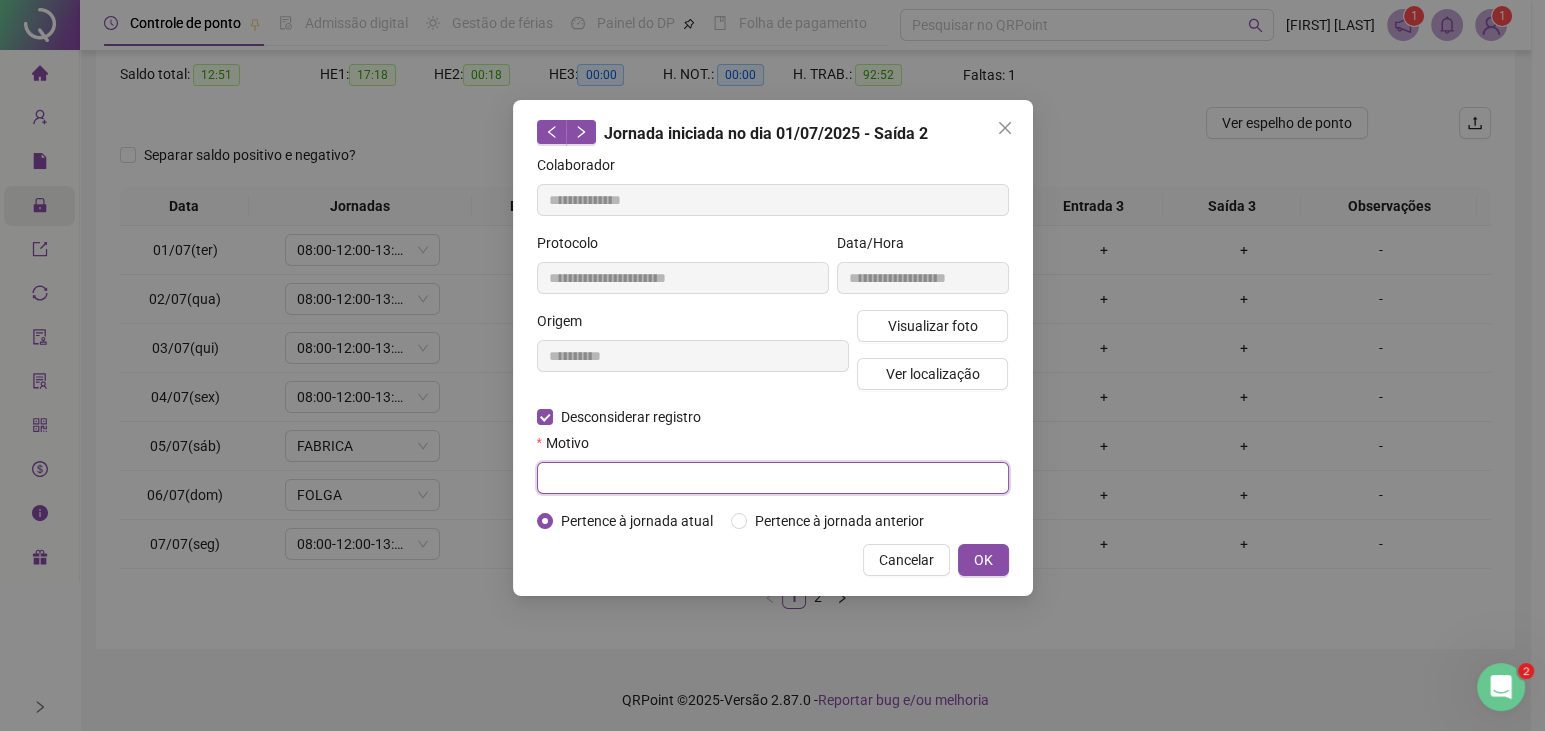 click at bounding box center [773, 478] 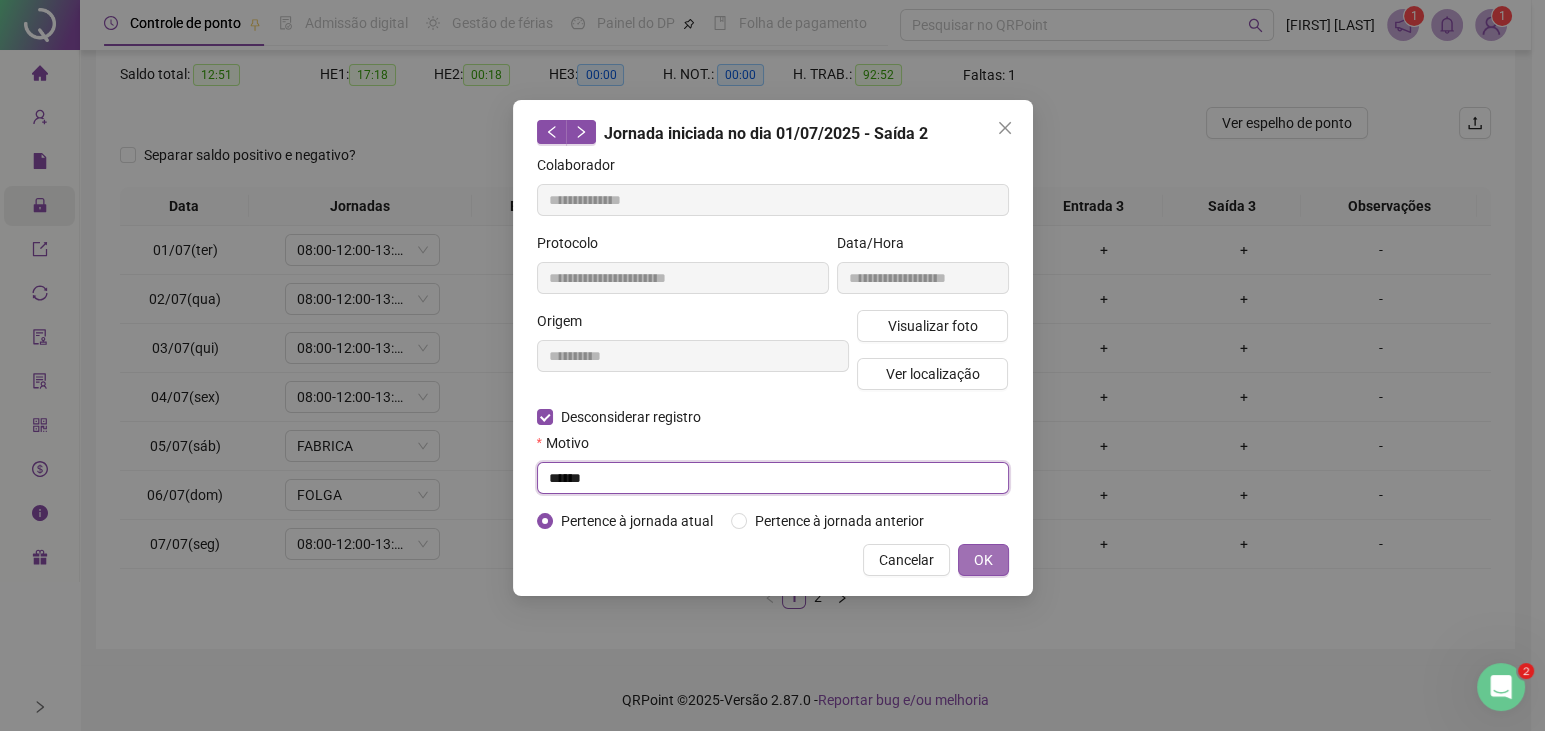 type on "******" 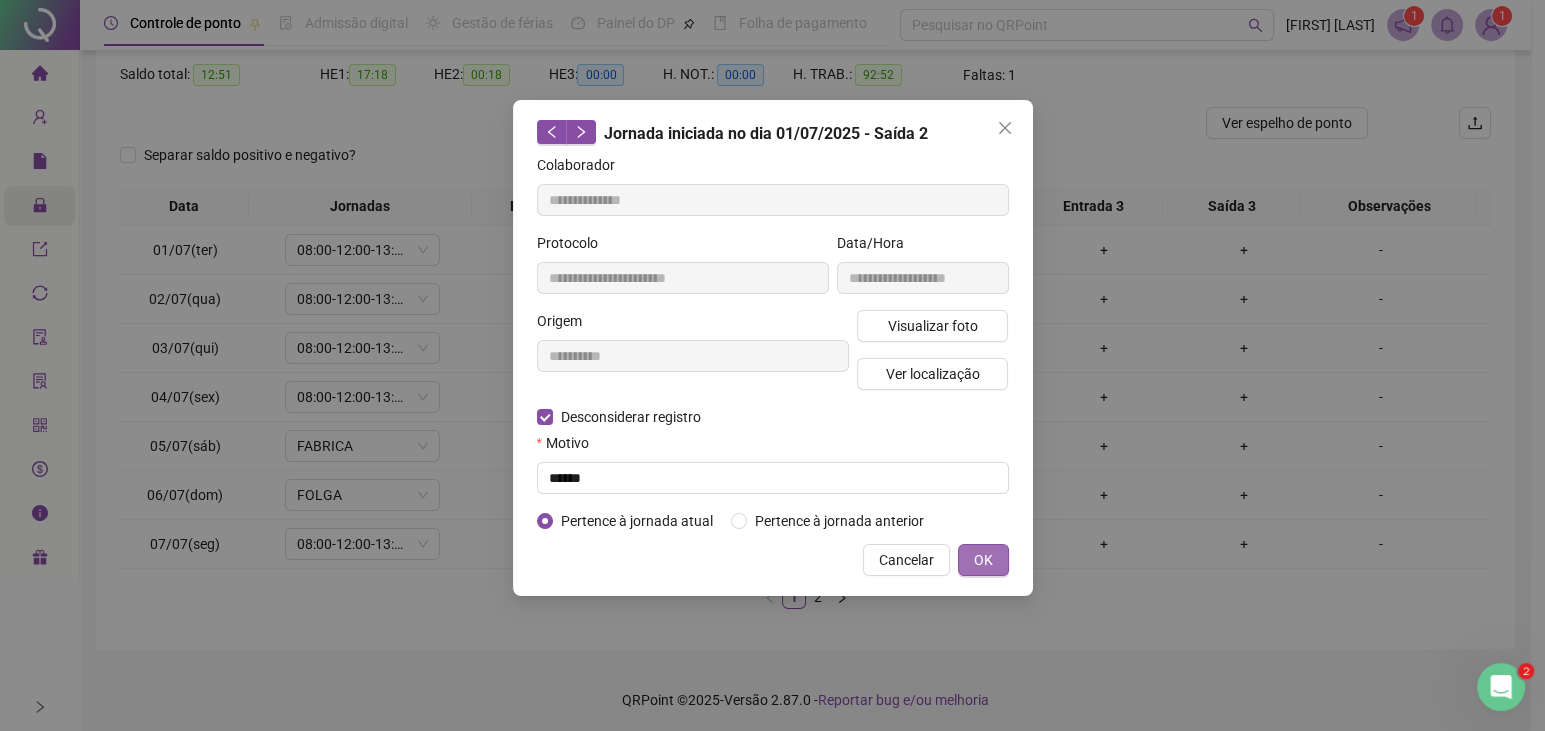 click on "OK" at bounding box center [983, 560] 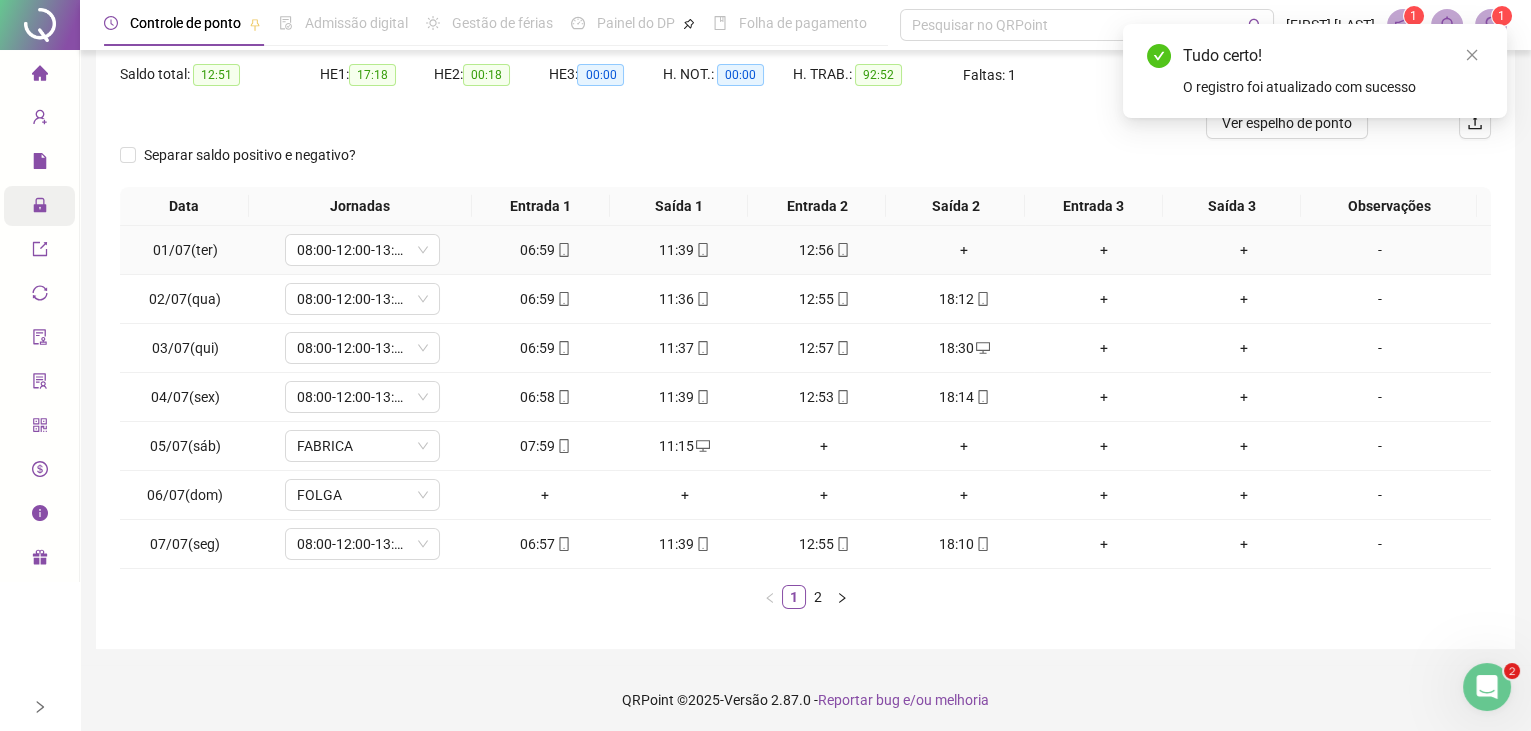 click on "+" at bounding box center (964, 250) 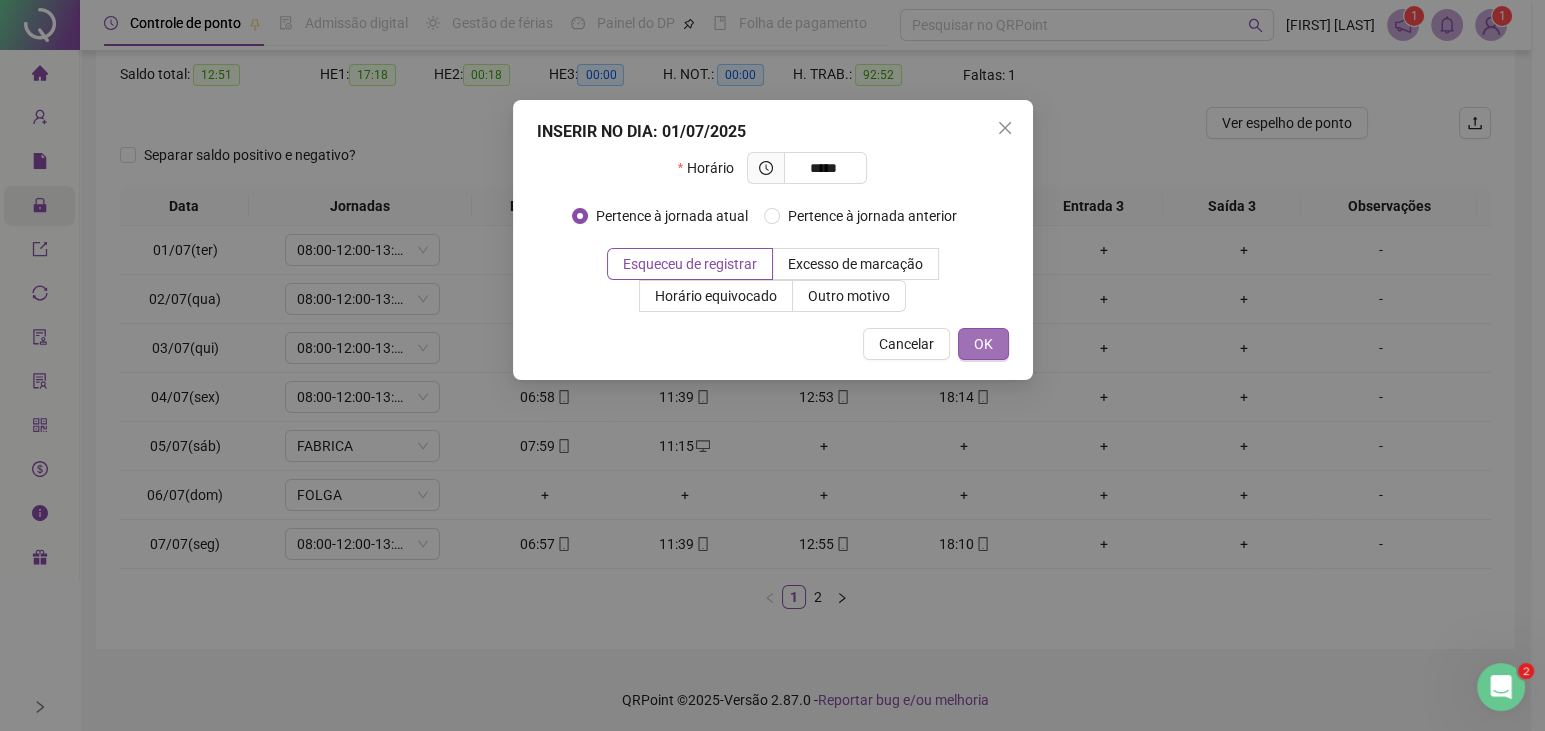 type on "*****" 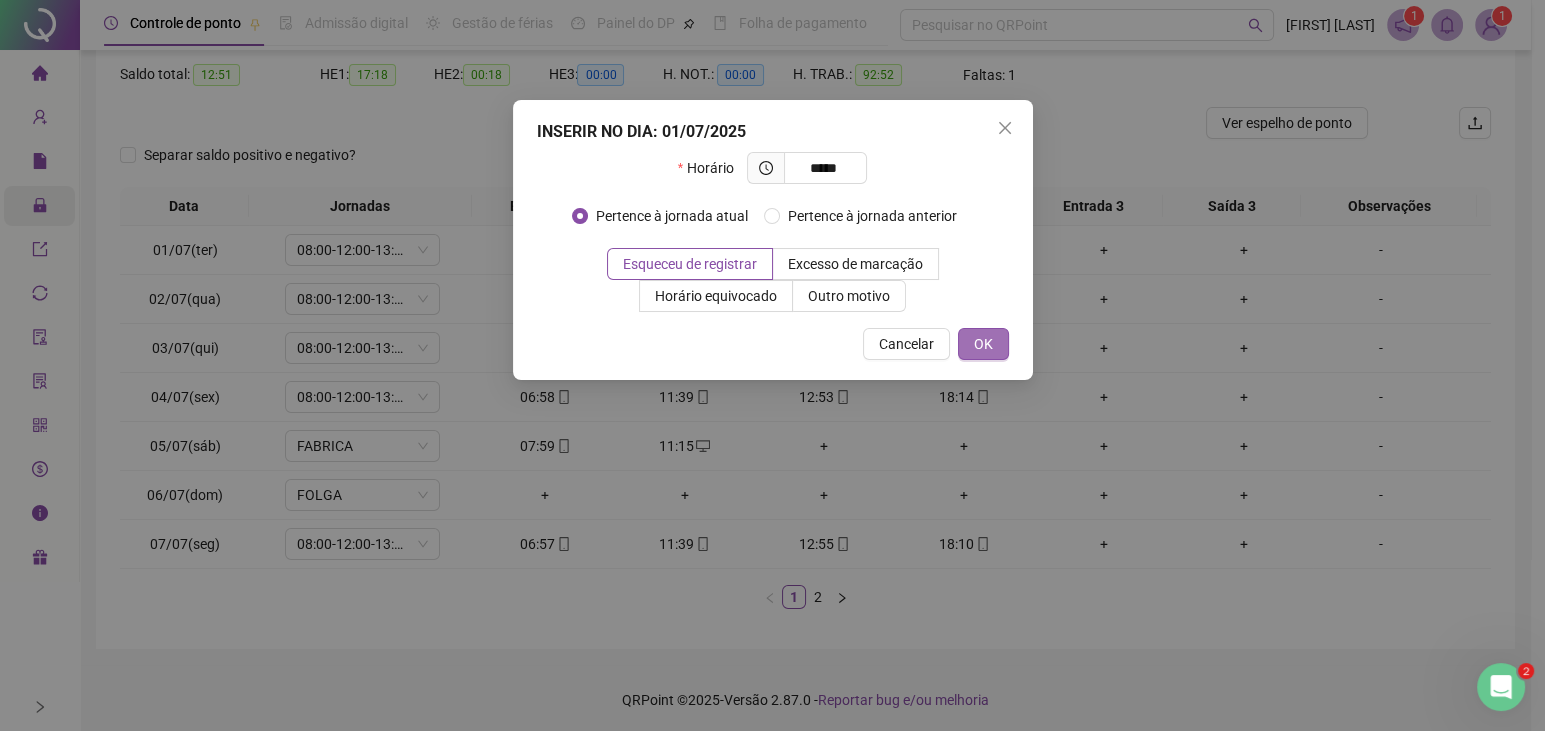 click on "OK" at bounding box center [983, 344] 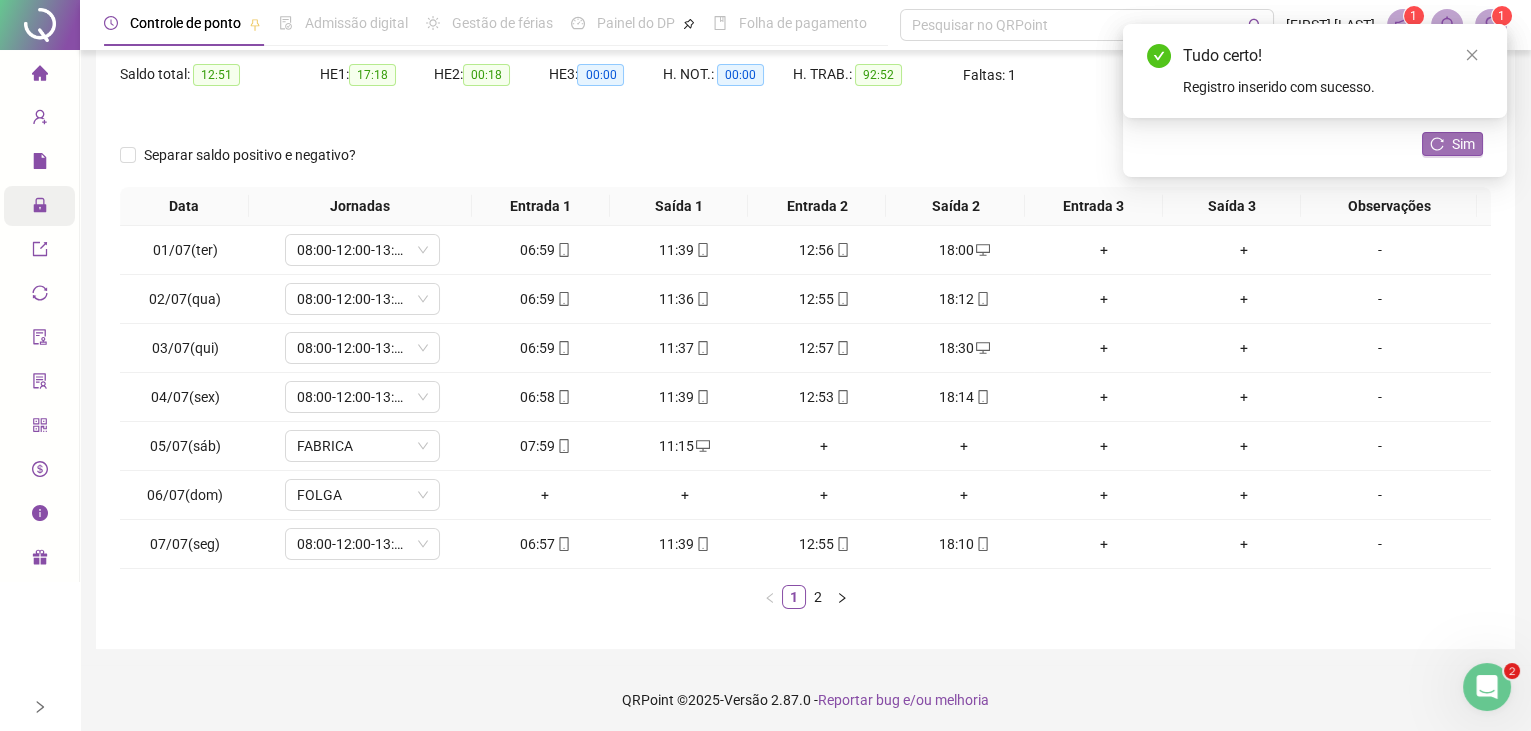 click on "Sim" at bounding box center (1452, 144) 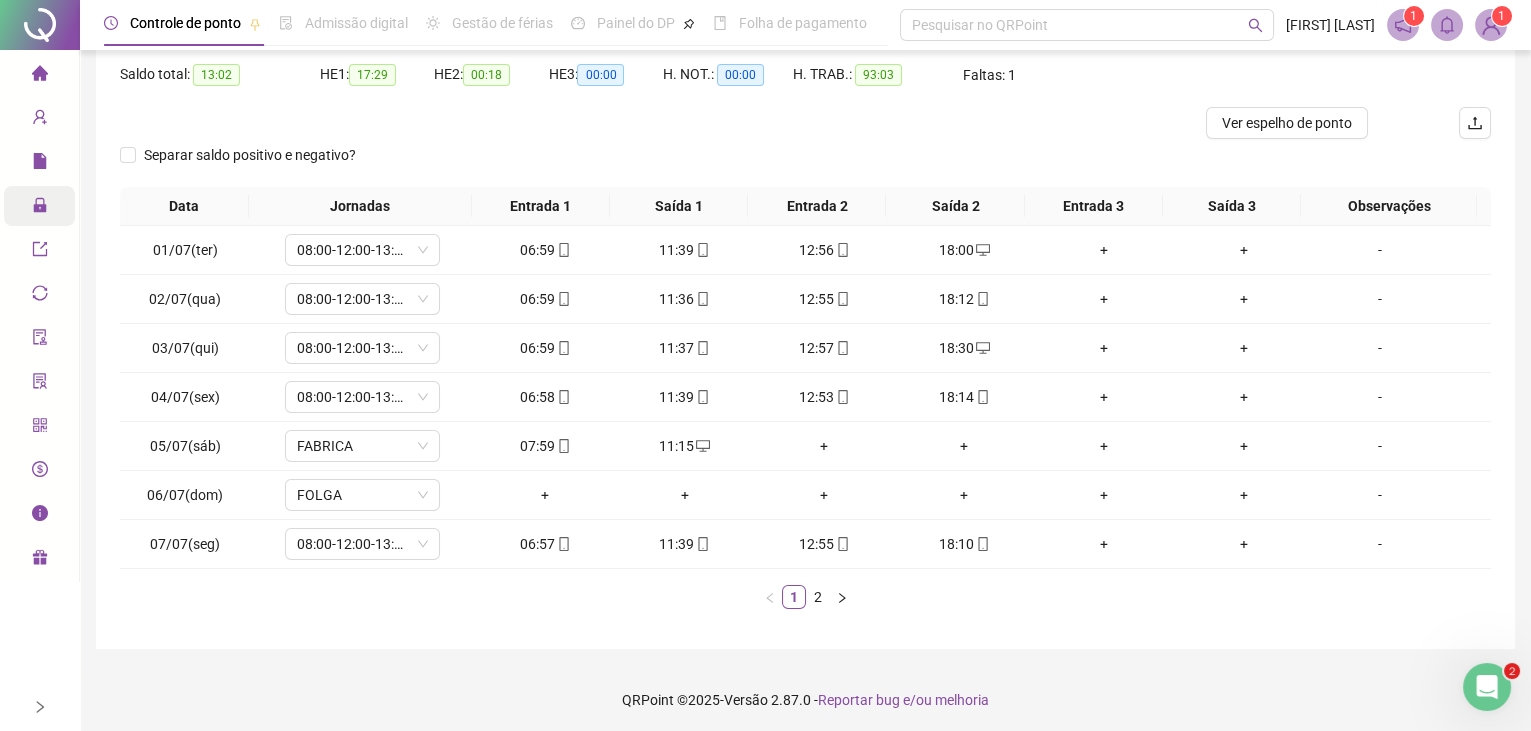 click on "1" at bounding box center [1501, 16] 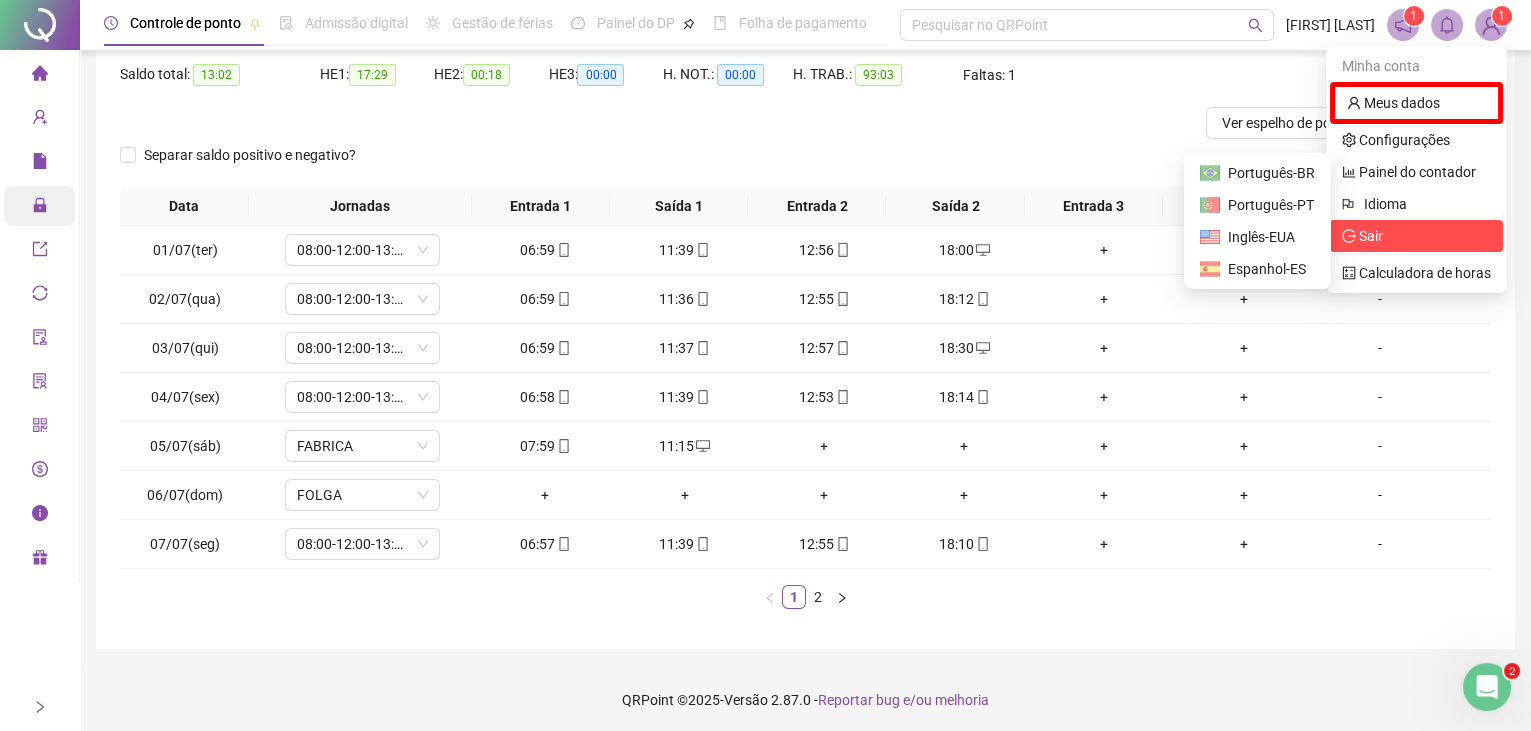 click on "Sair" at bounding box center (1416, 236) 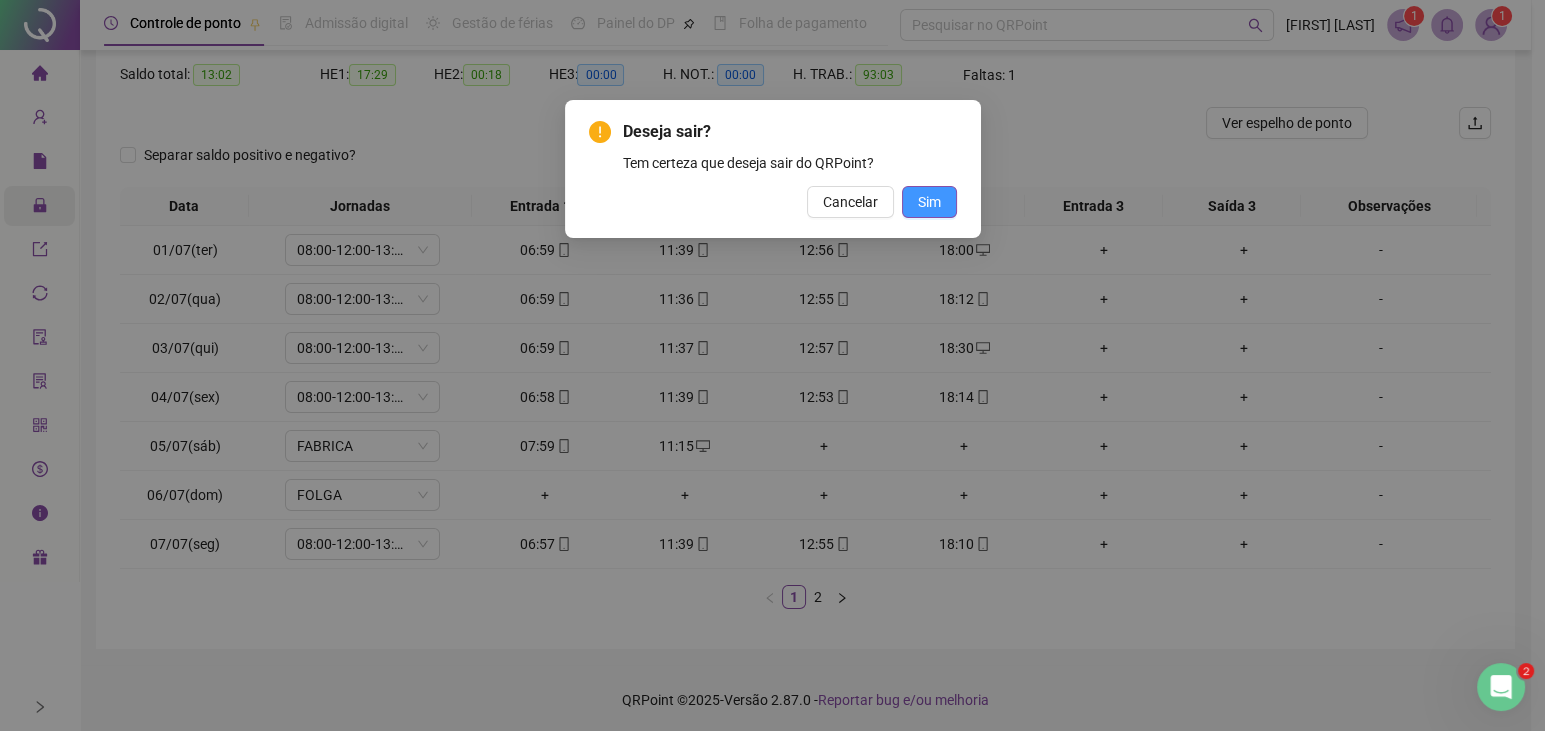 click on "Sim" at bounding box center (929, 202) 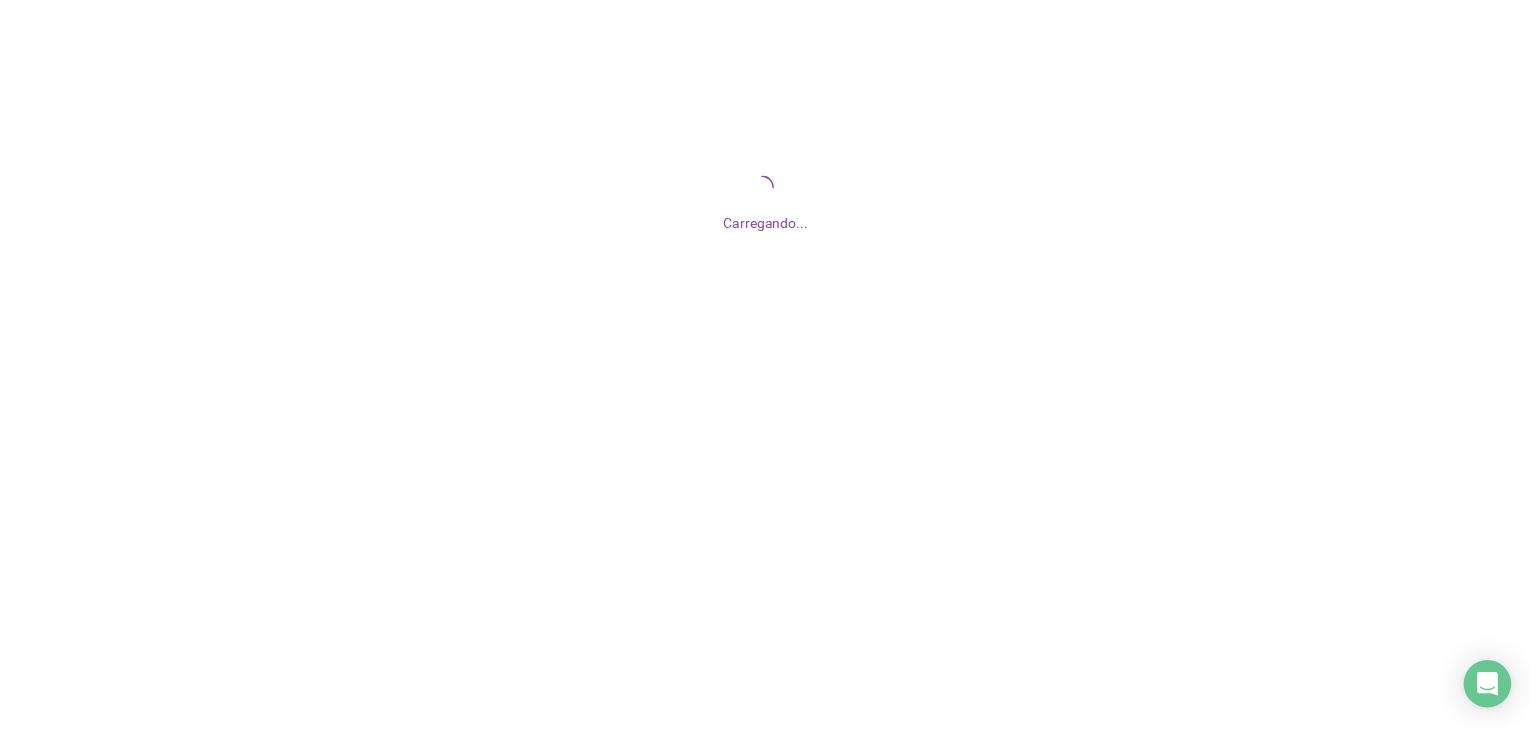 scroll, scrollTop: 0, scrollLeft: 0, axis: both 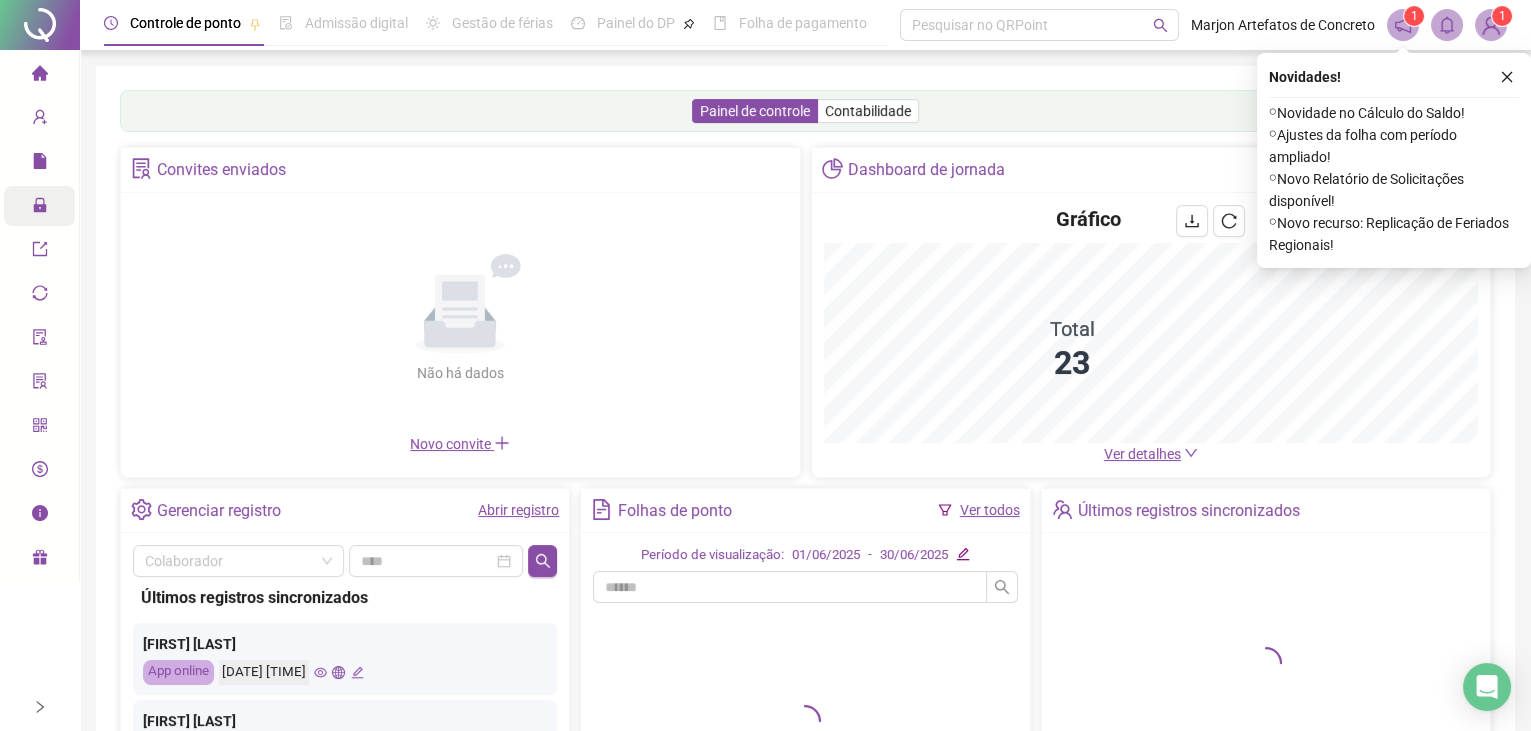 click on "Administração" at bounding box center (39, 206) 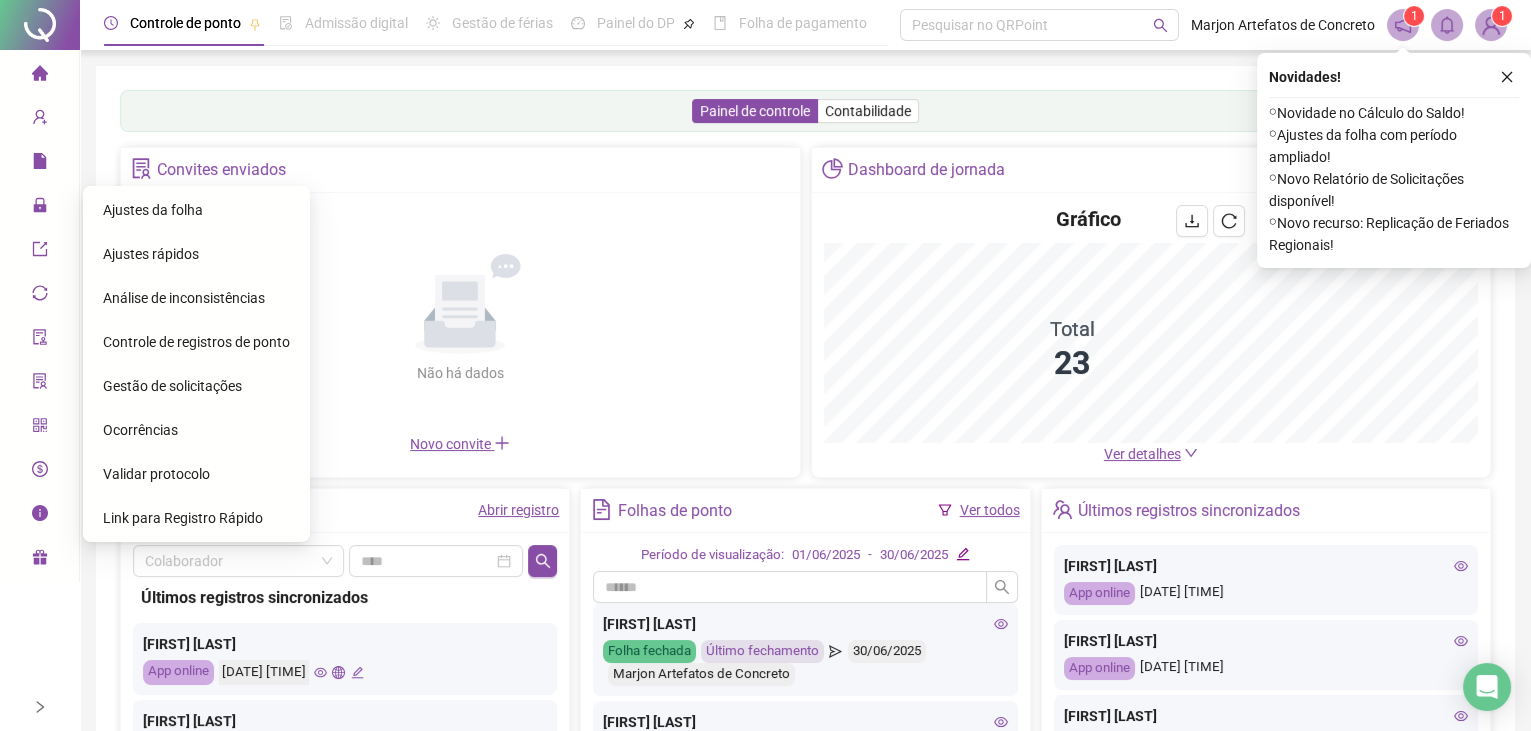 click on "Ajustes da folha" at bounding box center [153, 210] 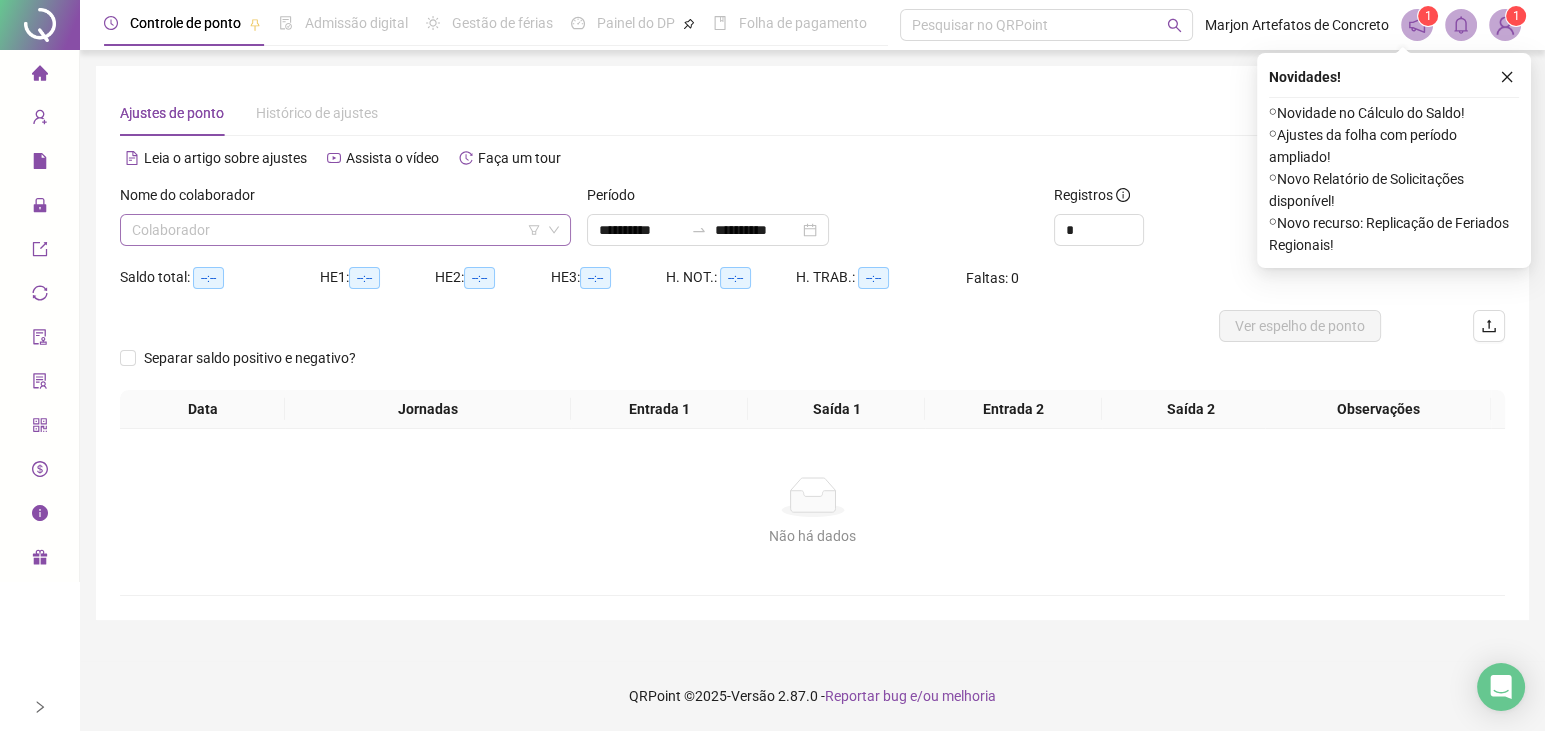click at bounding box center (339, 230) 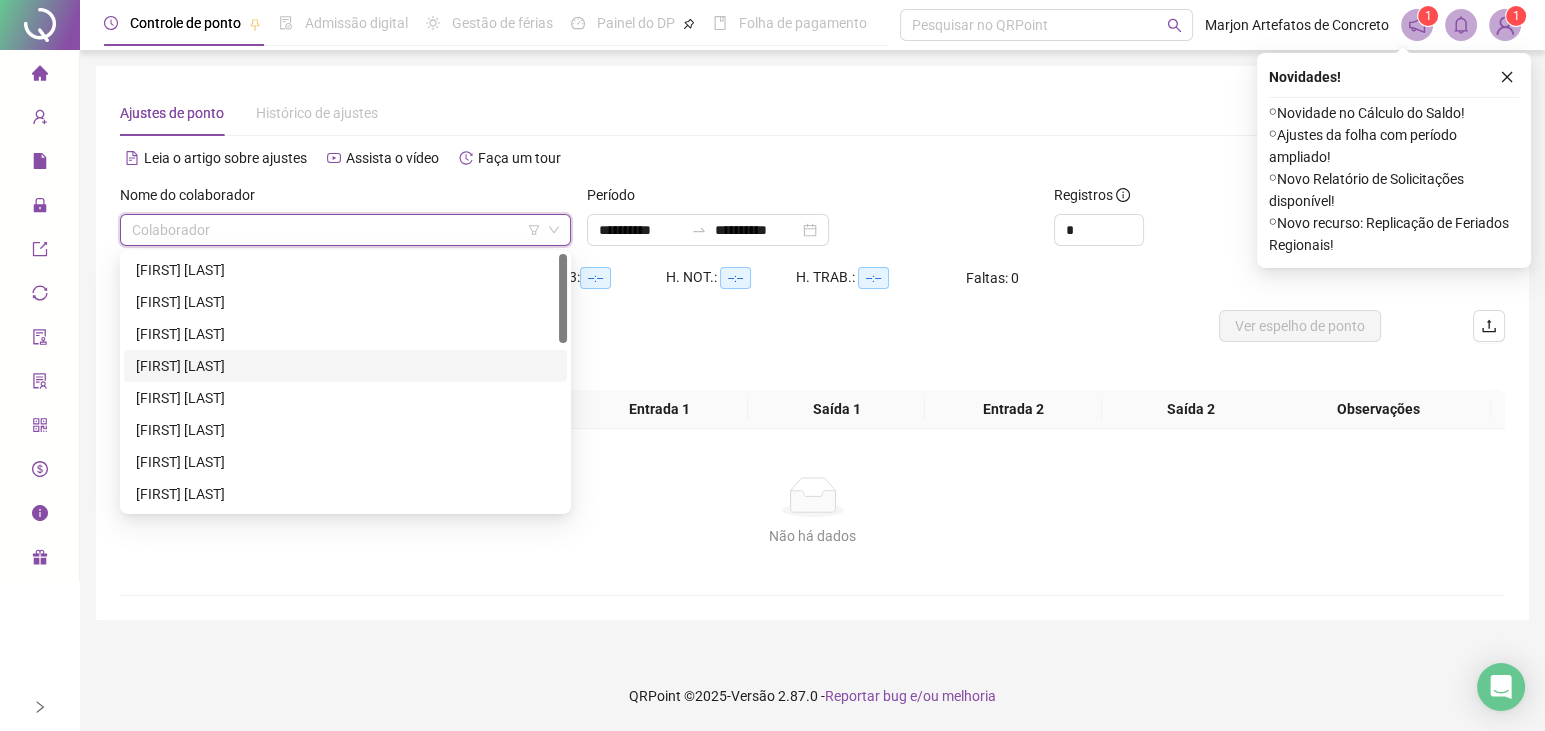 drag, startPoint x: 146, startPoint y: 359, endPoint x: 1234, endPoint y: 261, distance: 1092.4047 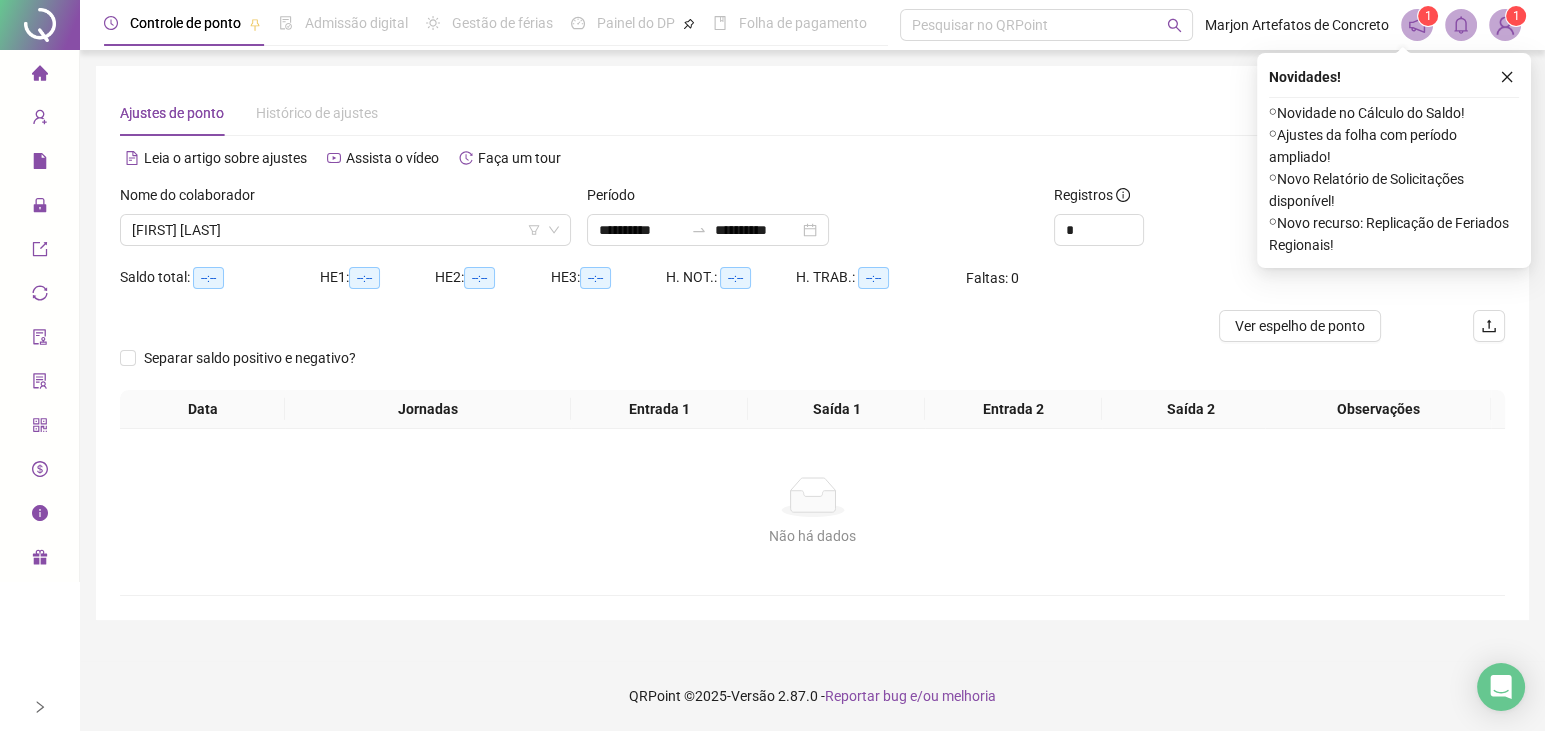 drag, startPoint x: 1507, startPoint y: 81, endPoint x: 1186, endPoint y: 149, distance: 328.12344 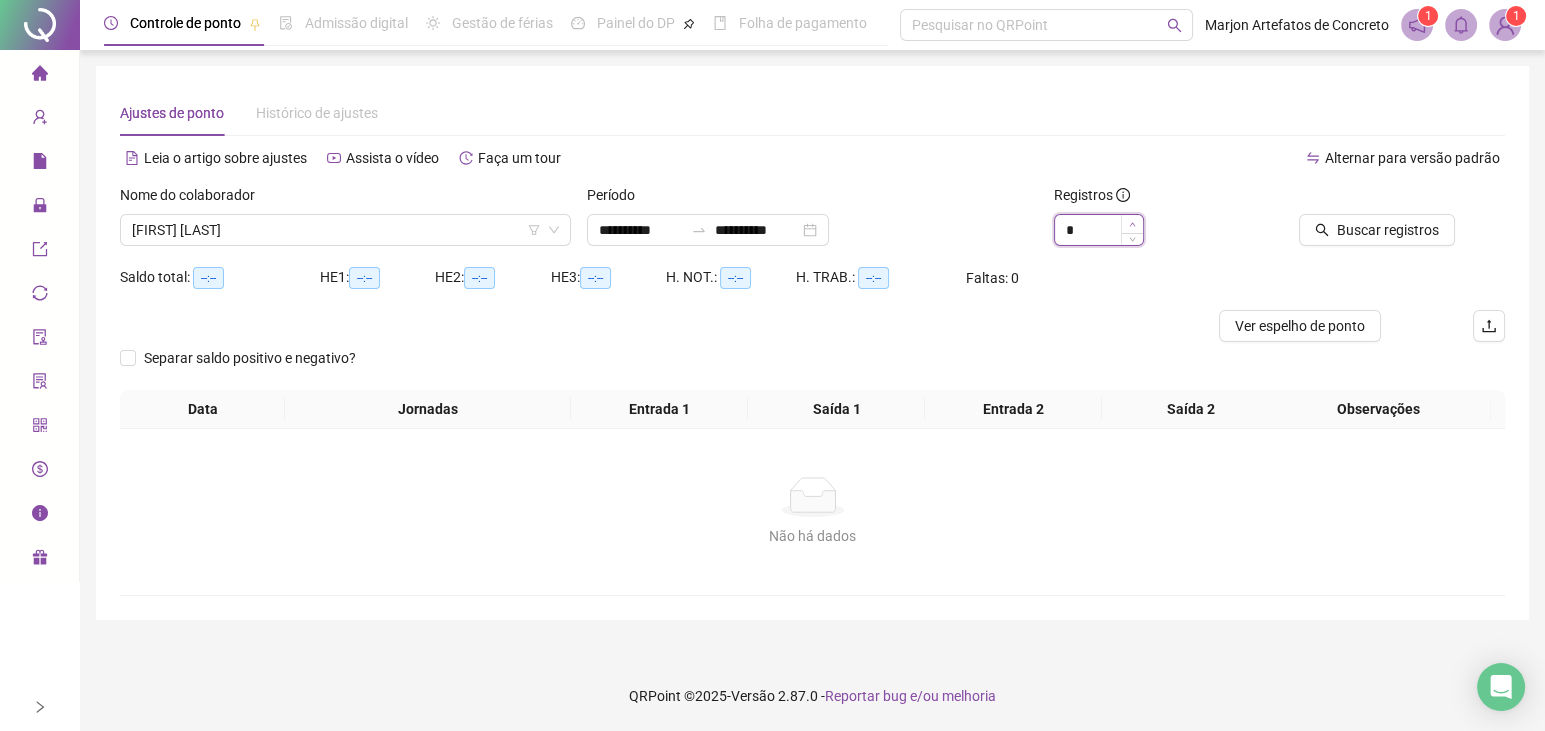 type on "*" 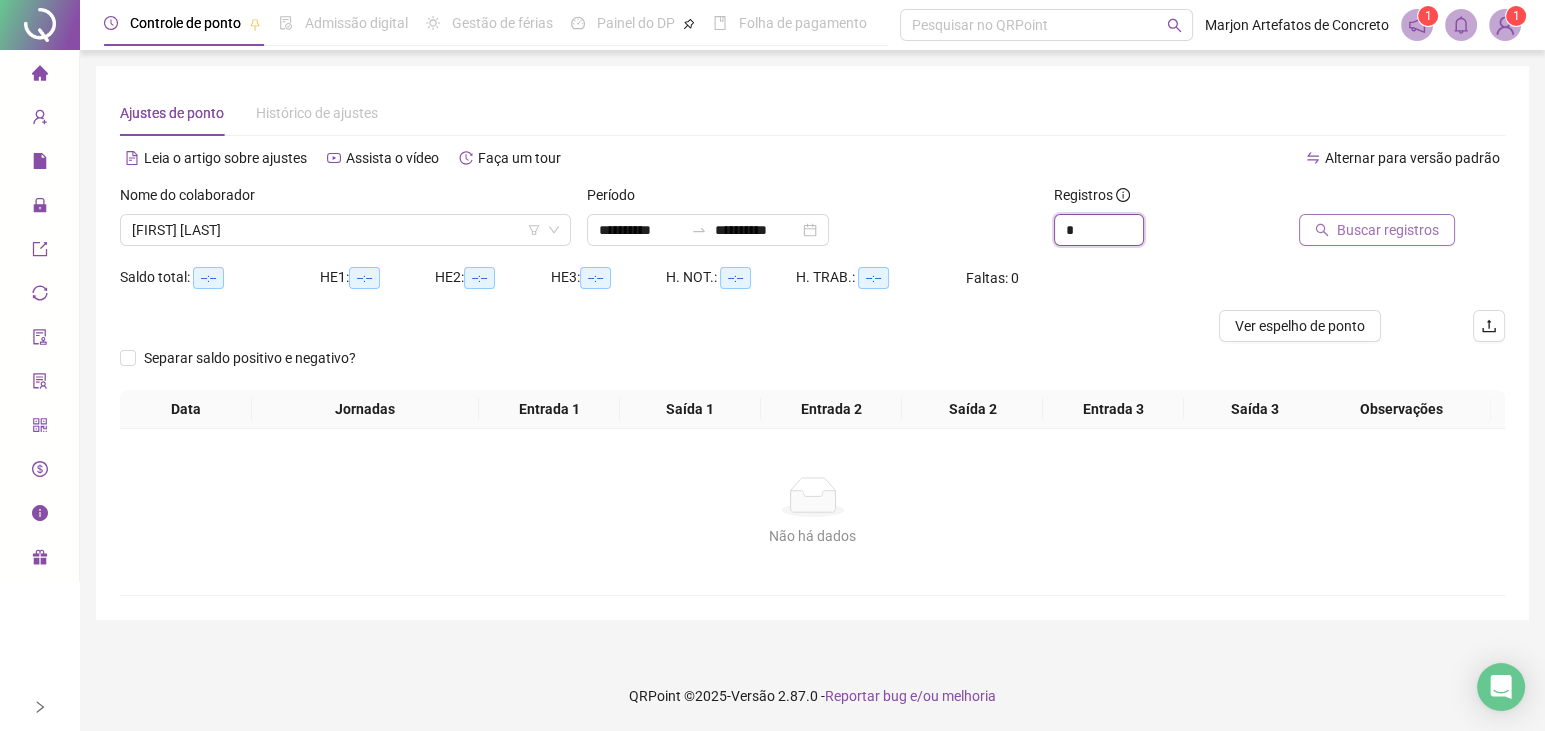 drag, startPoint x: 1140, startPoint y: 218, endPoint x: 1316, endPoint y: 227, distance: 176.22997 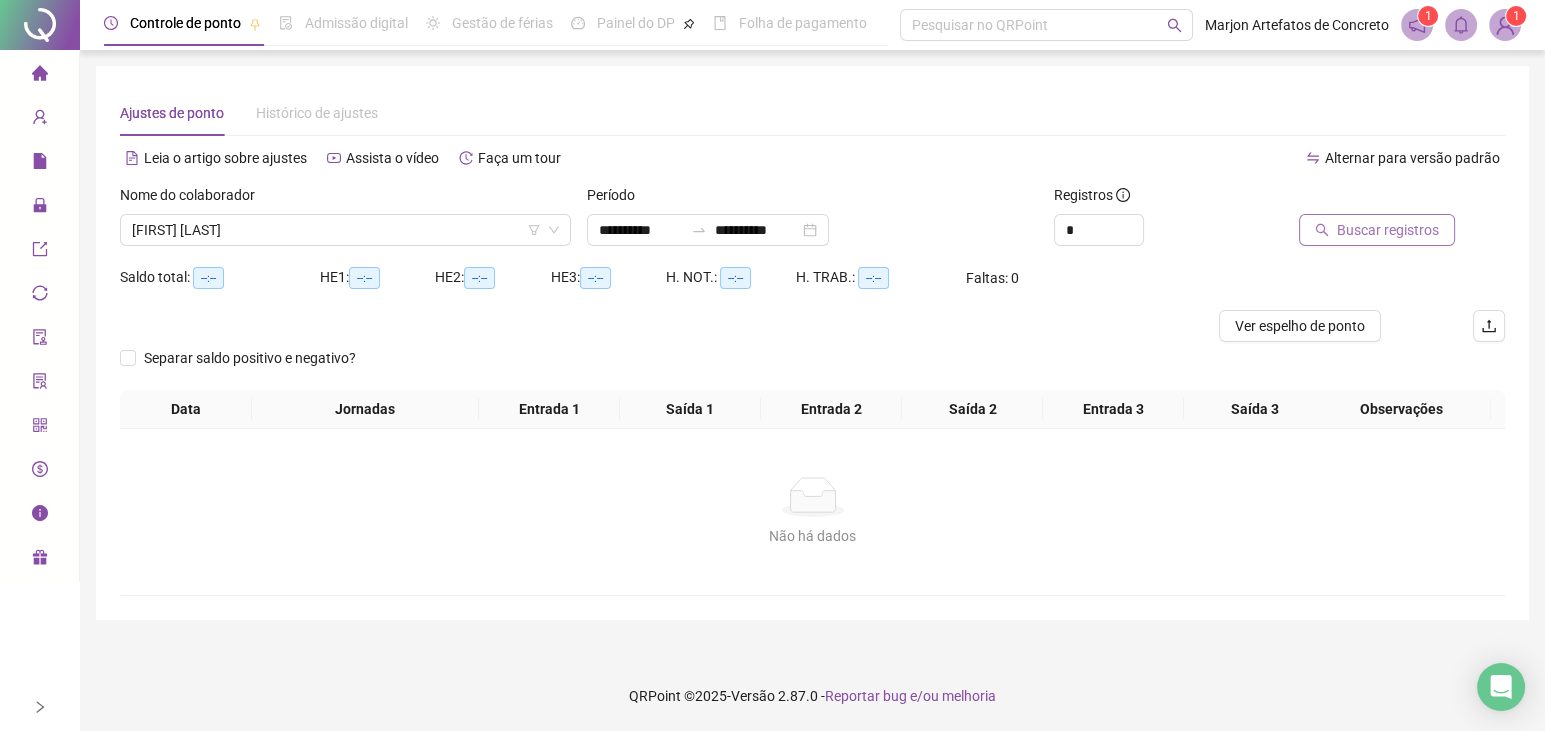 click on "Buscar registros" at bounding box center (1388, 230) 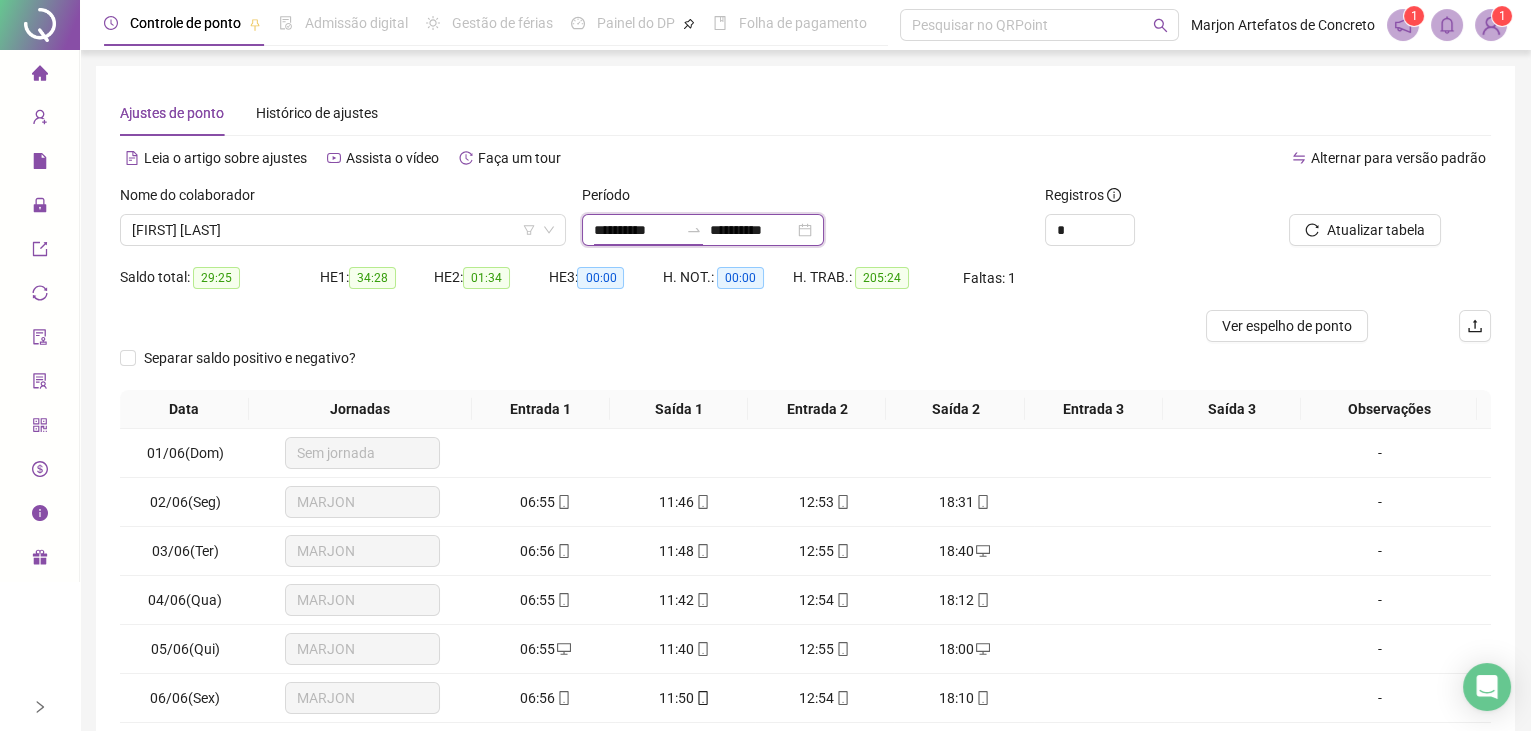 click on "**********" at bounding box center [636, 230] 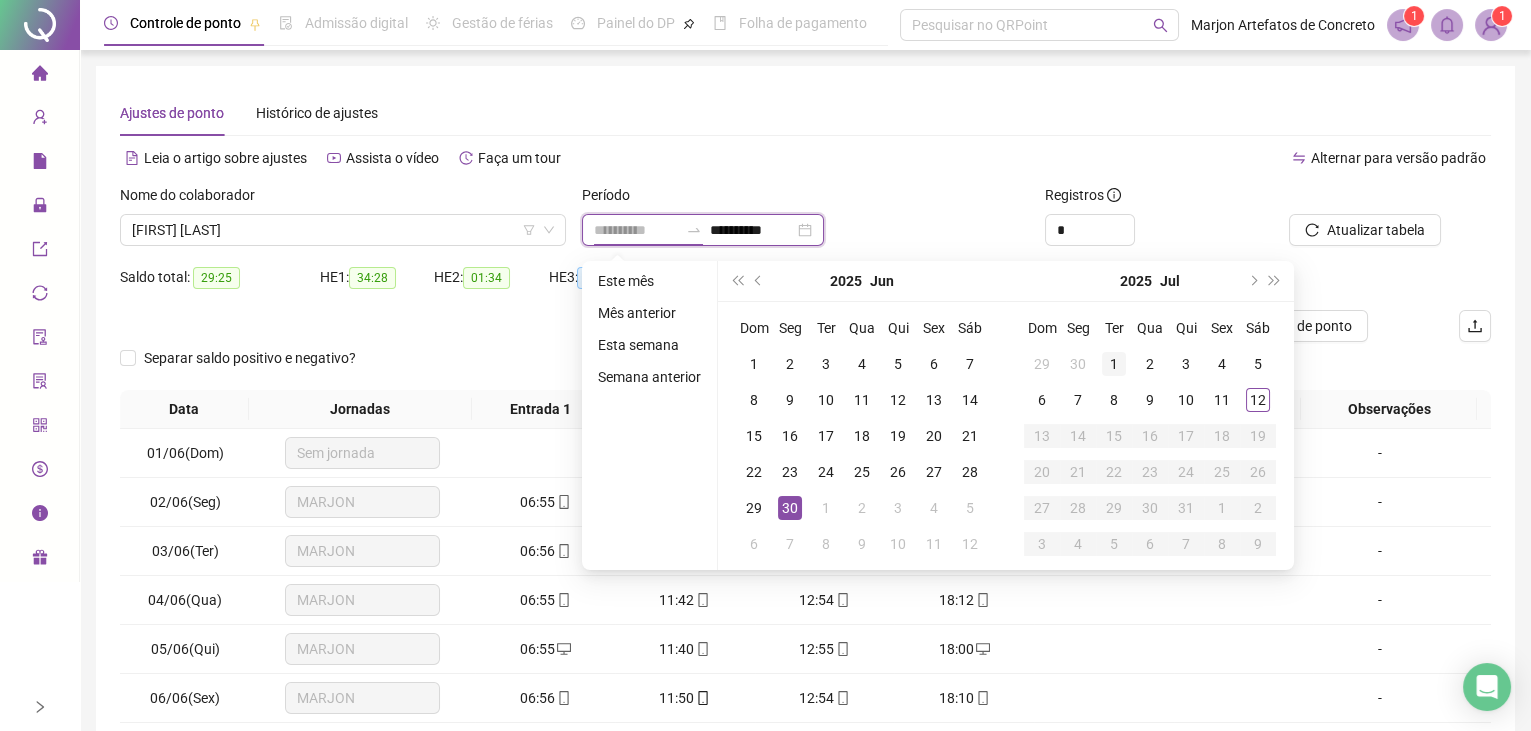 type on "**********" 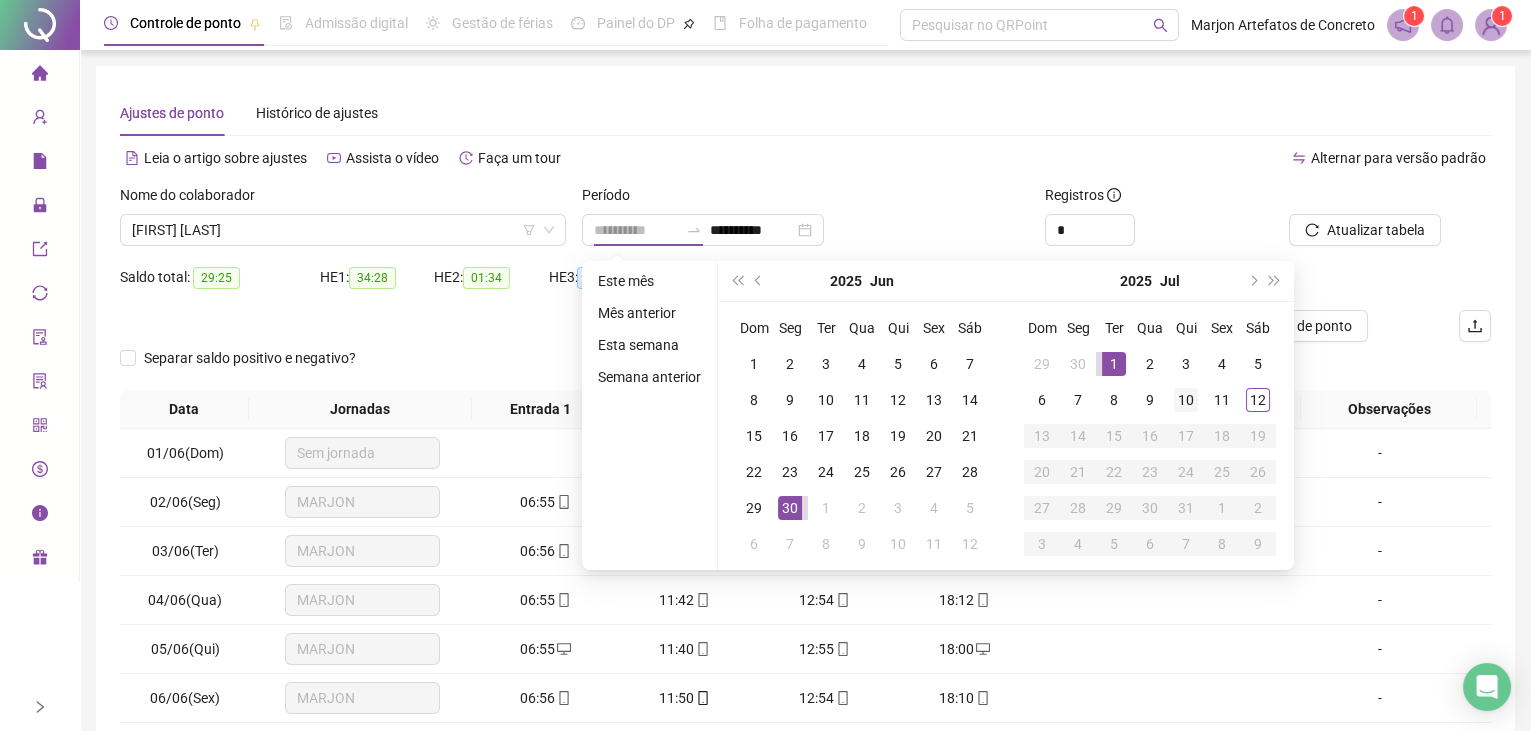 drag, startPoint x: 1106, startPoint y: 357, endPoint x: 1175, endPoint y: 383, distance: 73.736015 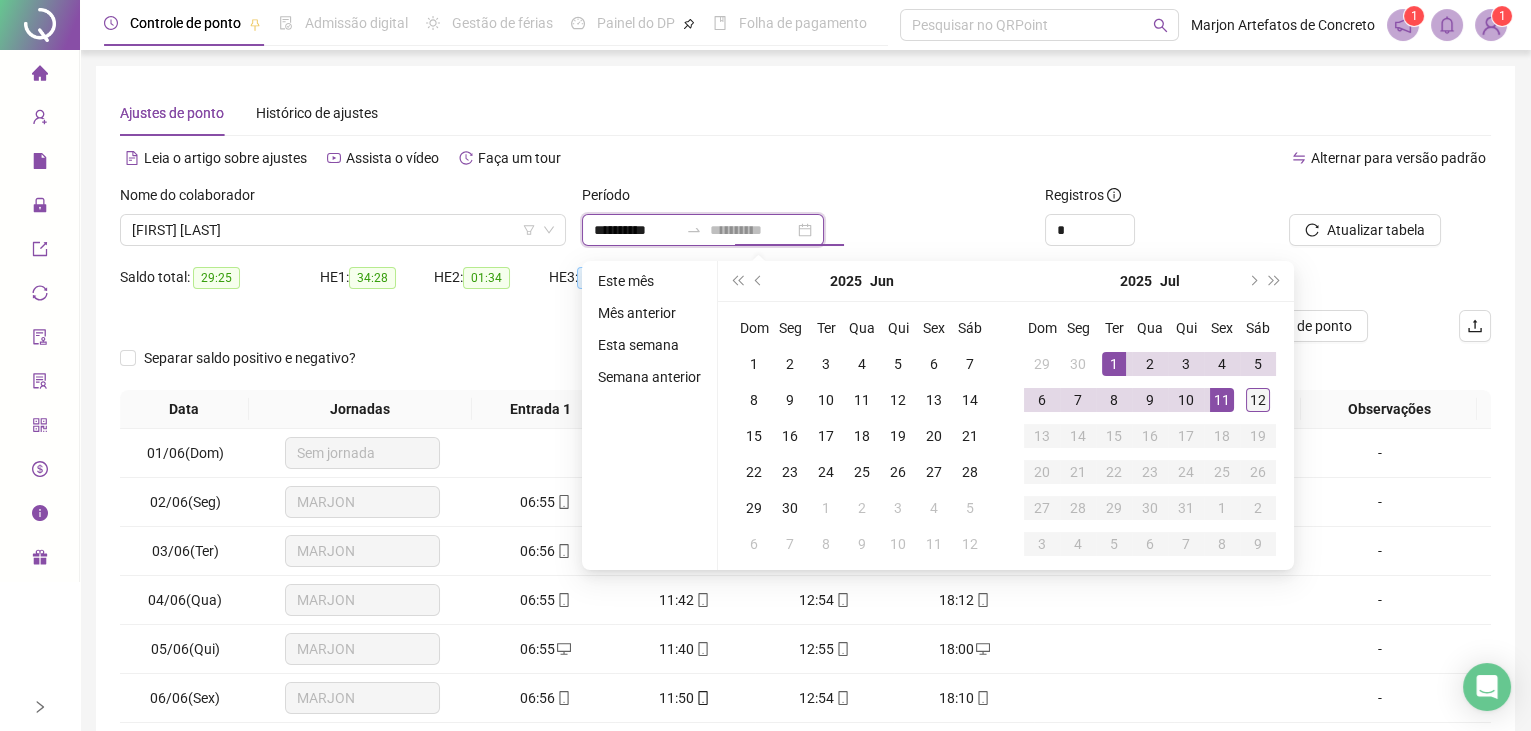 type on "**********" 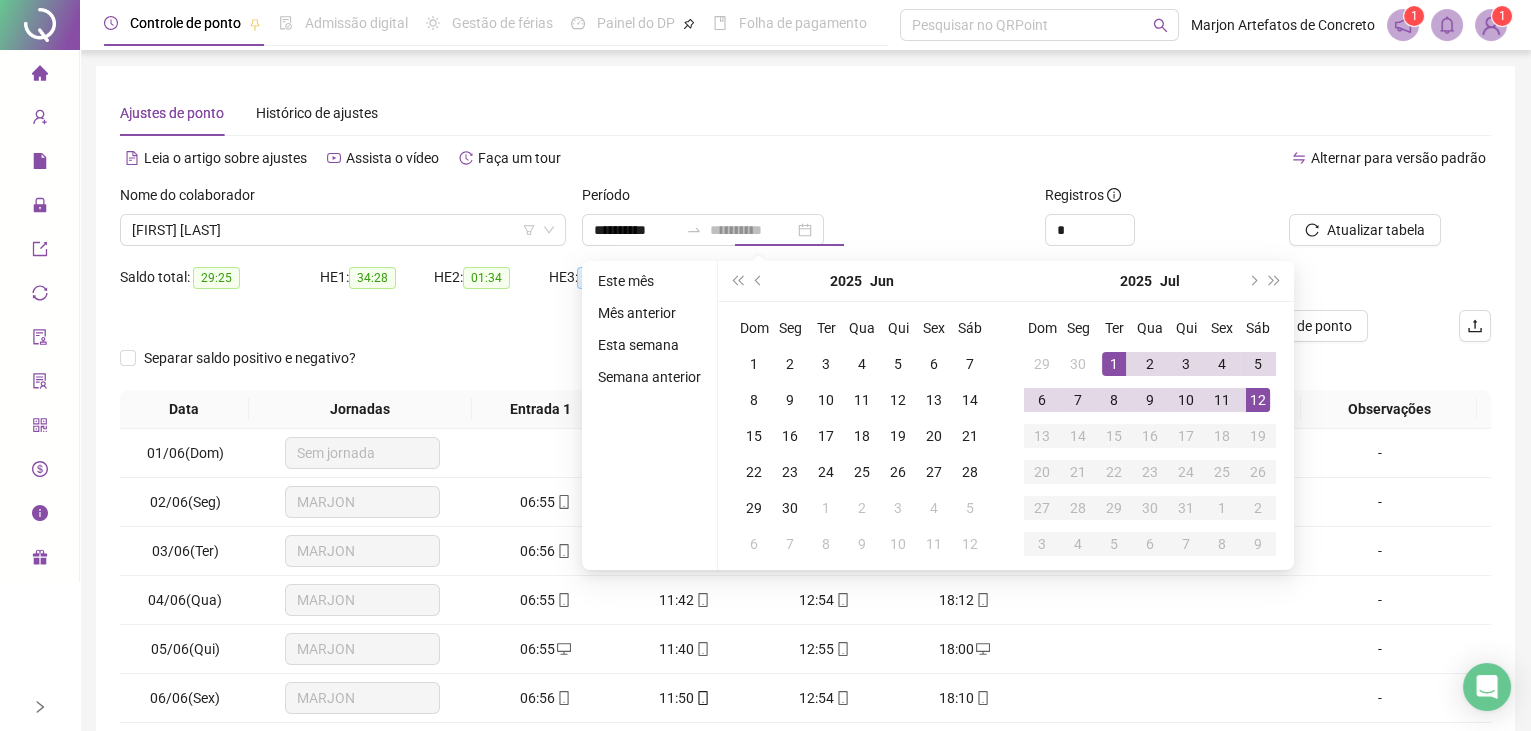 click on "12" at bounding box center [1258, 400] 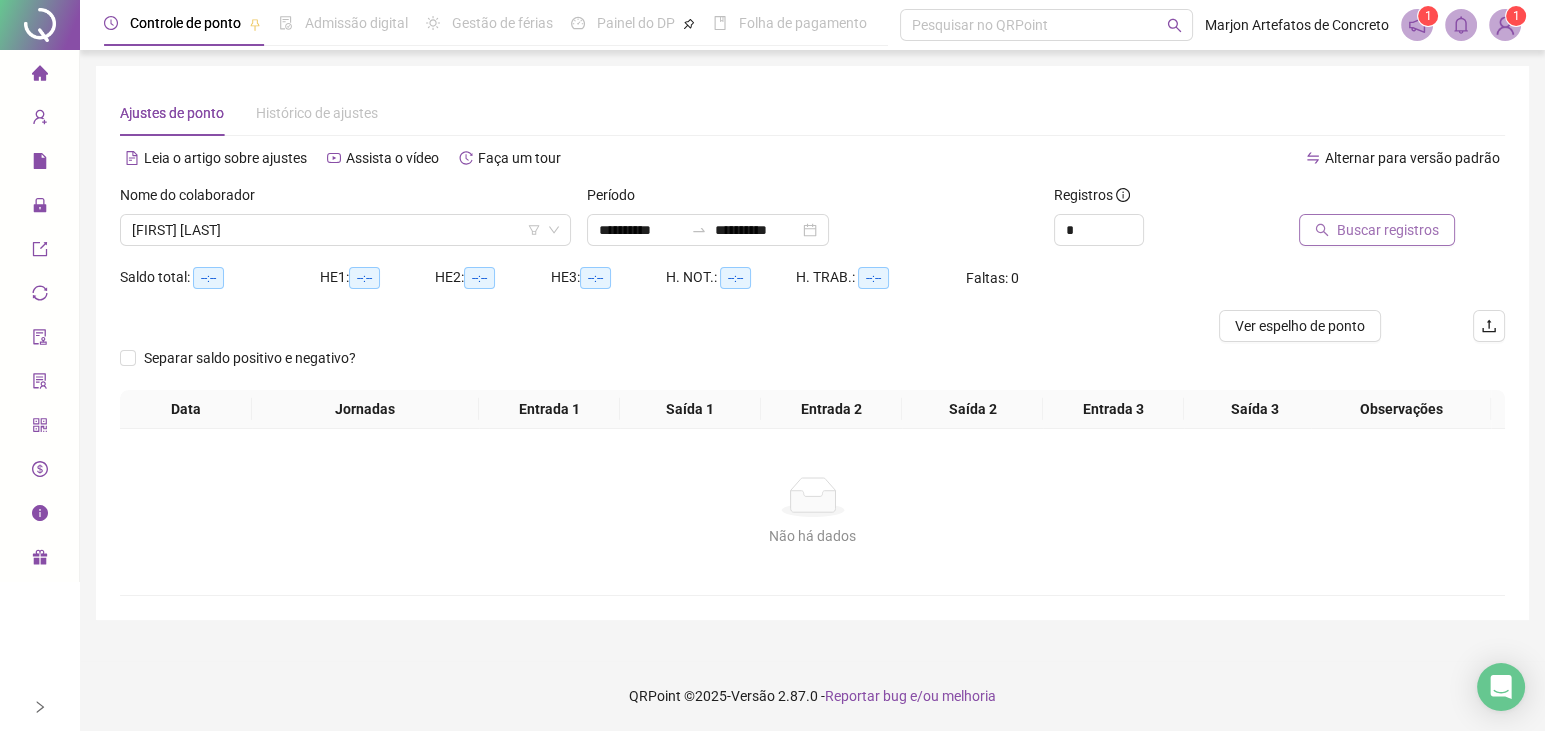 click on "Buscar registros" at bounding box center [1388, 230] 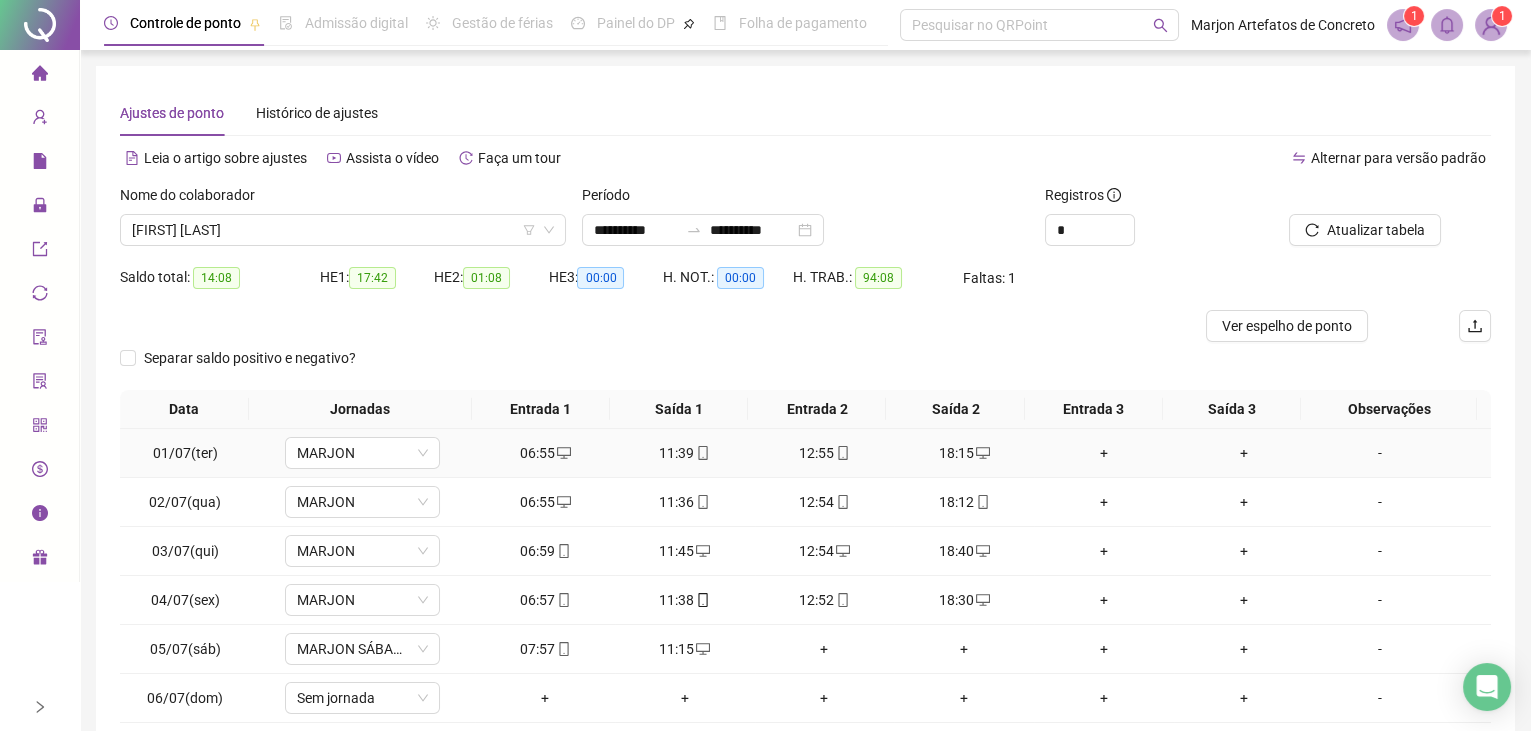 scroll, scrollTop: 0, scrollLeft: 0, axis: both 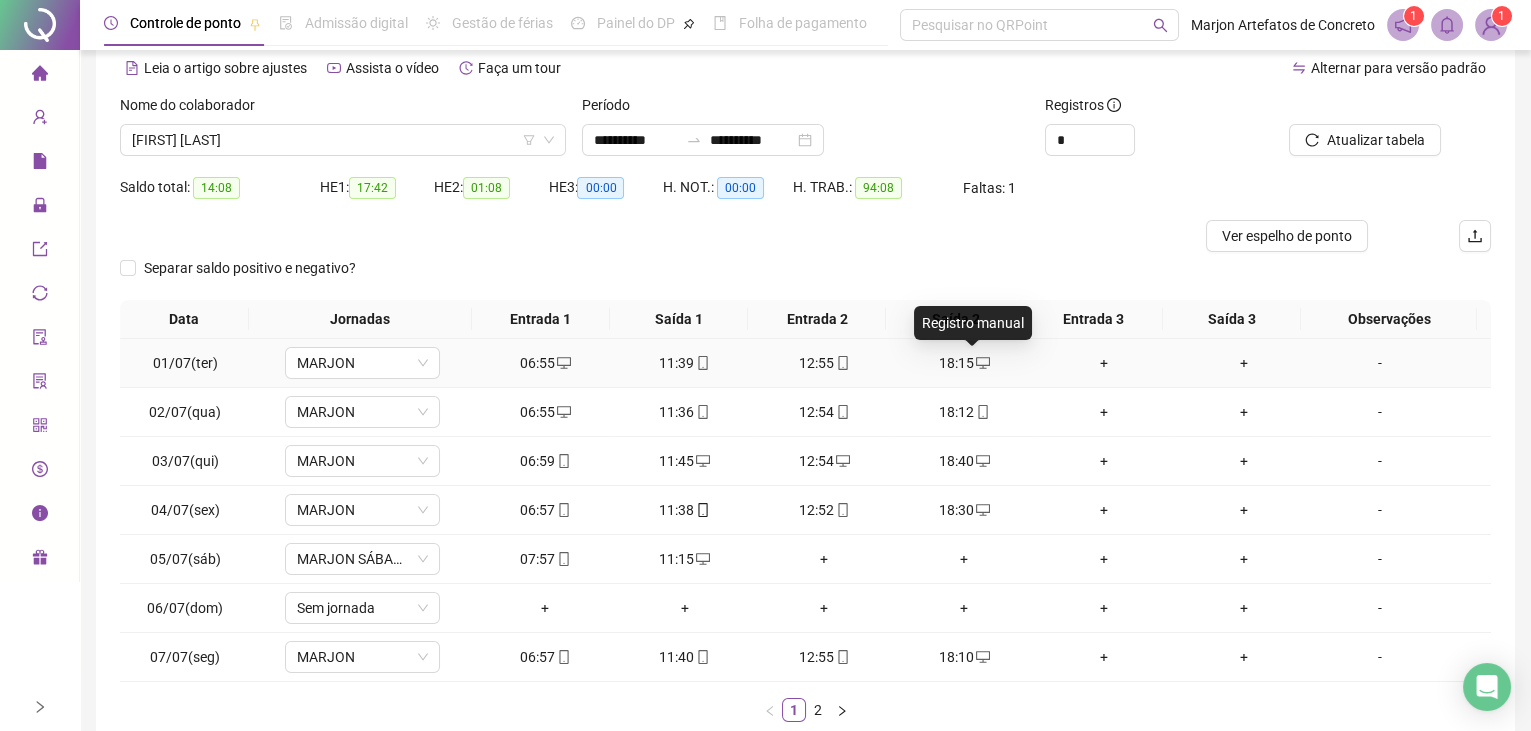 click at bounding box center (982, 363) 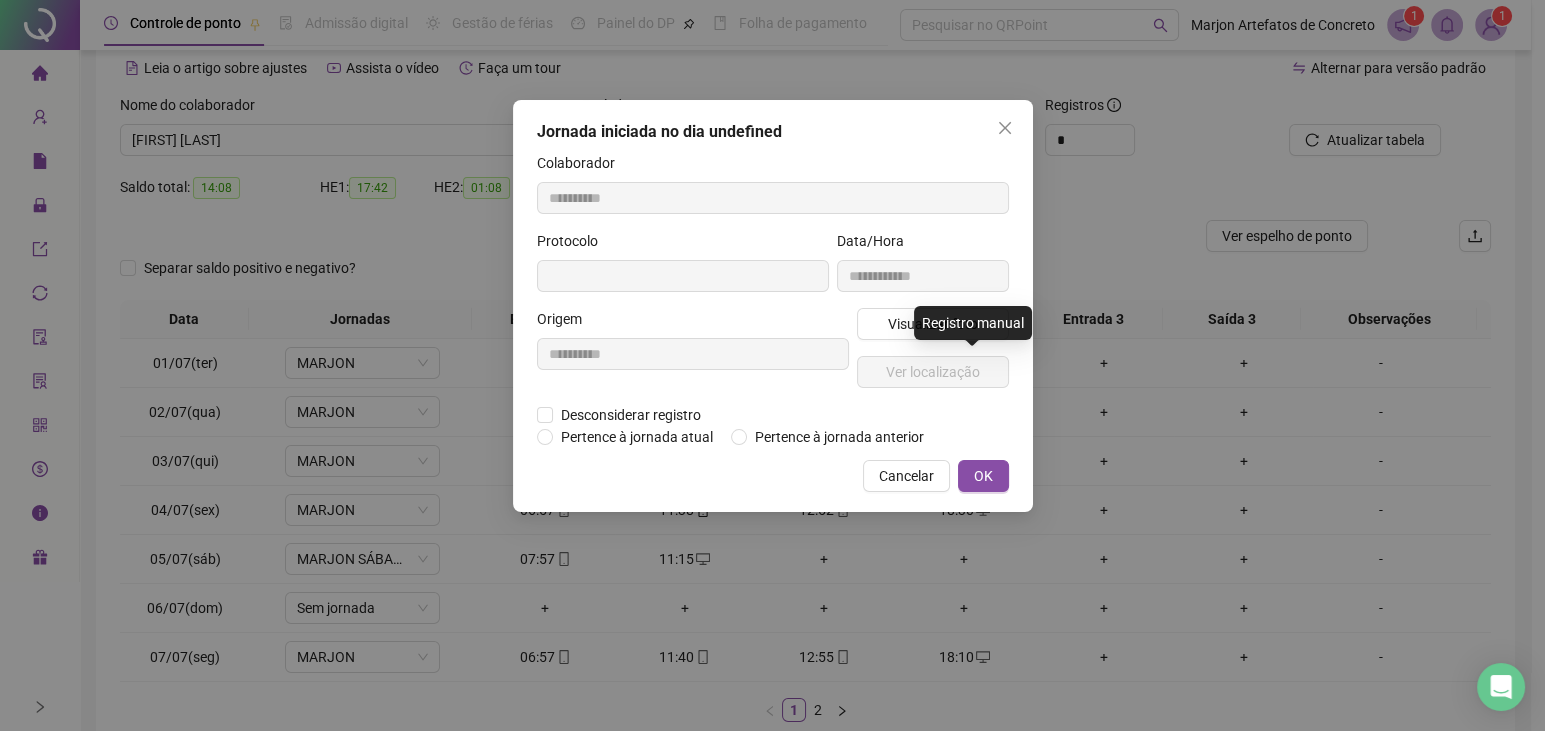 type on "**********" 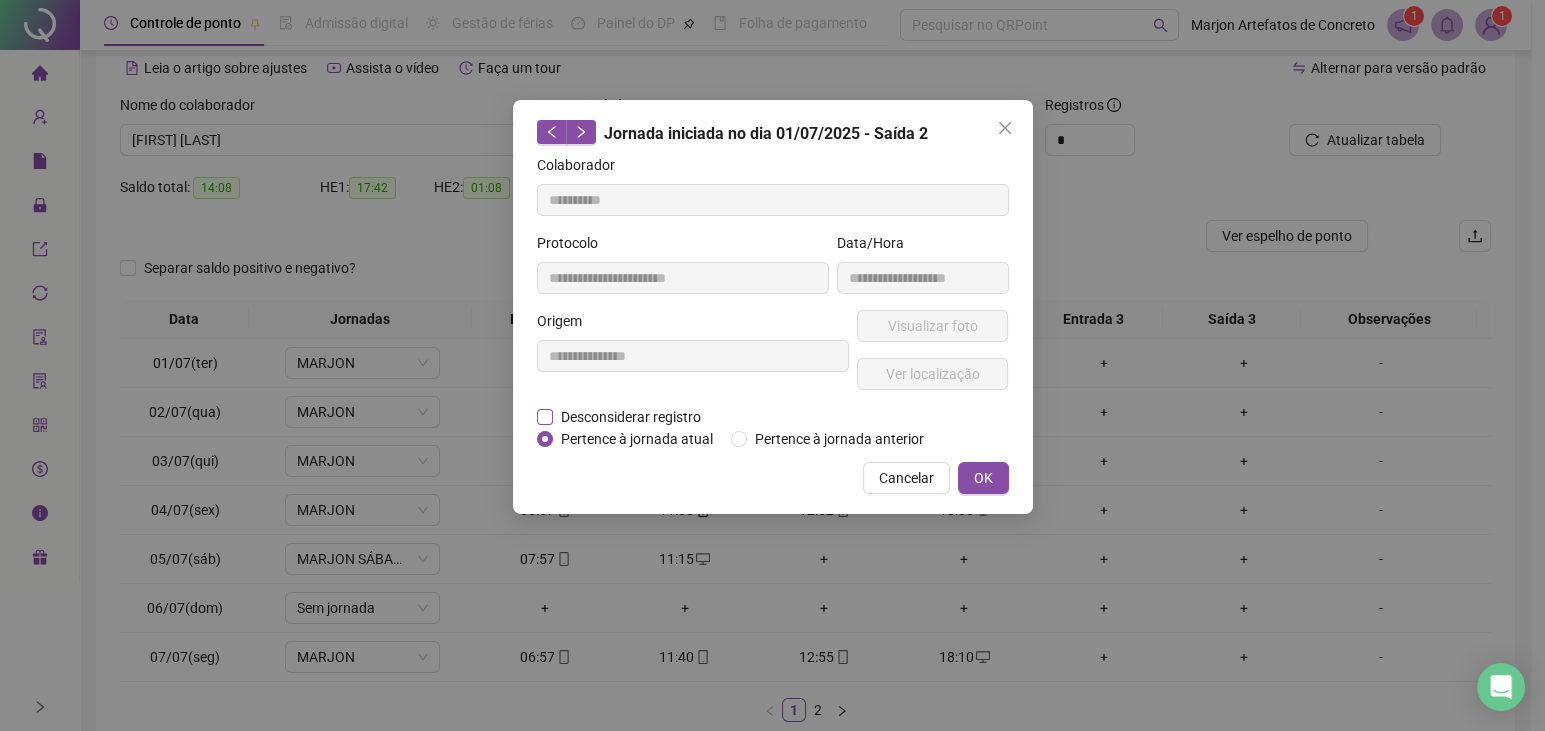 click on "Desconsiderar registro" at bounding box center (631, 417) 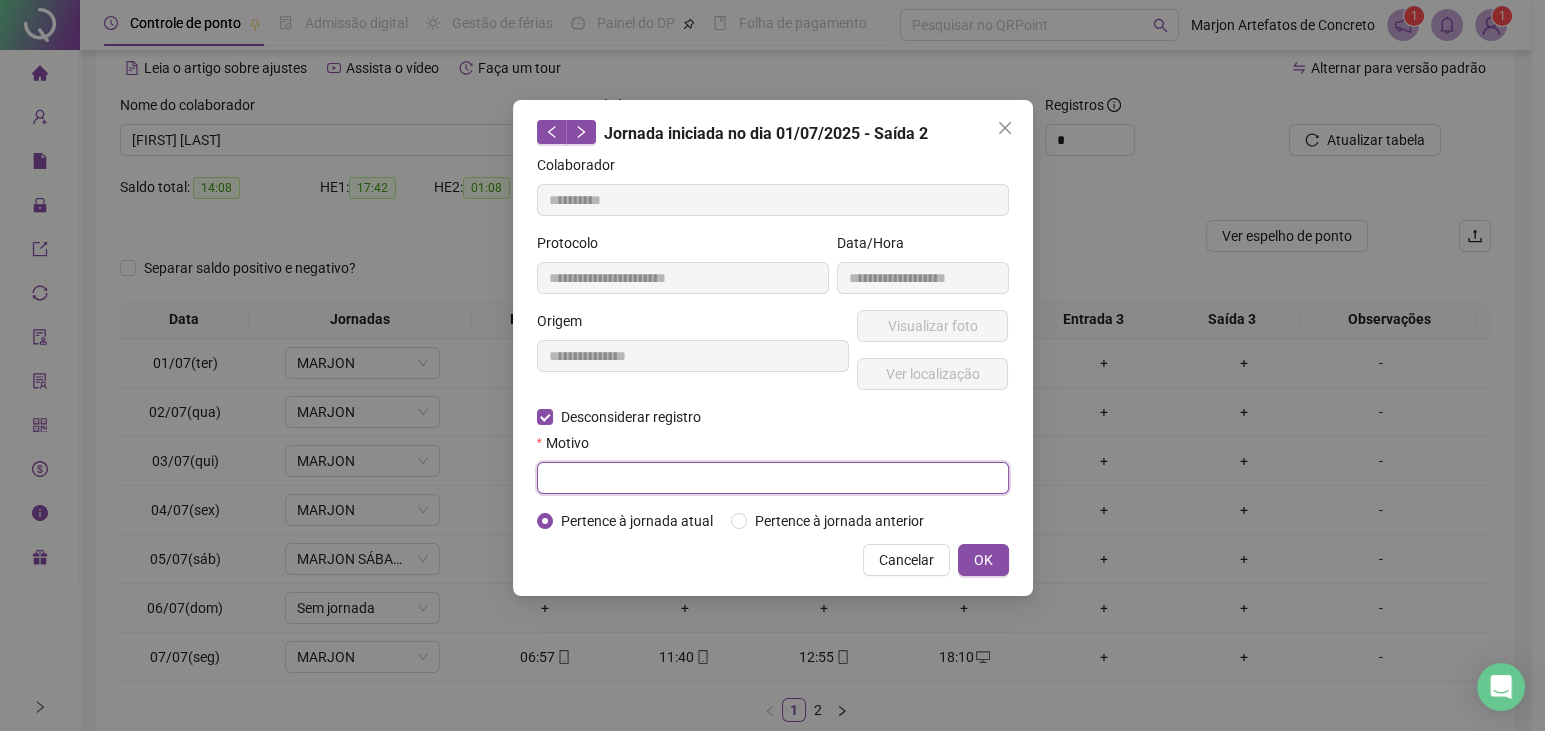 click at bounding box center [773, 478] 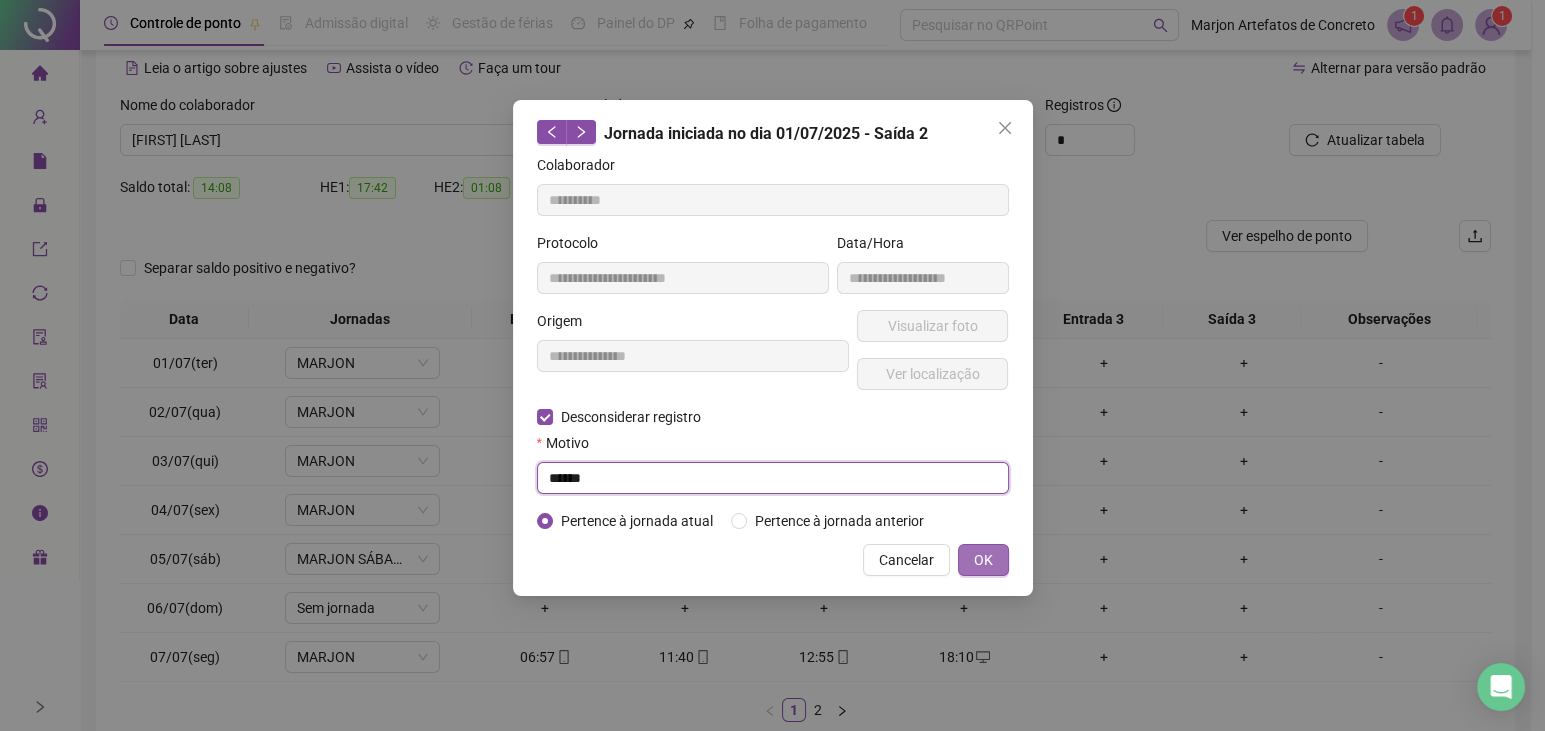 type on "******" 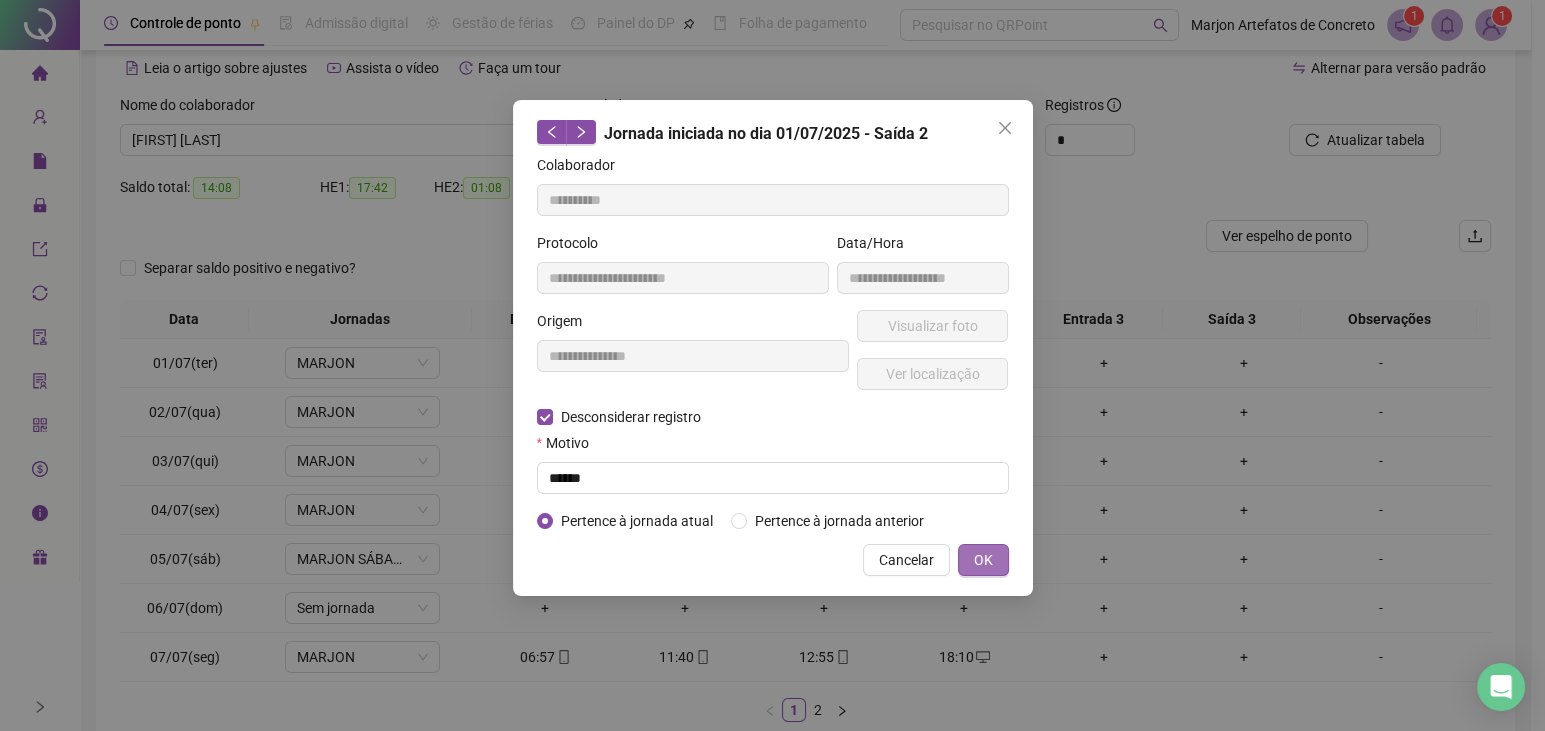 click on "OK" at bounding box center [983, 560] 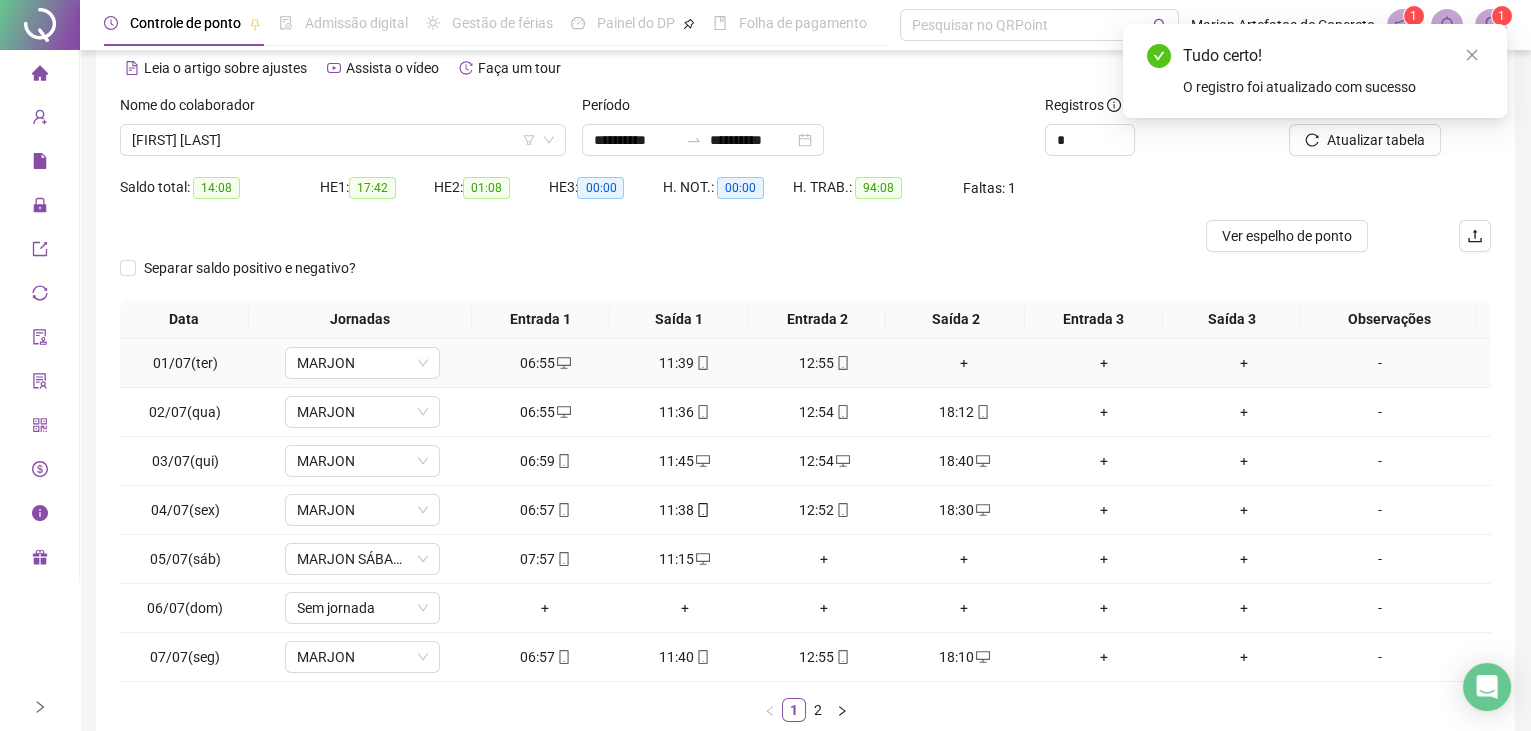 click on "+" at bounding box center (964, 363) 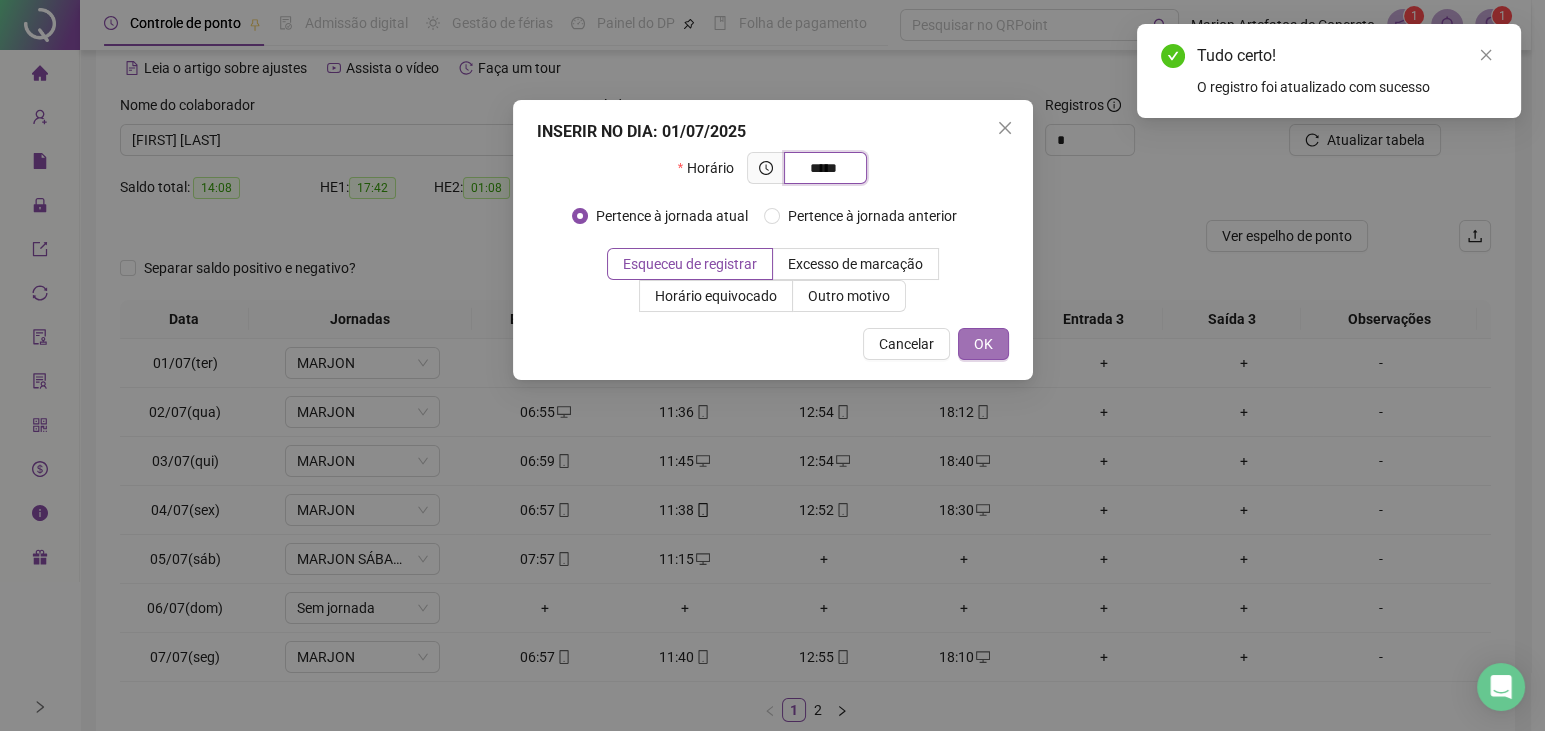 type on "*****" 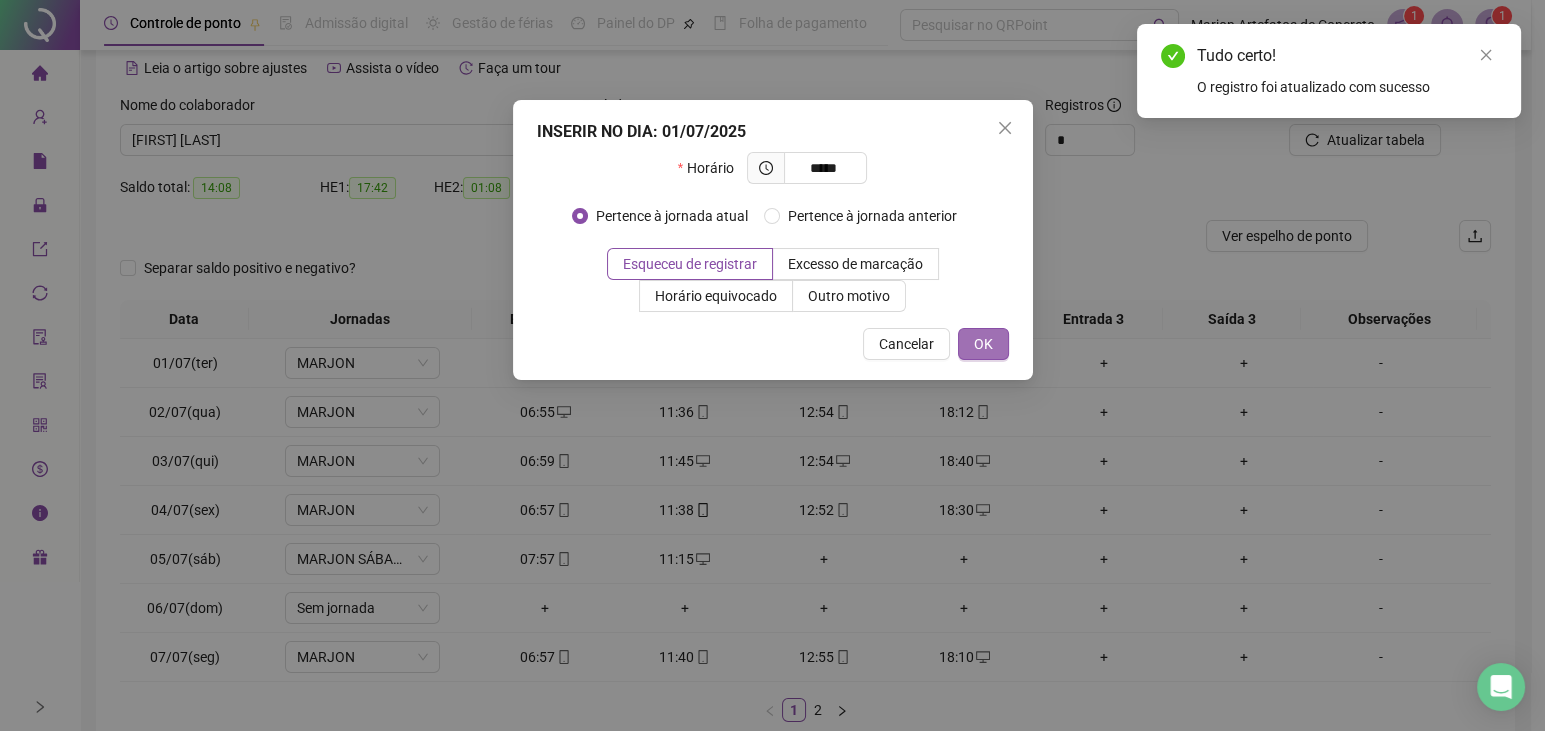 click on "OK" at bounding box center (983, 344) 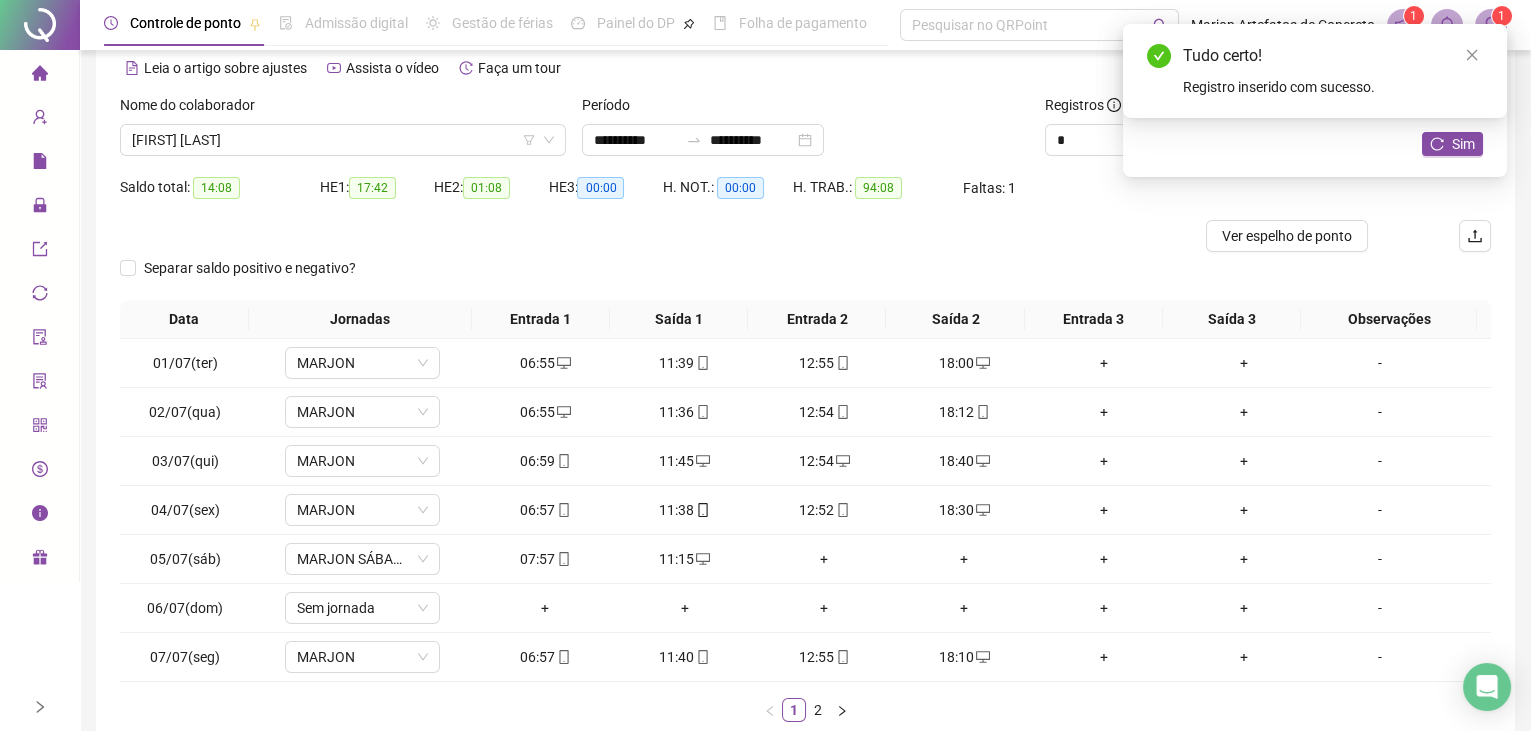 drag, startPoint x: 1472, startPoint y: 49, endPoint x: 1478, endPoint y: 95, distance: 46.389652 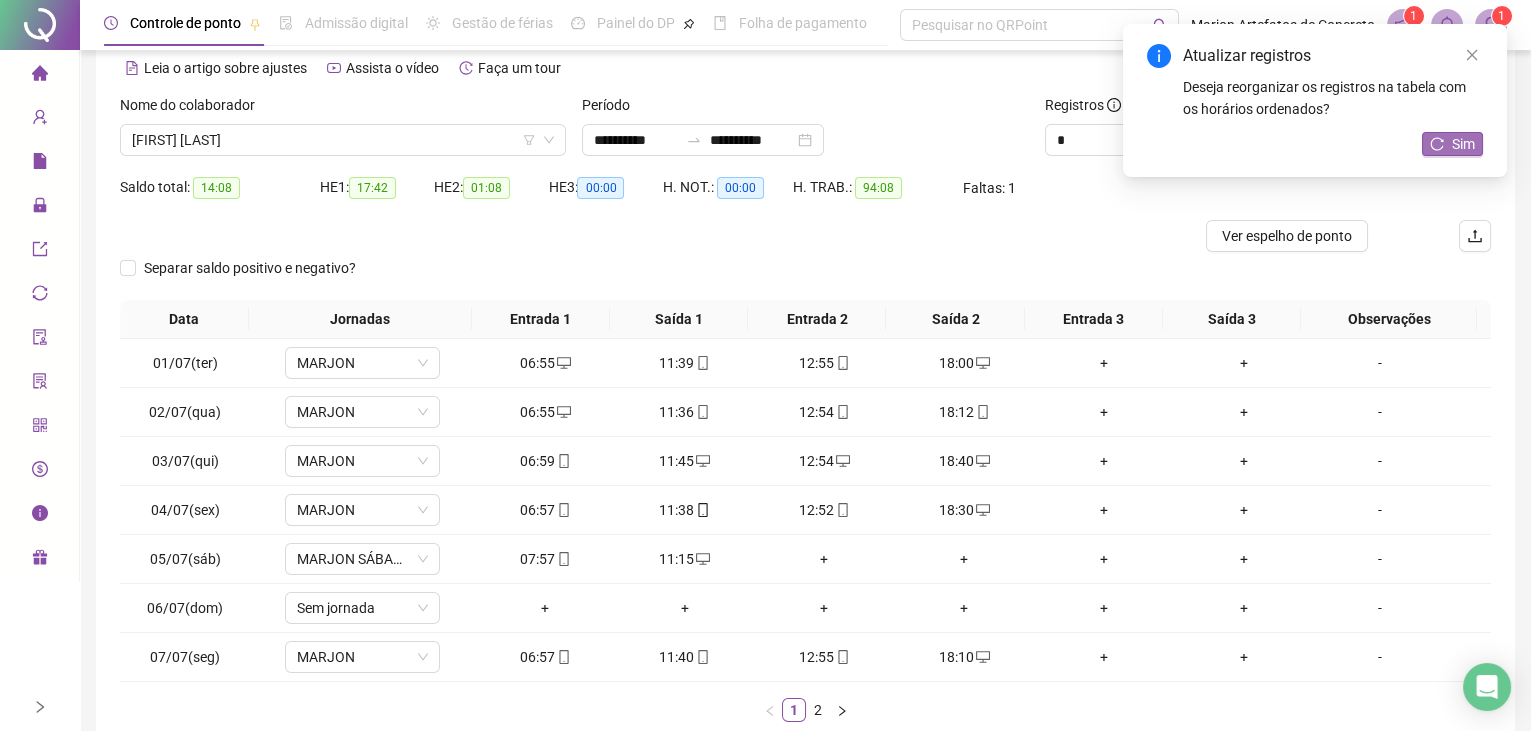 click on "Sim" at bounding box center (1463, 144) 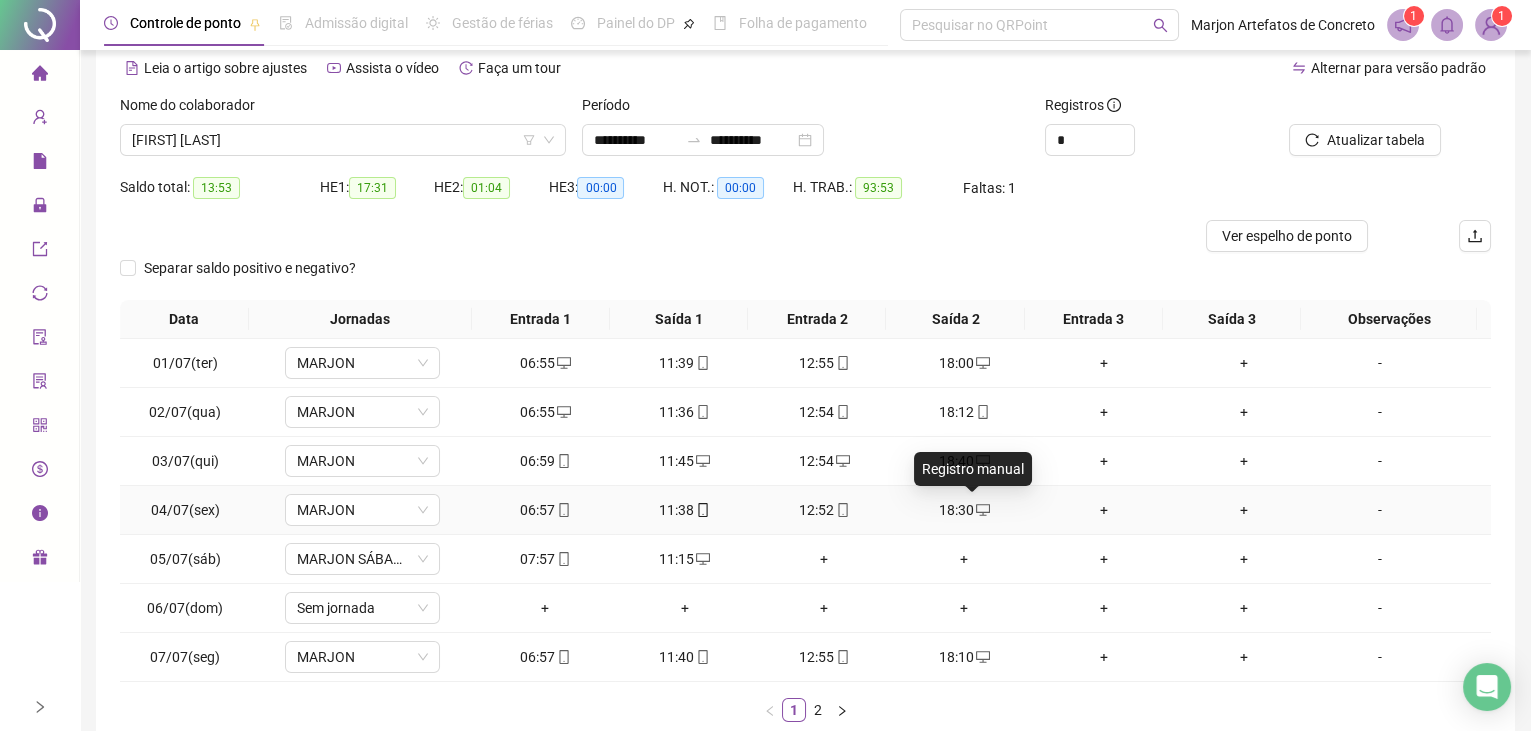 click 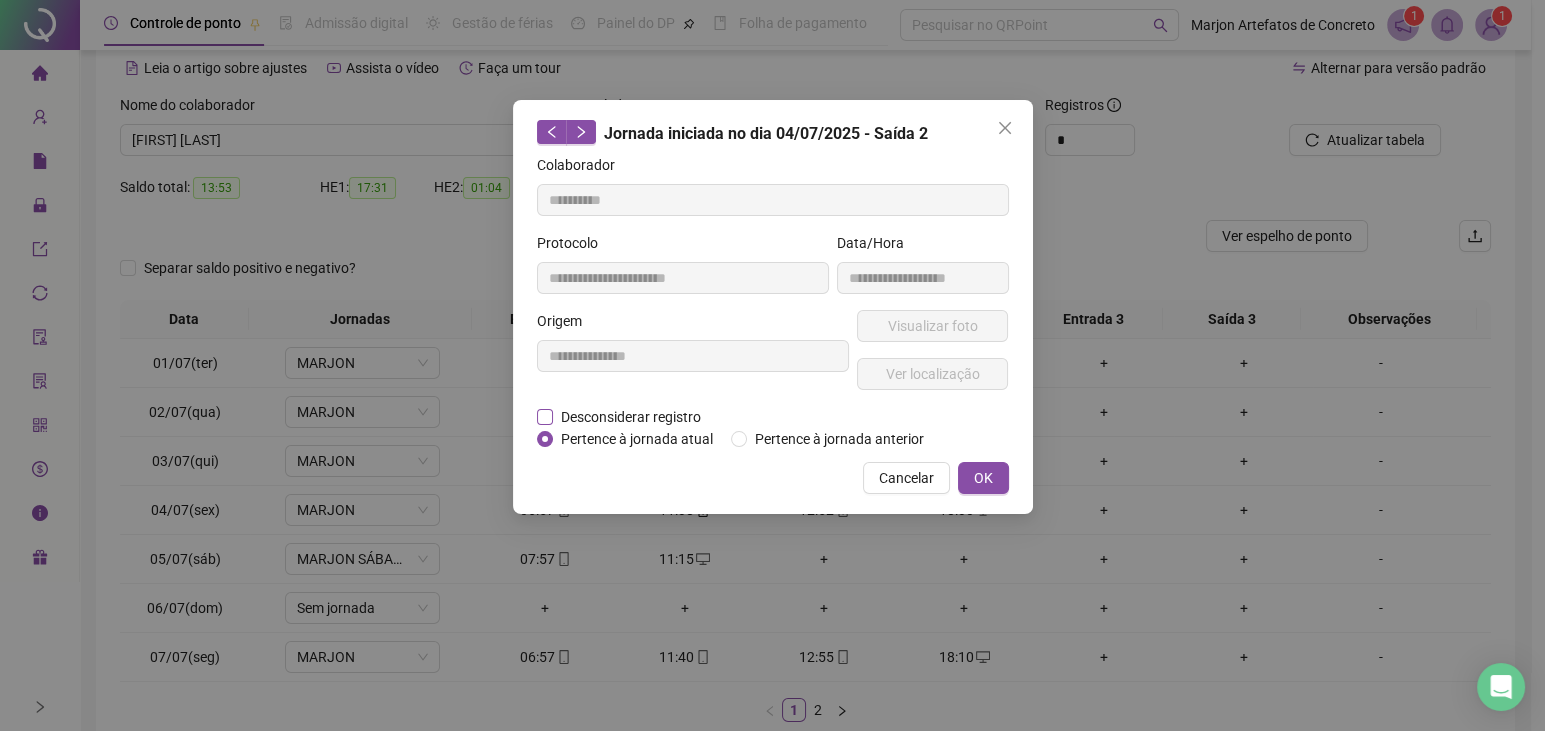 click on "Desconsiderar registro" at bounding box center (631, 417) 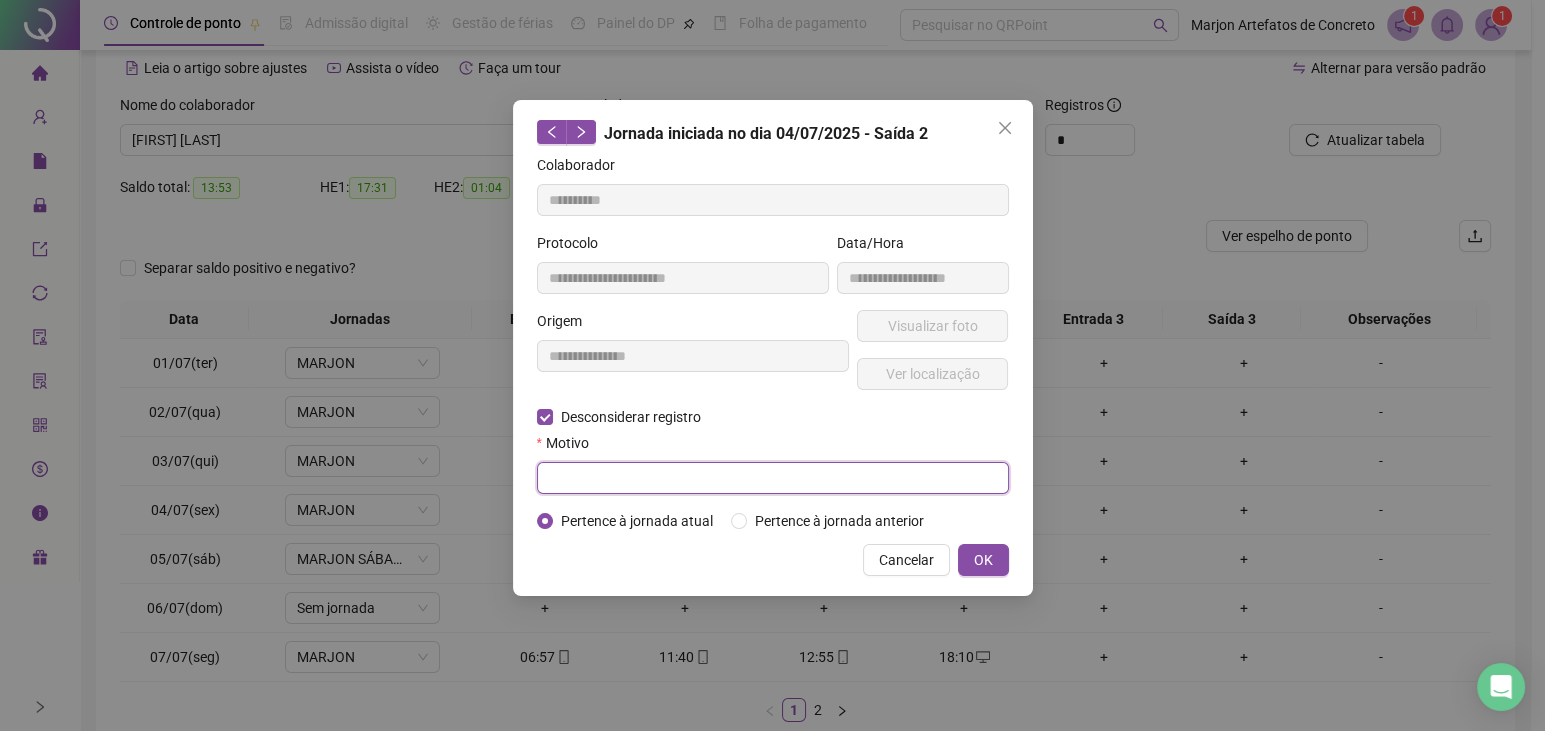 click at bounding box center [773, 478] 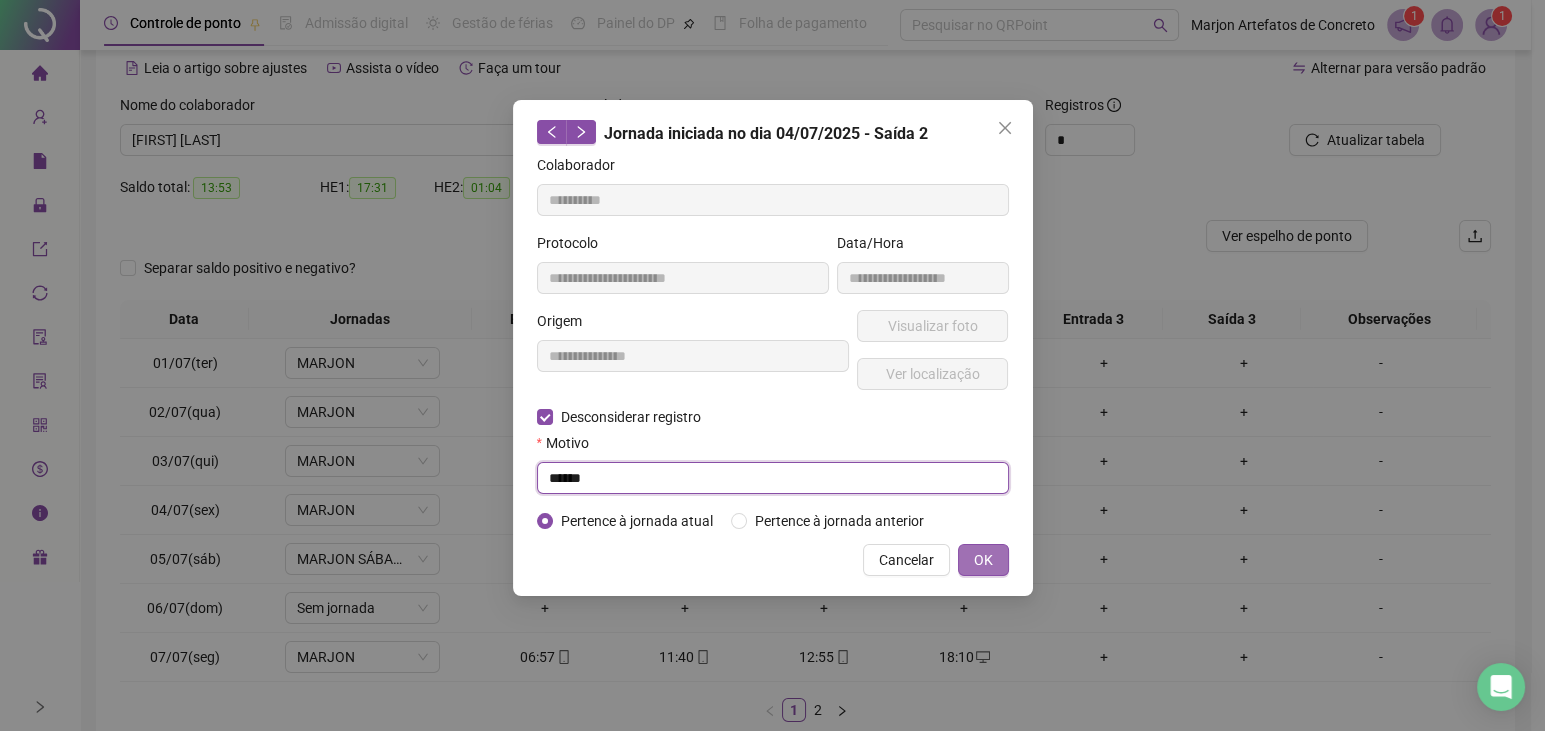 type on "******" 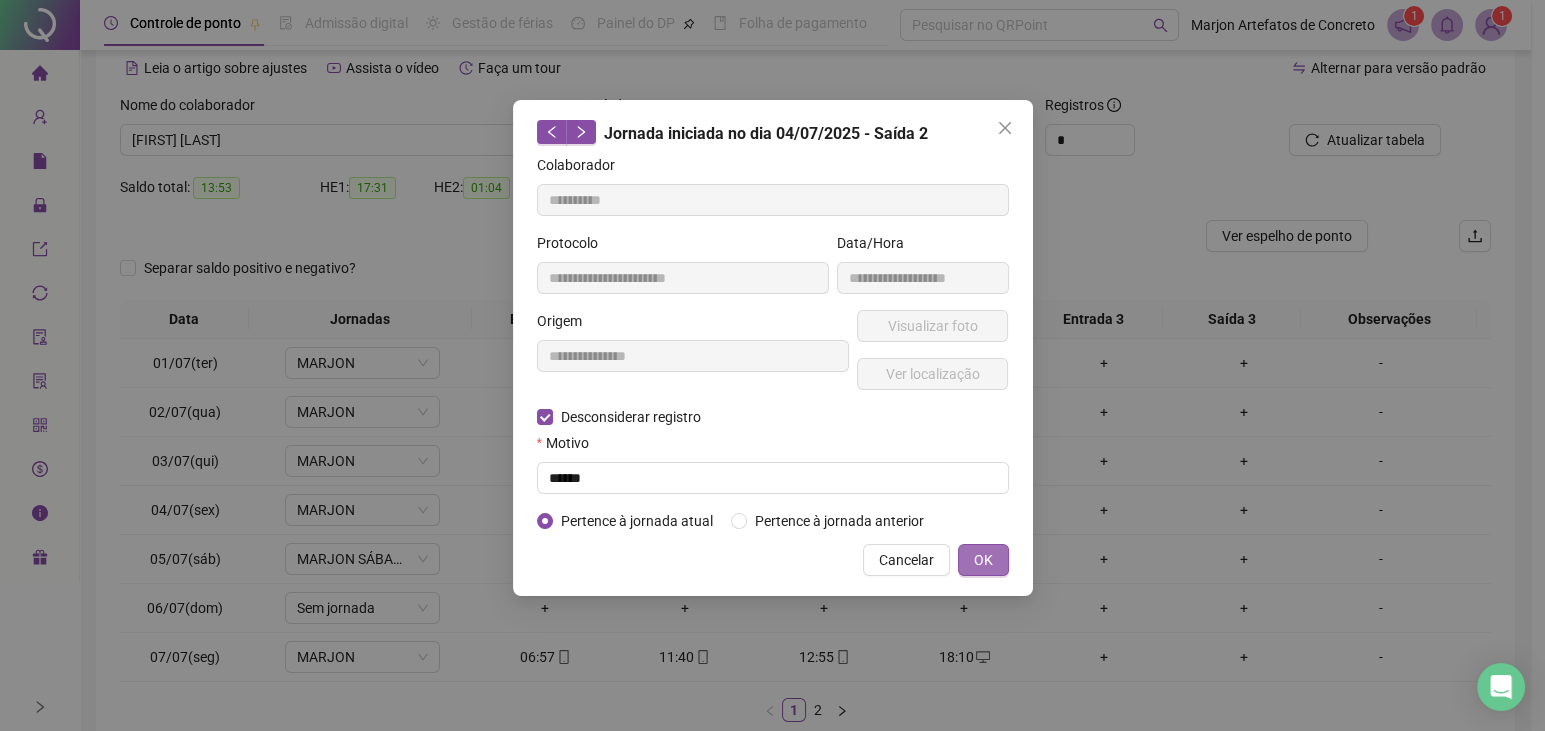 click on "OK" at bounding box center (983, 560) 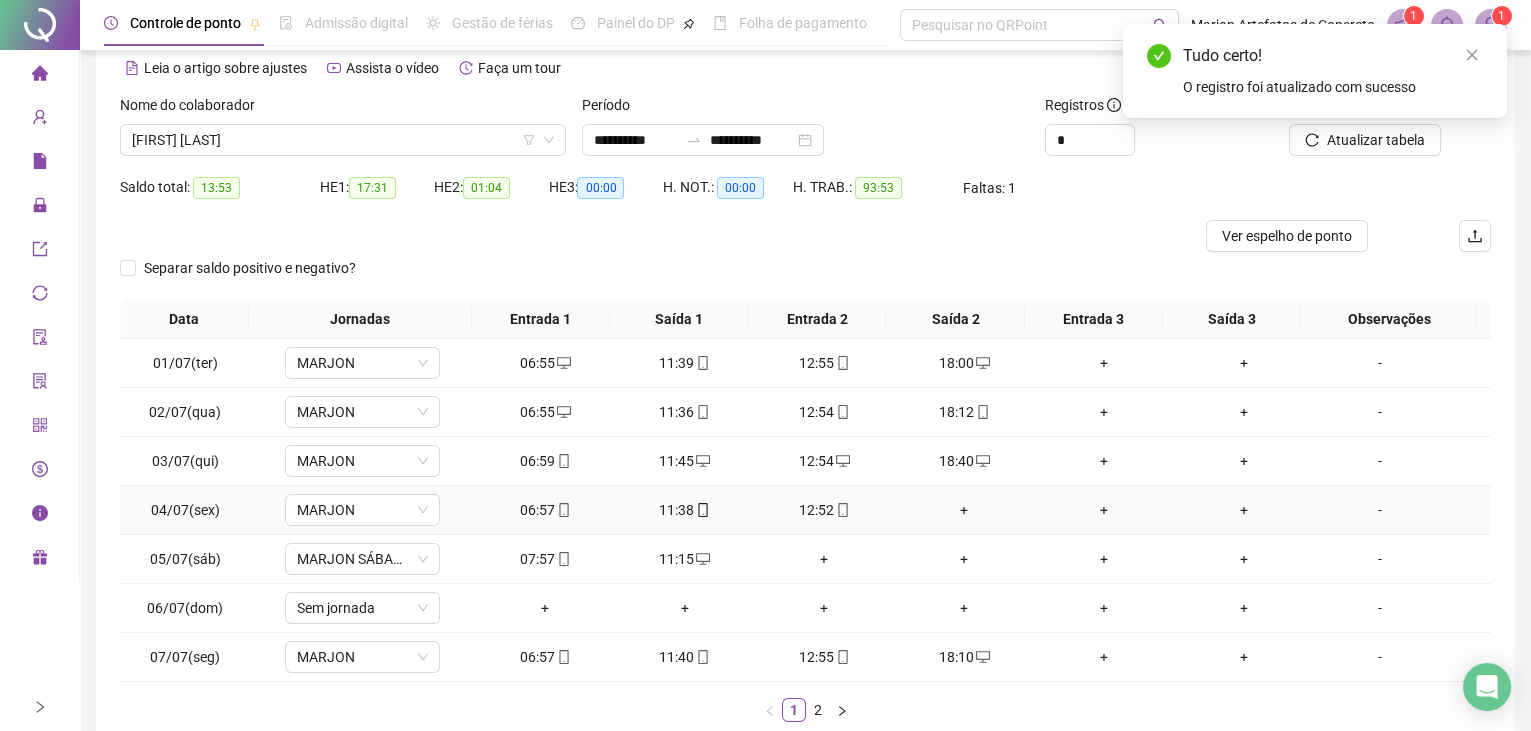 click on "+" at bounding box center (964, 510) 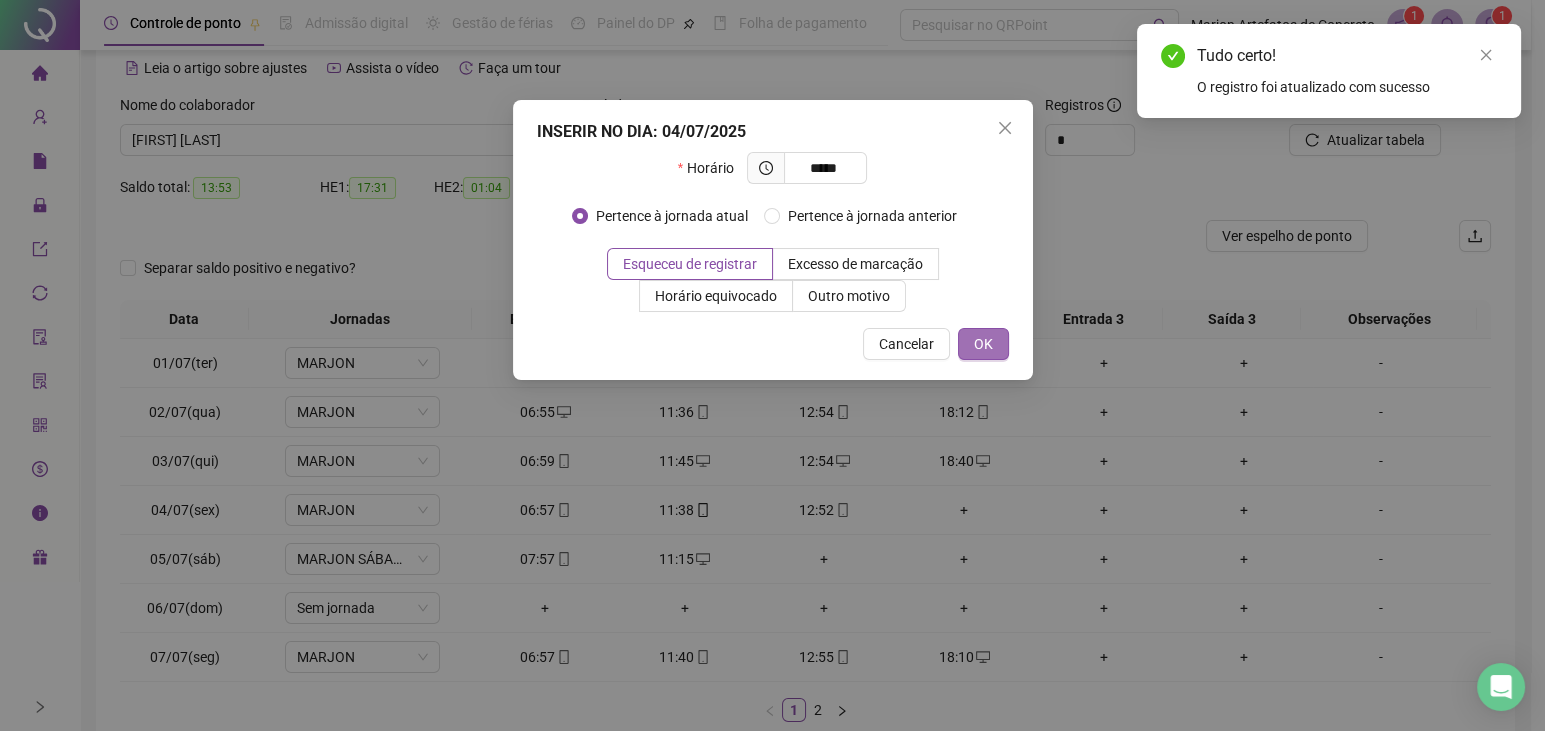 type on "*****" 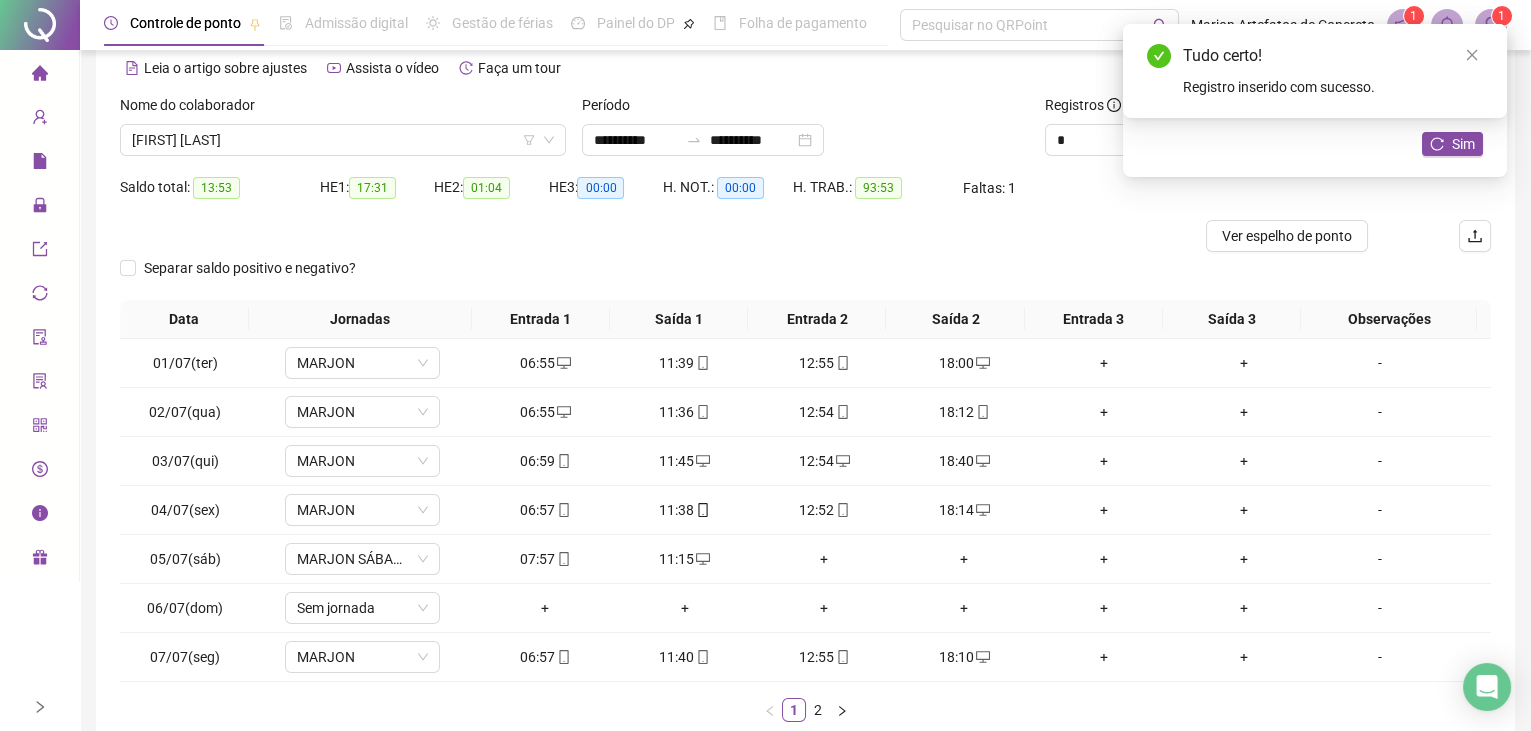 drag, startPoint x: 1463, startPoint y: 146, endPoint x: 1464, endPoint y: 86, distance: 60.00833 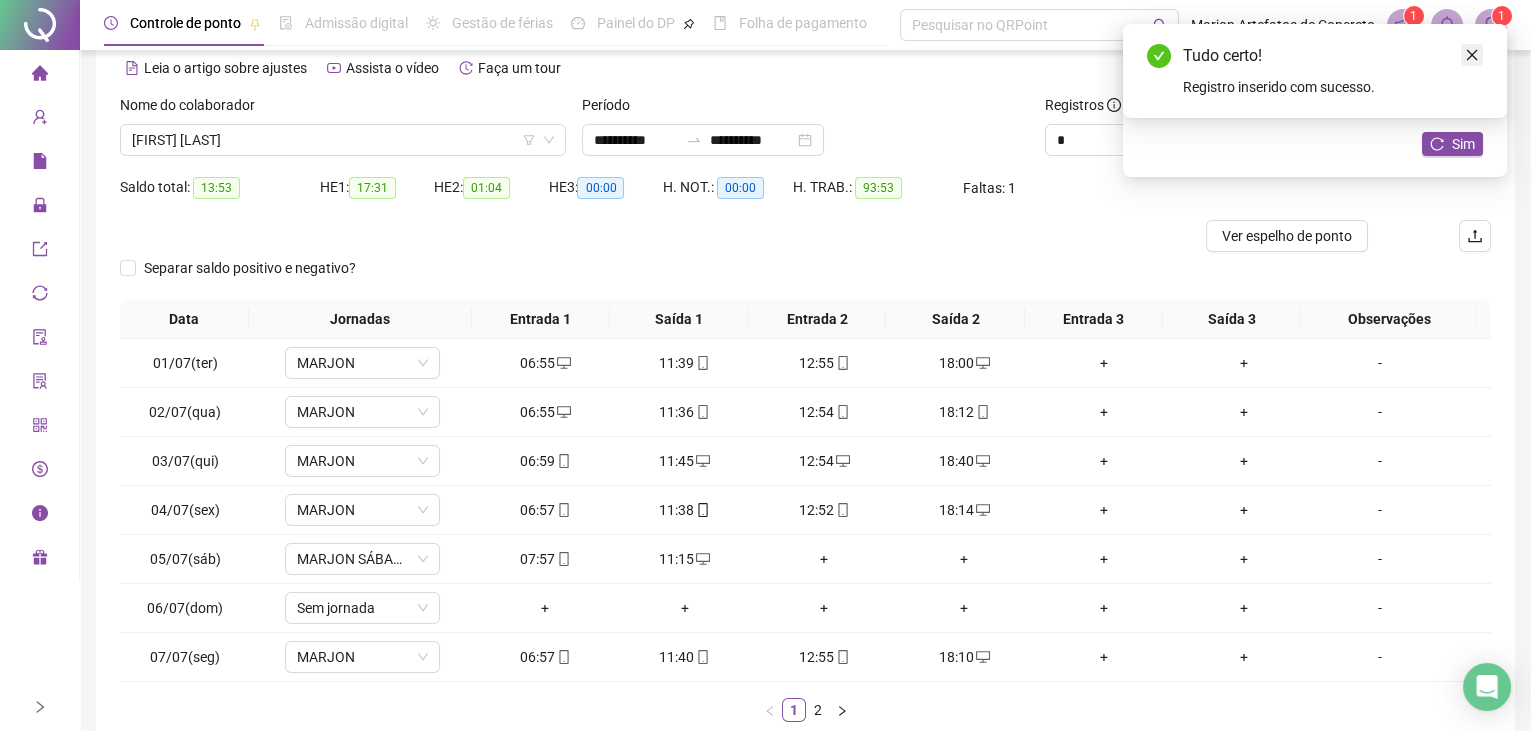 click 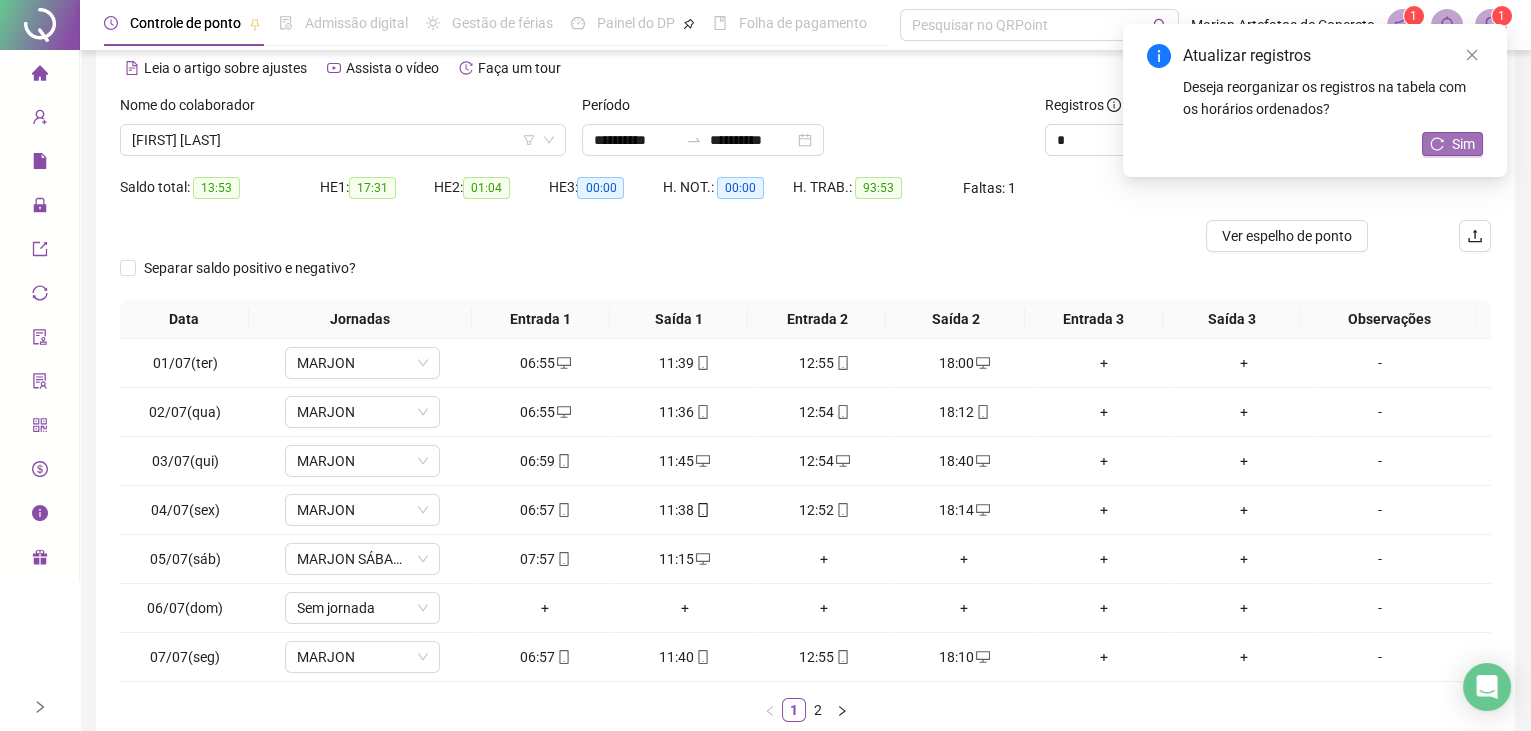 click on "Sim" at bounding box center [1463, 144] 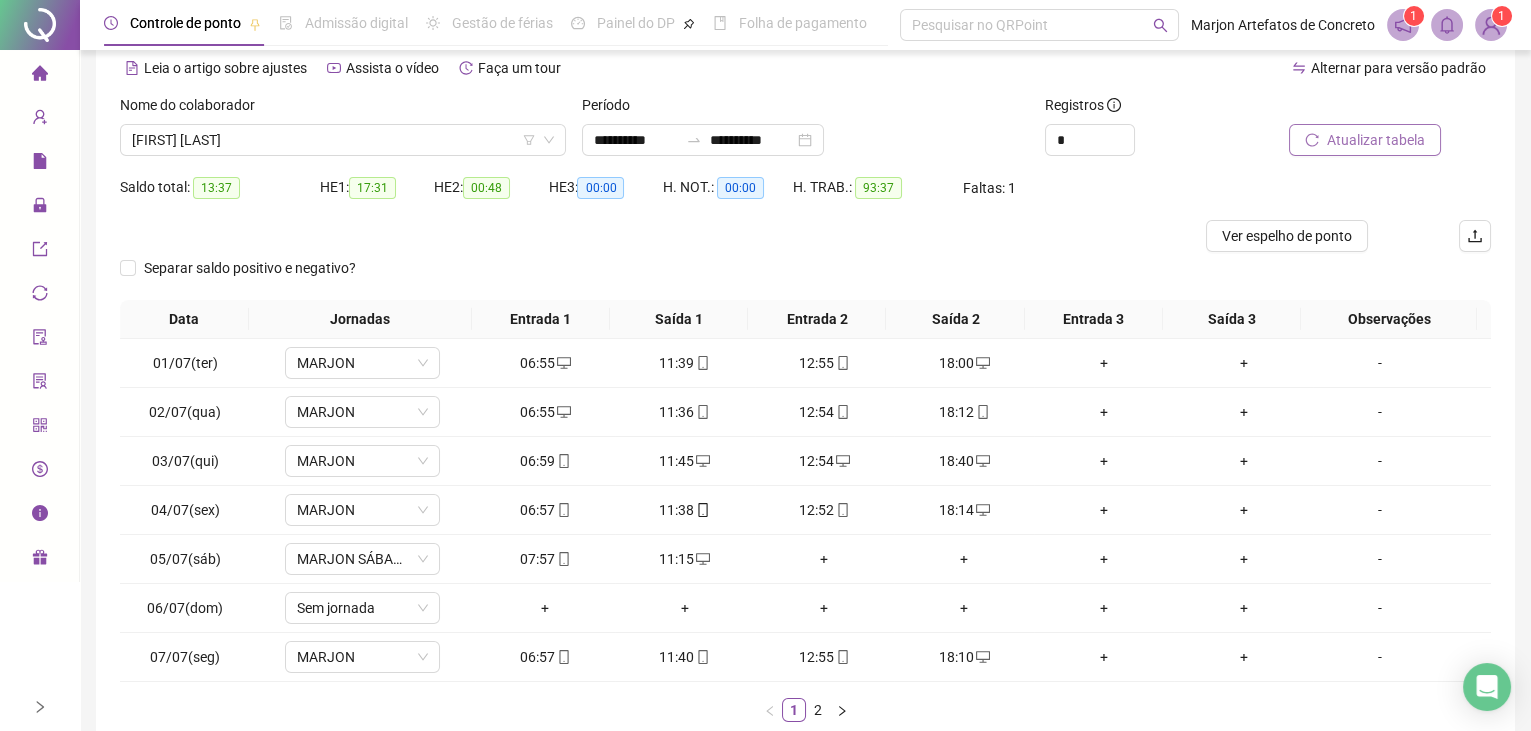 click on "Atualizar tabela" at bounding box center (1376, 140) 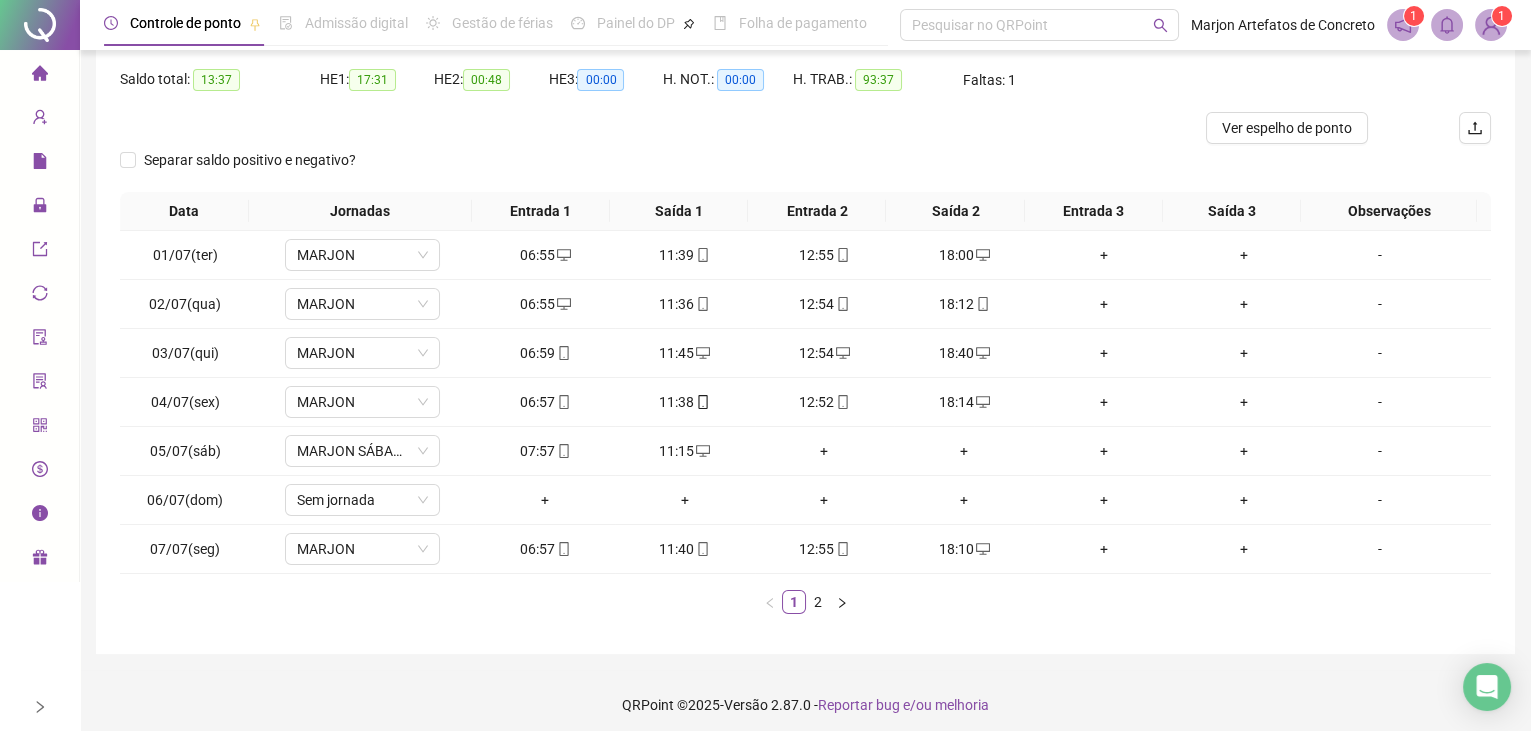 scroll, scrollTop: 203, scrollLeft: 0, axis: vertical 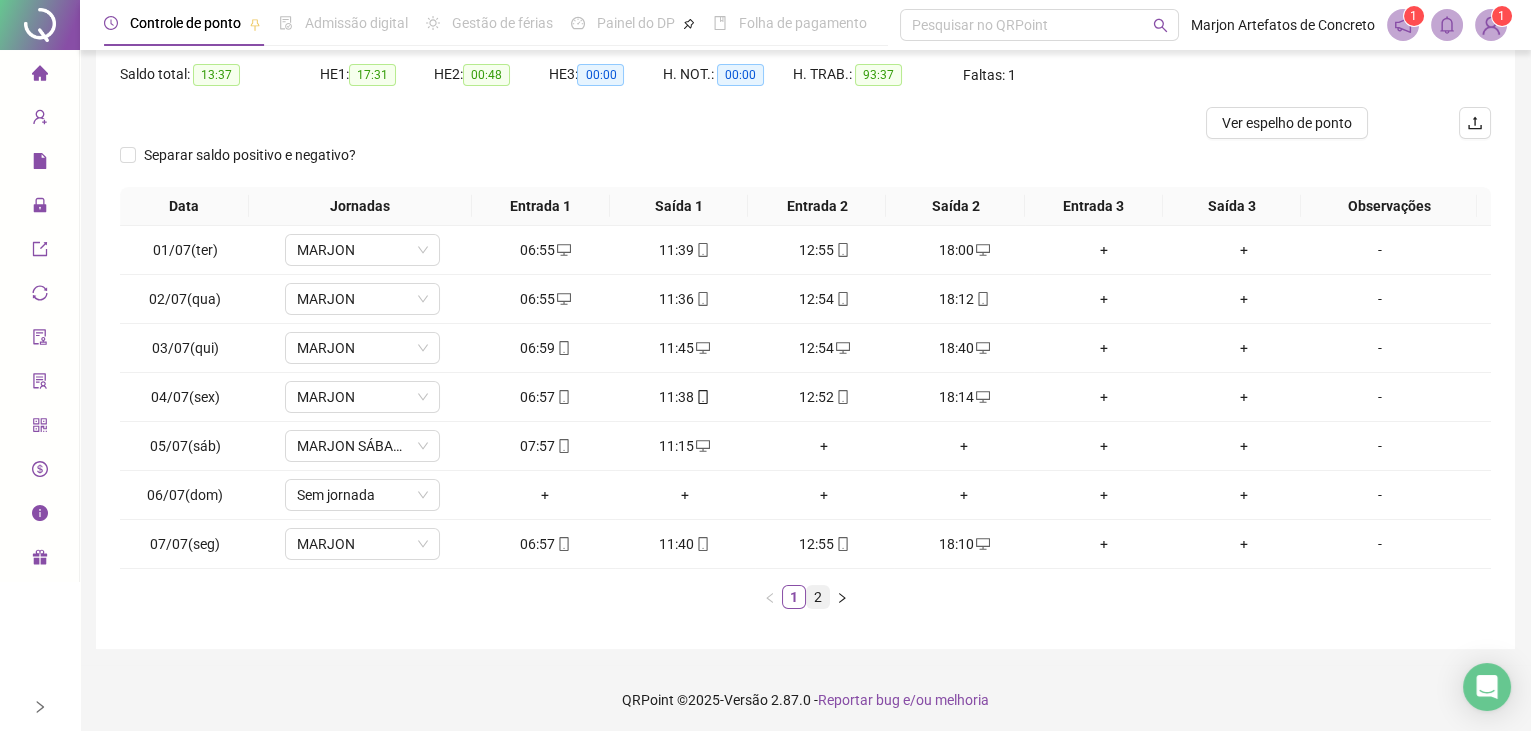 click on "2" at bounding box center (818, 597) 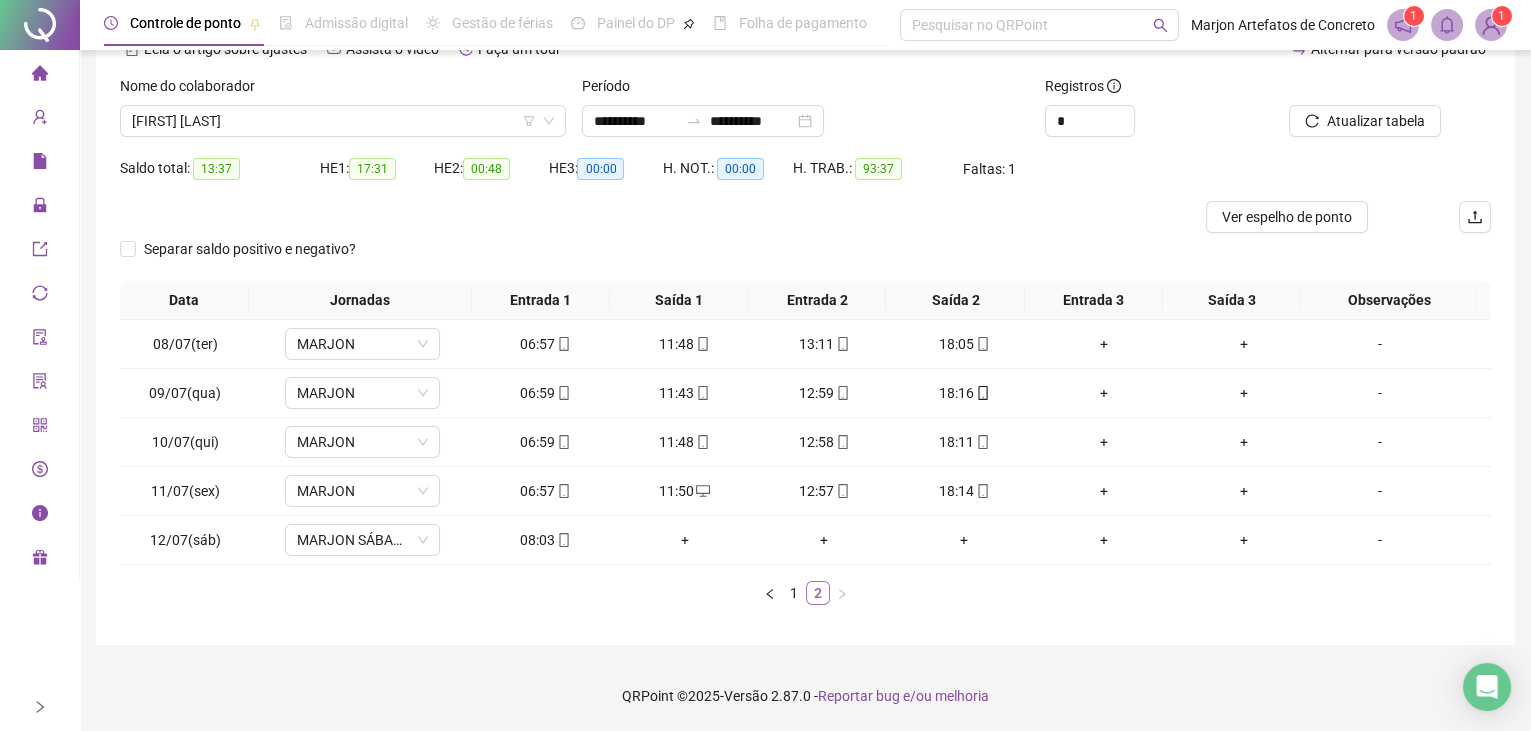 scroll, scrollTop: 106, scrollLeft: 0, axis: vertical 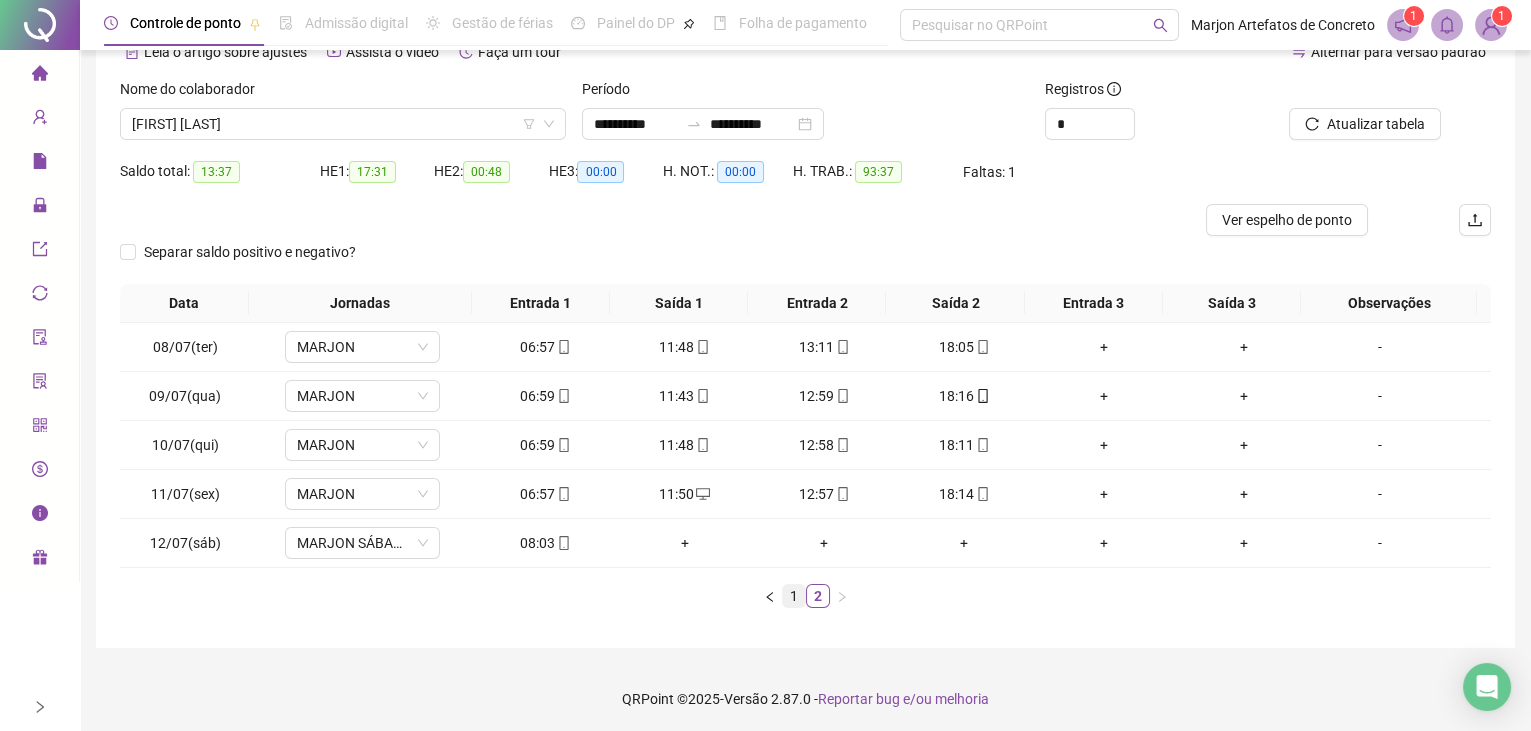 click on "1" at bounding box center (794, 596) 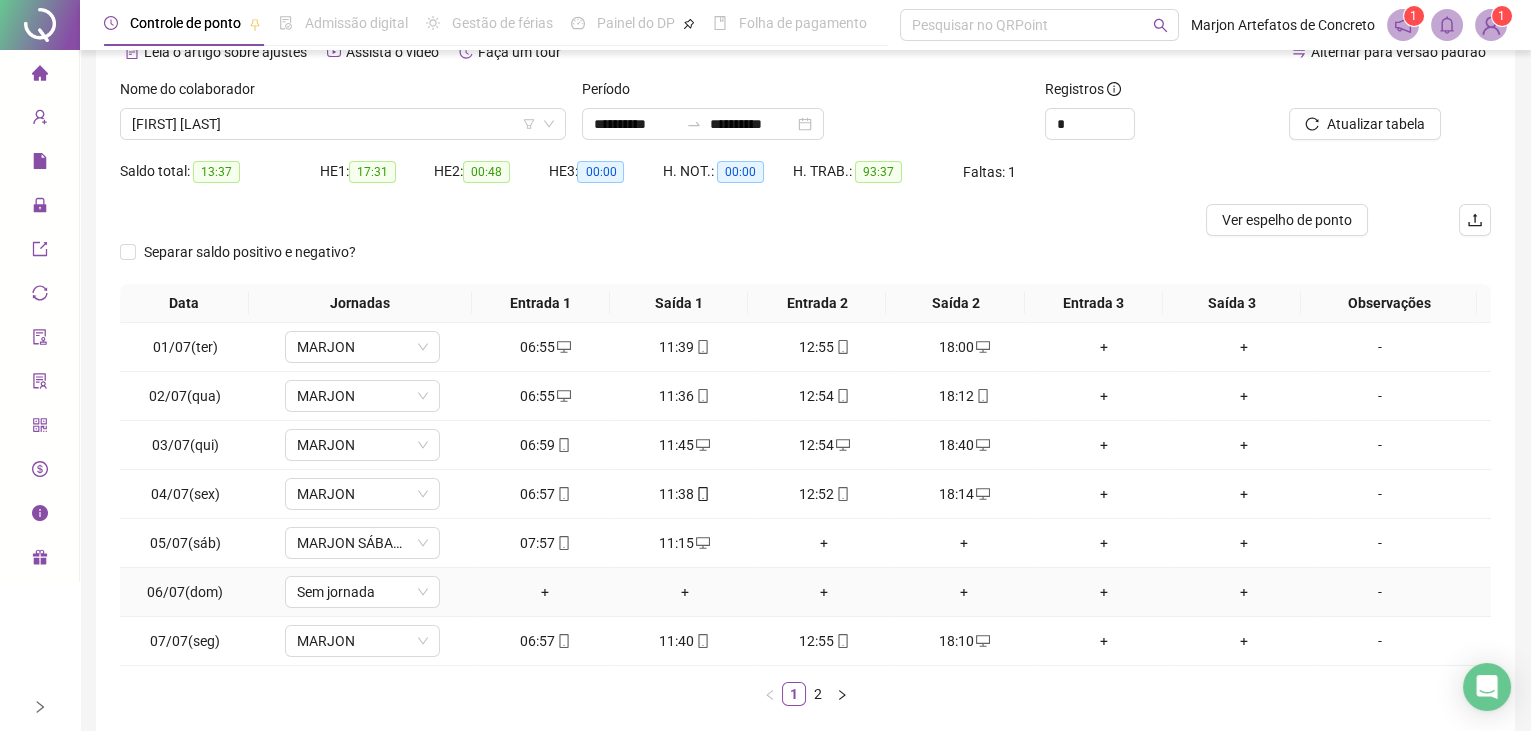 scroll, scrollTop: 0, scrollLeft: 0, axis: both 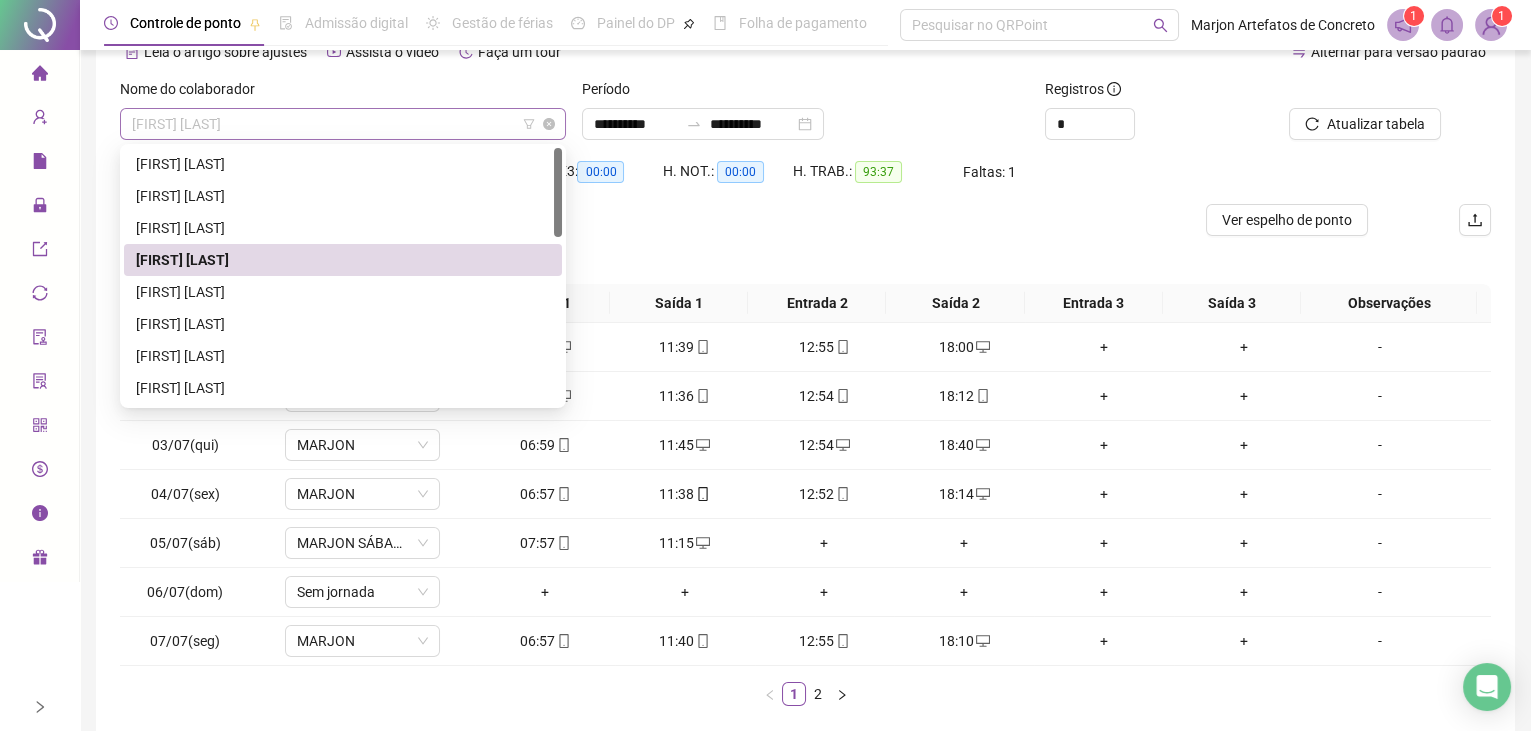 click on "[FIRST] [LAST]" at bounding box center (343, 124) 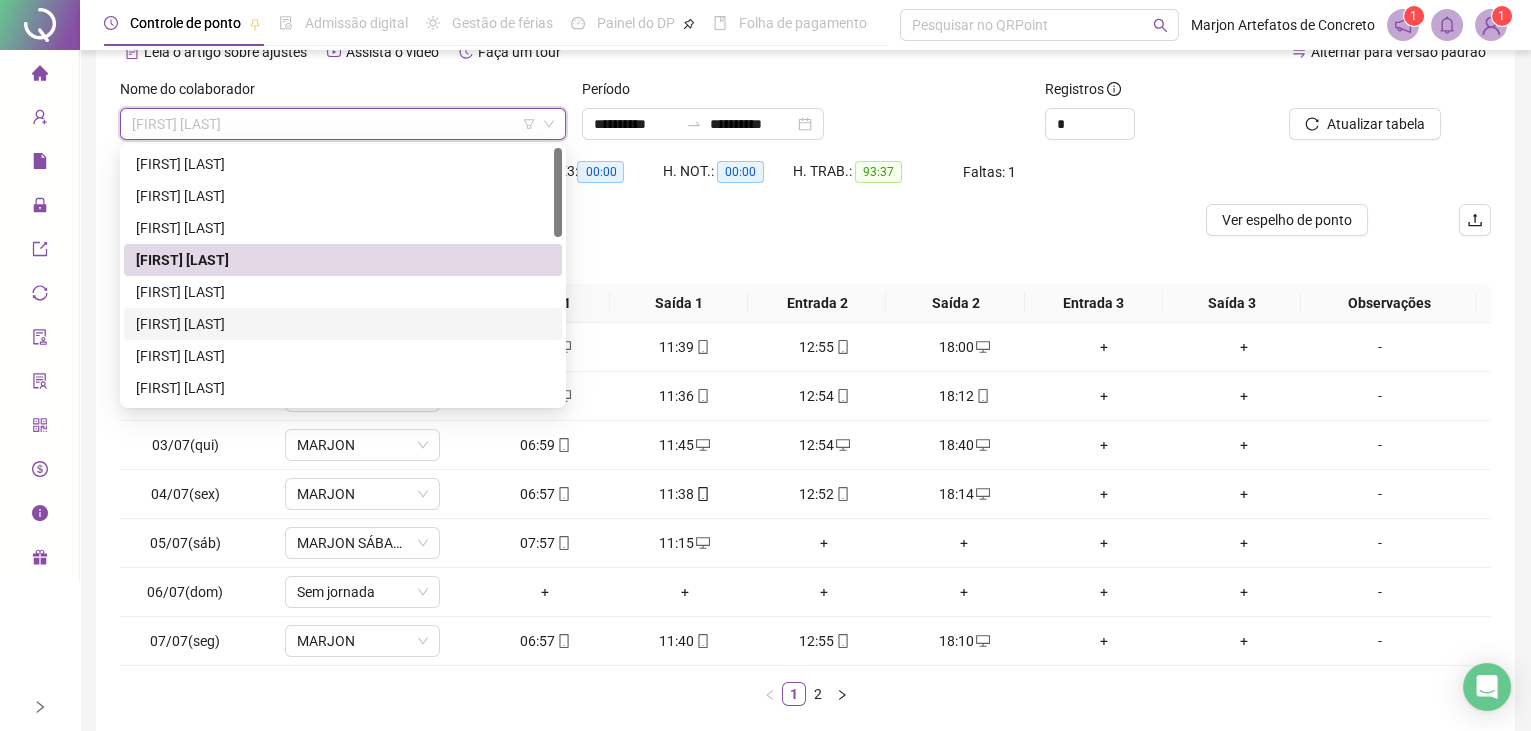 click on "[FIRST] [LAST]" at bounding box center (343, 324) 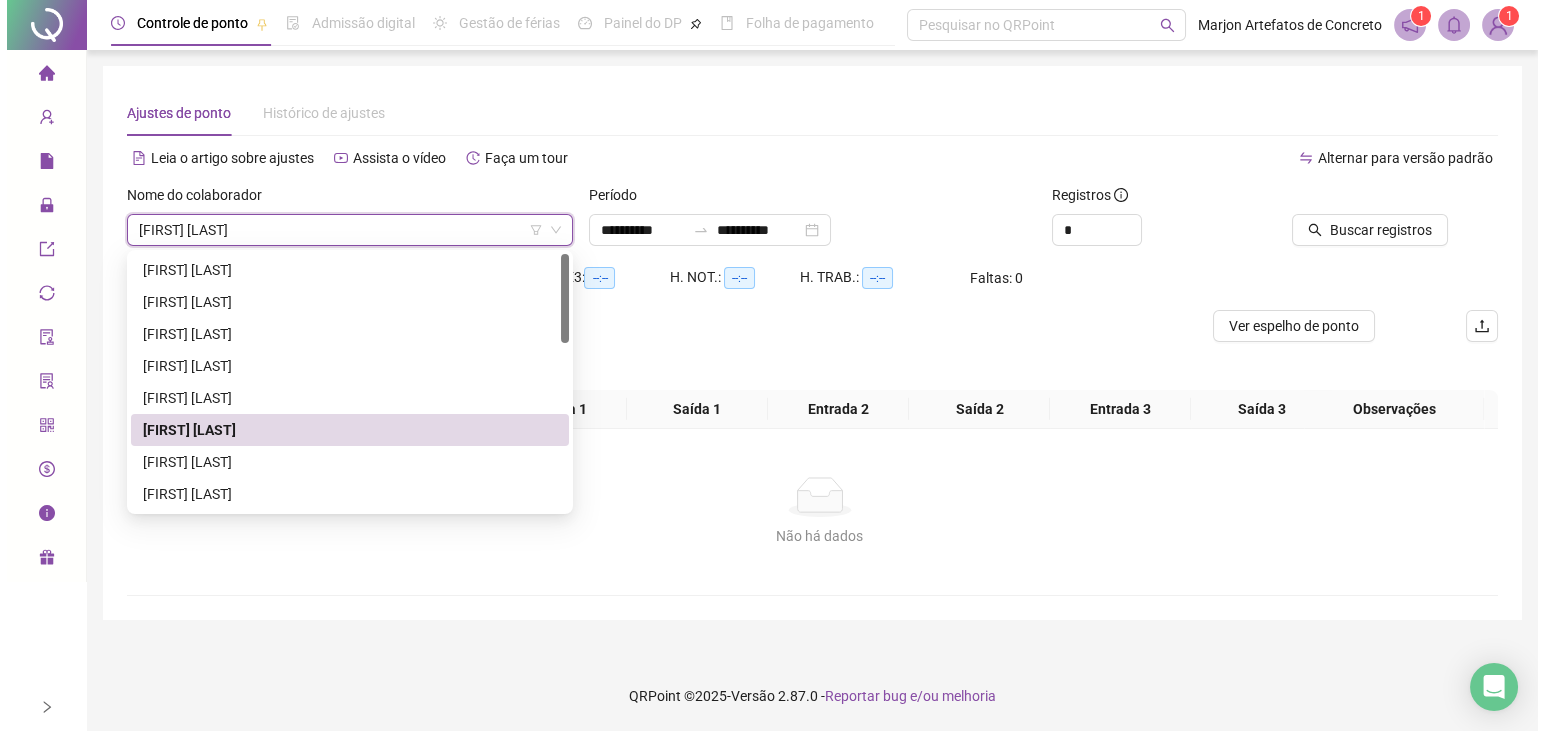 scroll, scrollTop: 0, scrollLeft: 0, axis: both 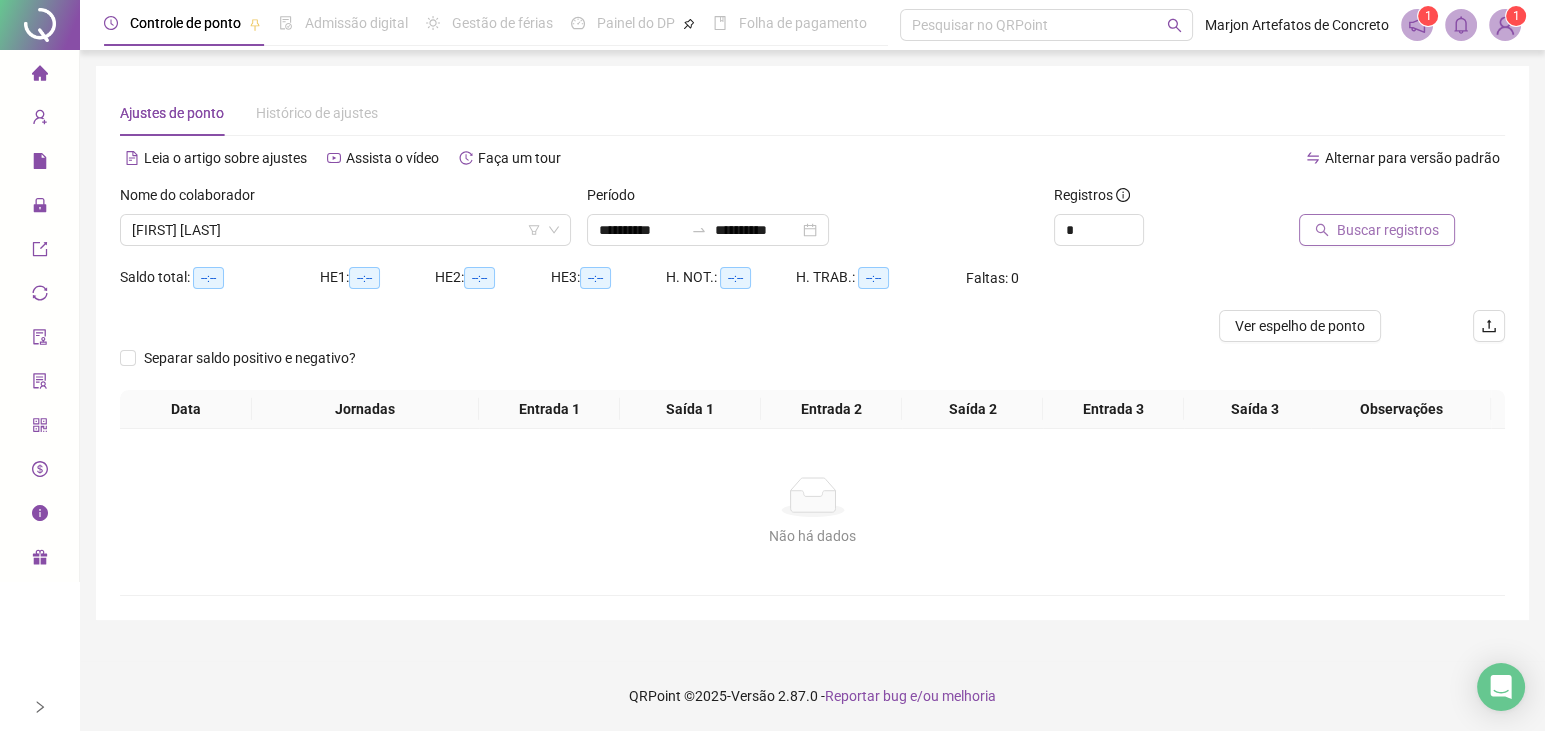drag, startPoint x: 1348, startPoint y: 224, endPoint x: 1321, endPoint y: 223, distance: 27.018513 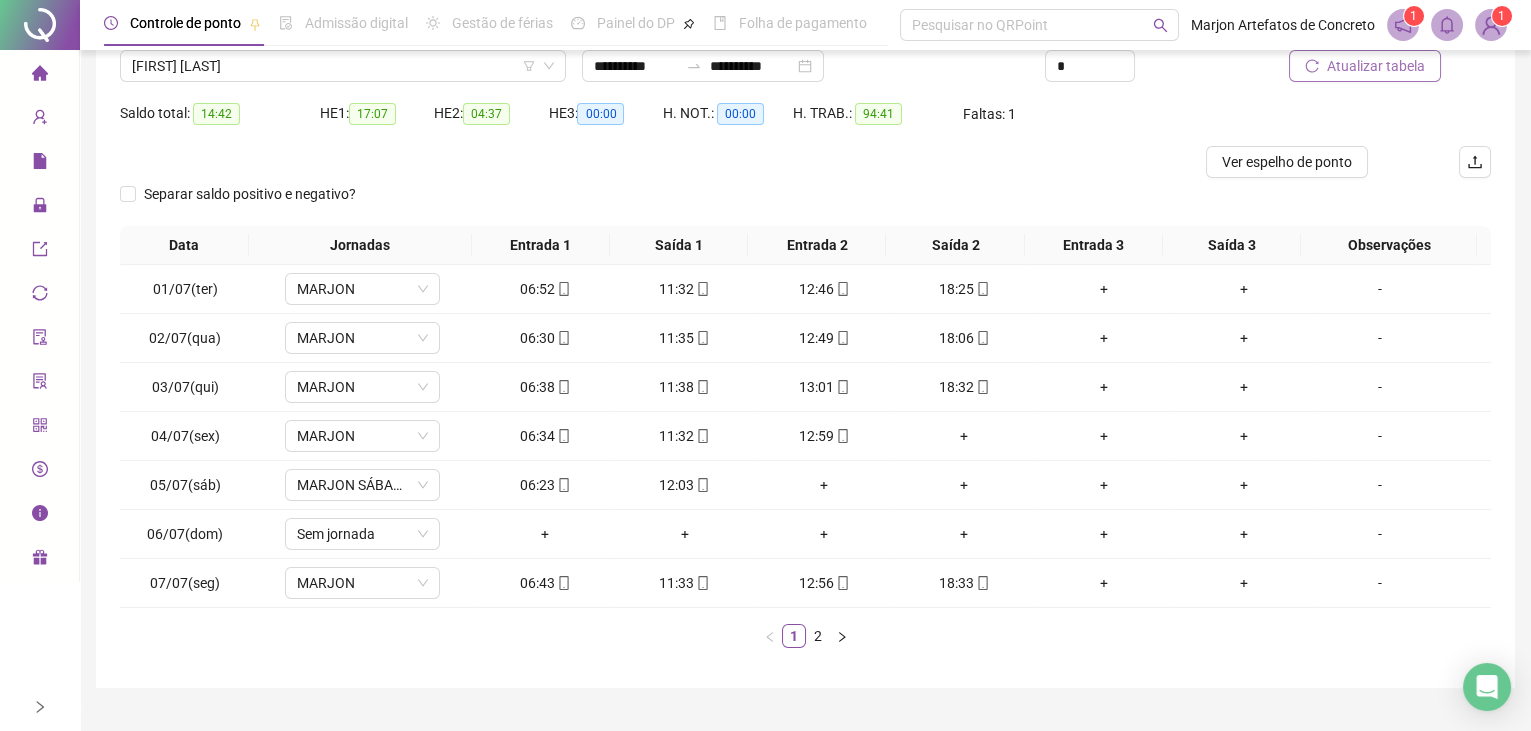 scroll, scrollTop: 181, scrollLeft: 0, axis: vertical 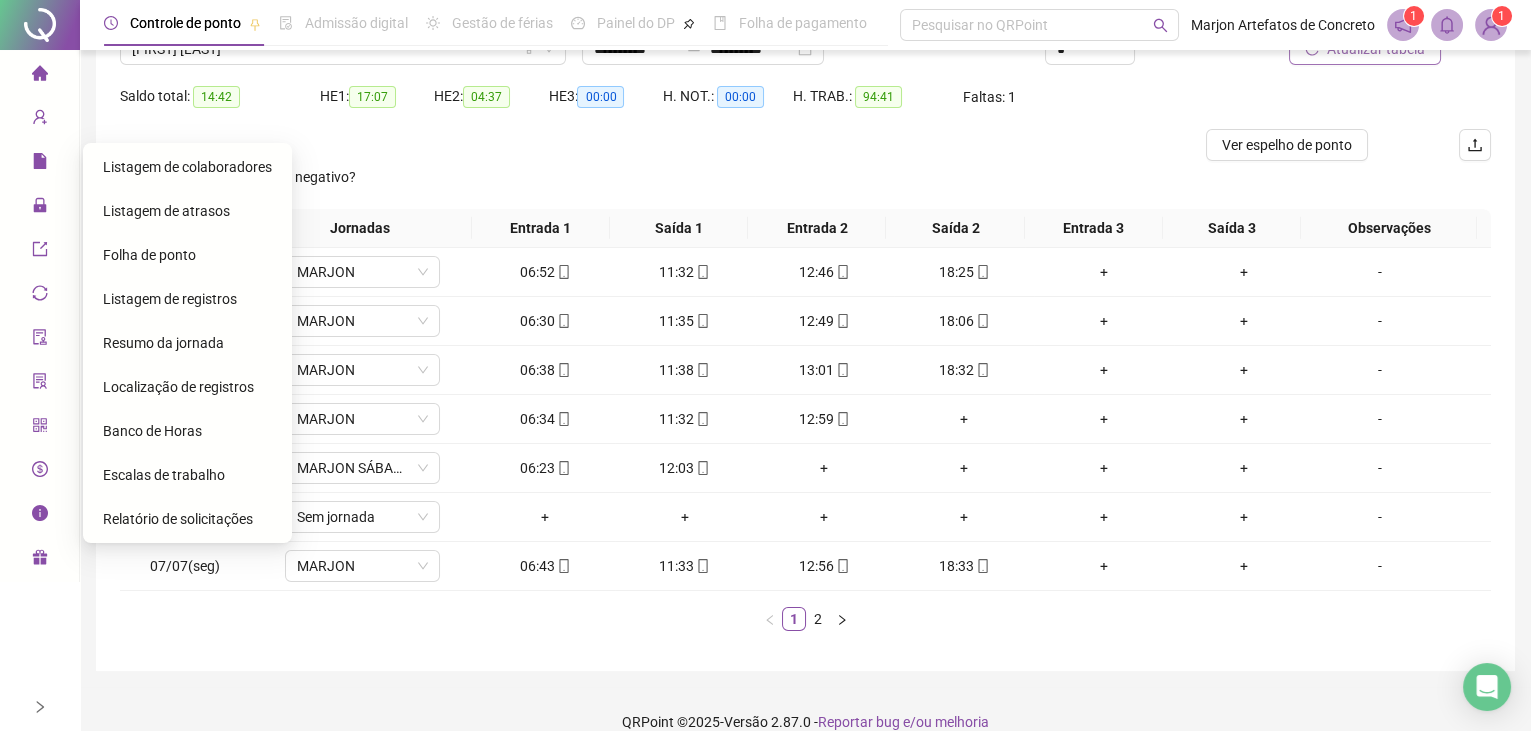click on "Relatório de solicitações" at bounding box center [178, 519] 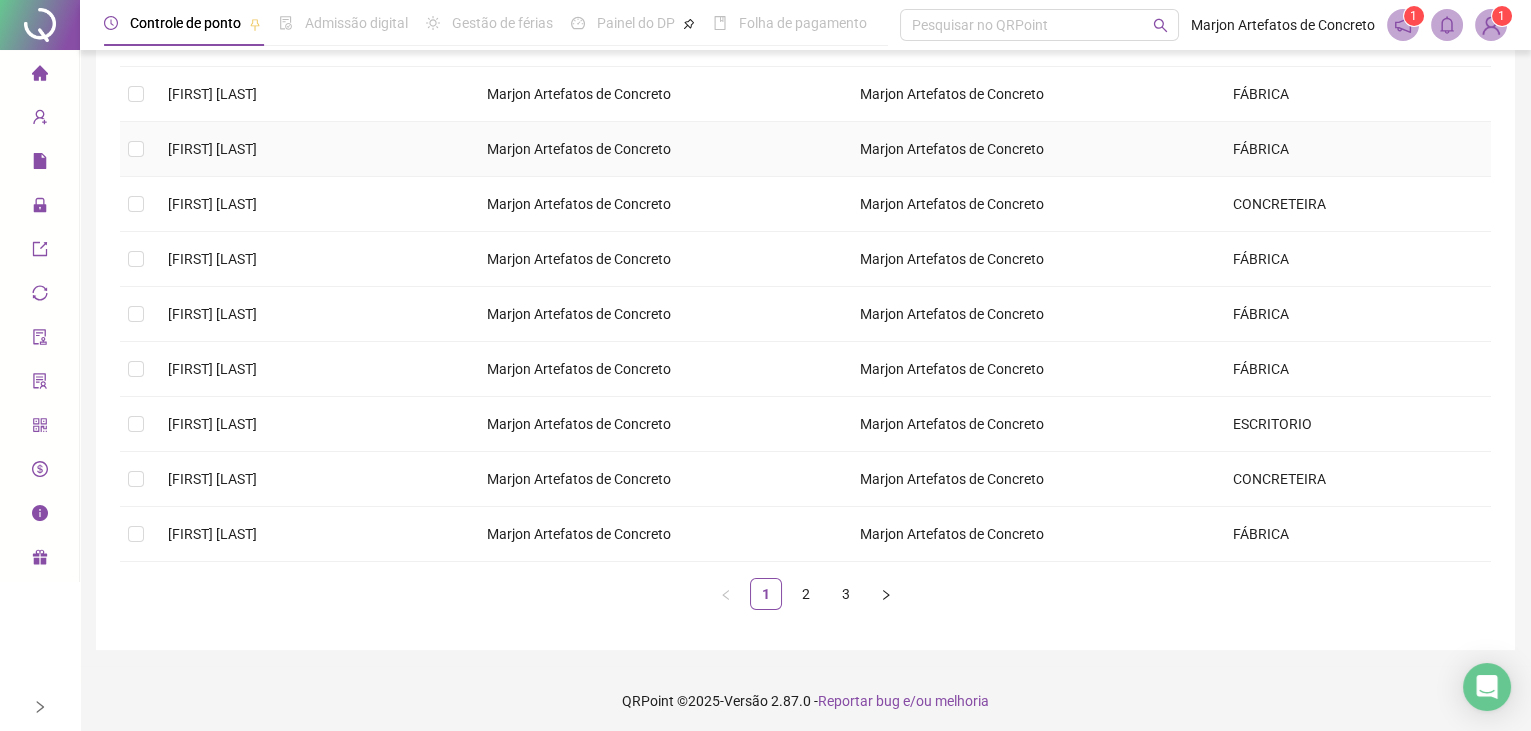 scroll, scrollTop: 0, scrollLeft: 0, axis: both 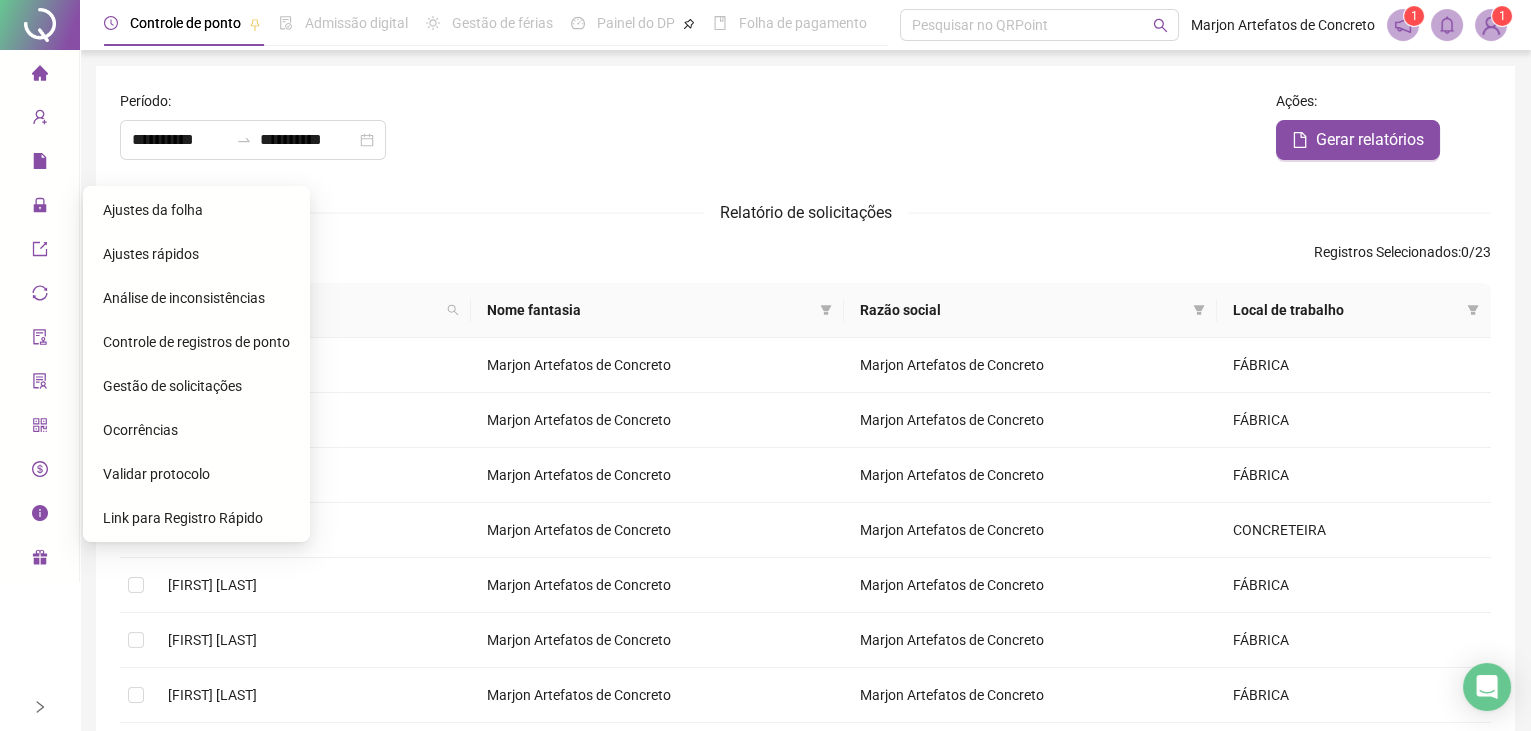 click on "Gestão de solicitações" at bounding box center [172, 386] 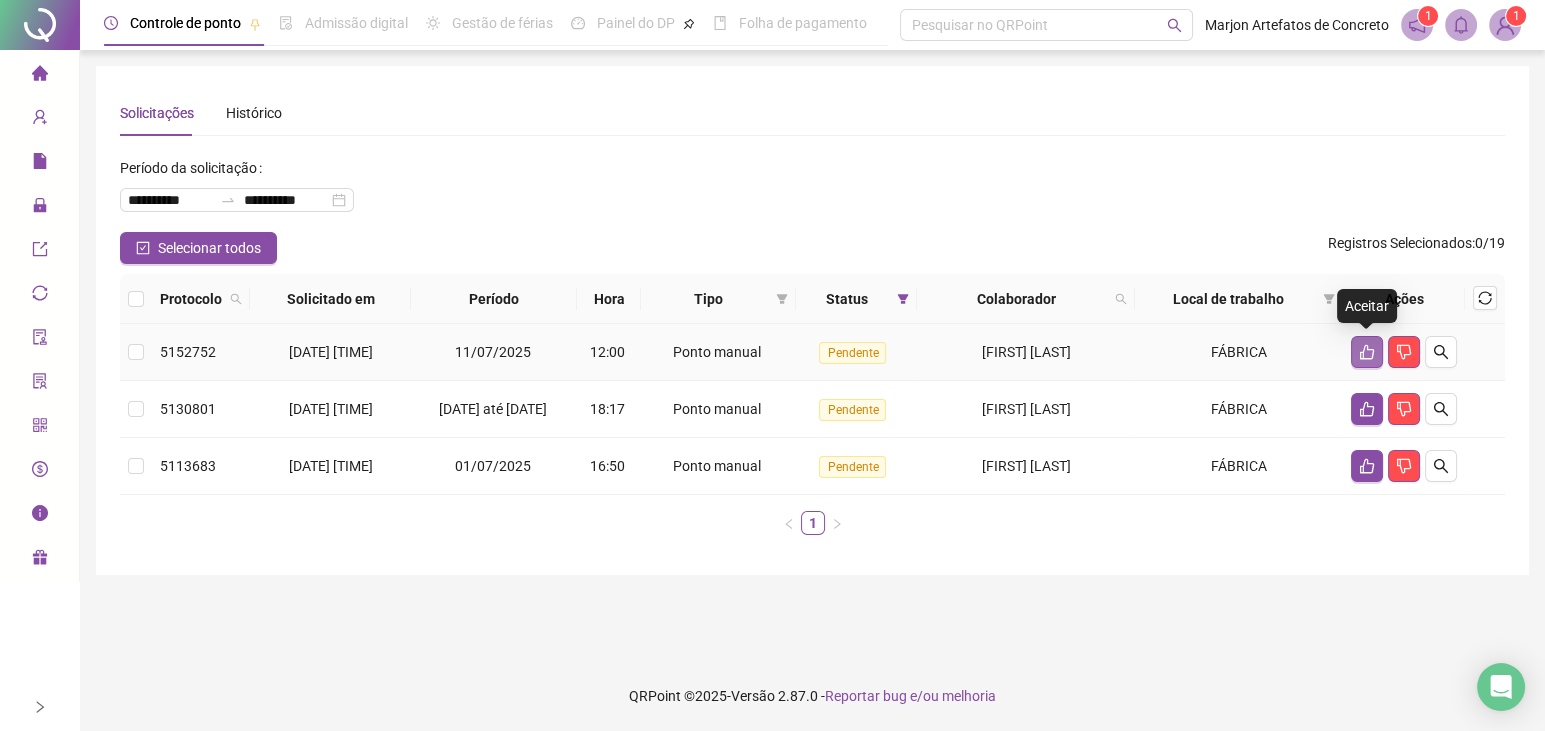 click 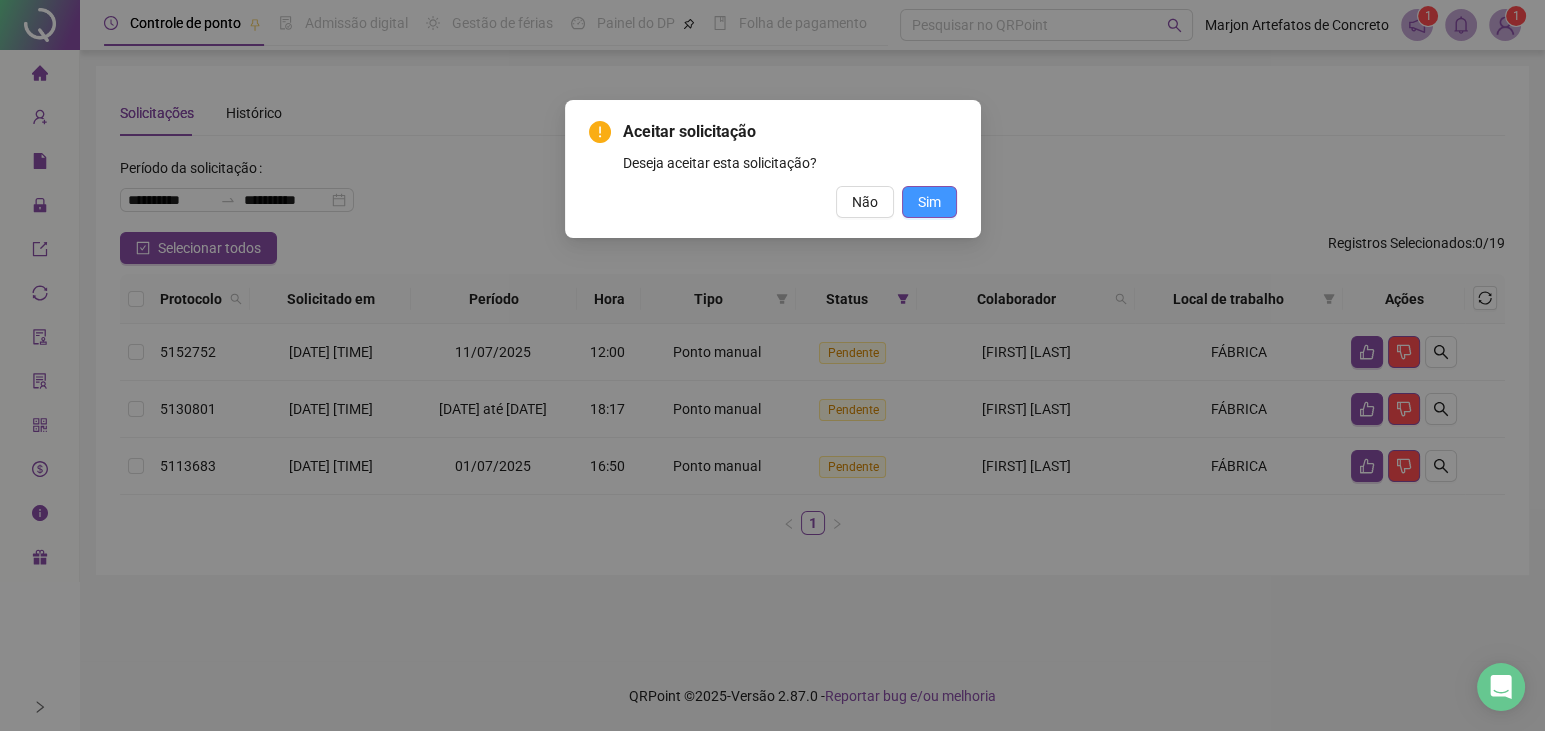 click on "Sim" at bounding box center [929, 202] 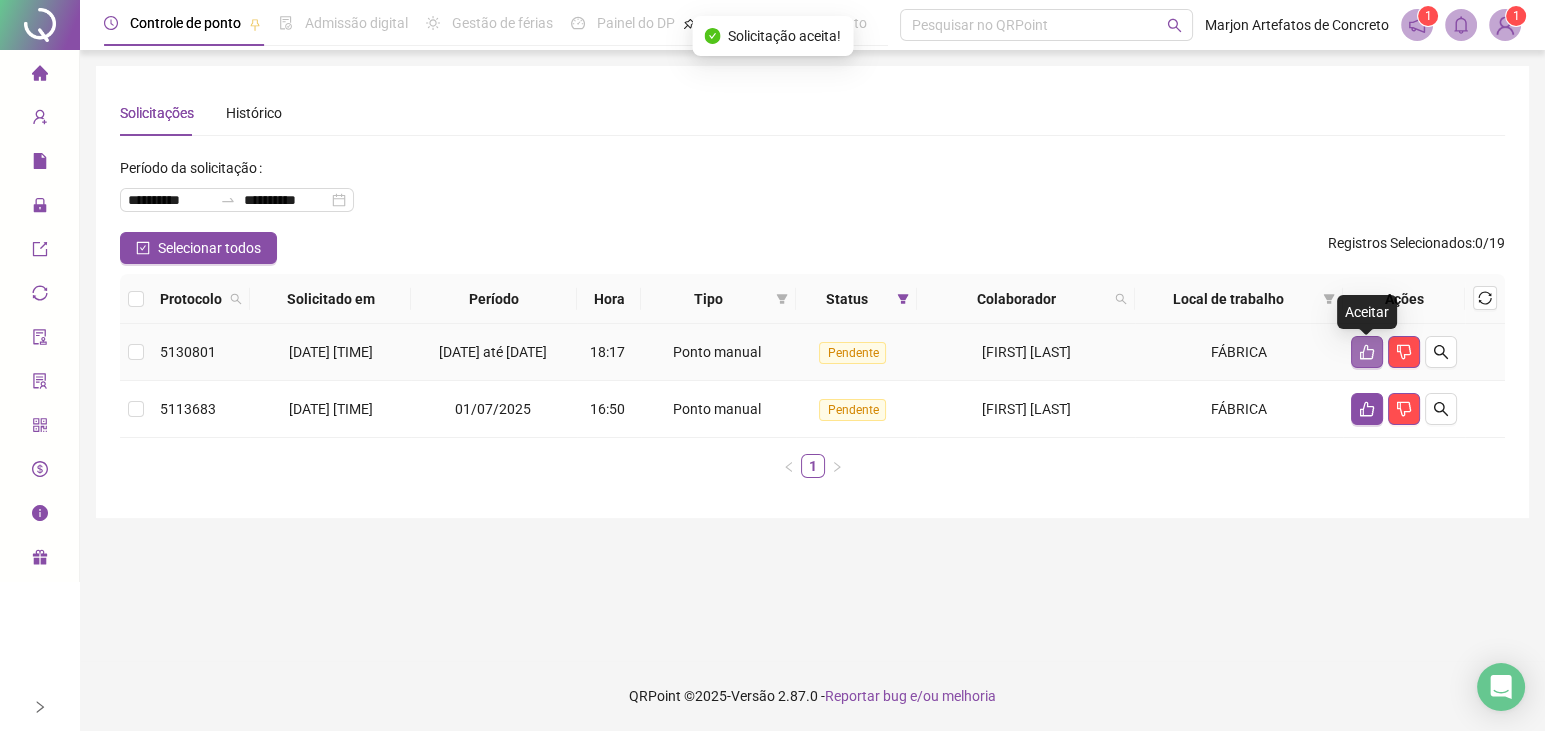 click 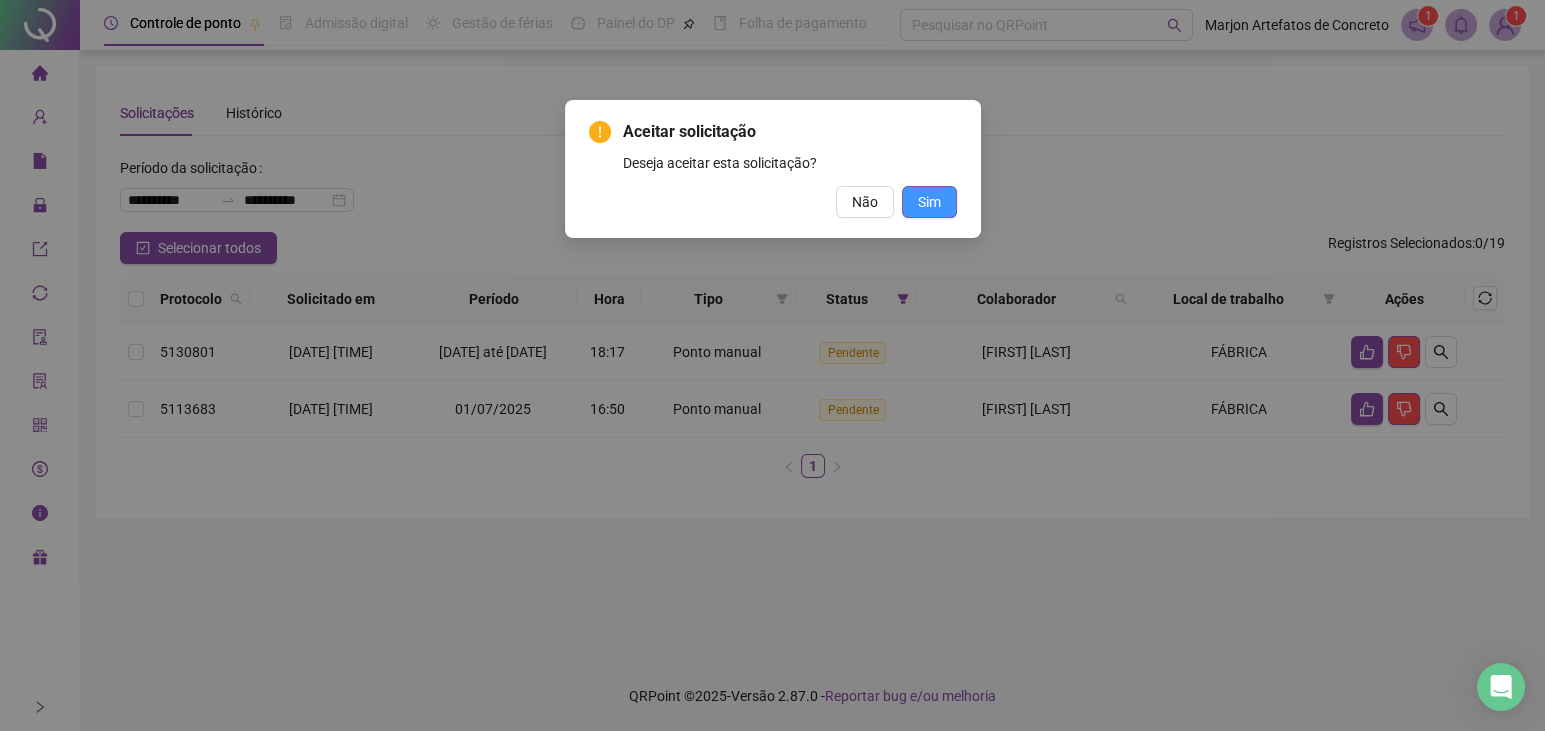 click on "Sim" at bounding box center [929, 202] 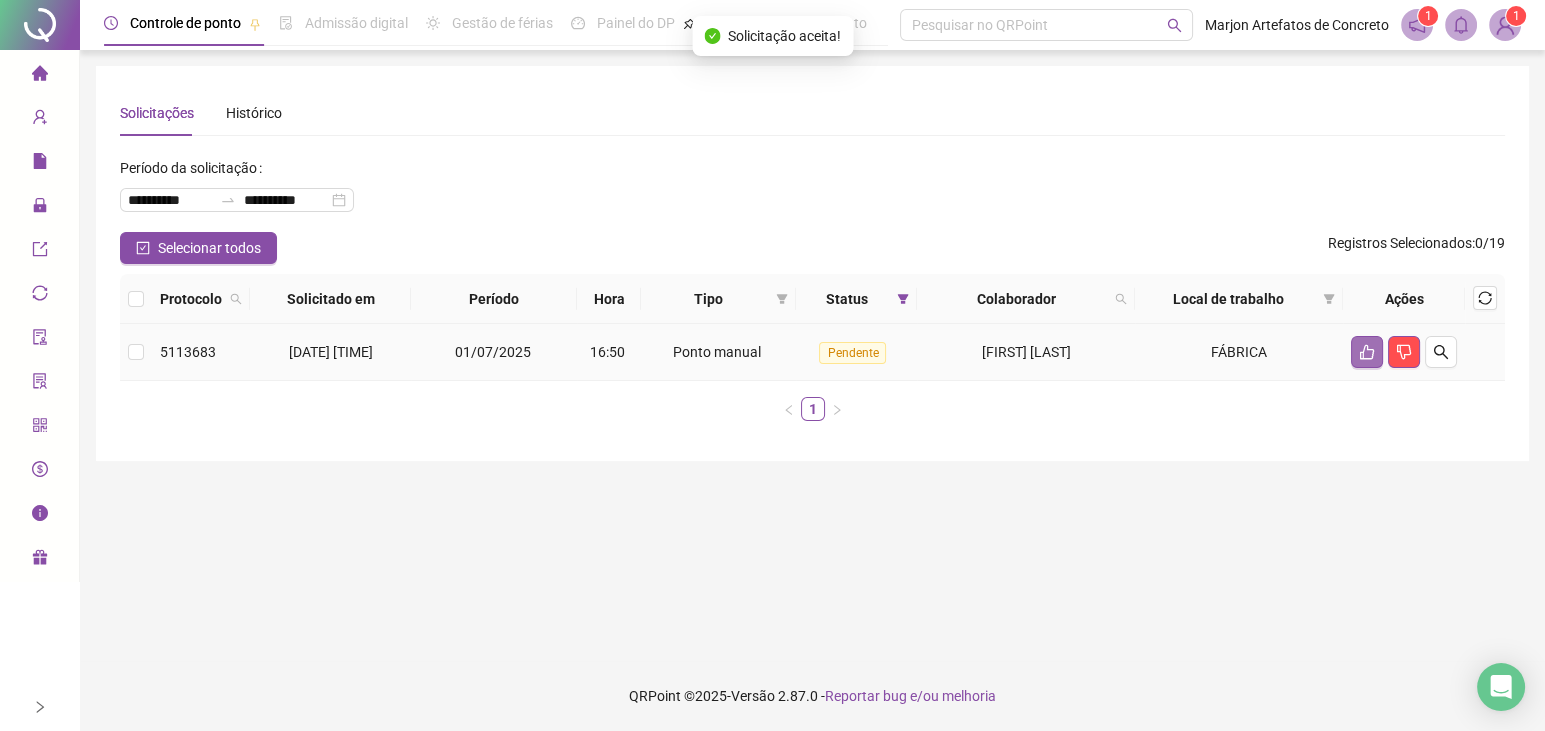 click 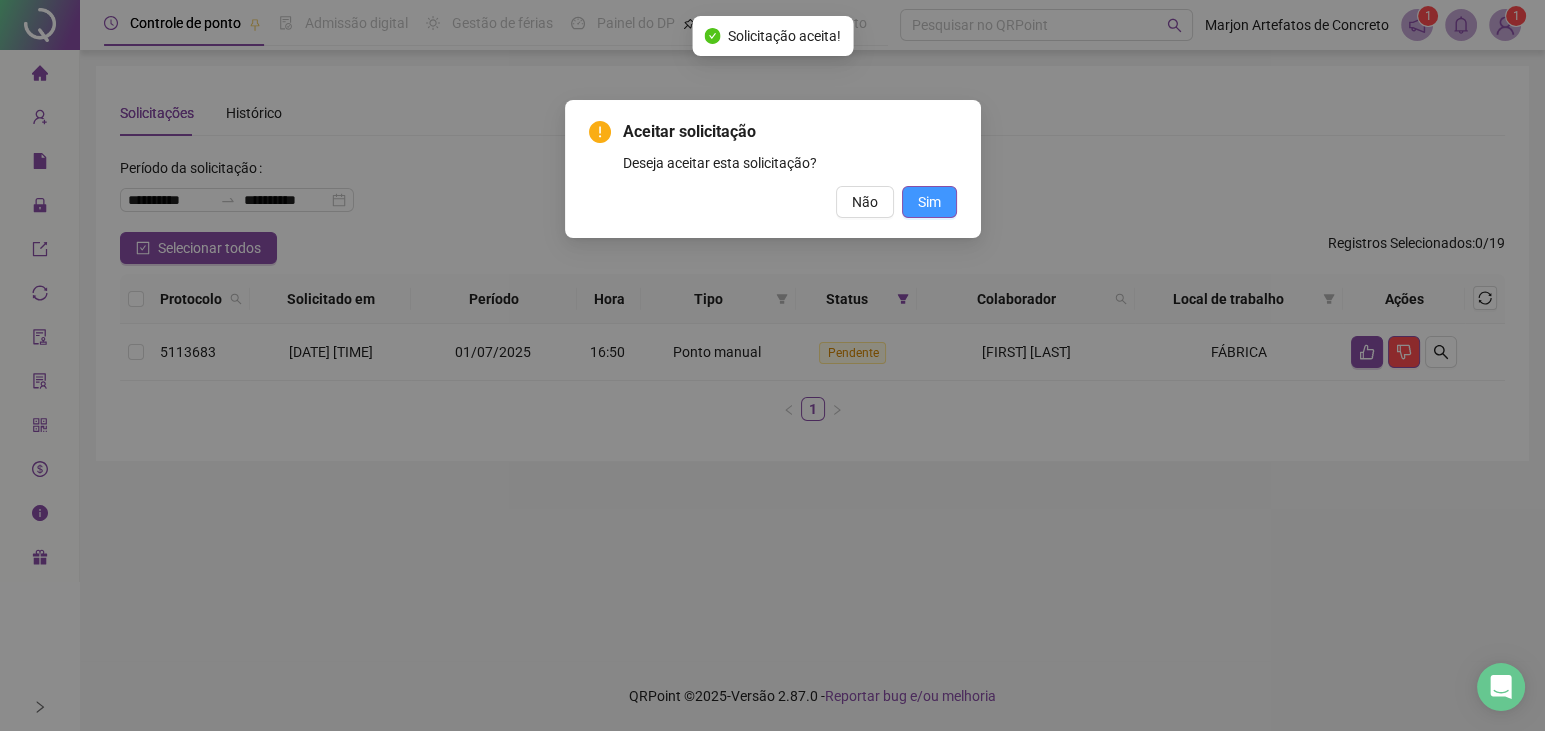 click on "Sim" at bounding box center (929, 202) 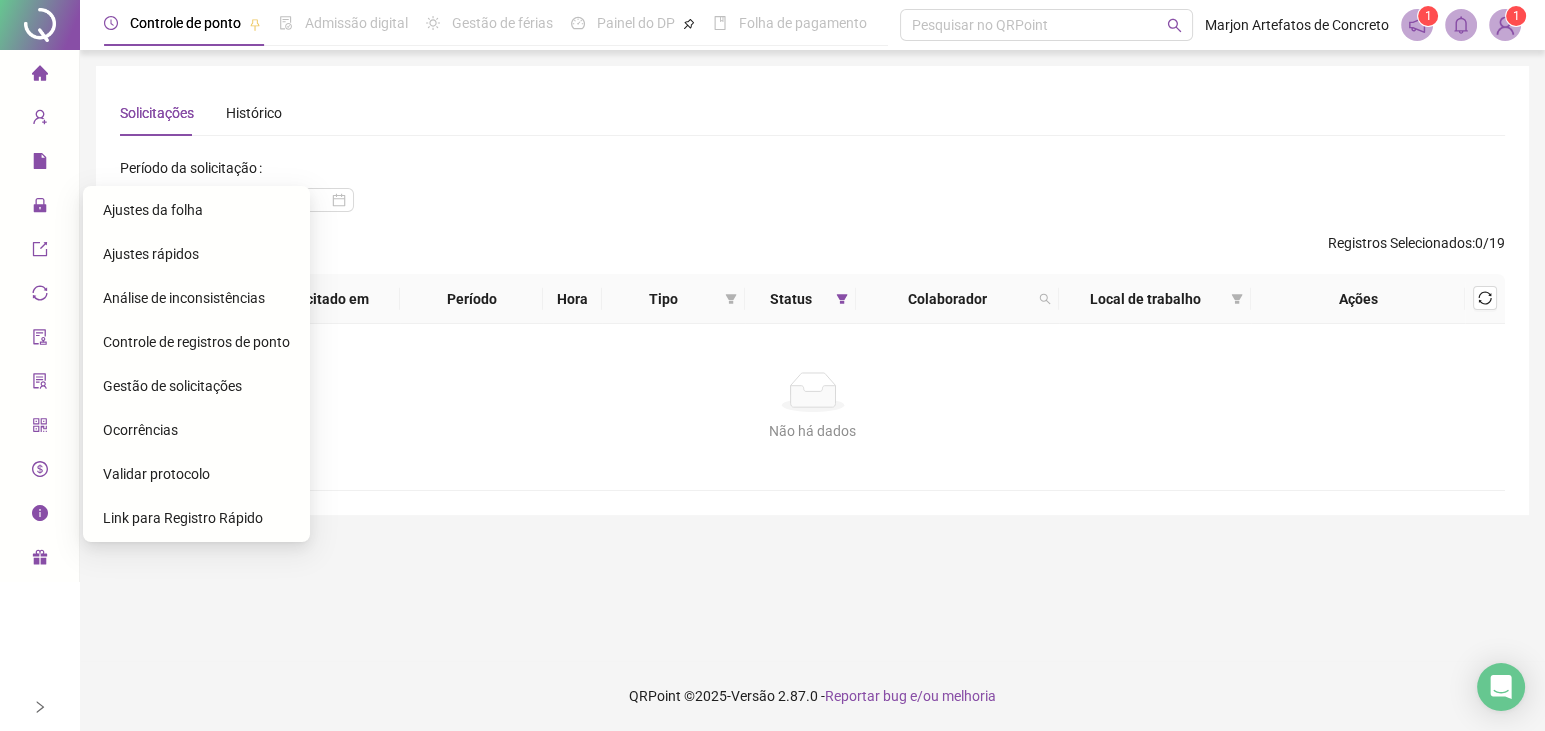 click on "Ajustes da folha" at bounding box center (153, 210) 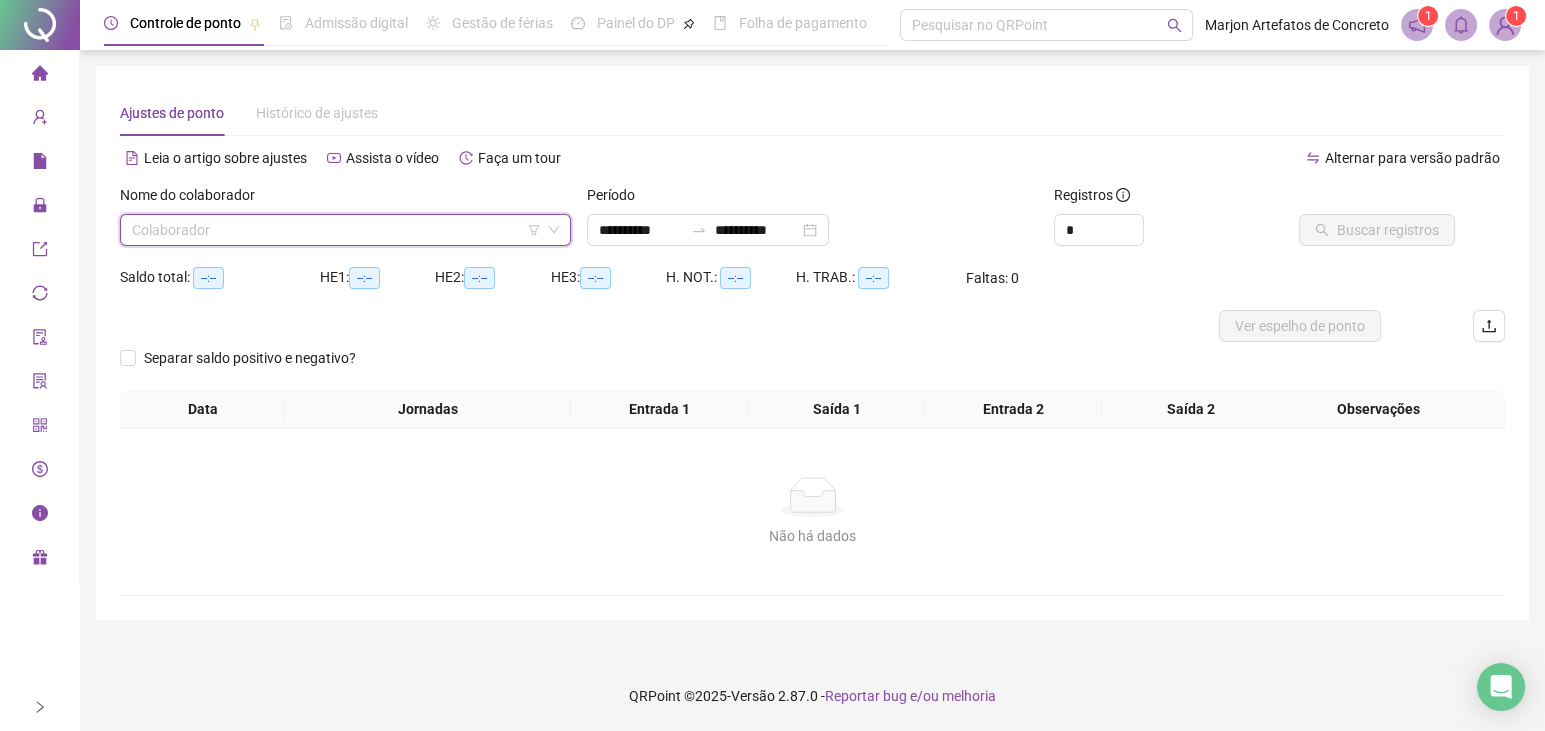 click at bounding box center [339, 230] 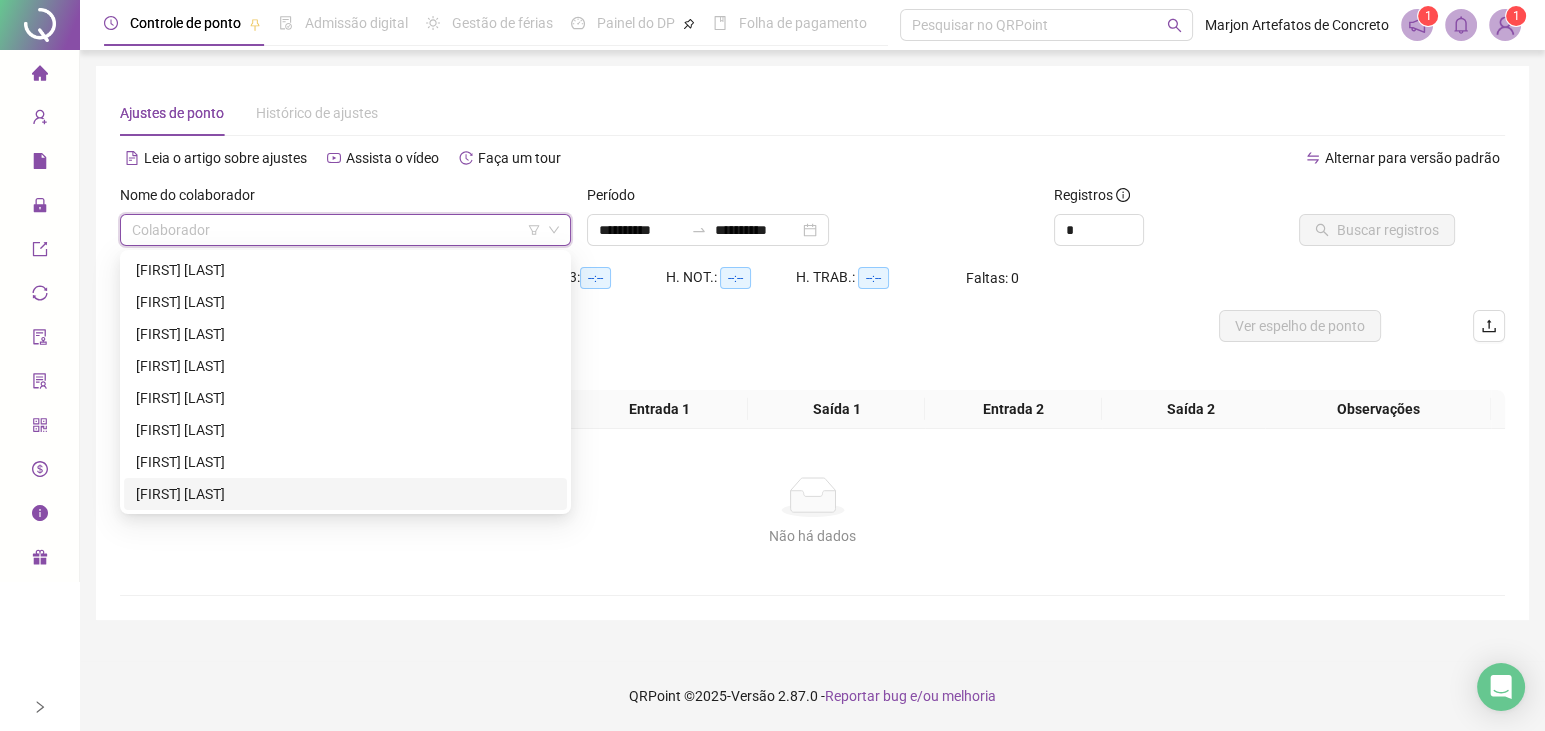 click on "[FIRST] [LAST]" at bounding box center (345, 494) 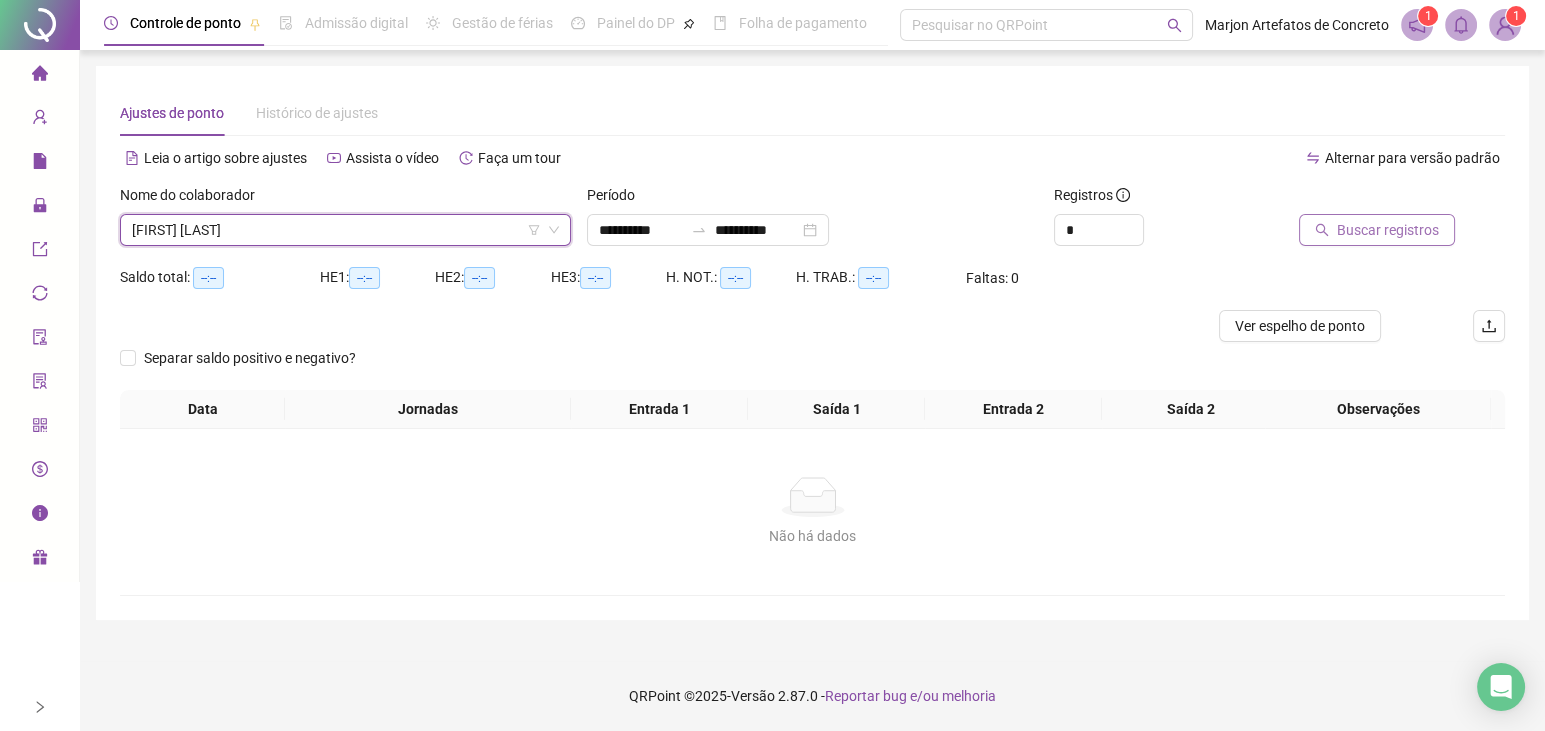 drag, startPoint x: 1392, startPoint y: 233, endPoint x: 1349, endPoint y: 235, distance: 43.046486 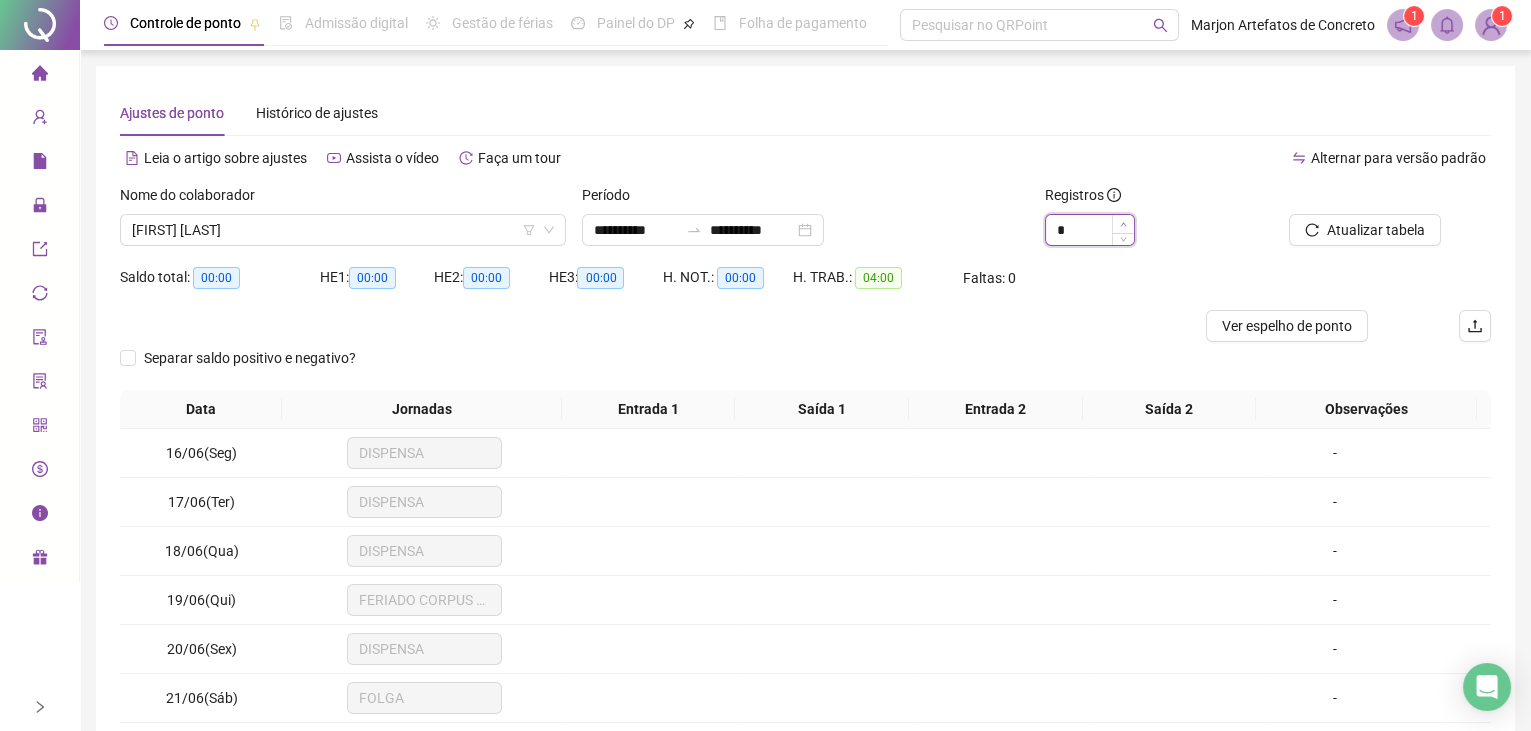 type on "*" 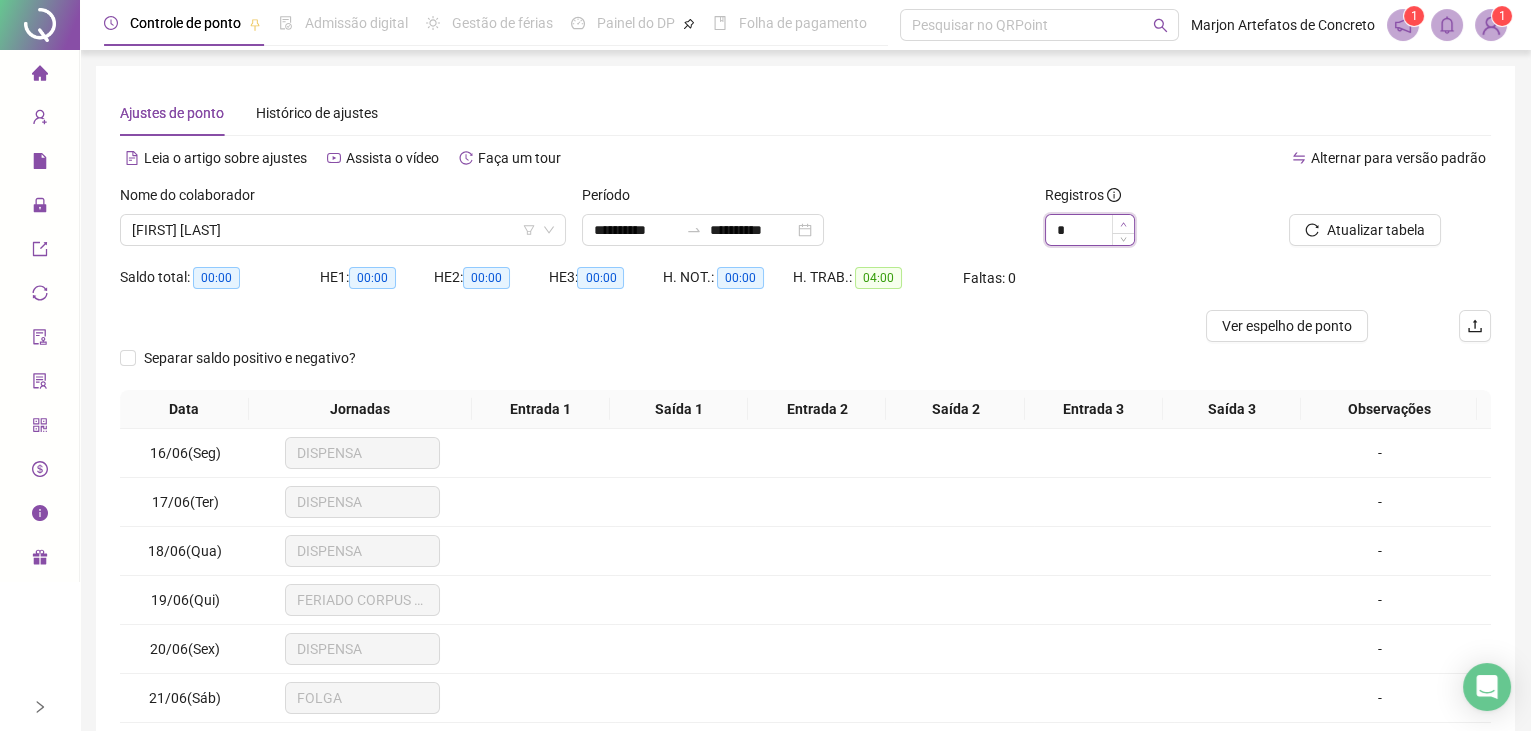 click at bounding box center [1123, 224] 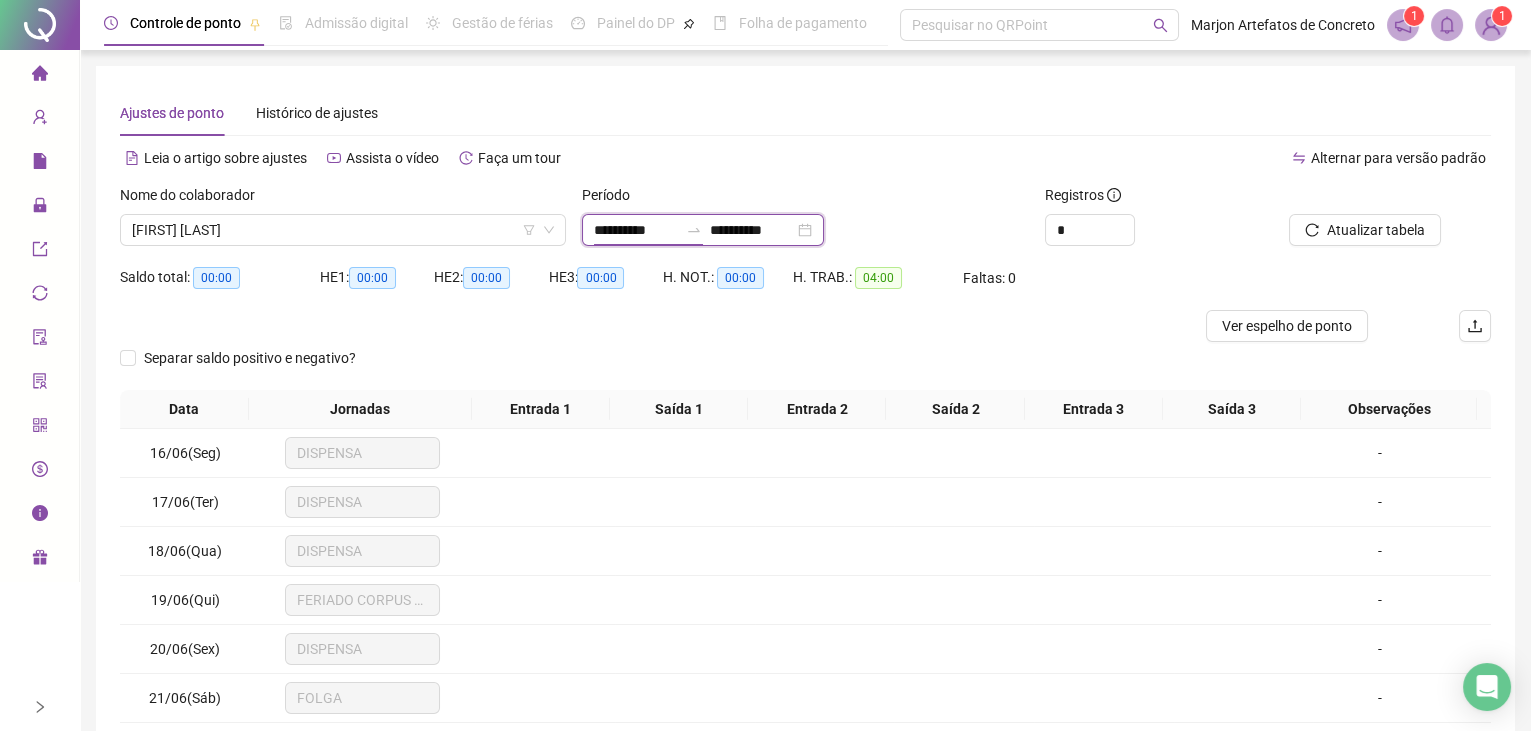 drag, startPoint x: 627, startPoint y: 226, endPoint x: 652, endPoint y: 235, distance: 26.57066 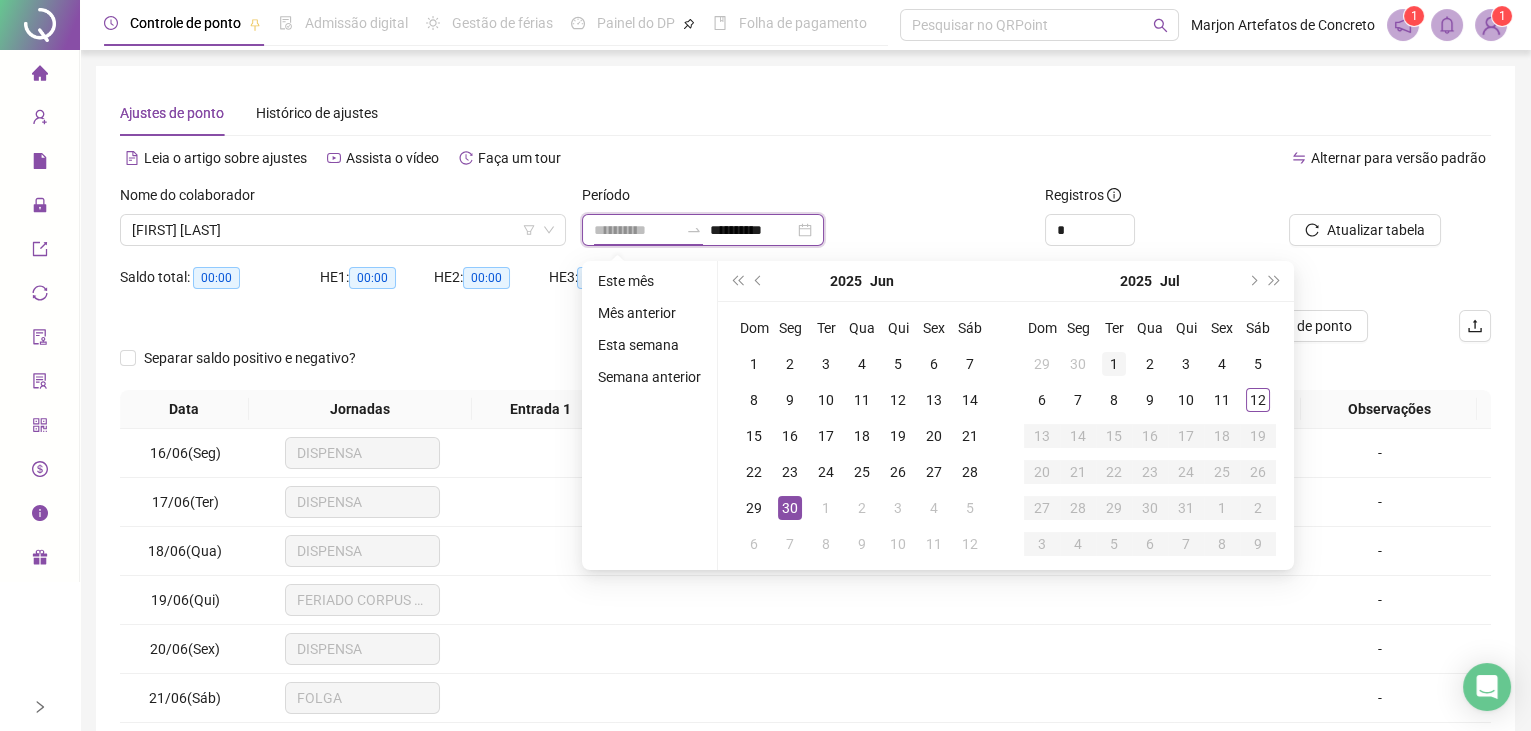 type on "**********" 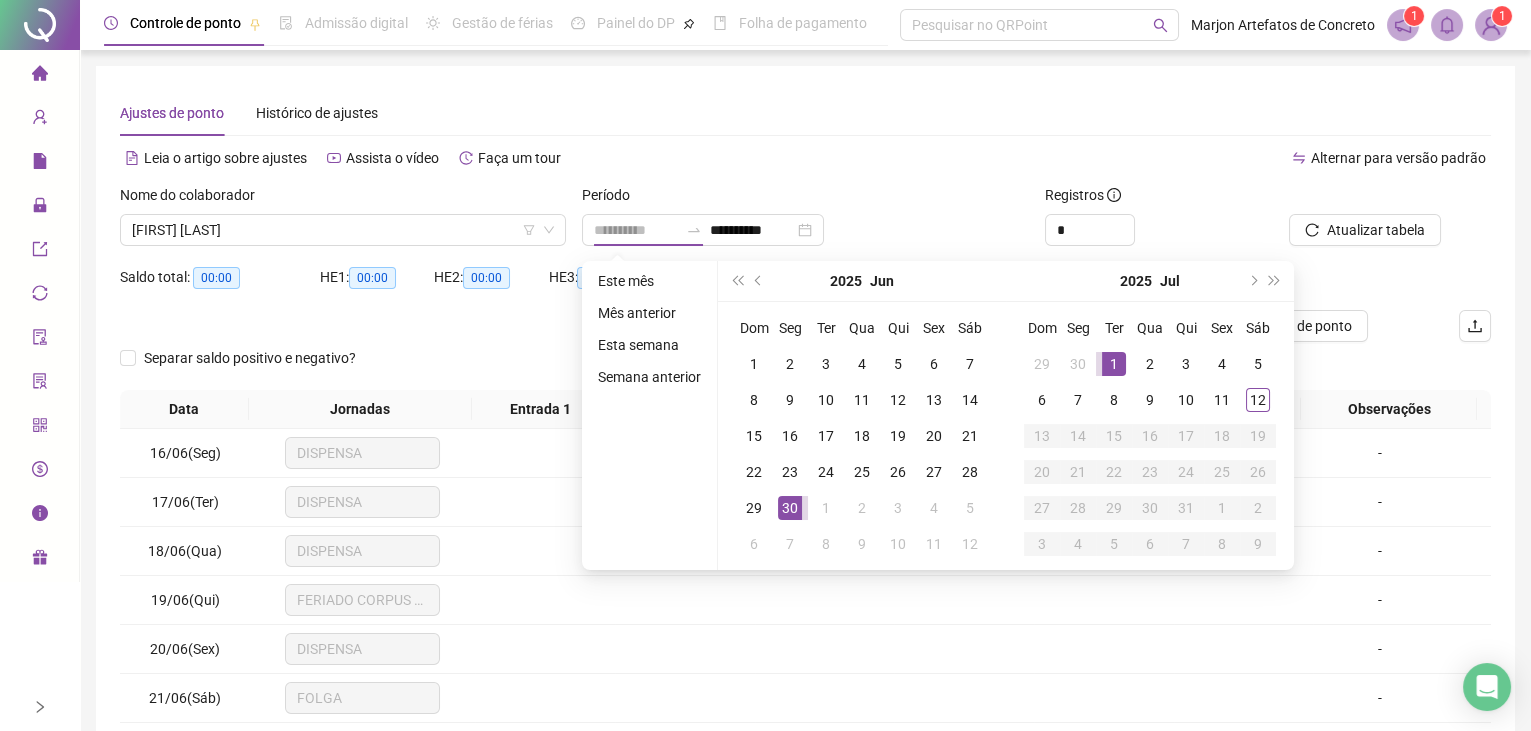 drag, startPoint x: 1116, startPoint y: 367, endPoint x: 1201, endPoint y: 379, distance: 85.84288 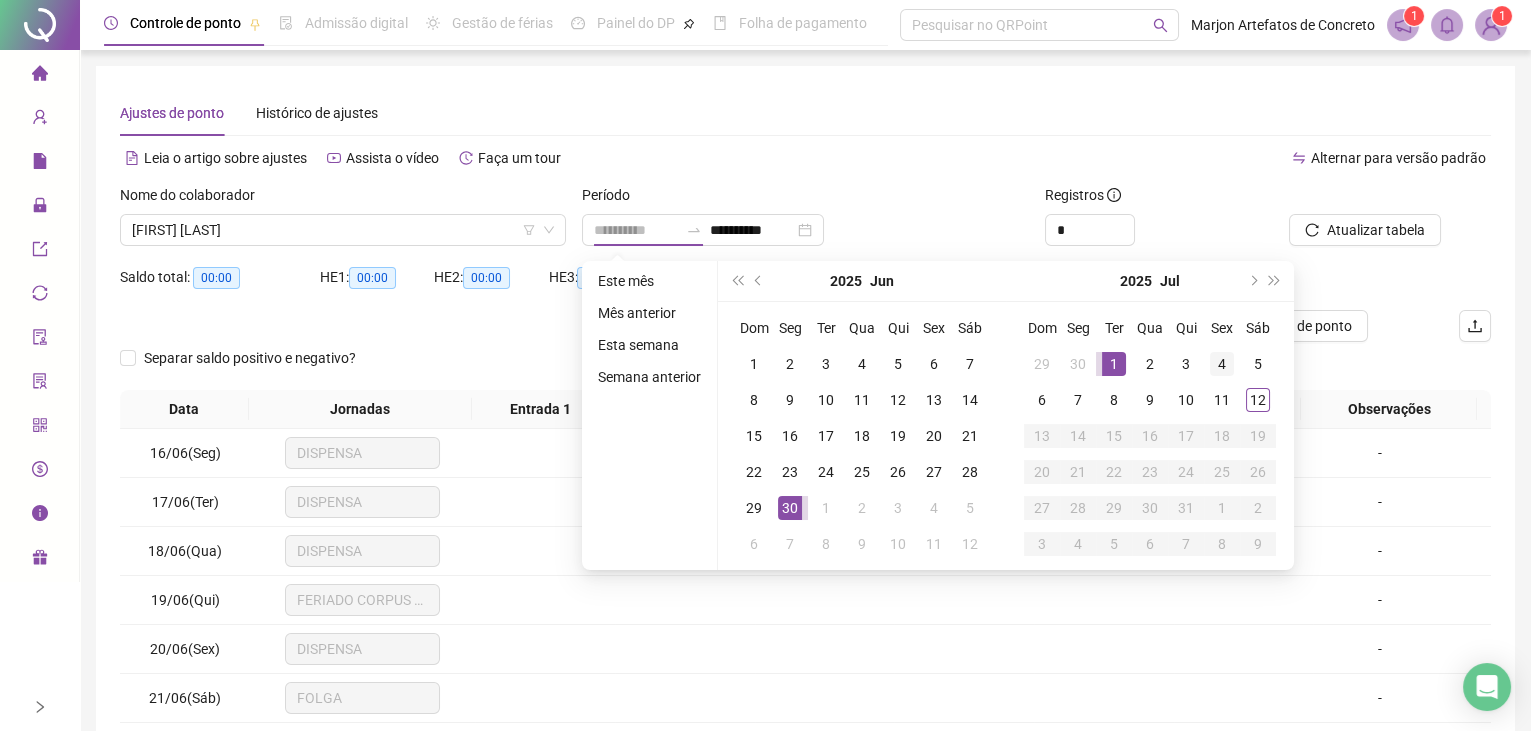 click on "1" at bounding box center (1114, 364) 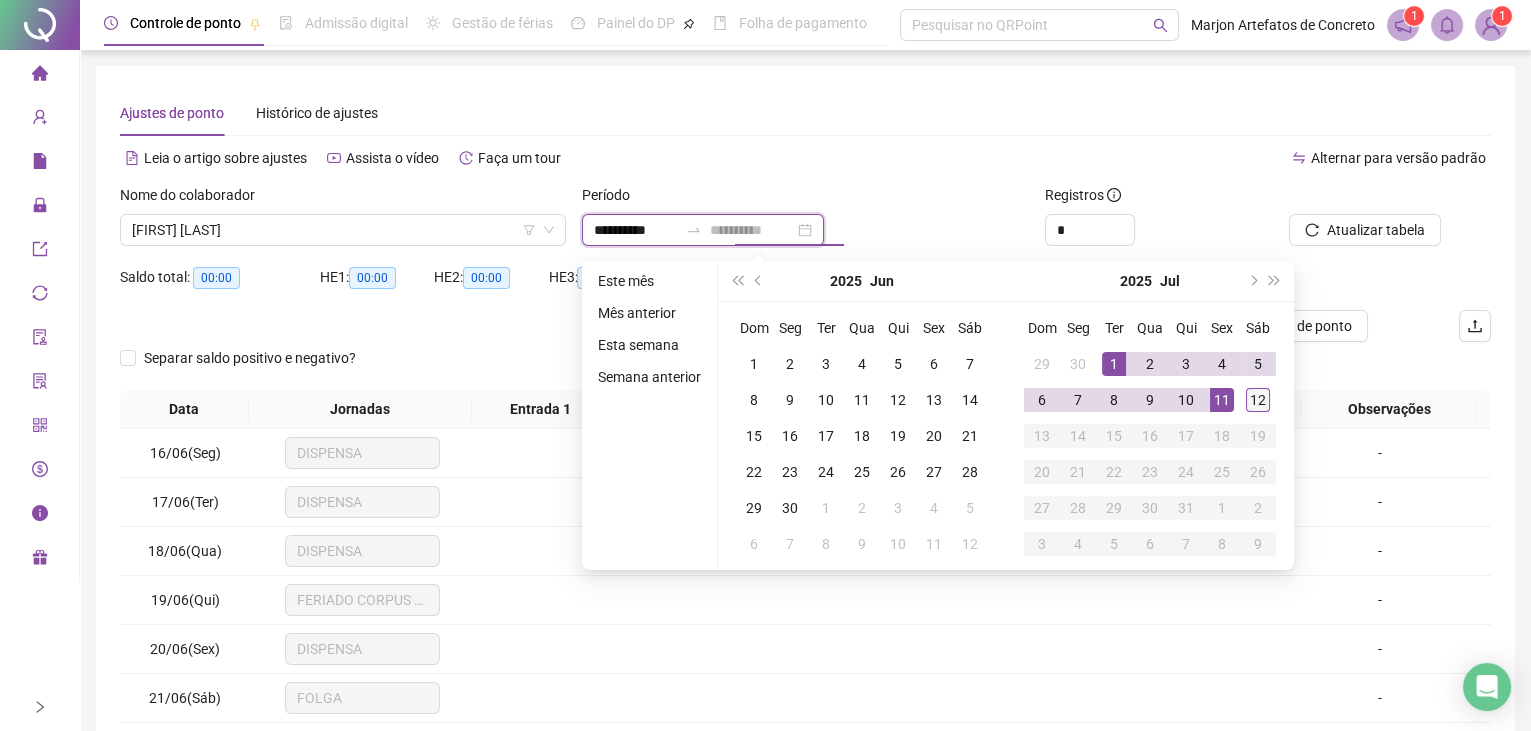 type on "**********" 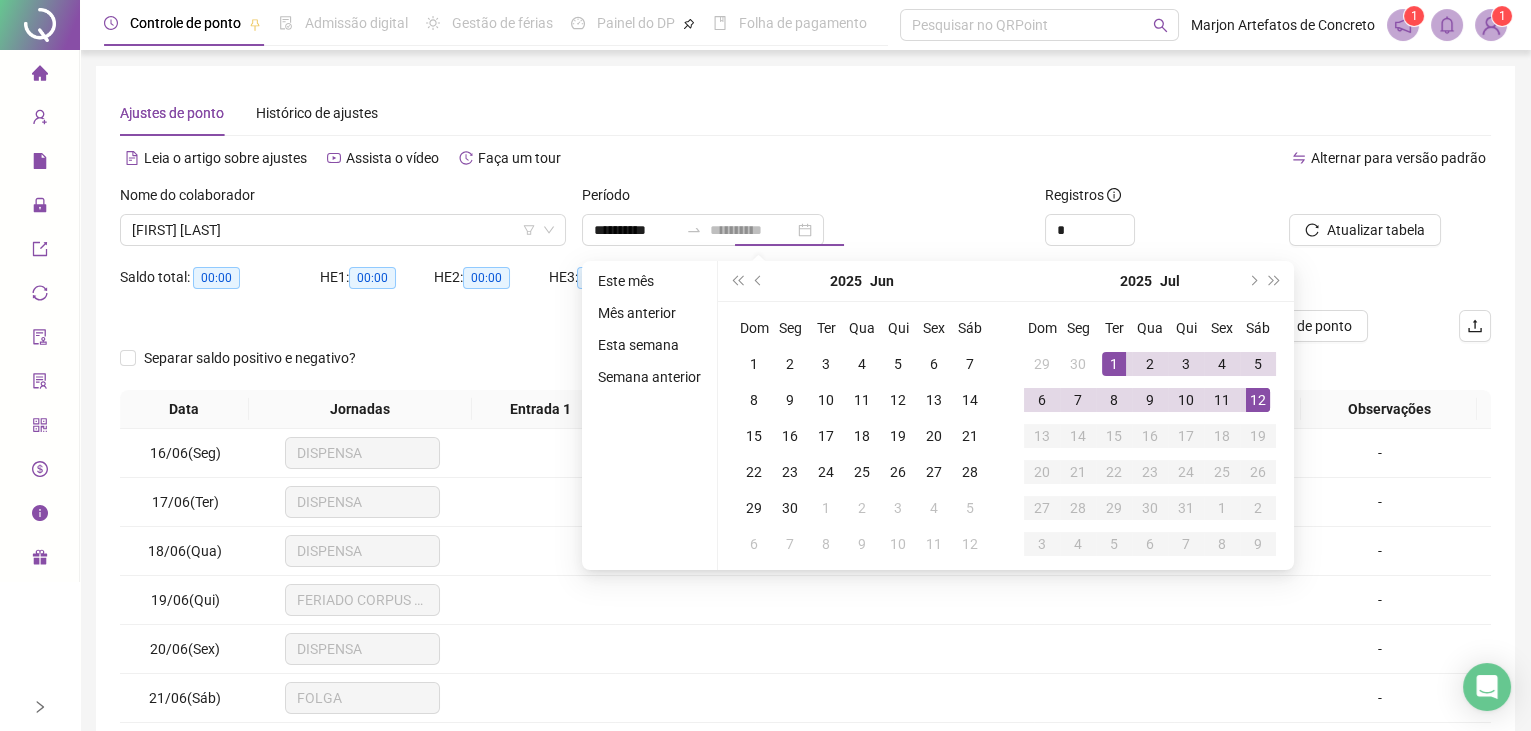 click on "12" at bounding box center [1258, 400] 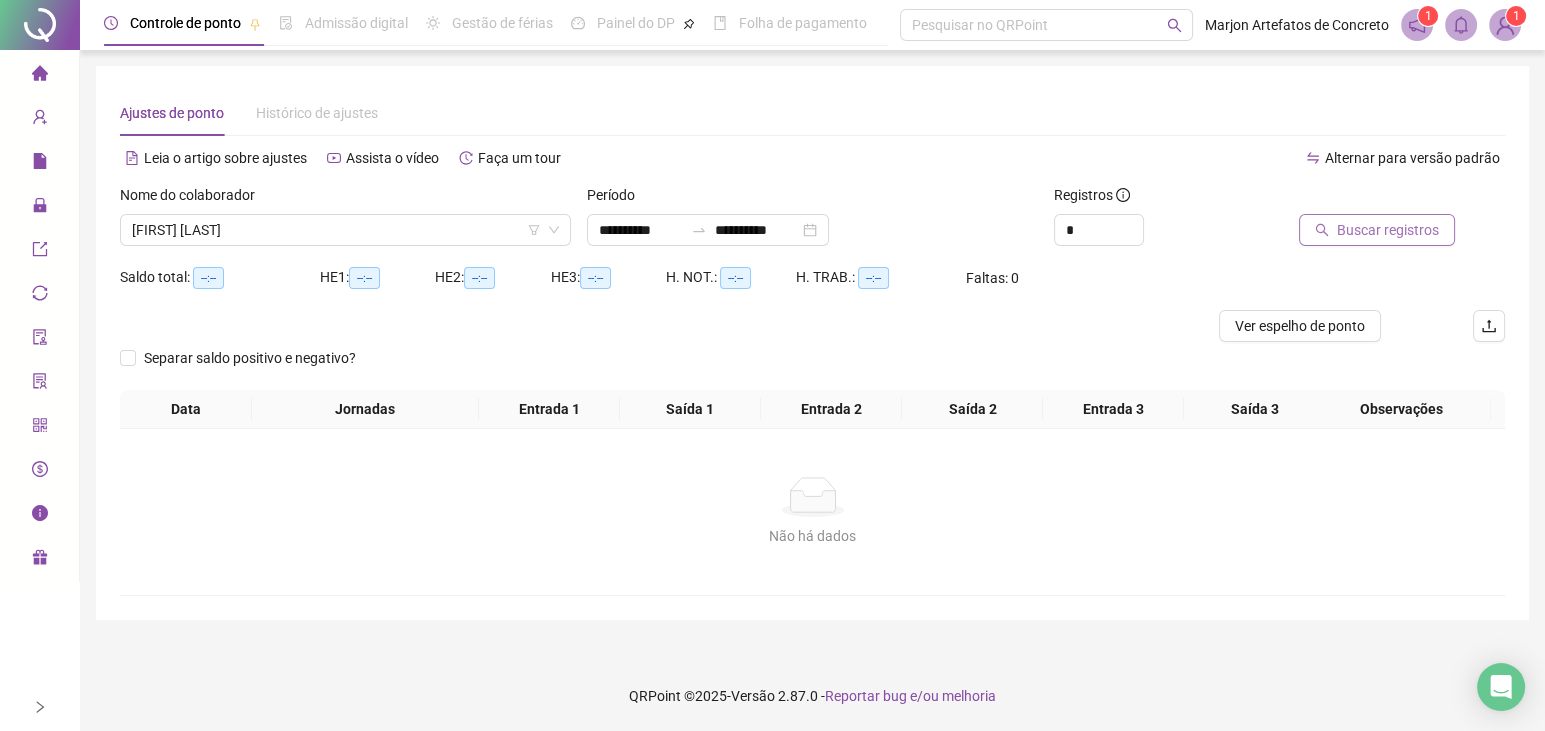 click on "Buscar registros" at bounding box center (1388, 230) 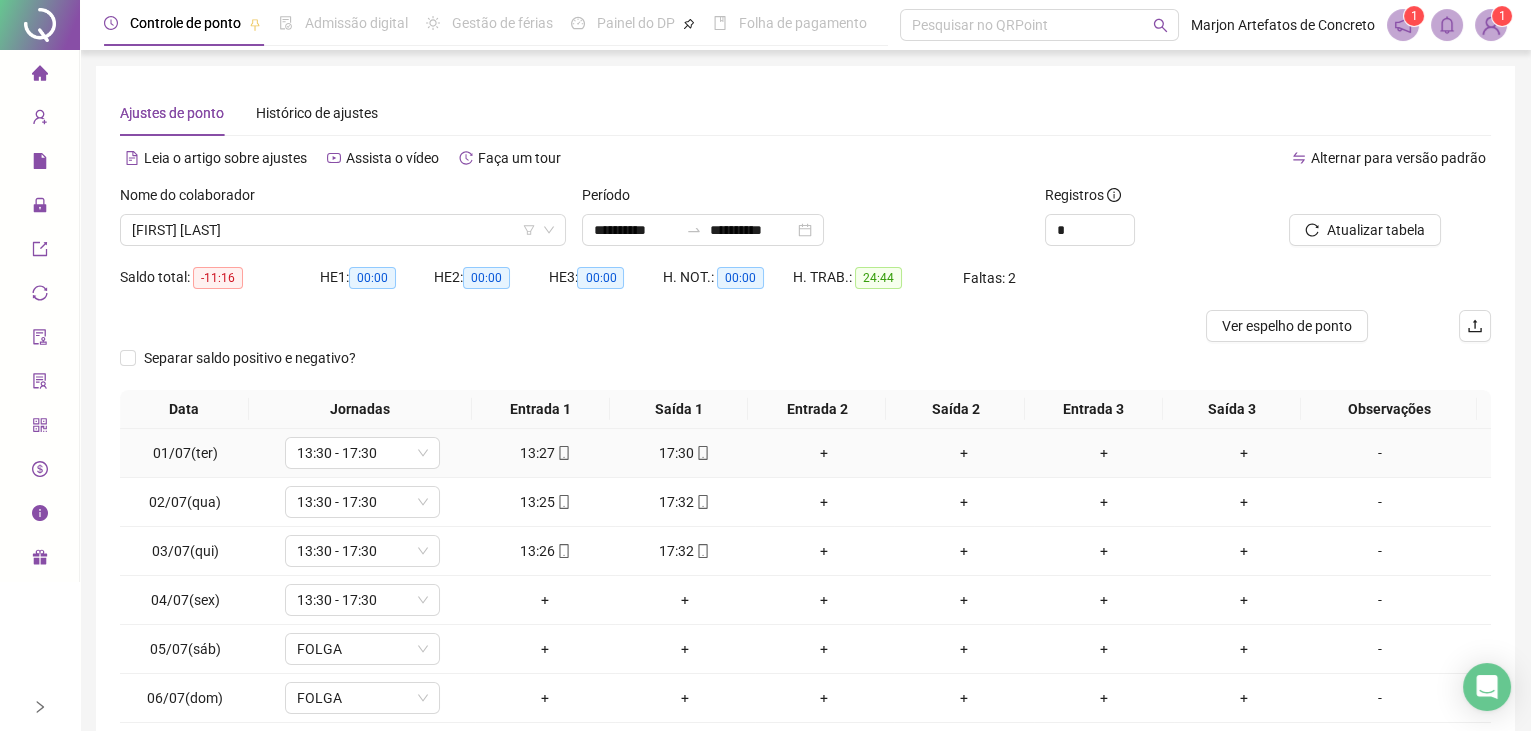 scroll, scrollTop: 0, scrollLeft: 0, axis: both 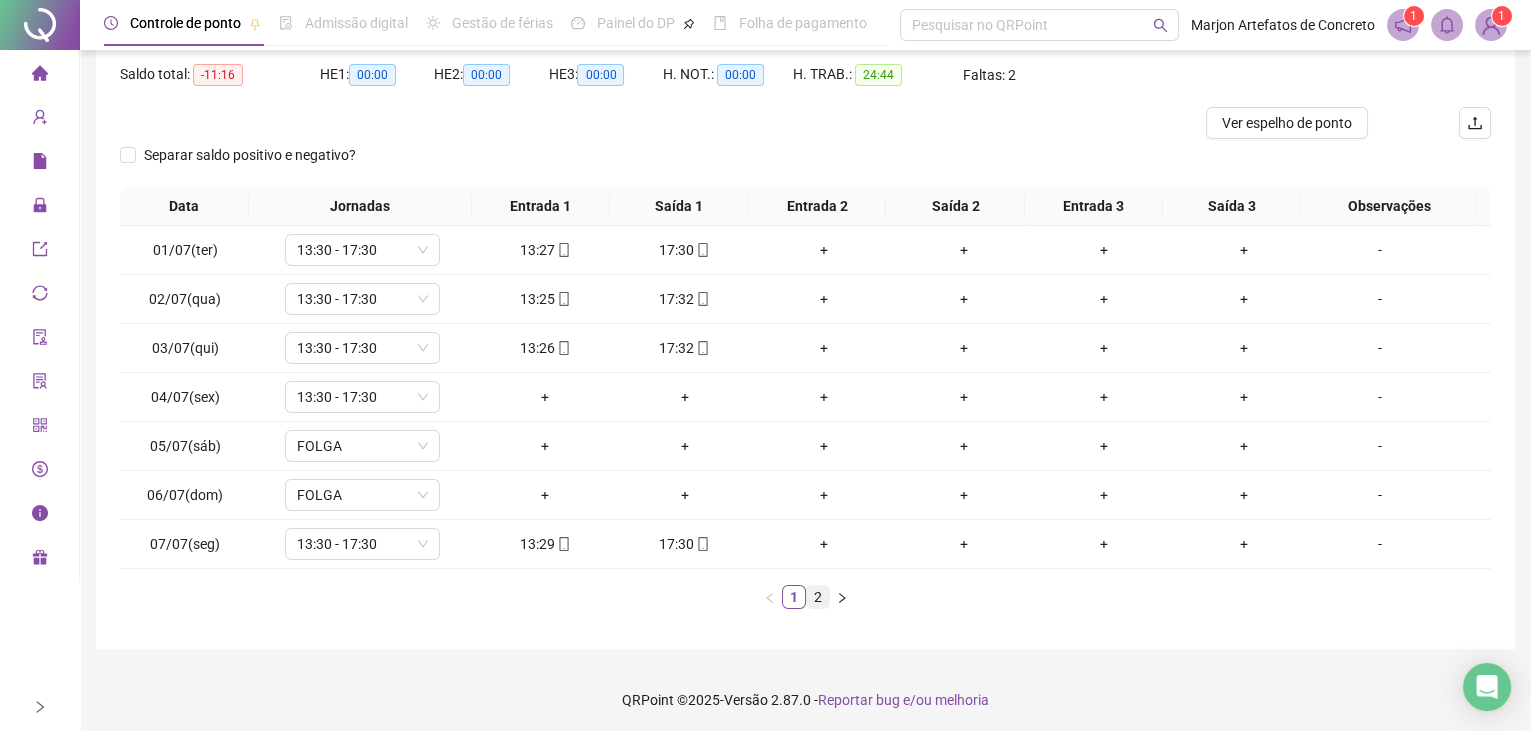 click on "2" at bounding box center (818, 597) 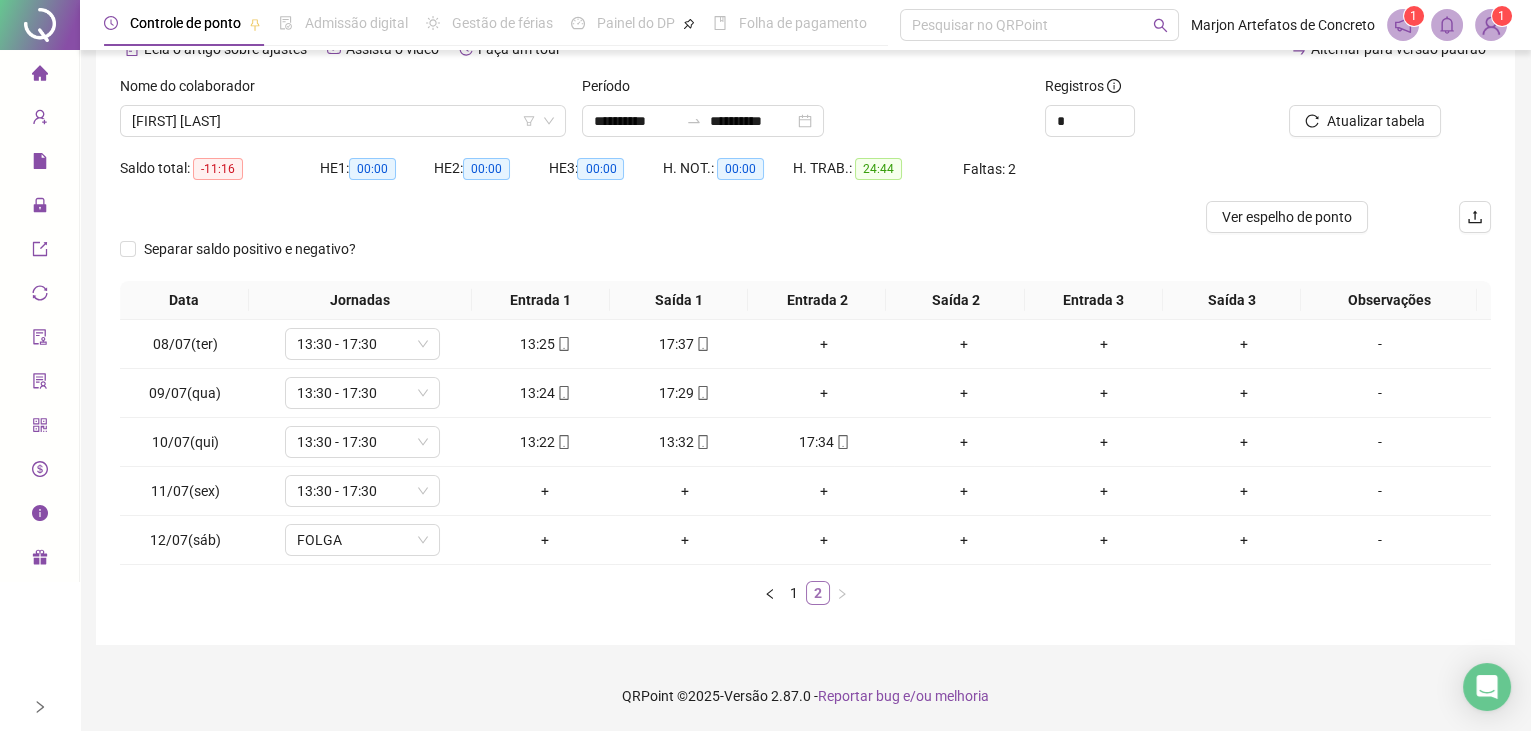 scroll, scrollTop: 106, scrollLeft: 0, axis: vertical 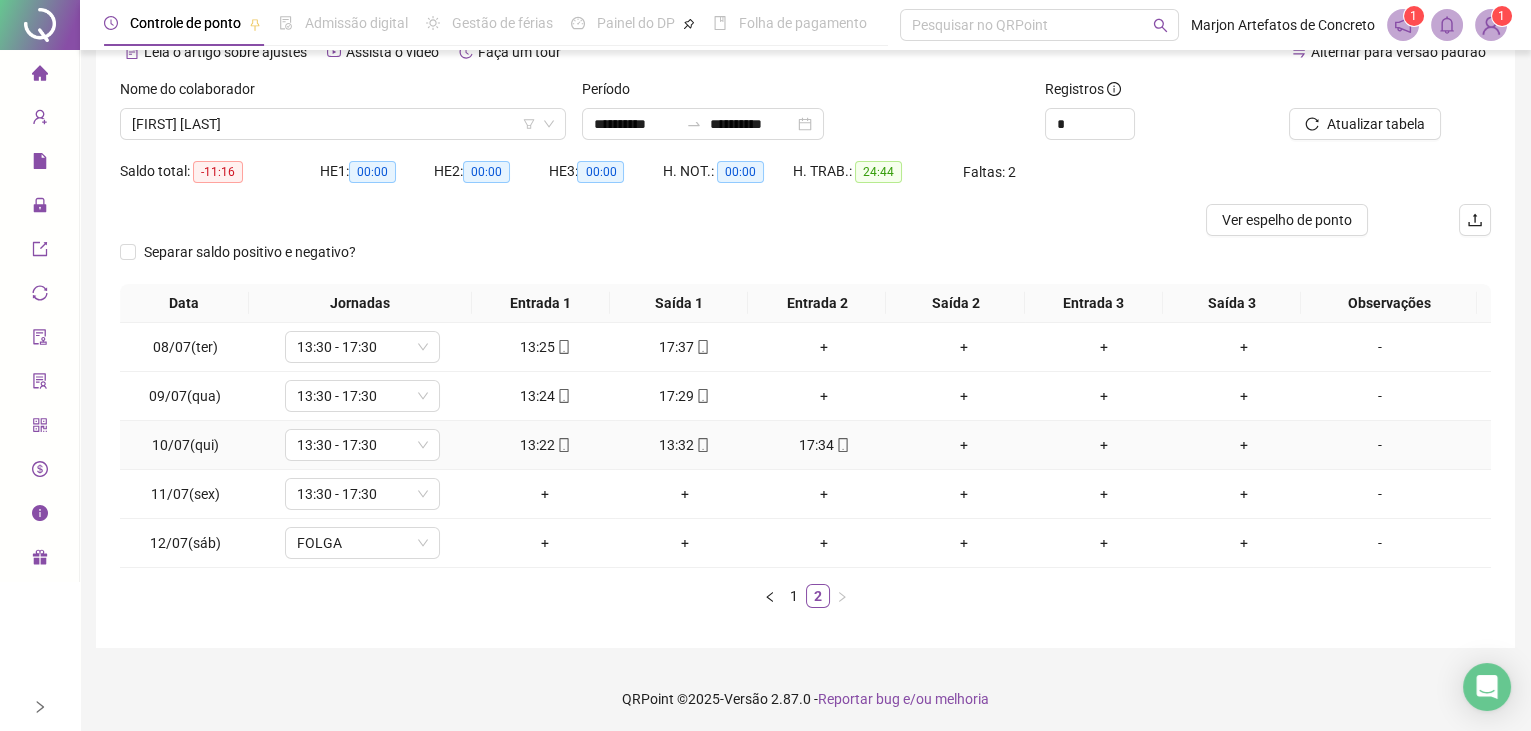 click on "13:22" at bounding box center [545, 445] 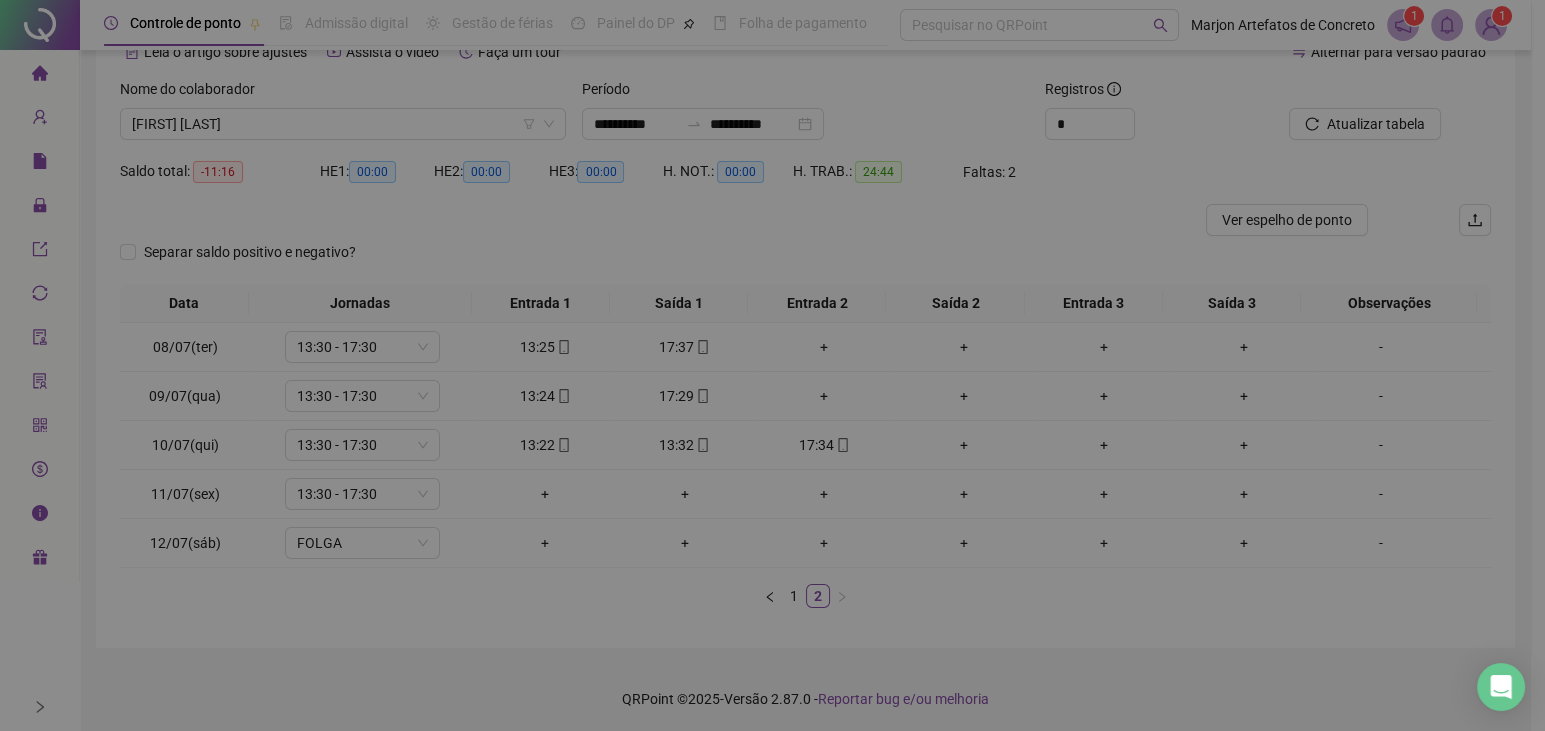 type on "**********" 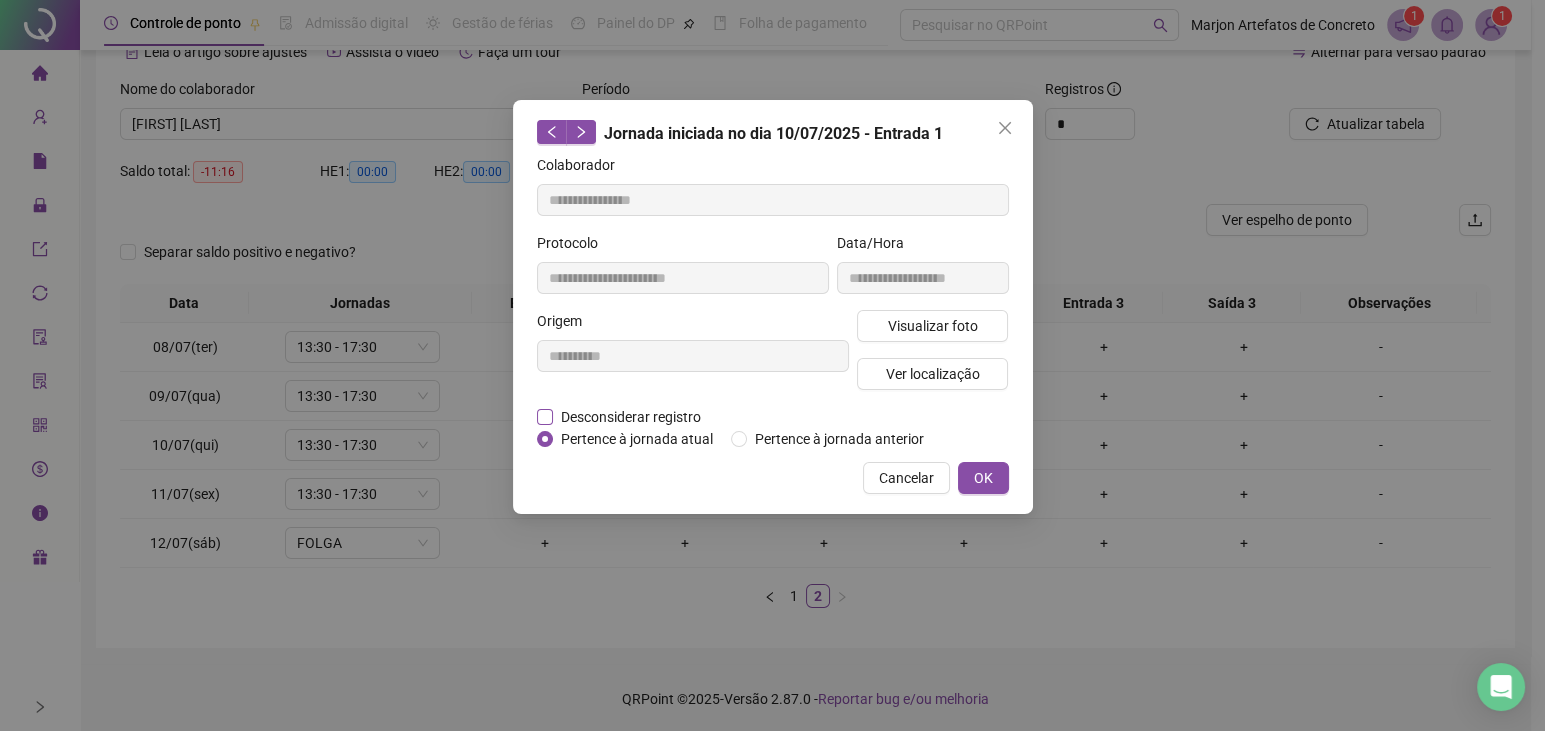 click on "Desconsiderar registro" at bounding box center [631, 417] 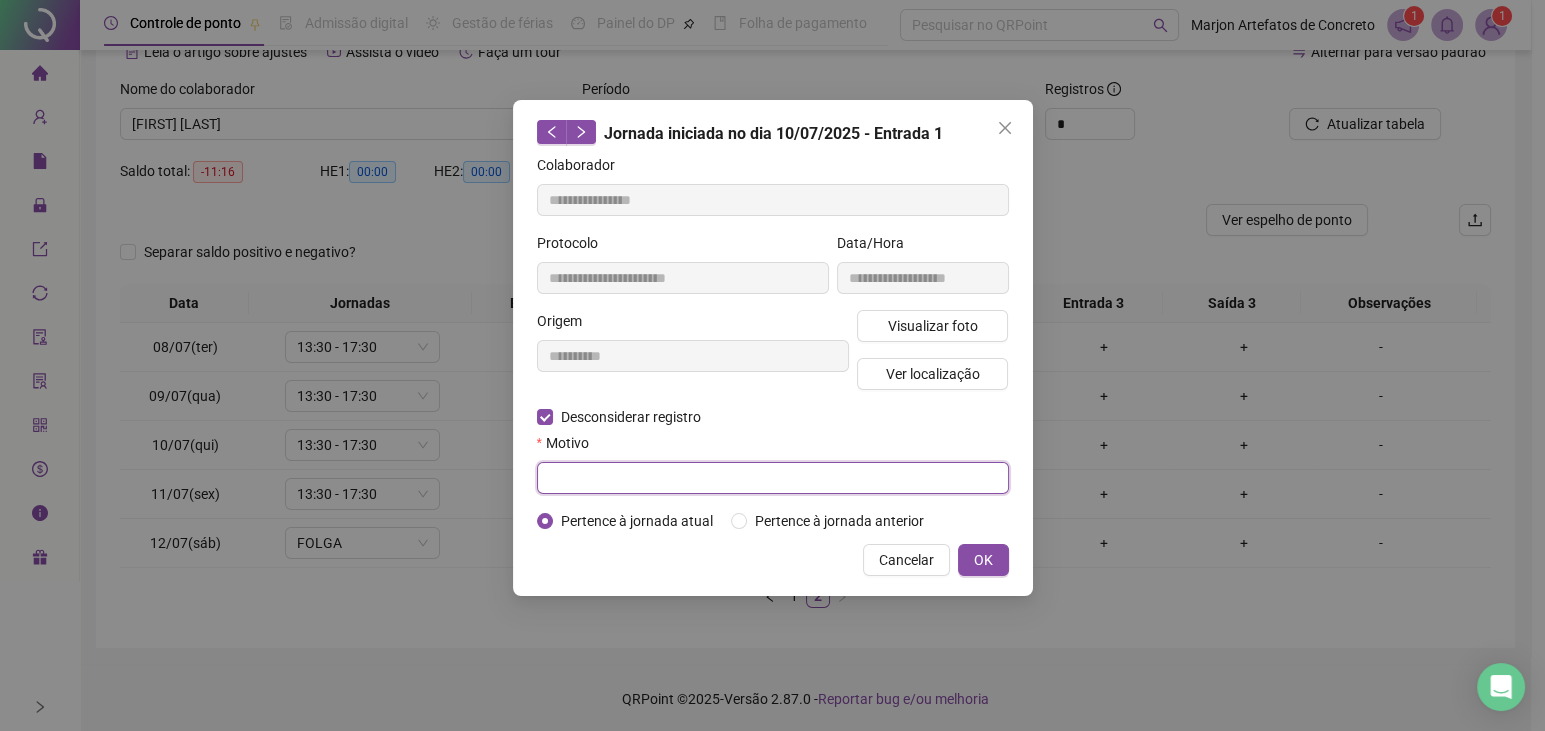 click at bounding box center [773, 478] 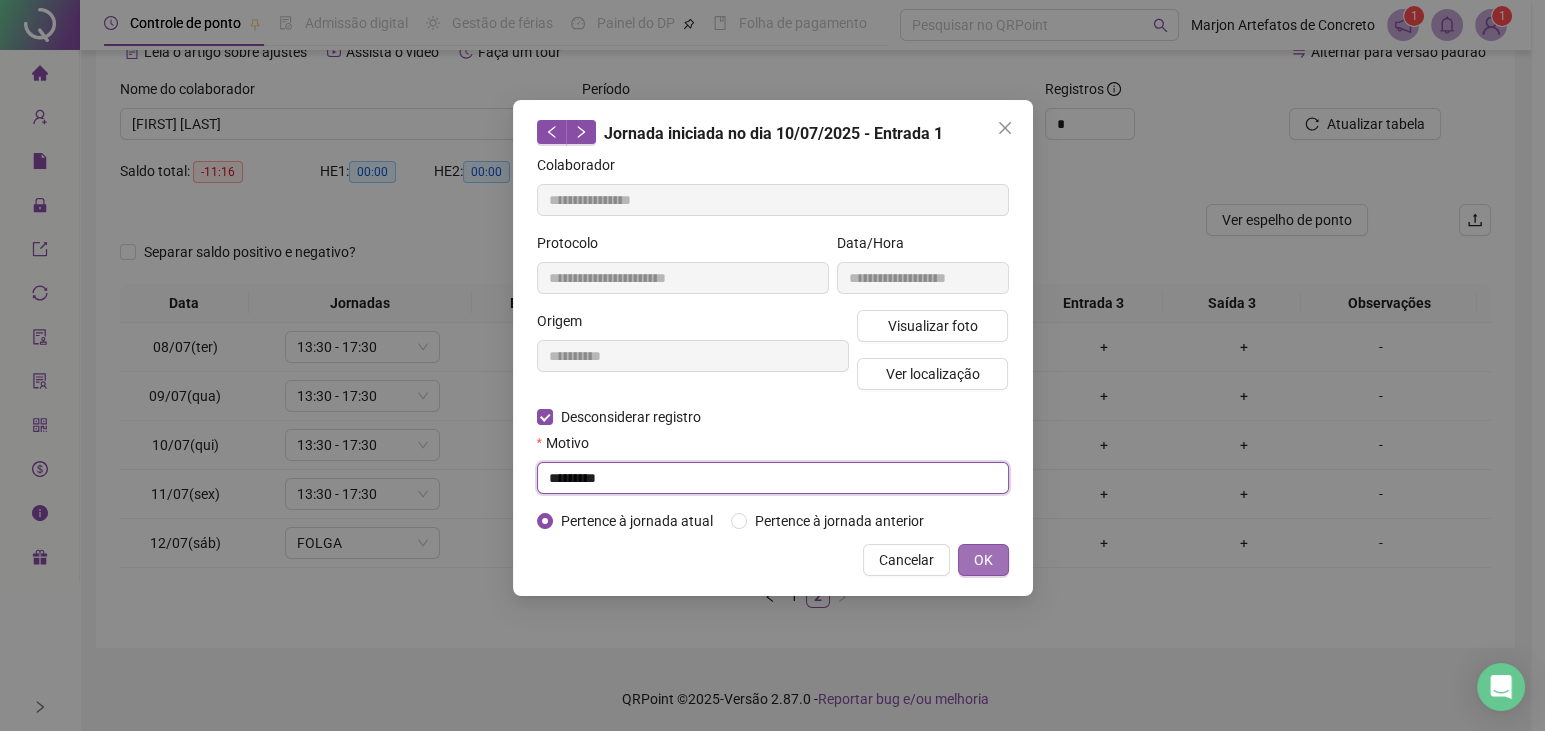 type on "*********" 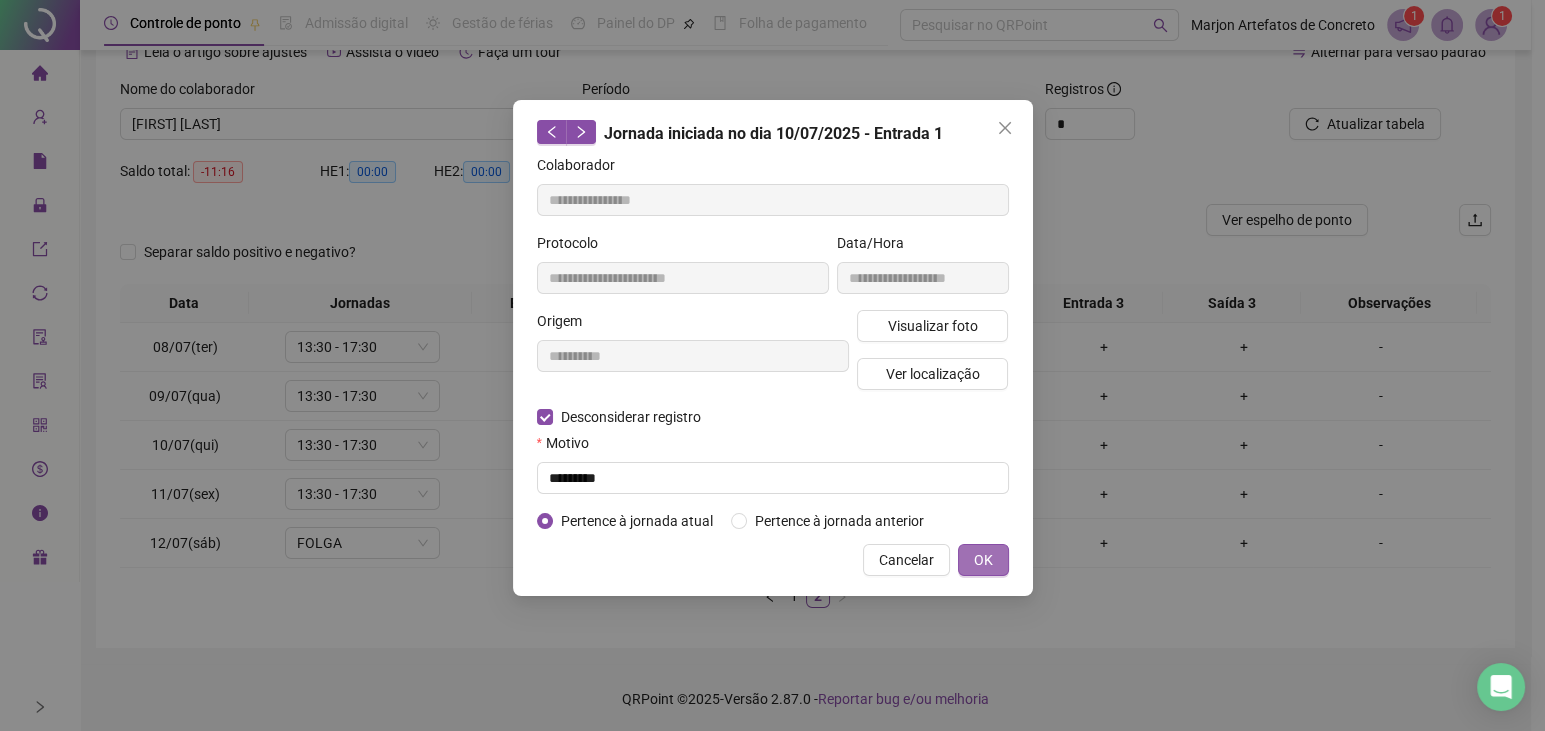 click on "OK" at bounding box center (983, 560) 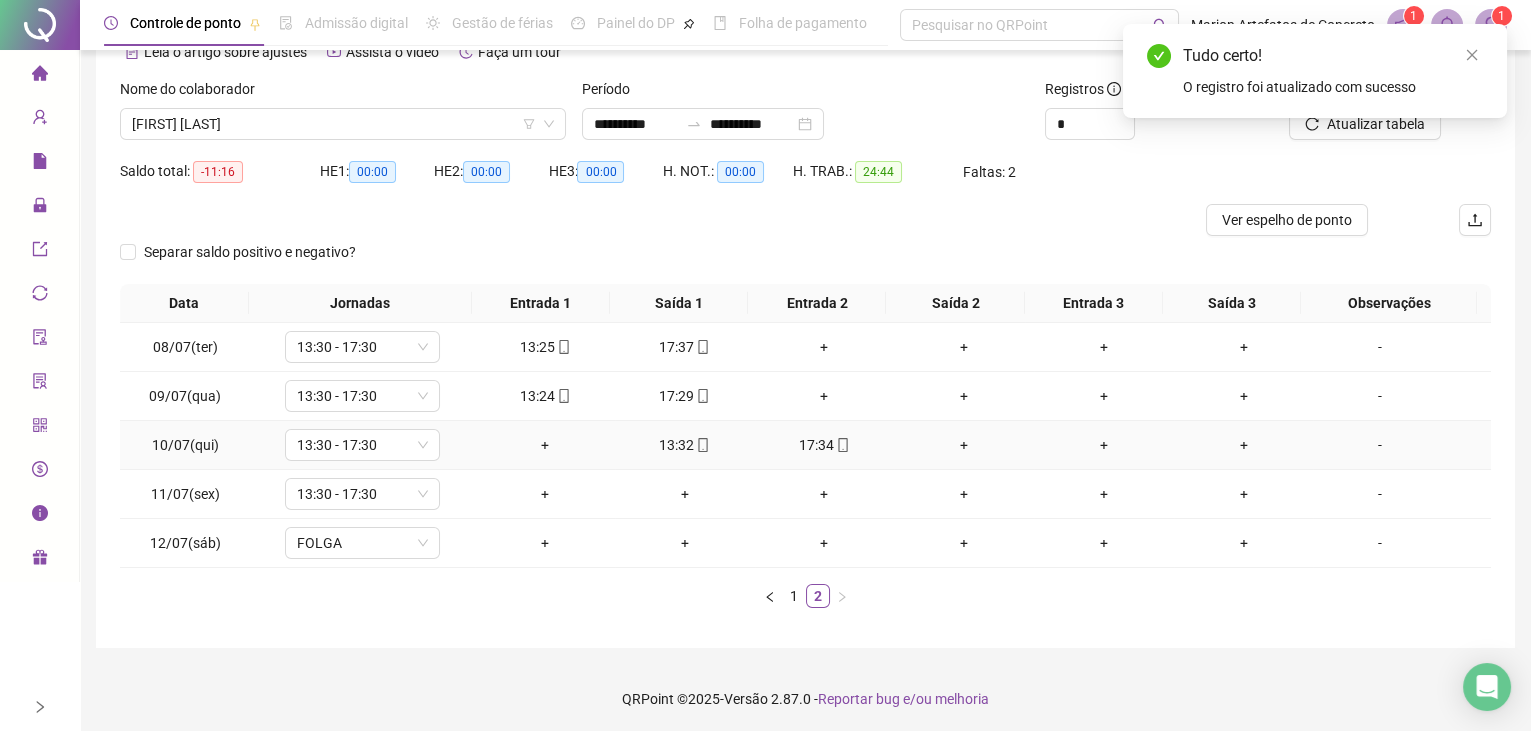 scroll, scrollTop: 0, scrollLeft: 0, axis: both 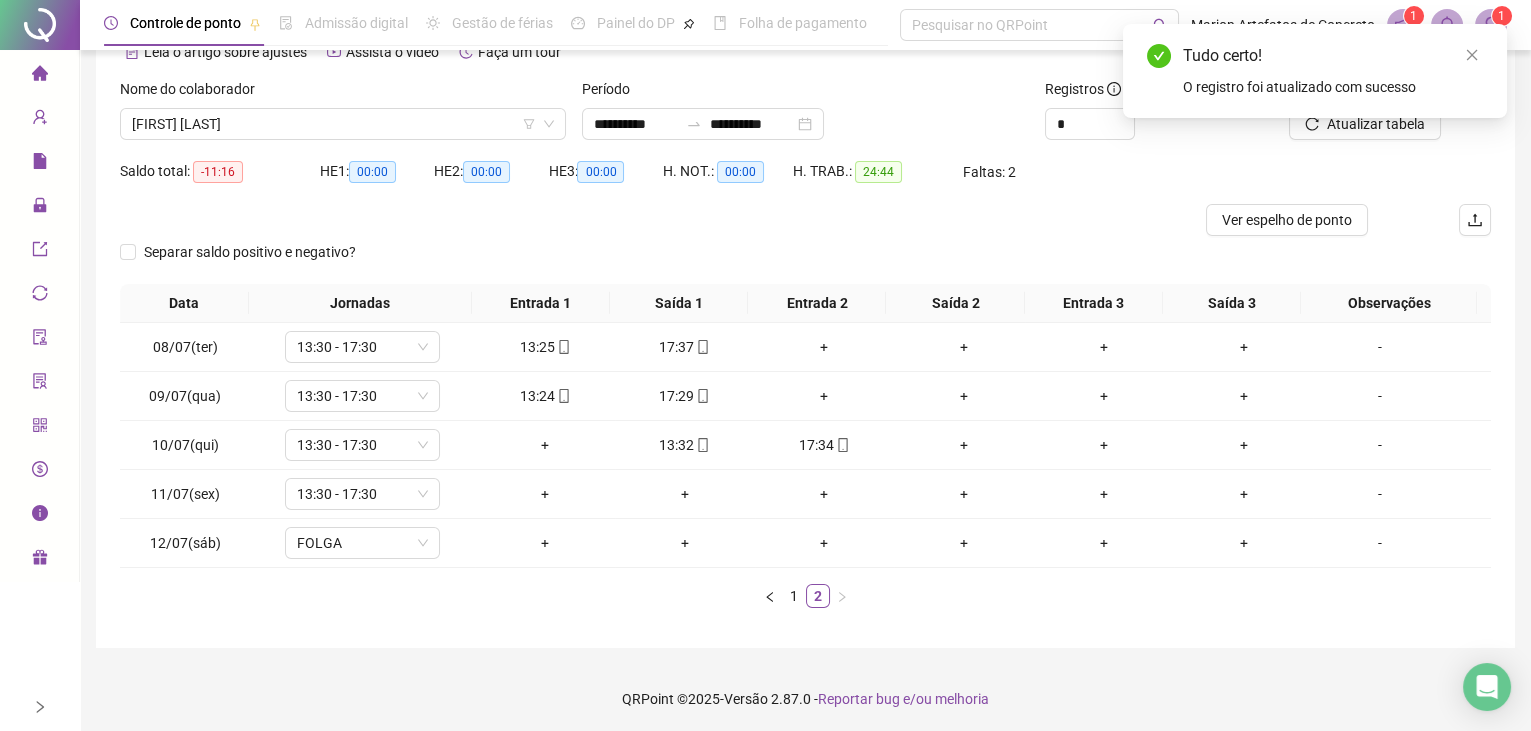 click on "Tudo certo! O registro foi atualizado com sucesso" at bounding box center (1315, 71) 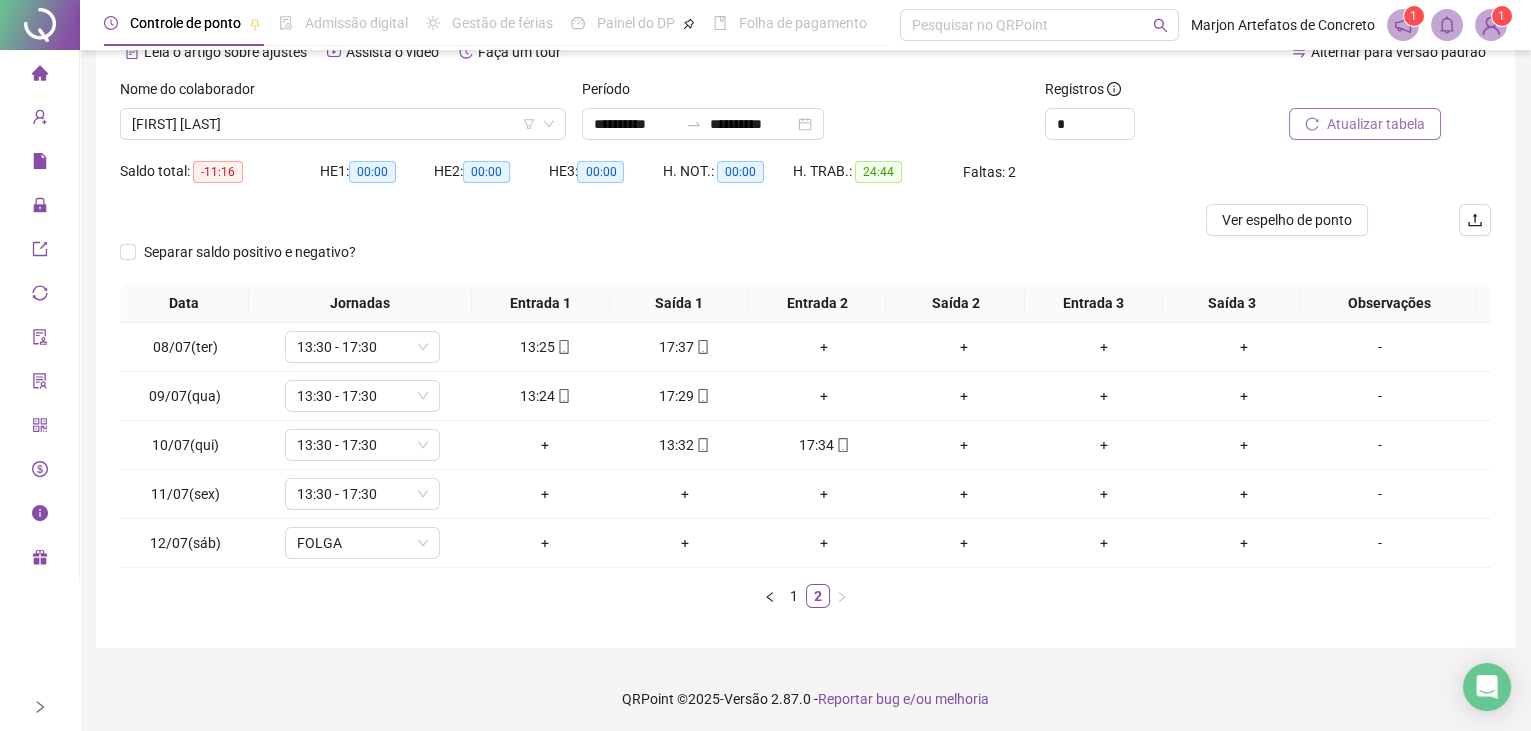 click on "Atualizar tabela" at bounding box center (1376, 124) 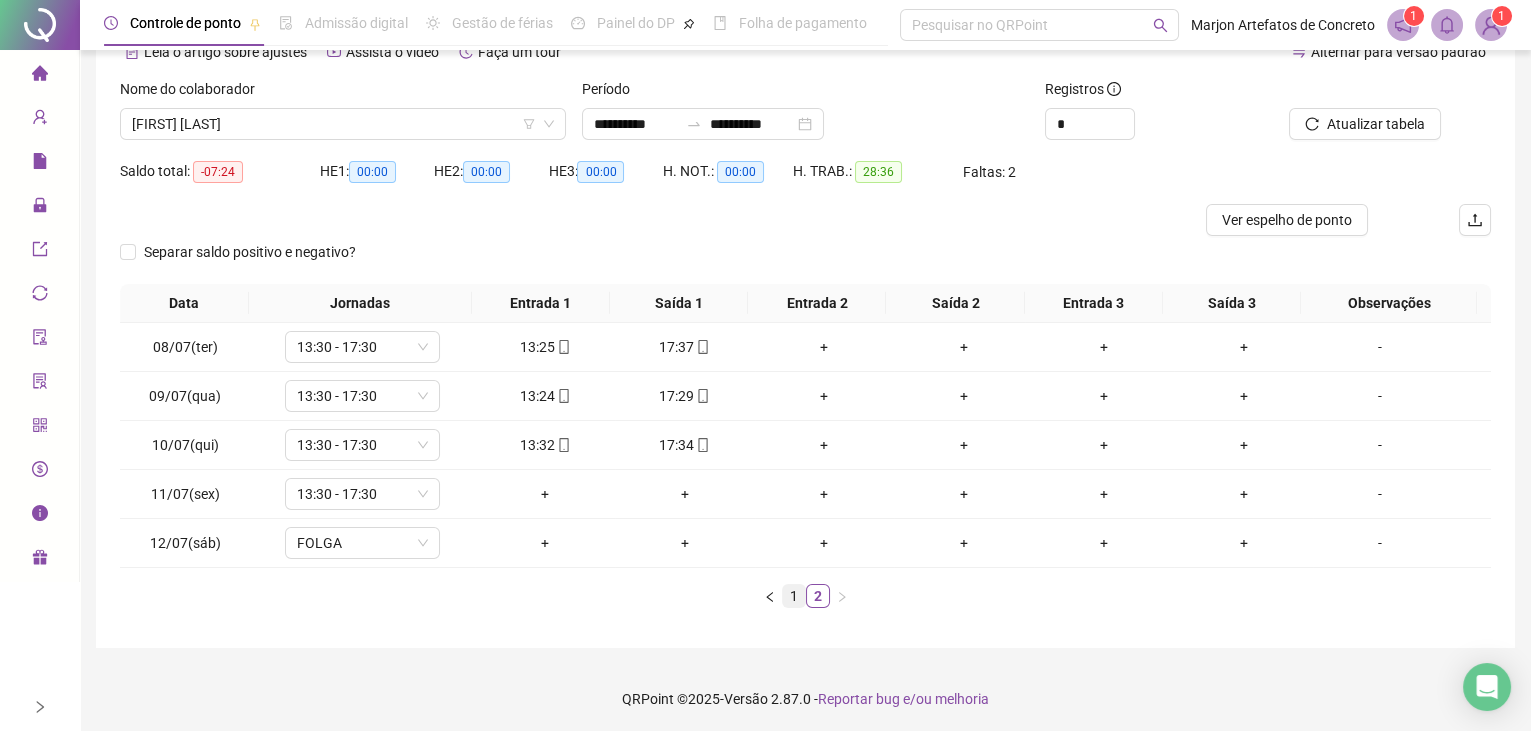 click on "1" at bounding box center (794, 596) 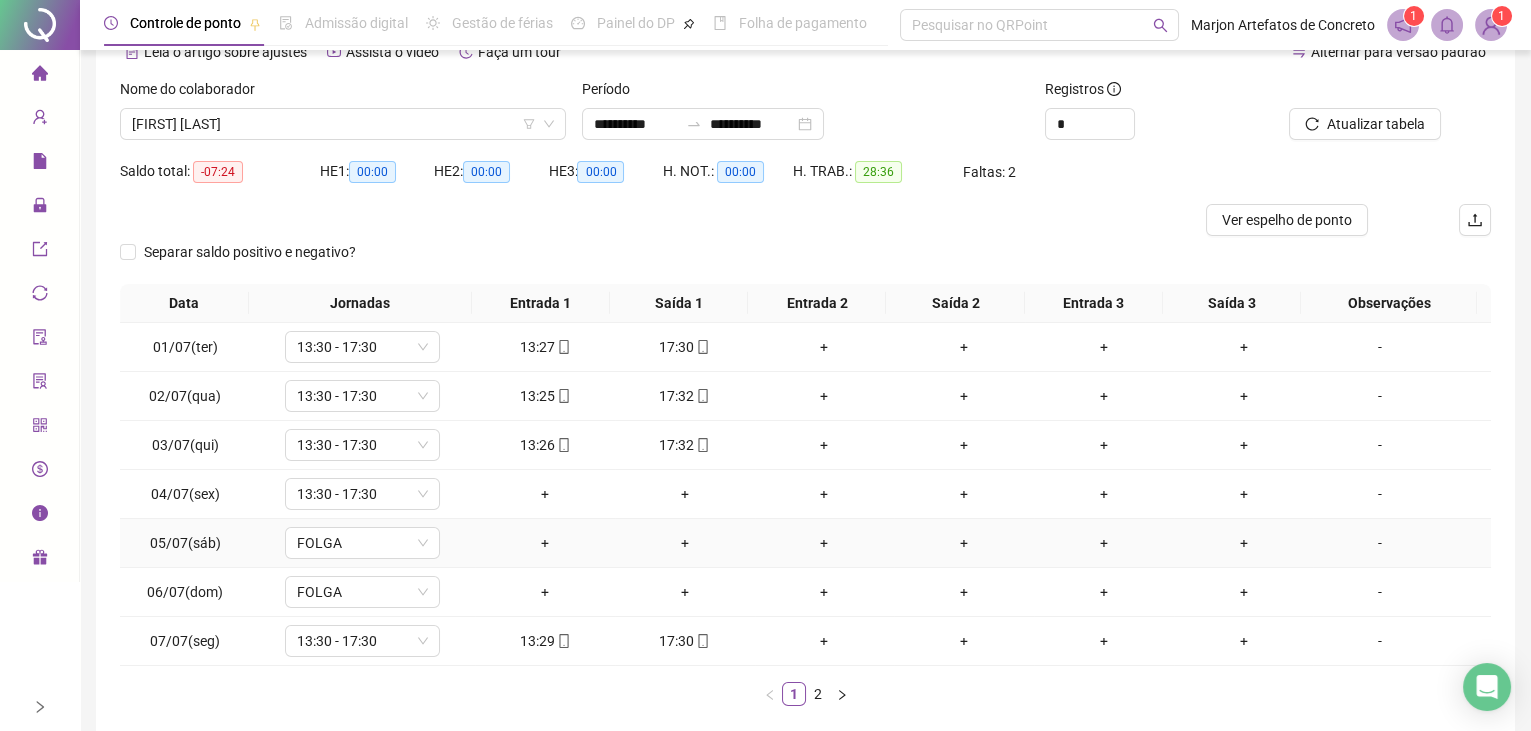 scroll, scrollTop: 0, scrollLeft: 0, axis: both 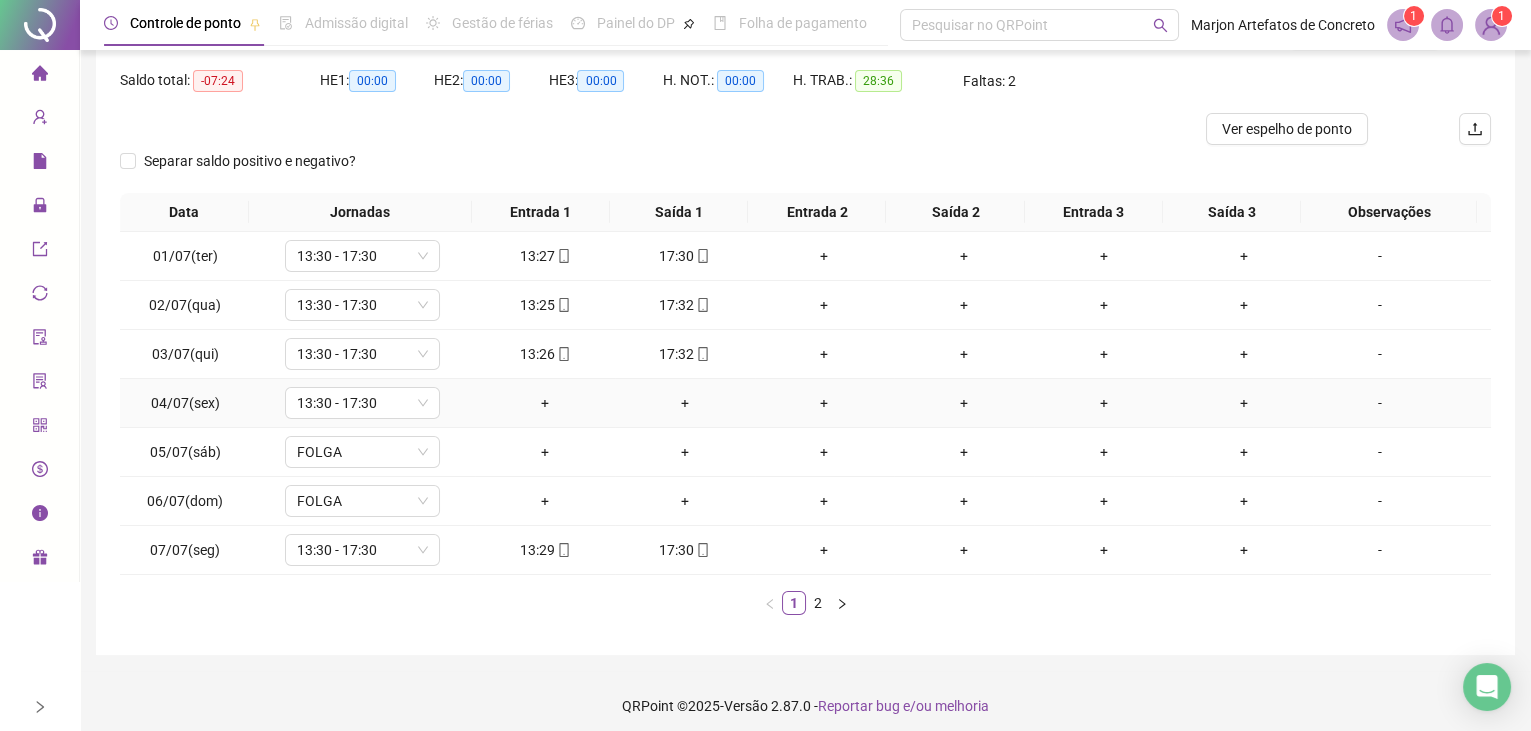 click on "-" at bounding box center (1380, 403) 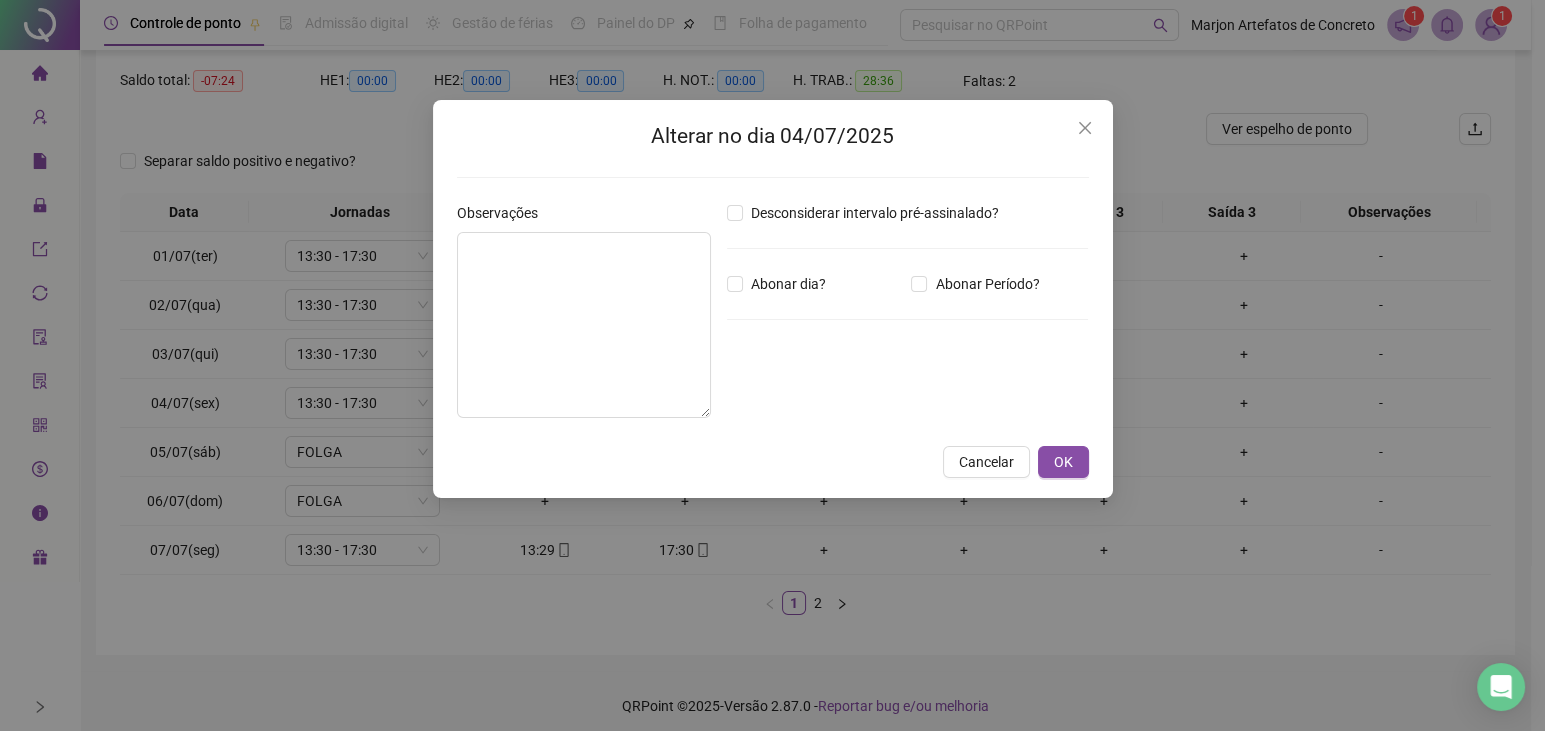 click on "Abonar Período?" at bounding box center [999, 284] 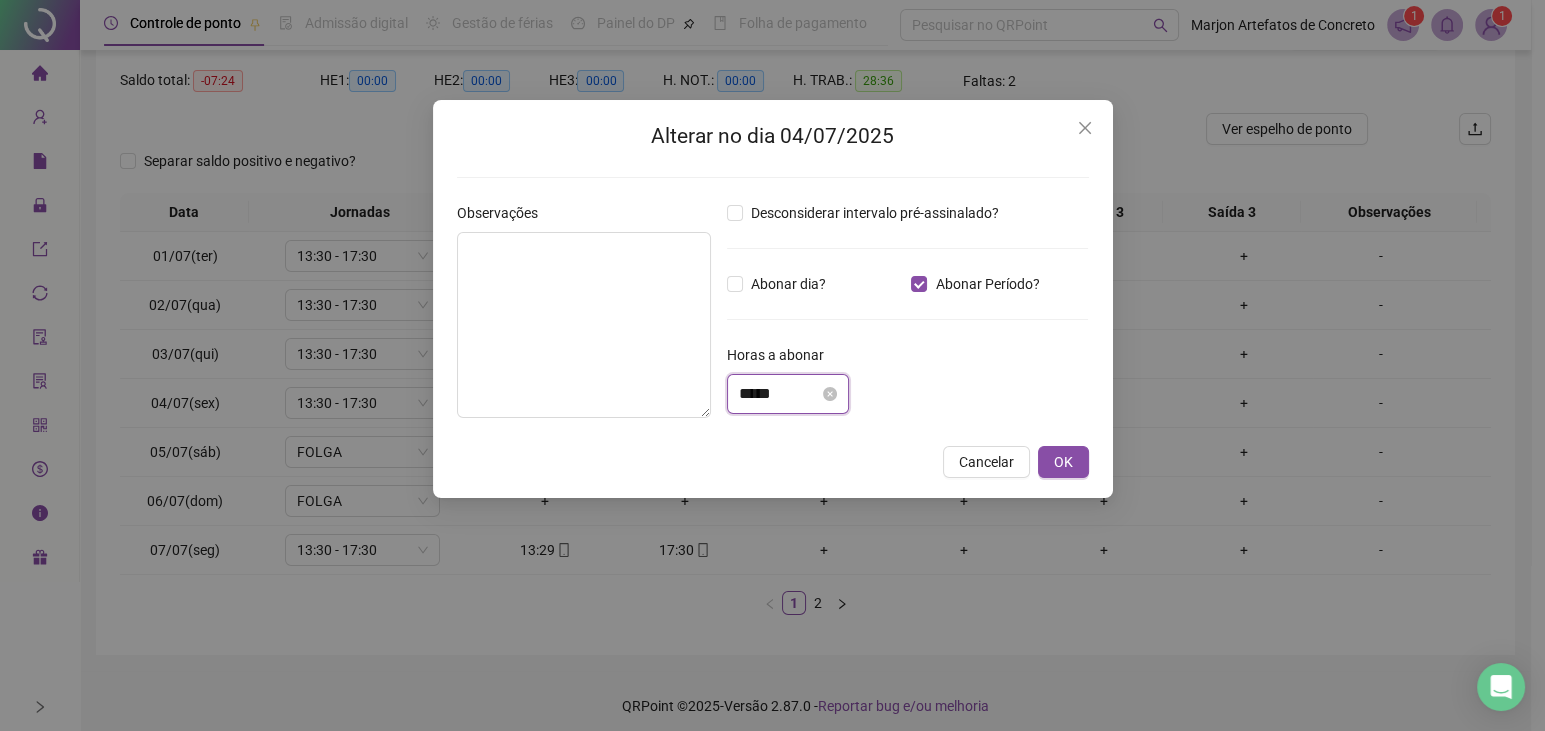 click on "*****" at bounding box center [779, 394] 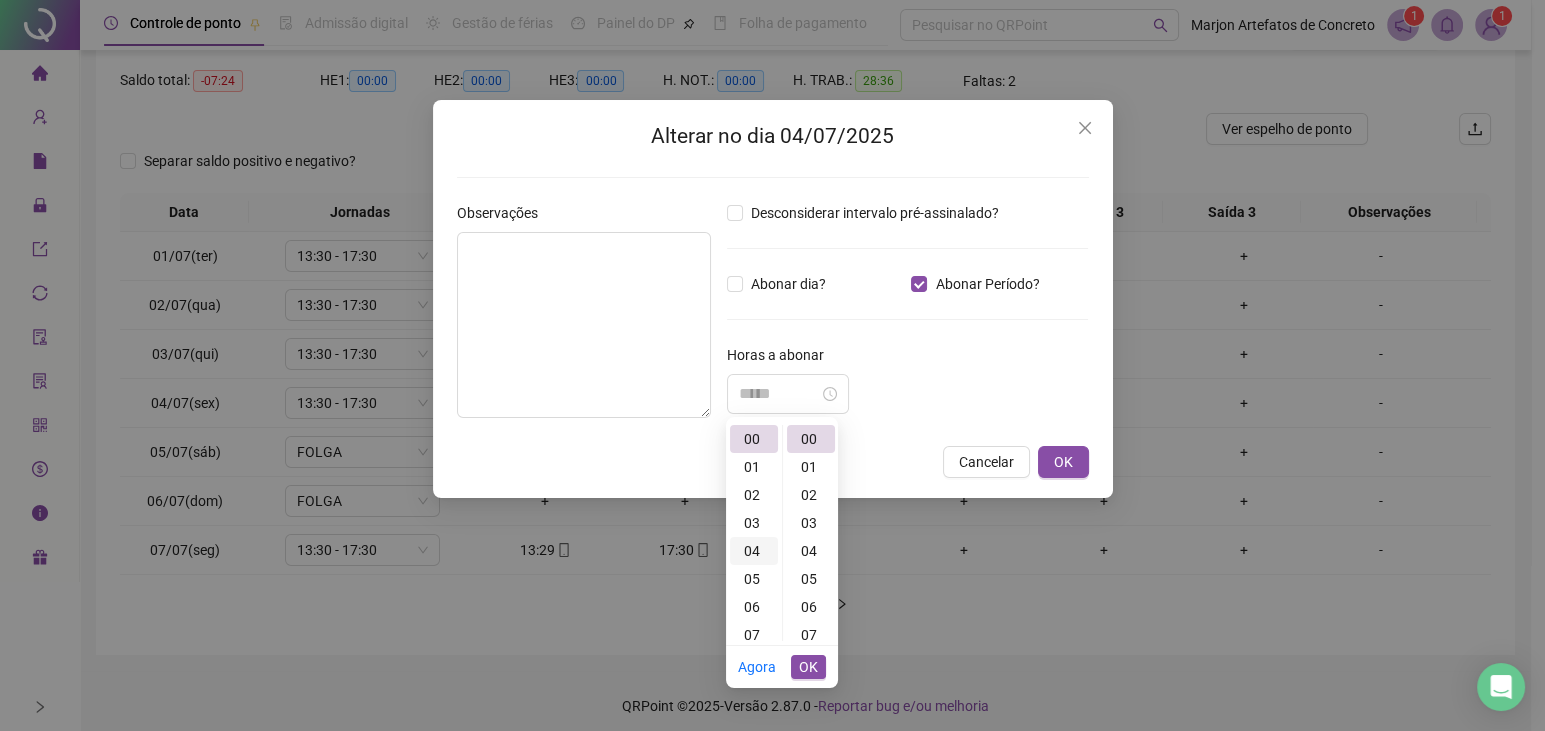click on "04" at bounding box center [754, 551] 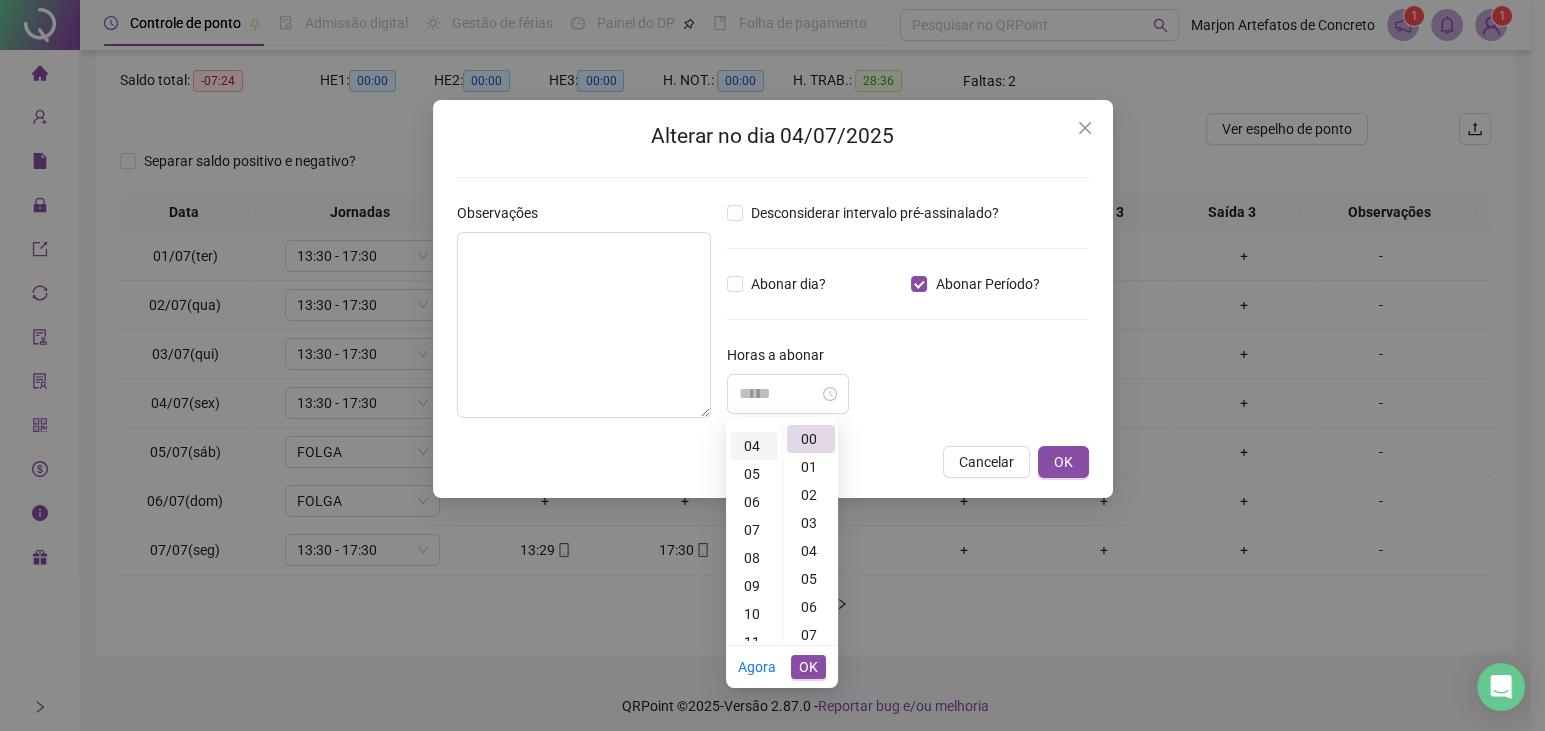scroll, scrollTop: 112, scrollLeft: 0, axis: vertical 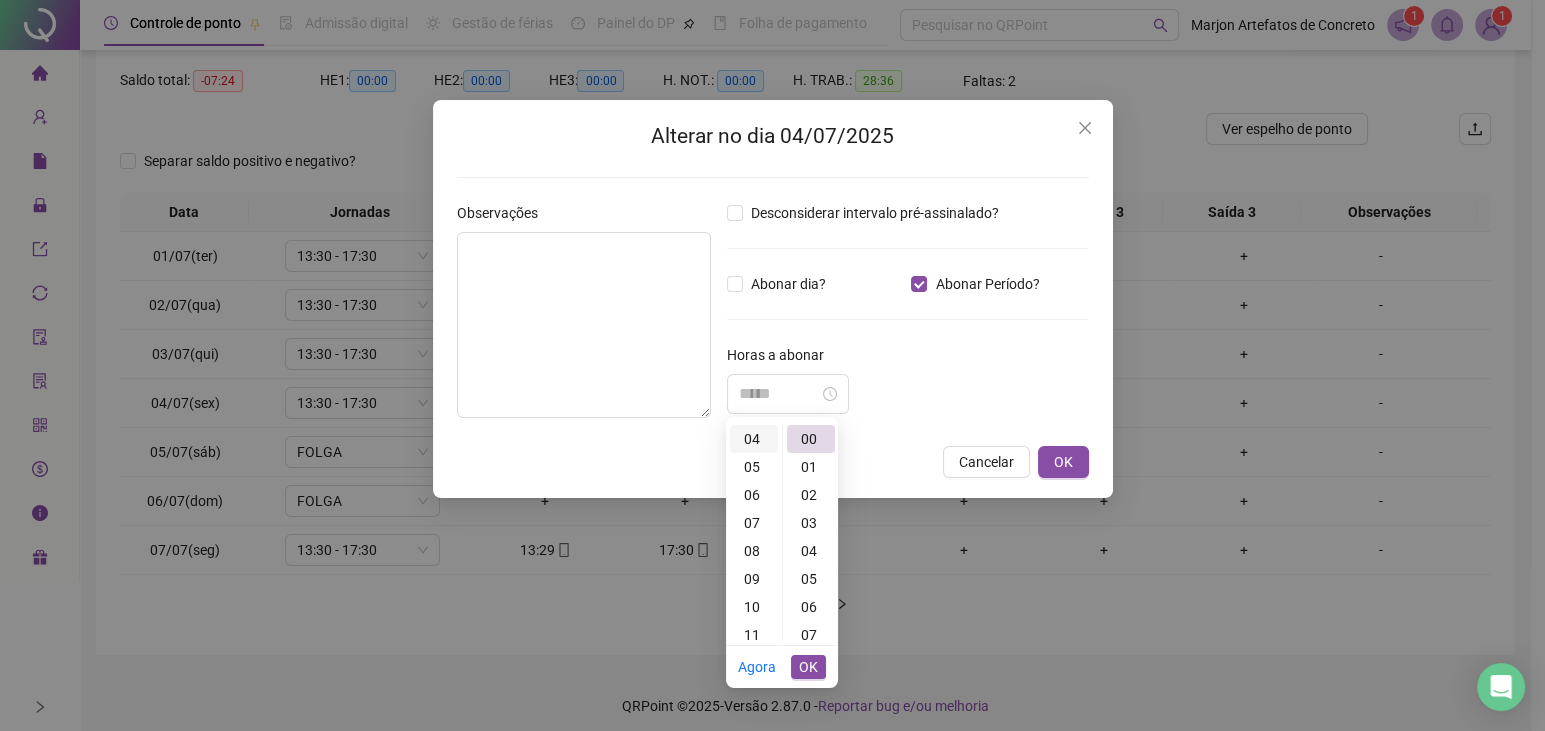 click on "04" at bounding box center (754, 439) 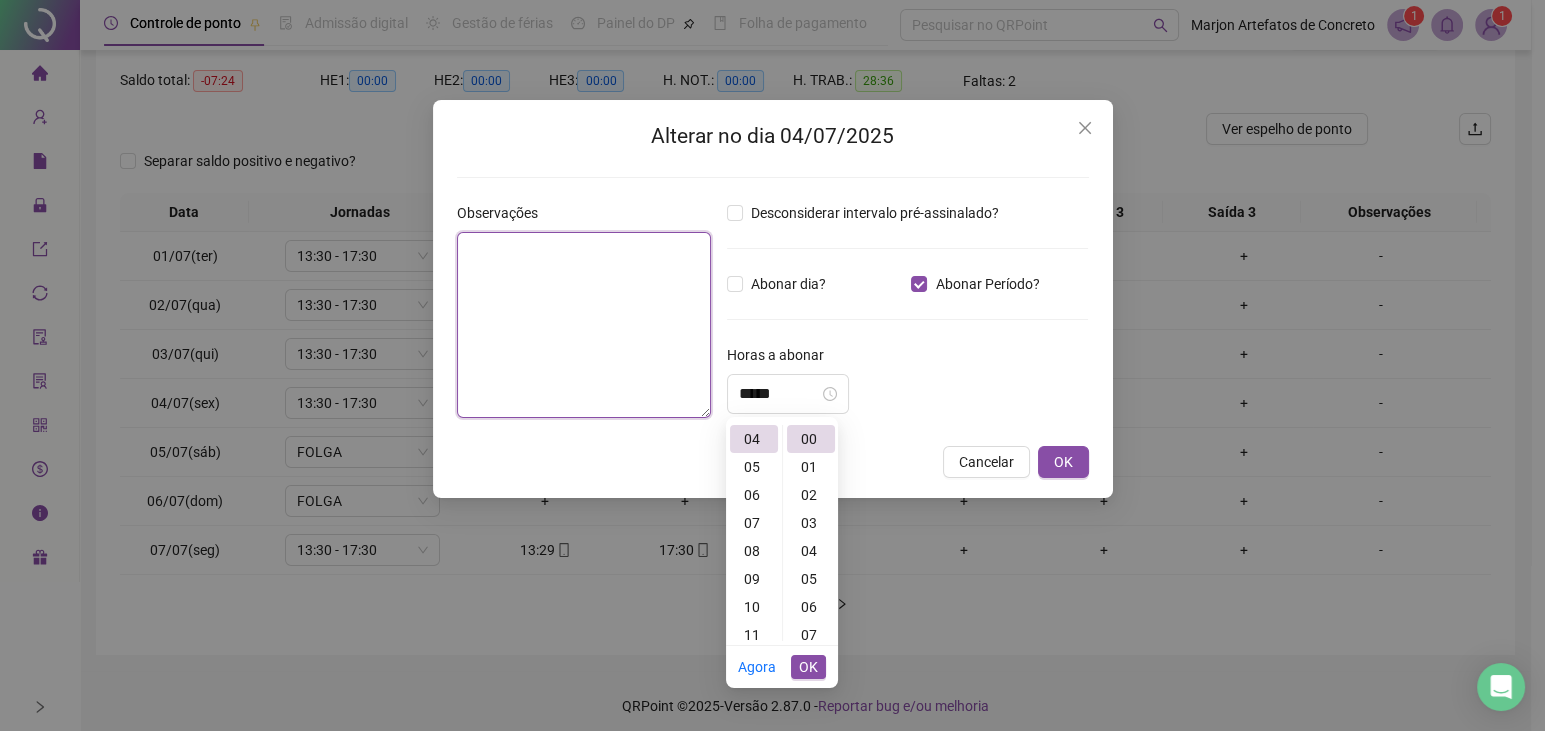click at bounding box center [584, 325] 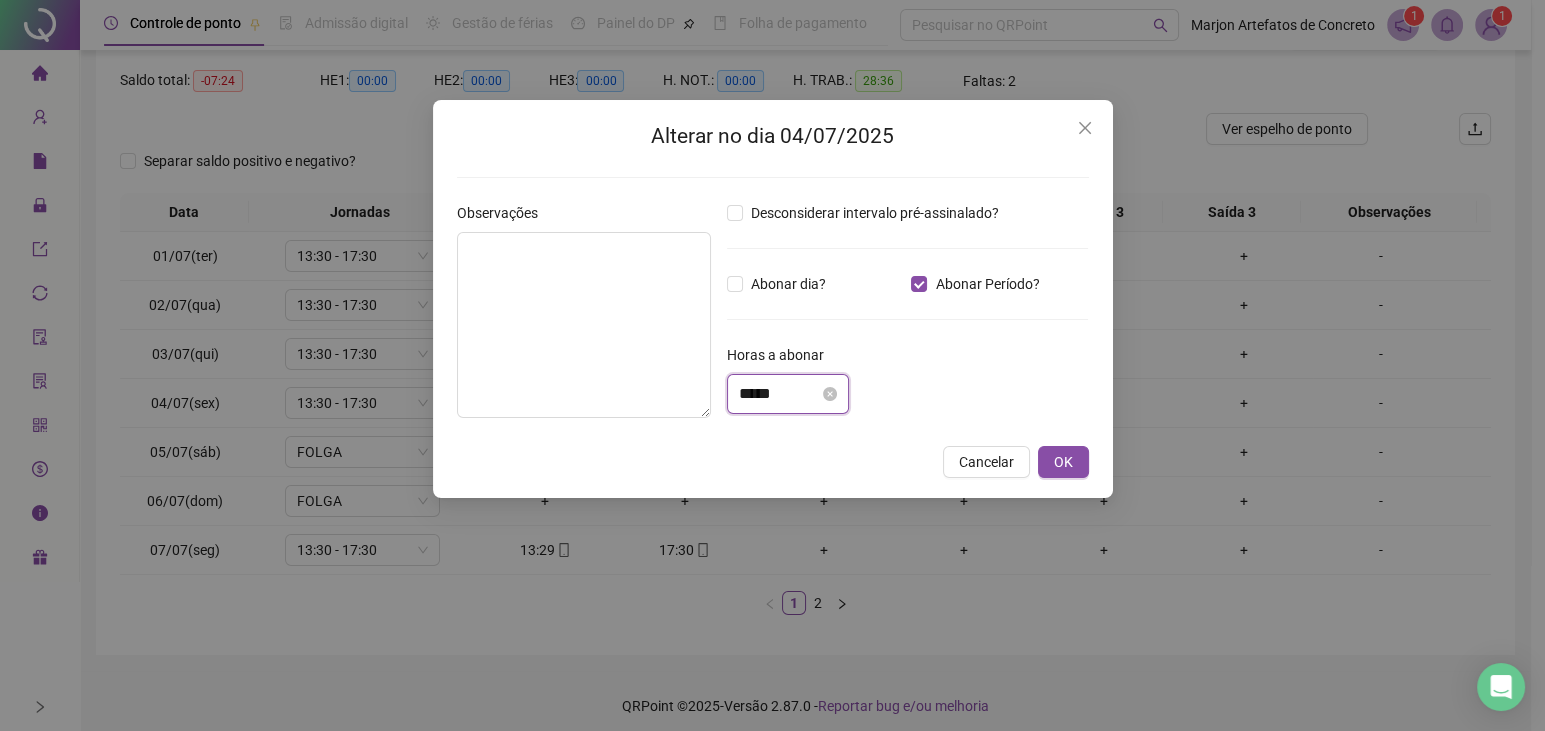 click on "*****" at bounding box center (779, 394) 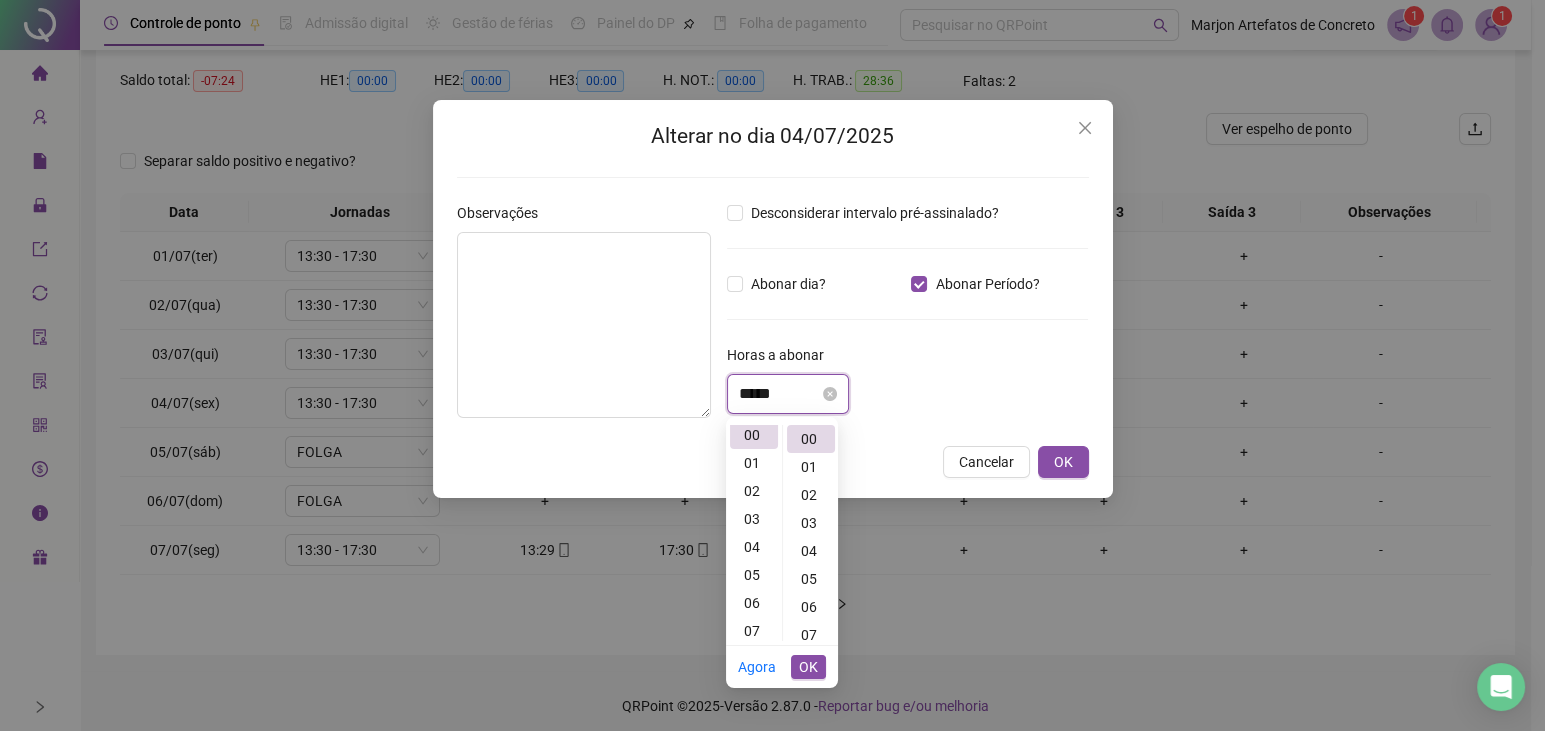 scroll, scrollTop: 0, scrollLeft: 0, axis: both 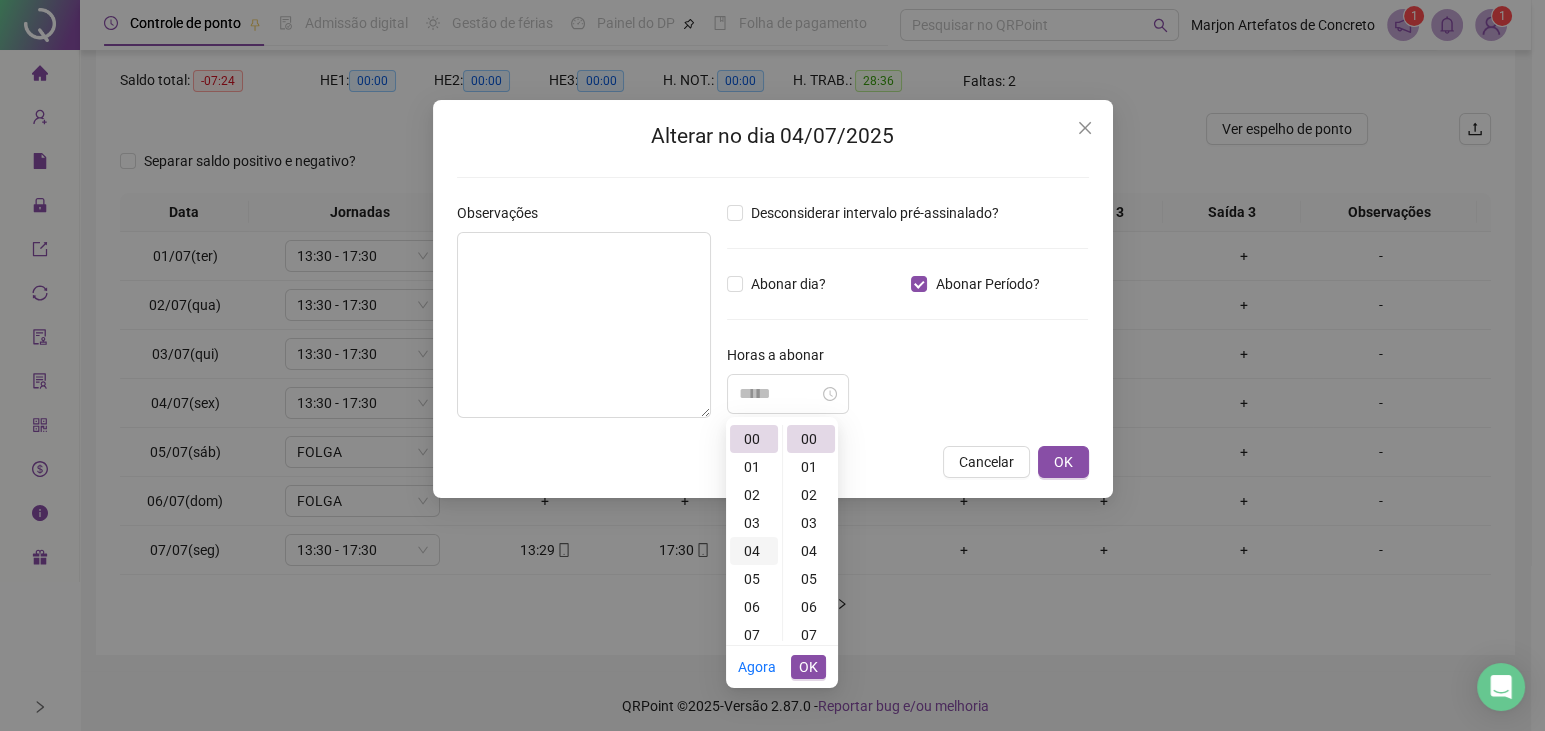 click on "04" at bounding box center (754, 551) 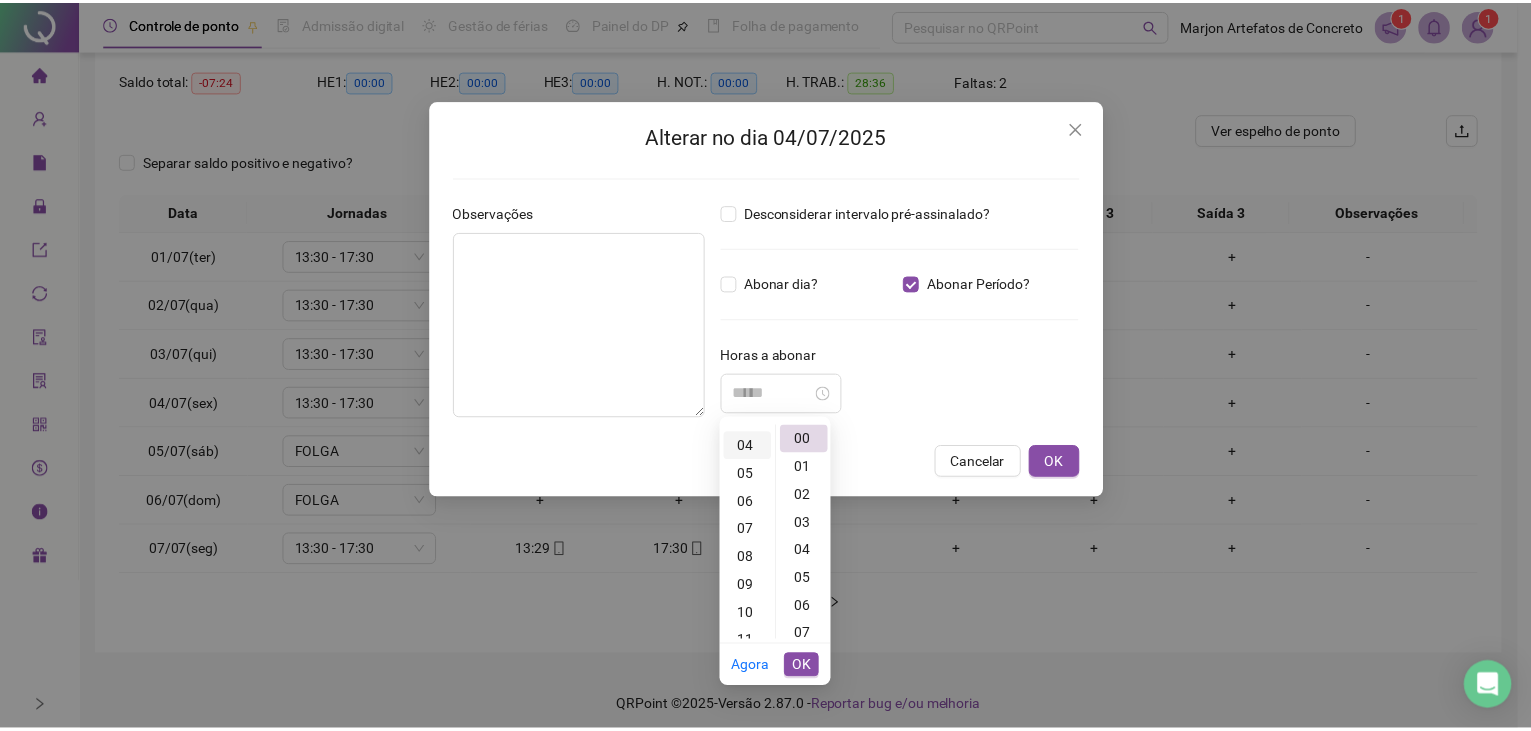 scroll, scrollTop: 112, scrollLeft: 0, axis: vertical 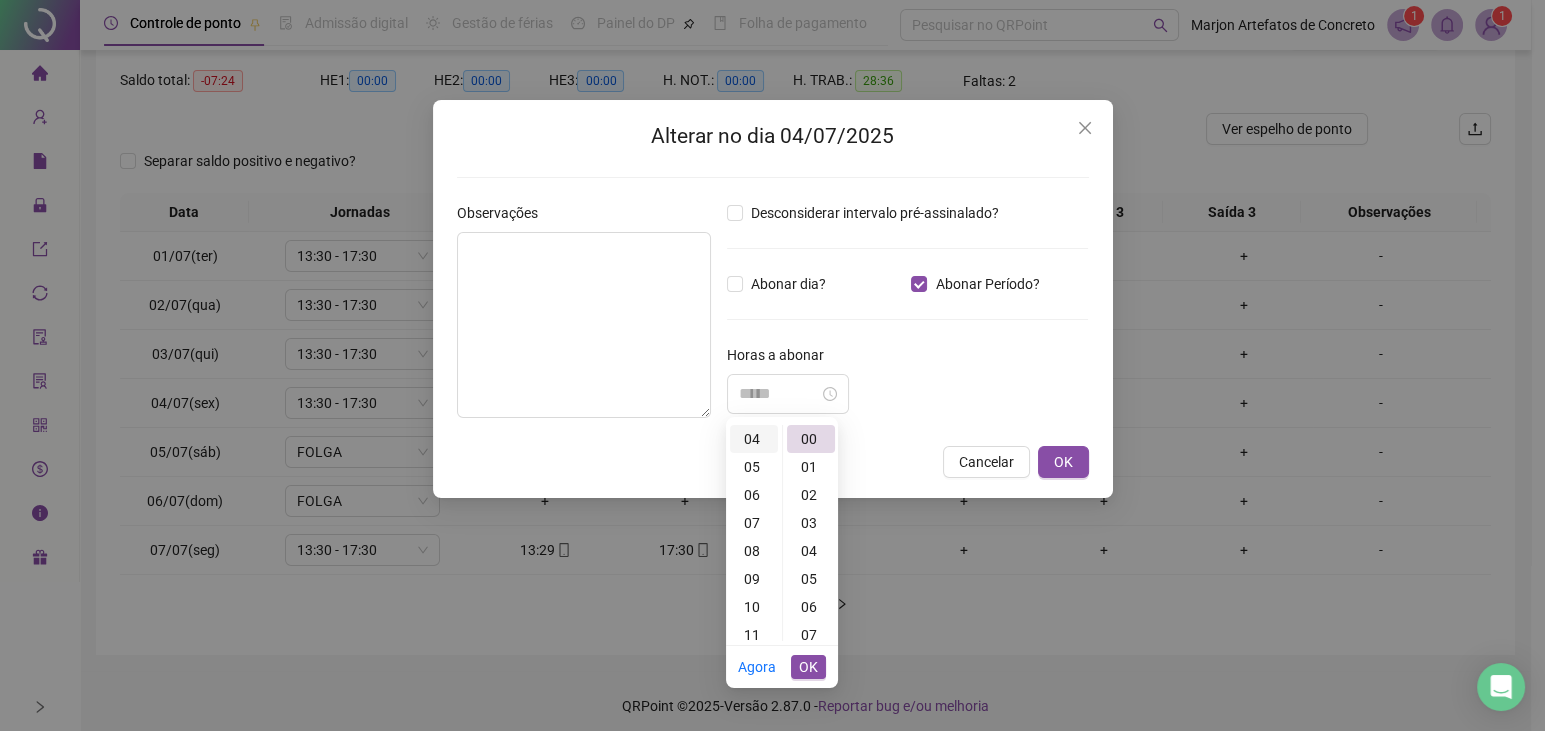 type on "*****" 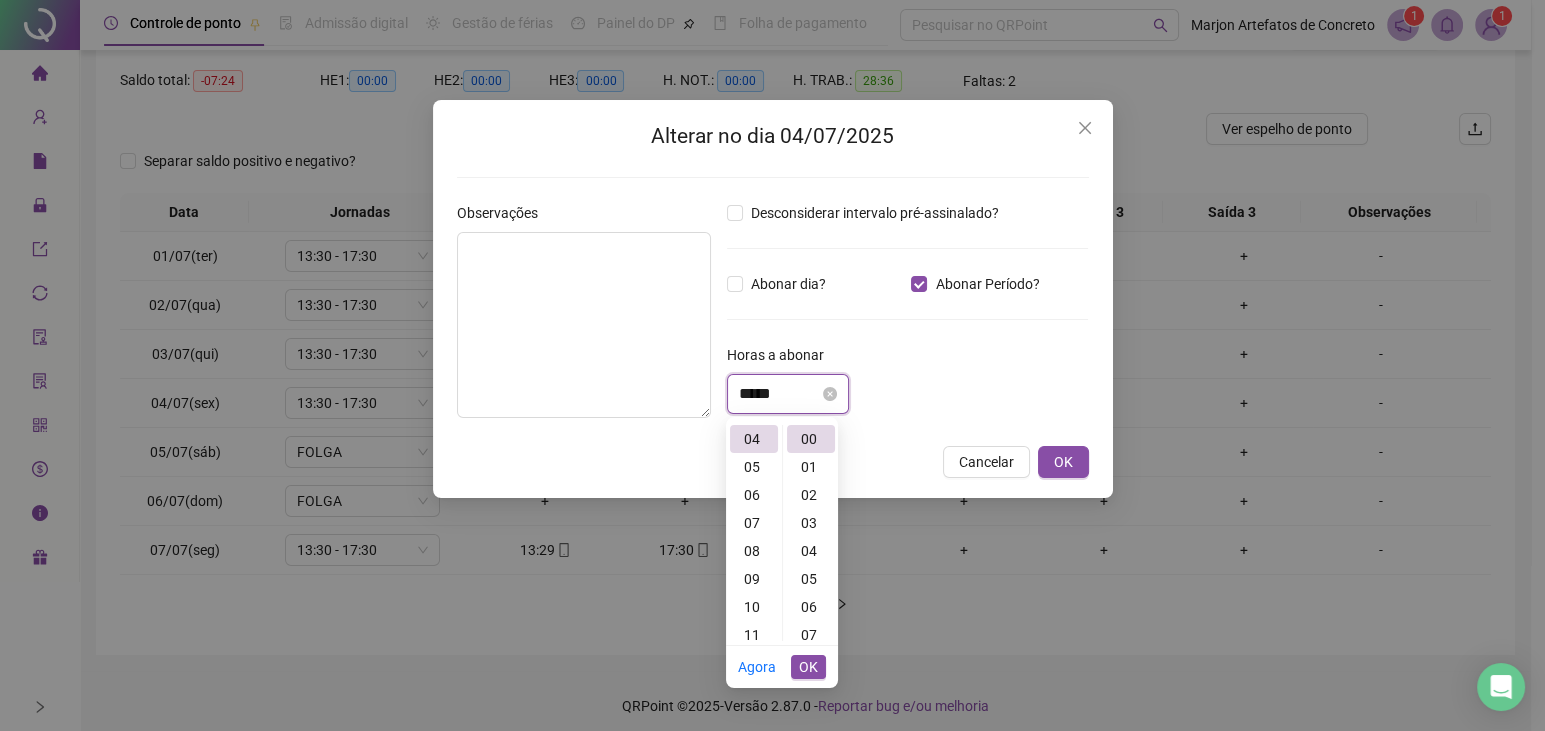 click on "*****" at bounding box center [779, 394] 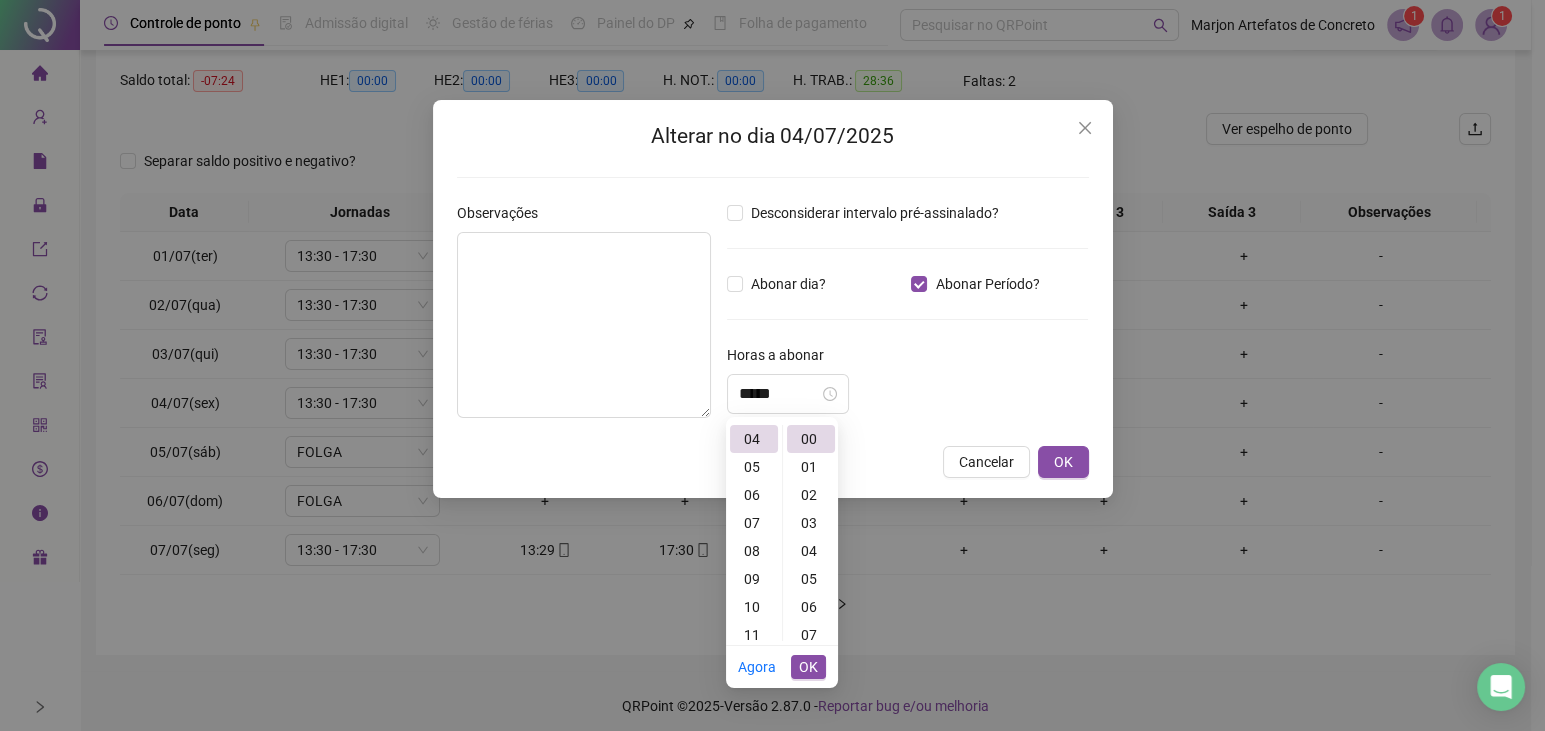 click on "*****" at bounding box center [908, 394] 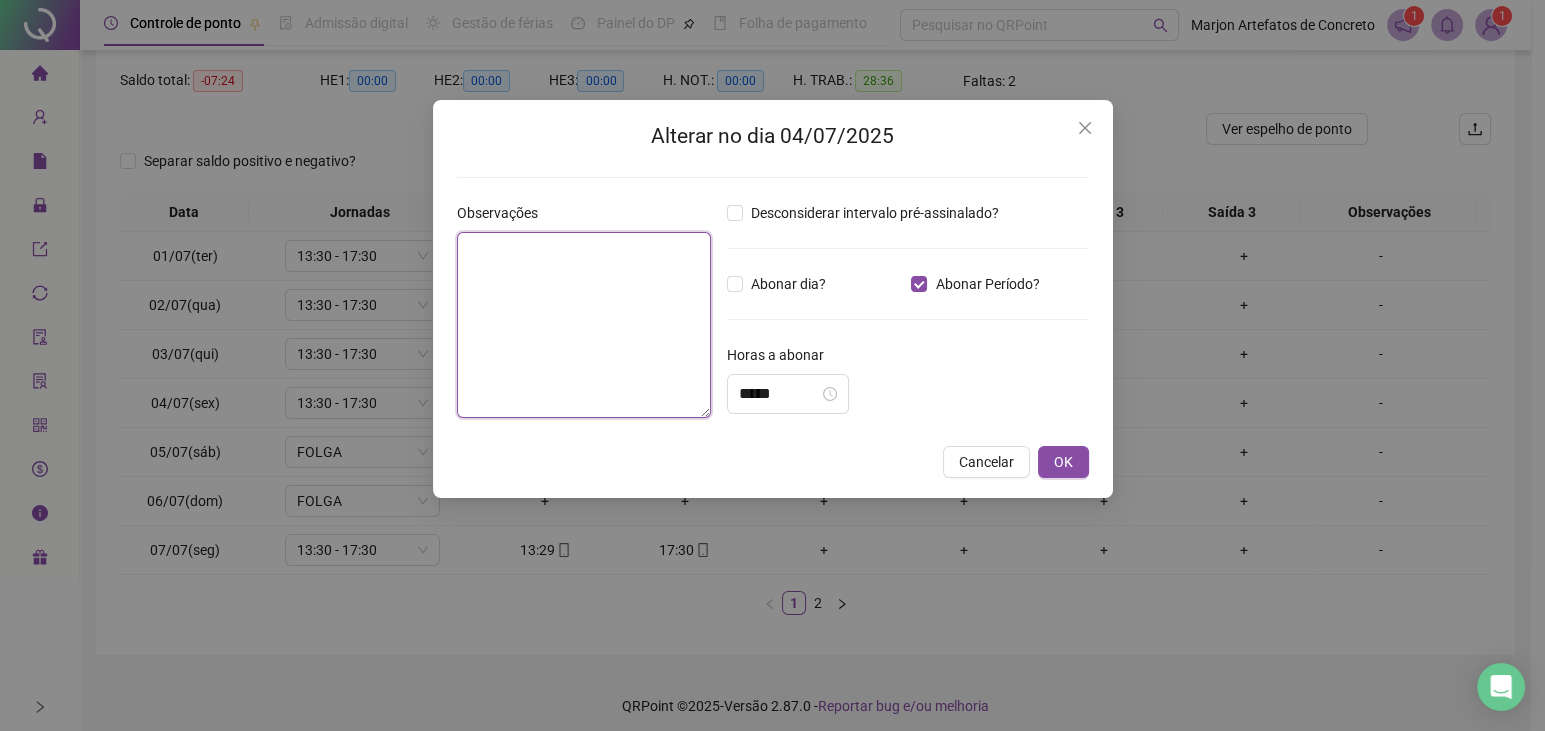 click at bounding box center [584, 325] 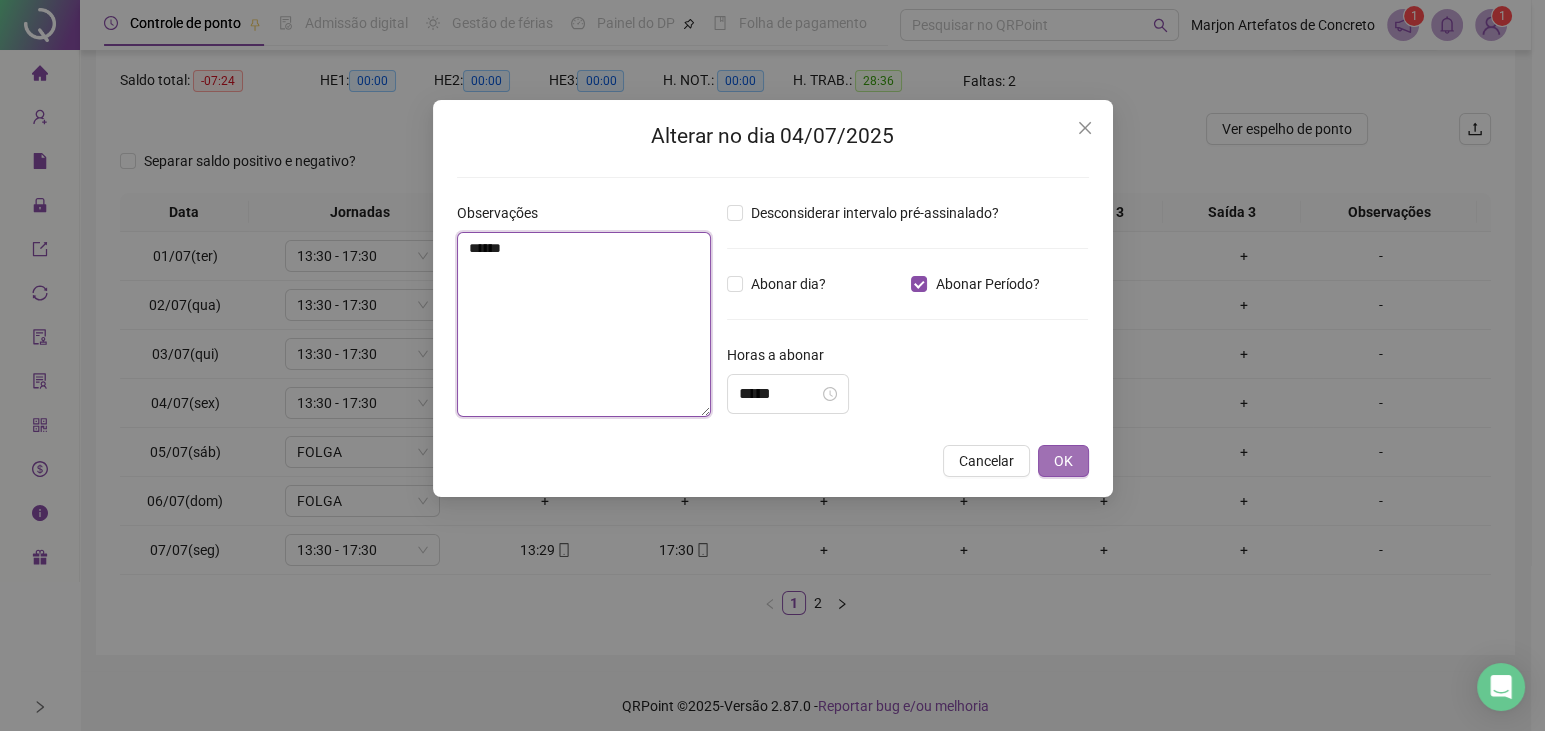 type on "*****" 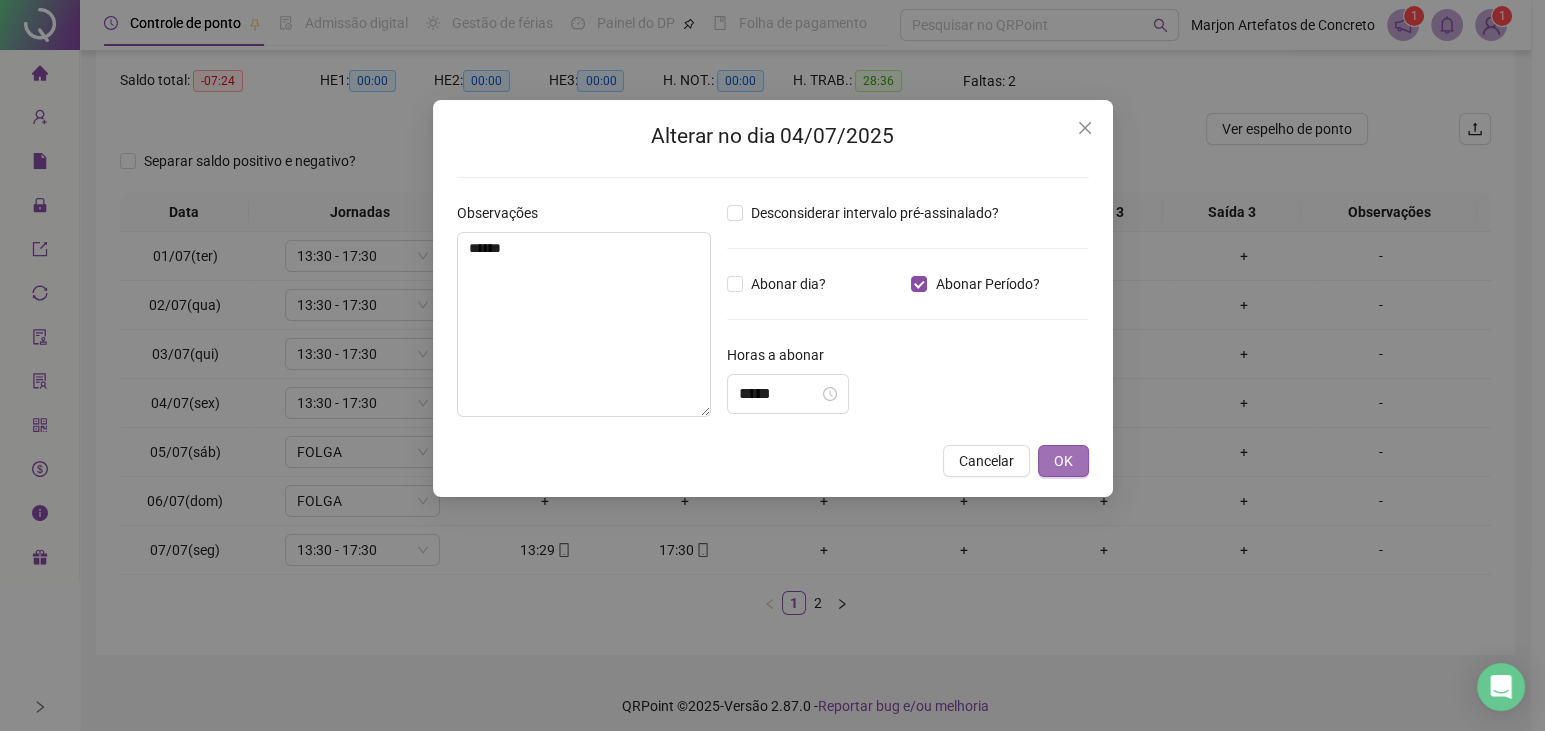 click on "OK" at bounding box center (1063, 461) 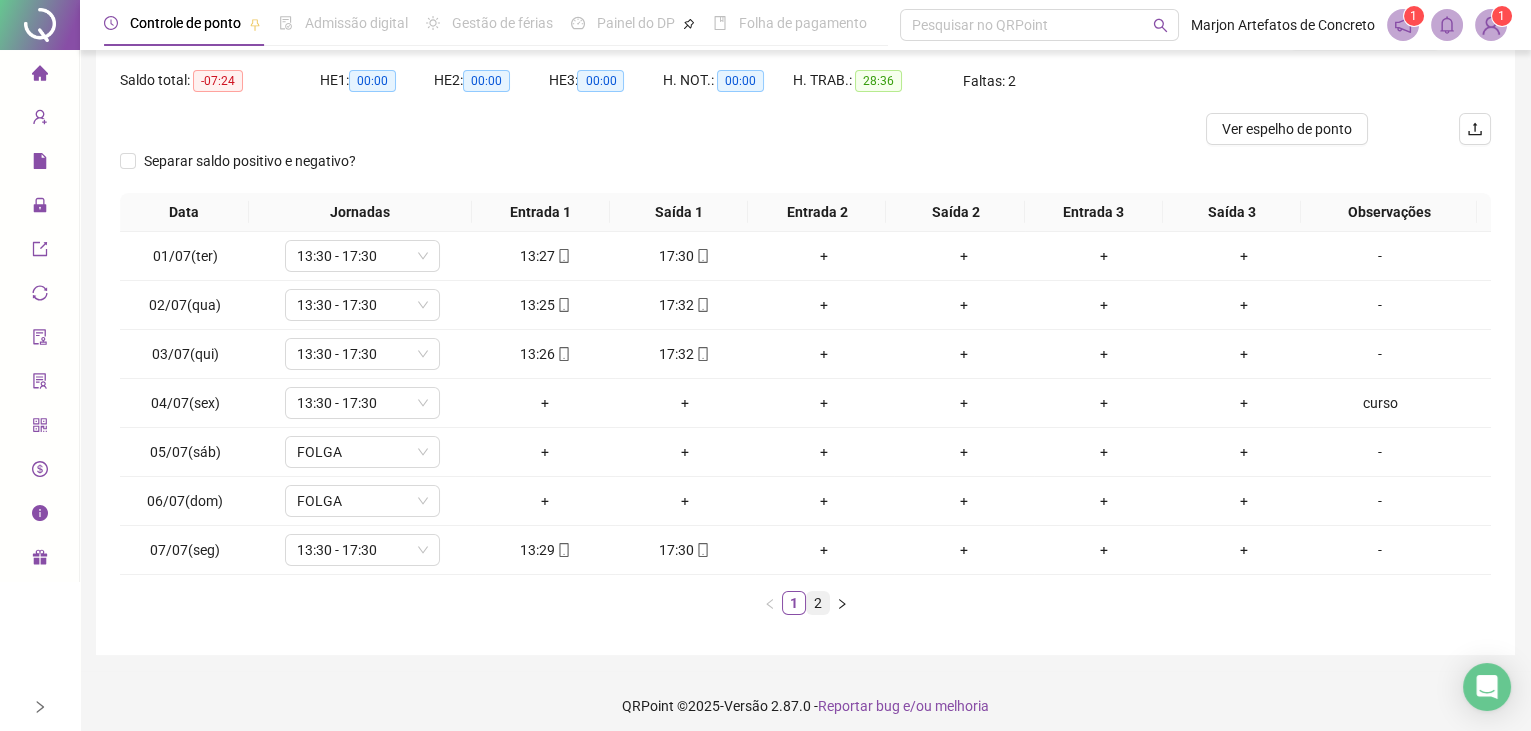 click on "2" at bounding box center (818, 603) 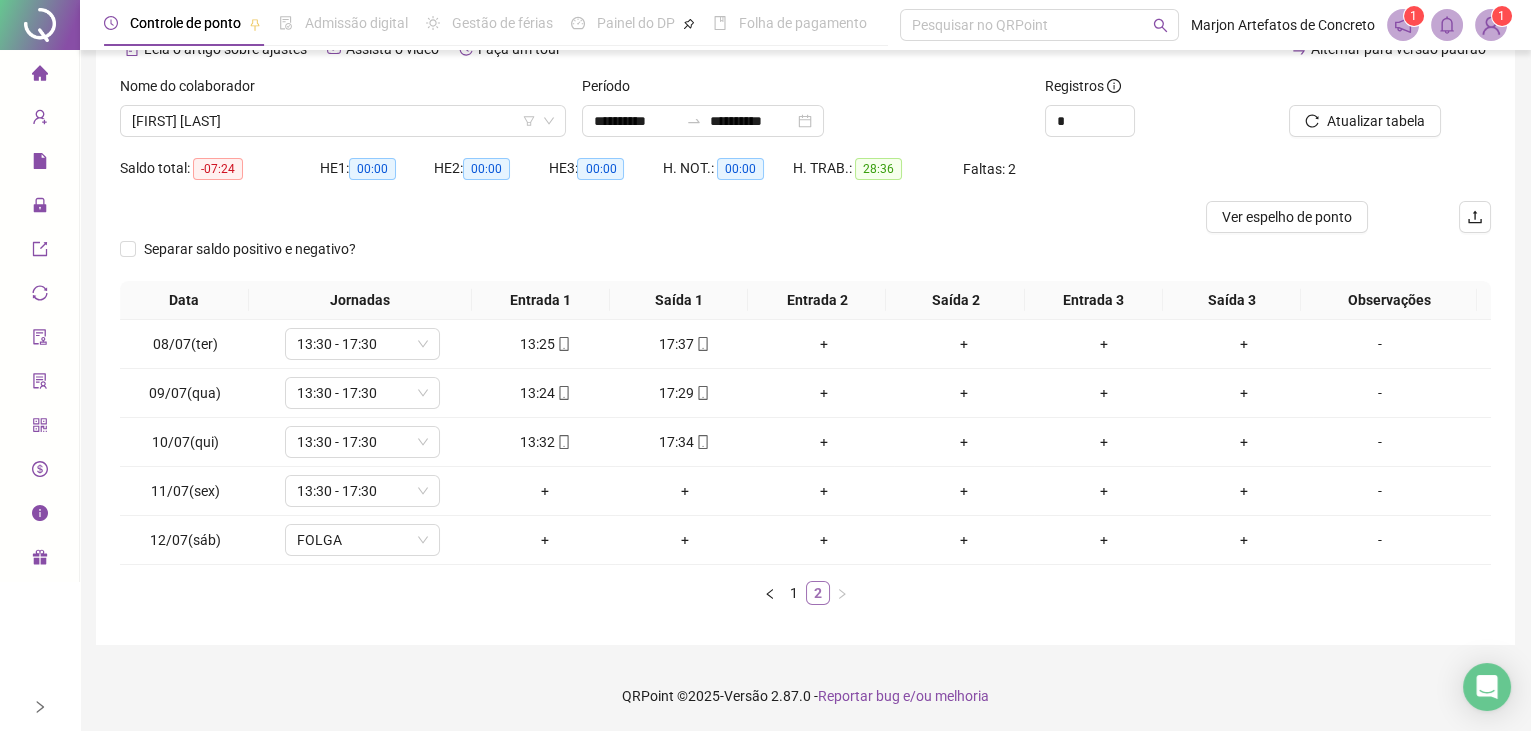 scroll, scrollTop: 106, scrollLeft: 0, axis: vertical 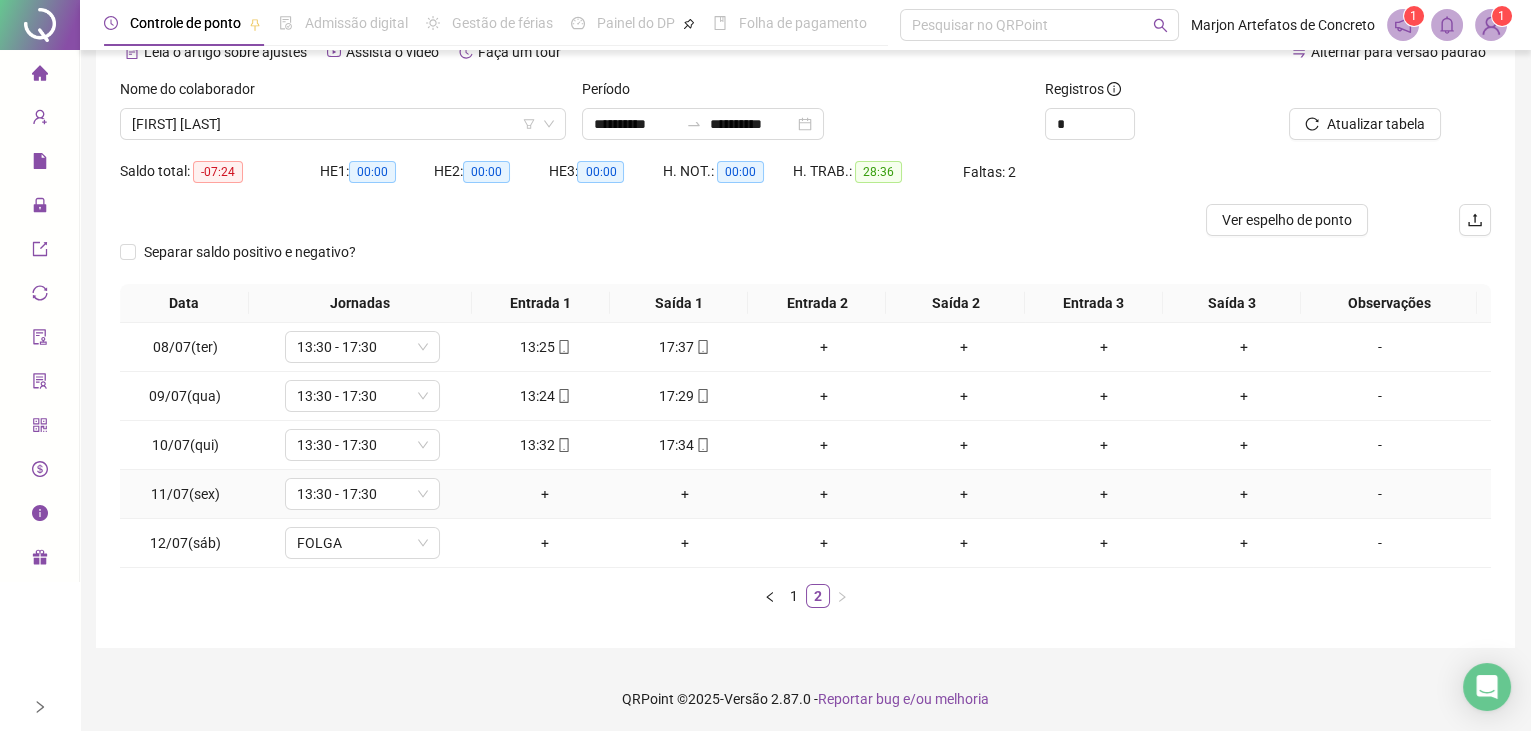 click on "-" at bounding box center [1380, 494] 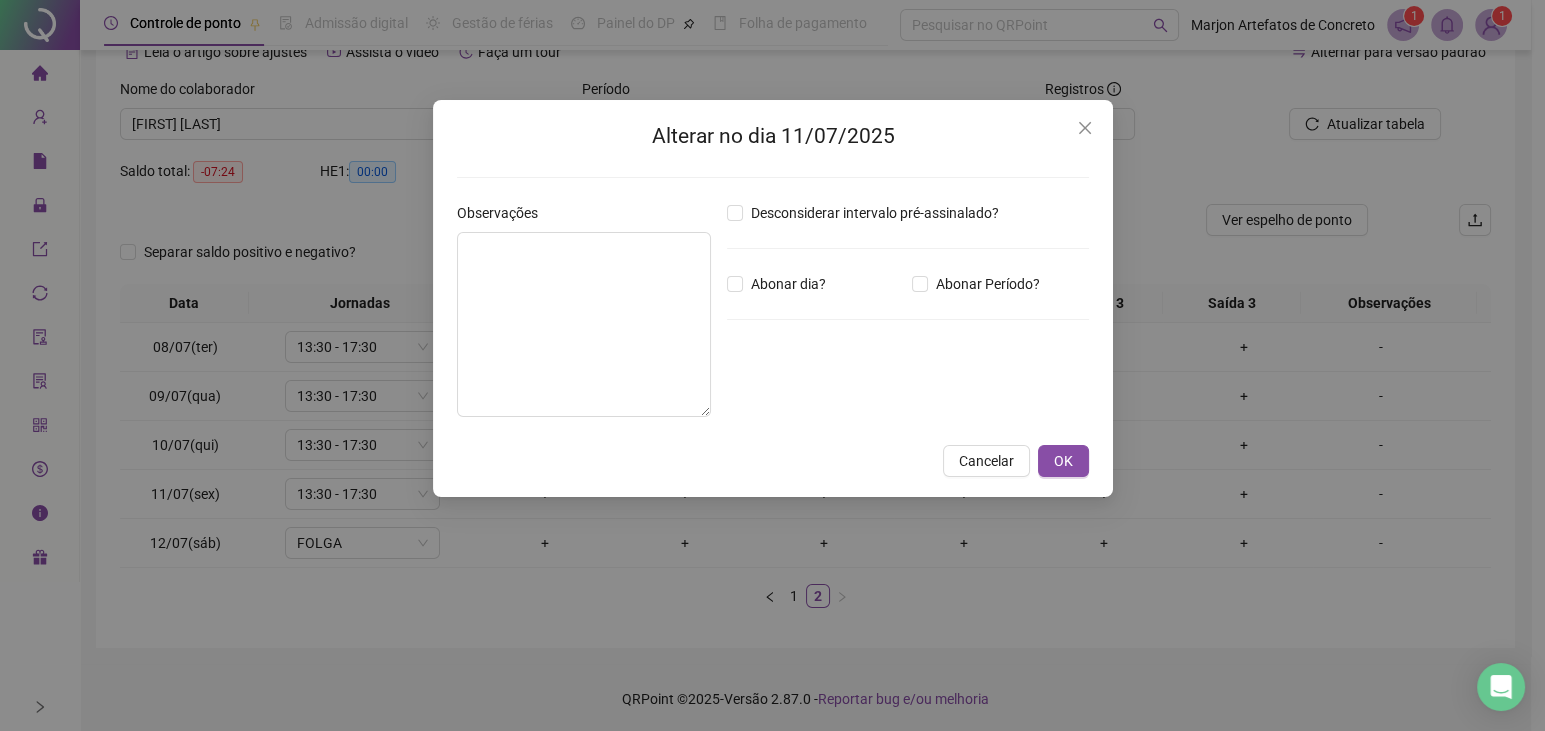 type 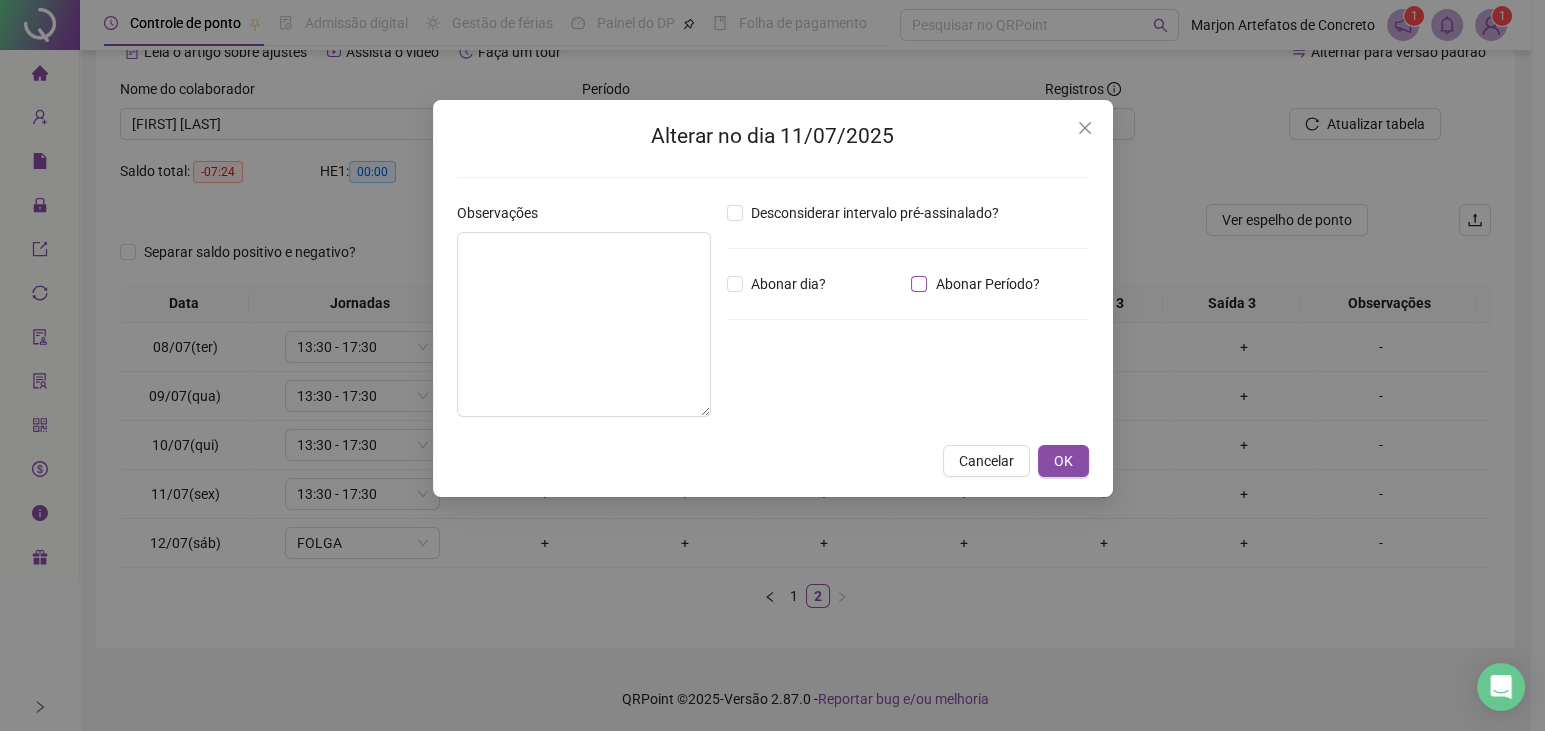 click on "Abonar Período?" at bounding box center [987, 284] 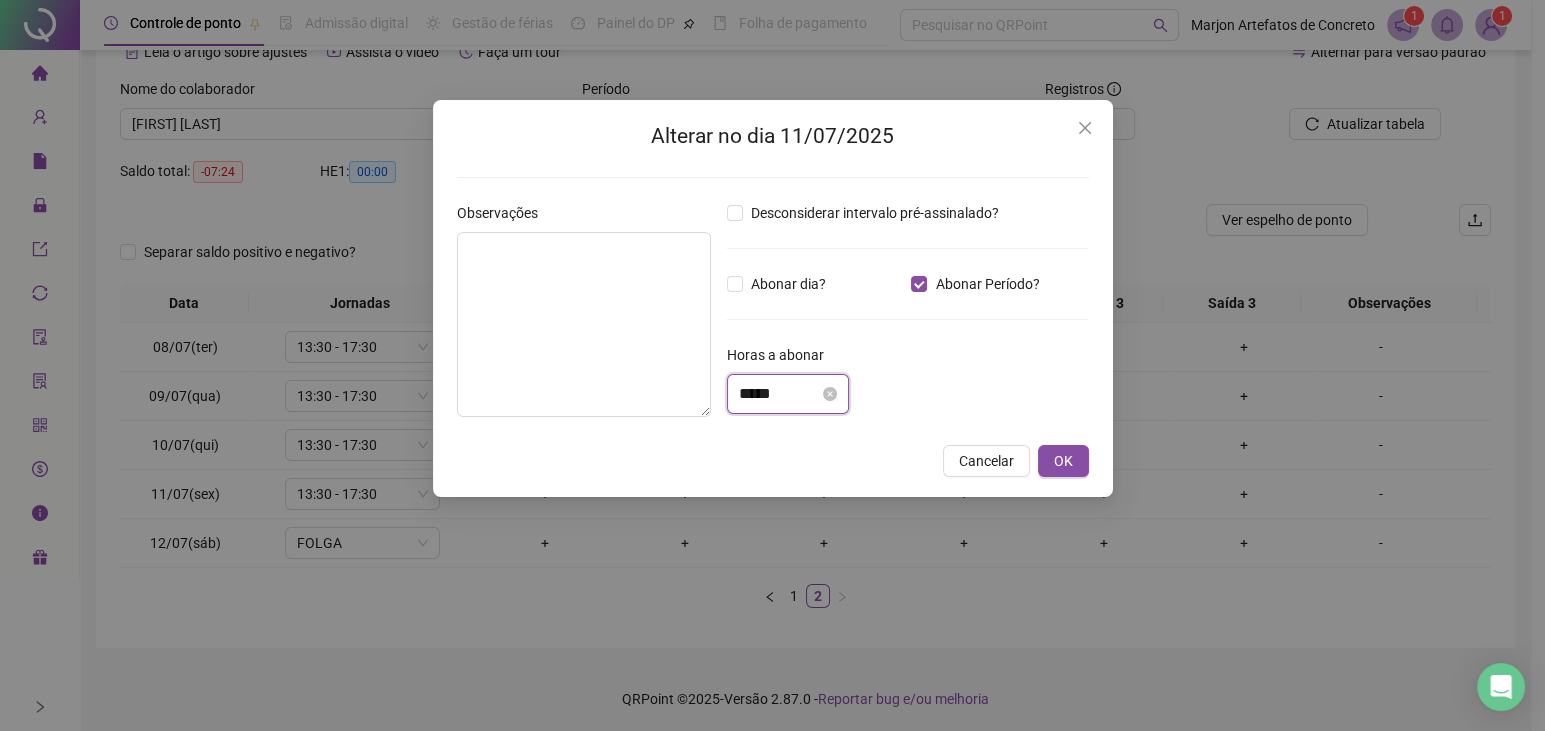 click on "*****" at bounding box center (779, 394) 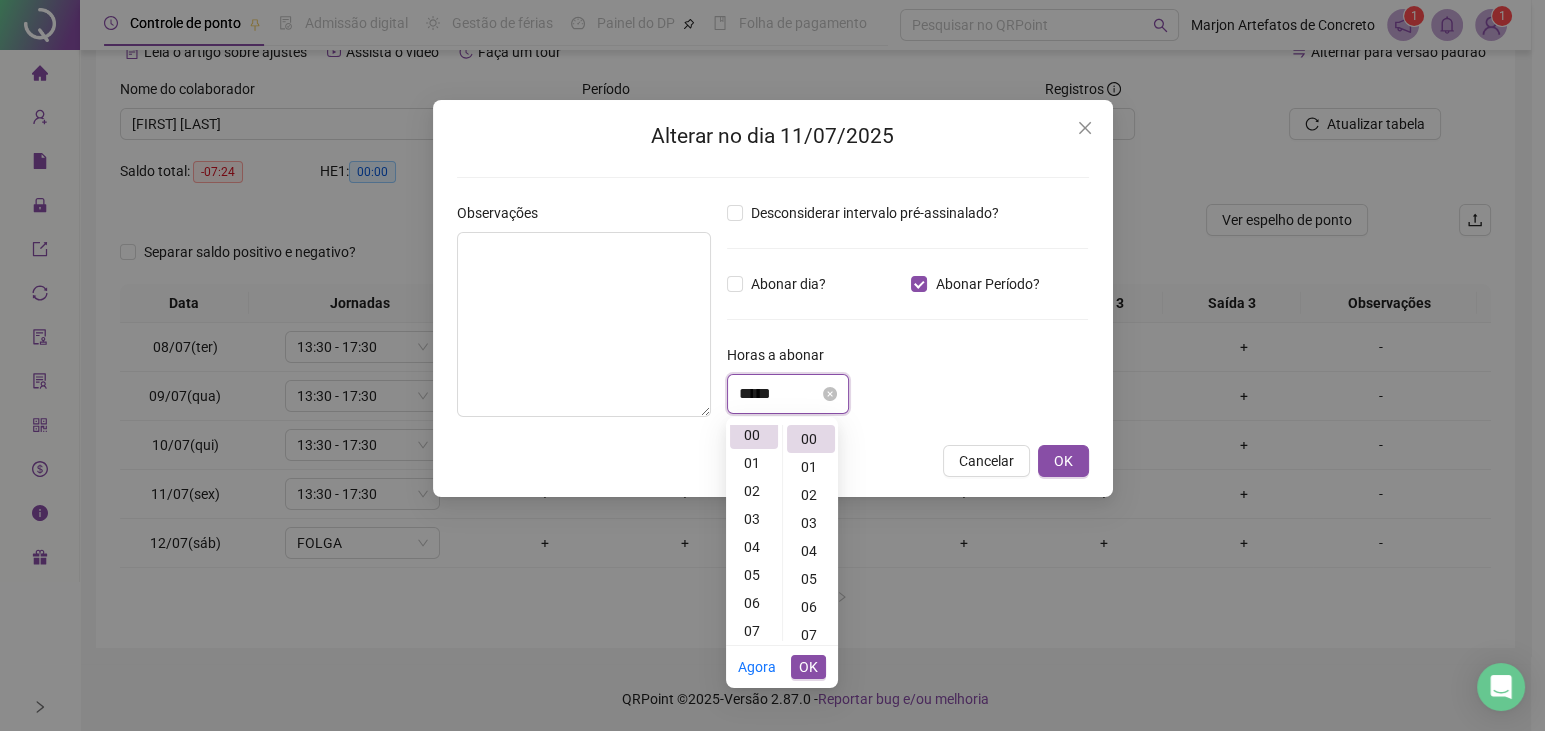 scroll, scrollTop: 0, scrollLeft: 0, axis: both 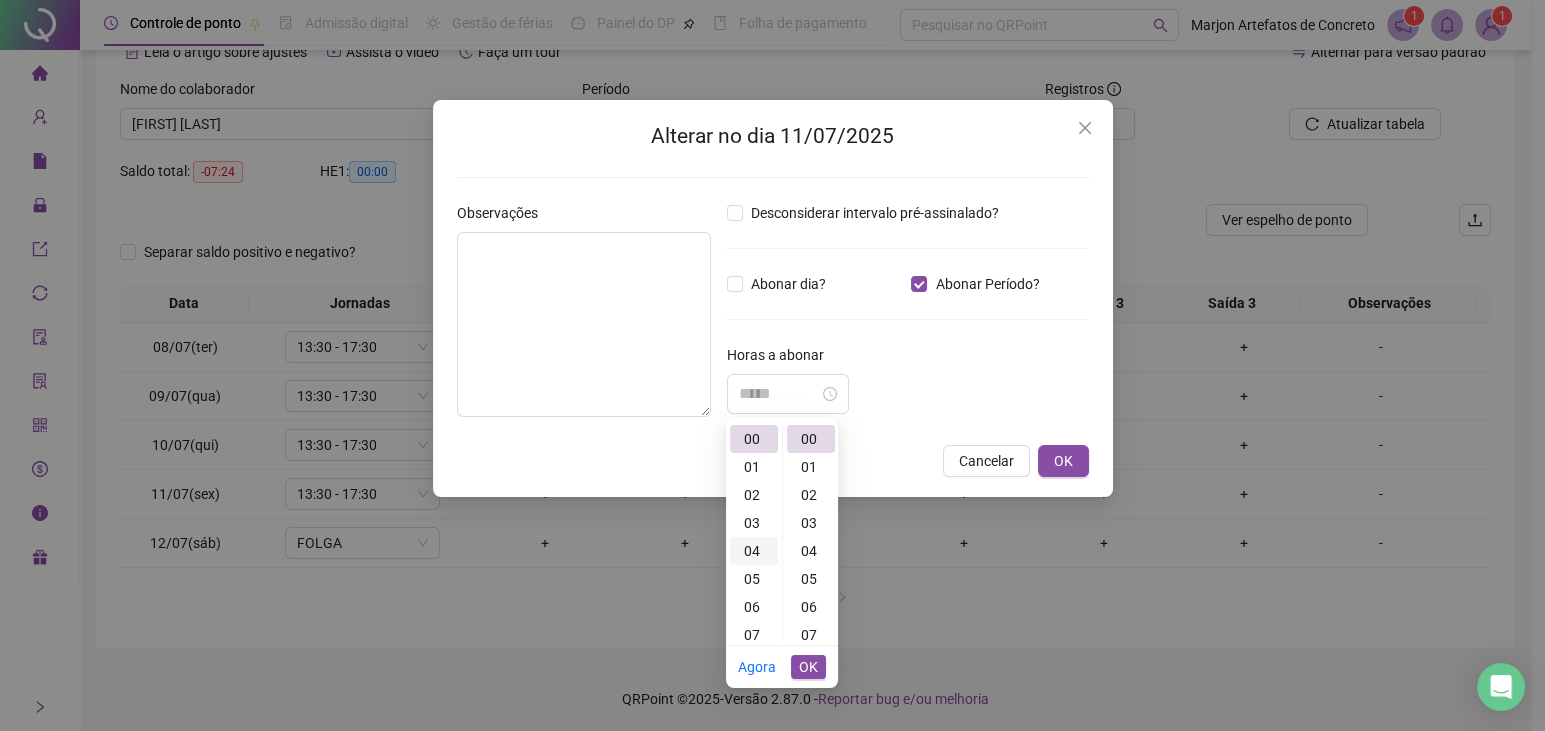 click on "04" at bounding box center [754, 551] 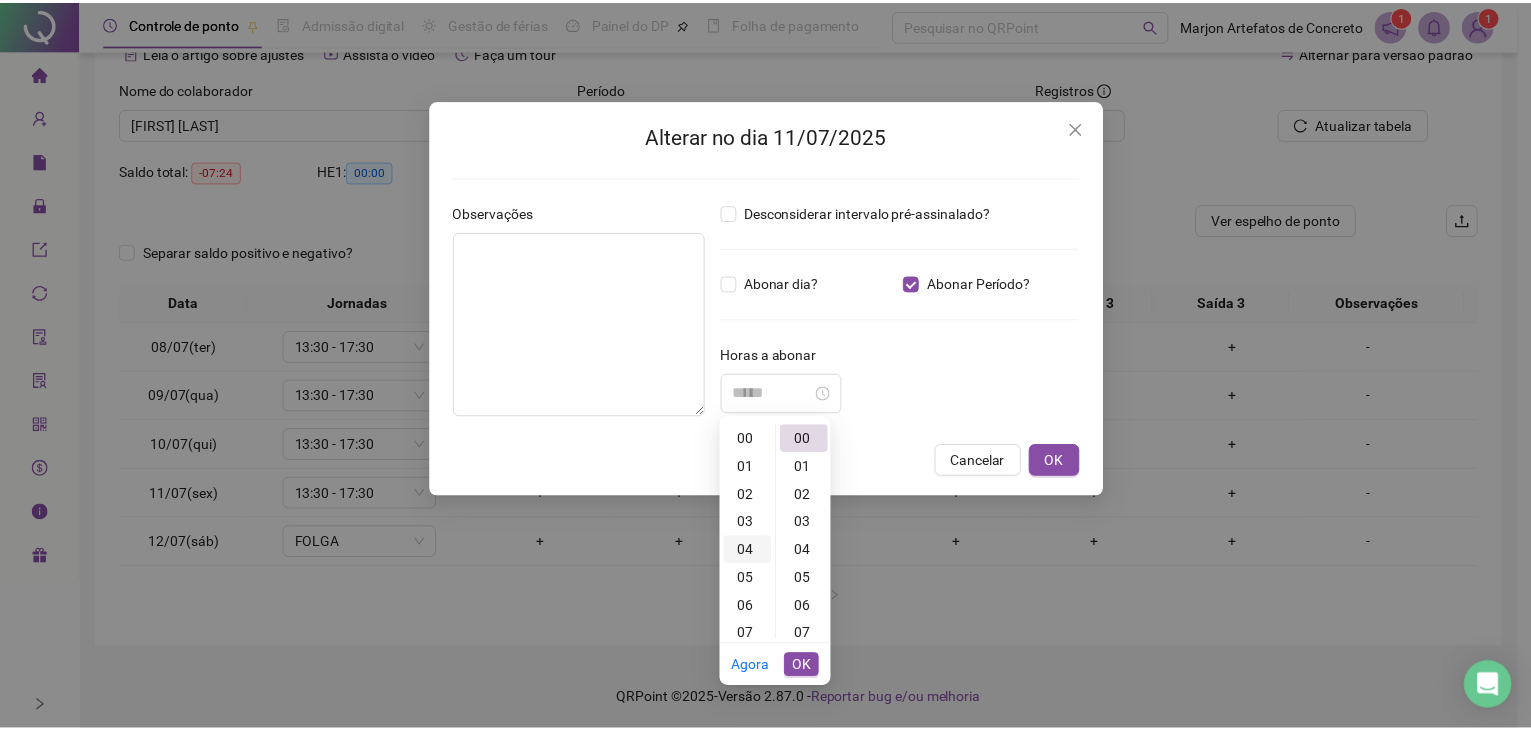 scroll, scrollTop: 112, scrollLeft: 0, axis: vertical 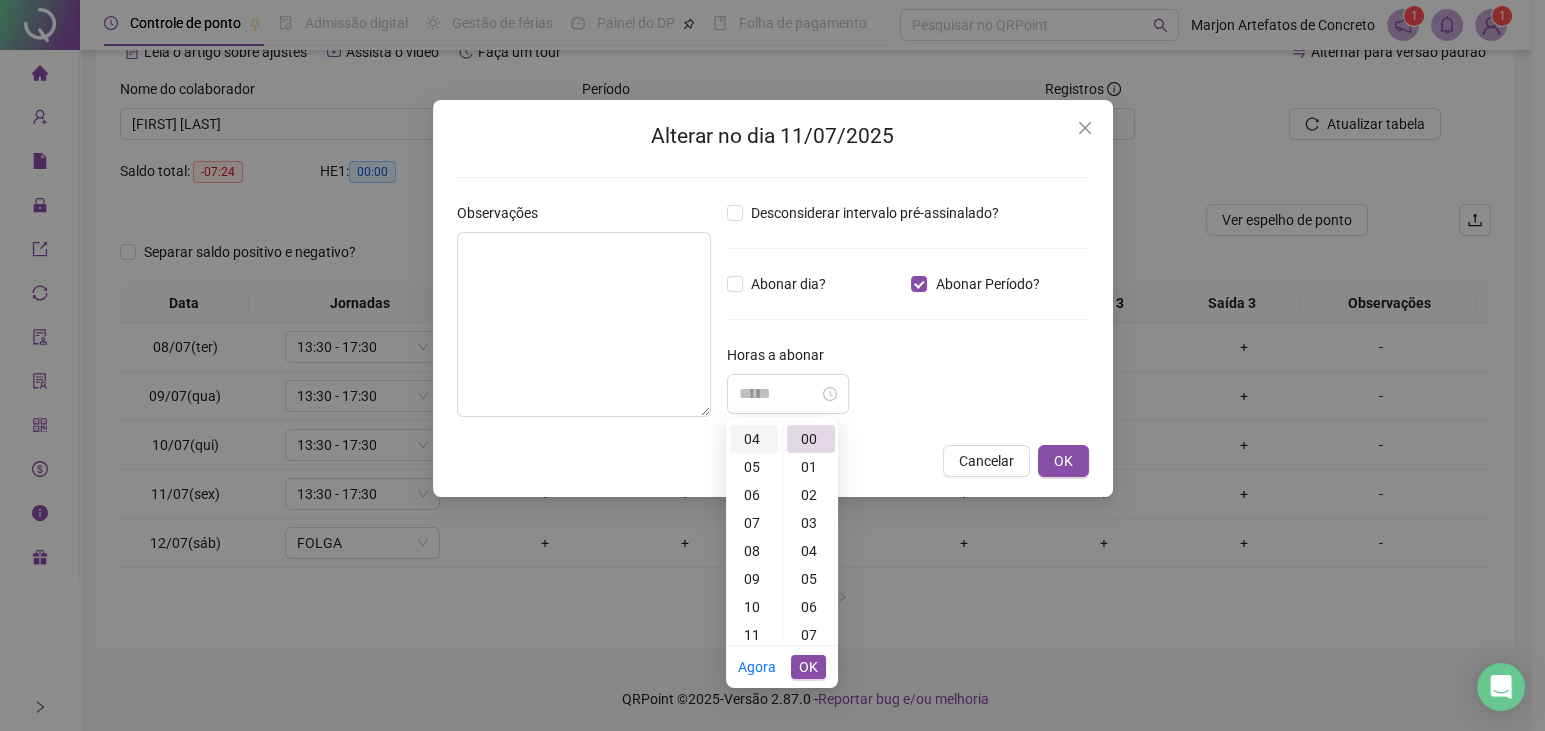 type on "*****" 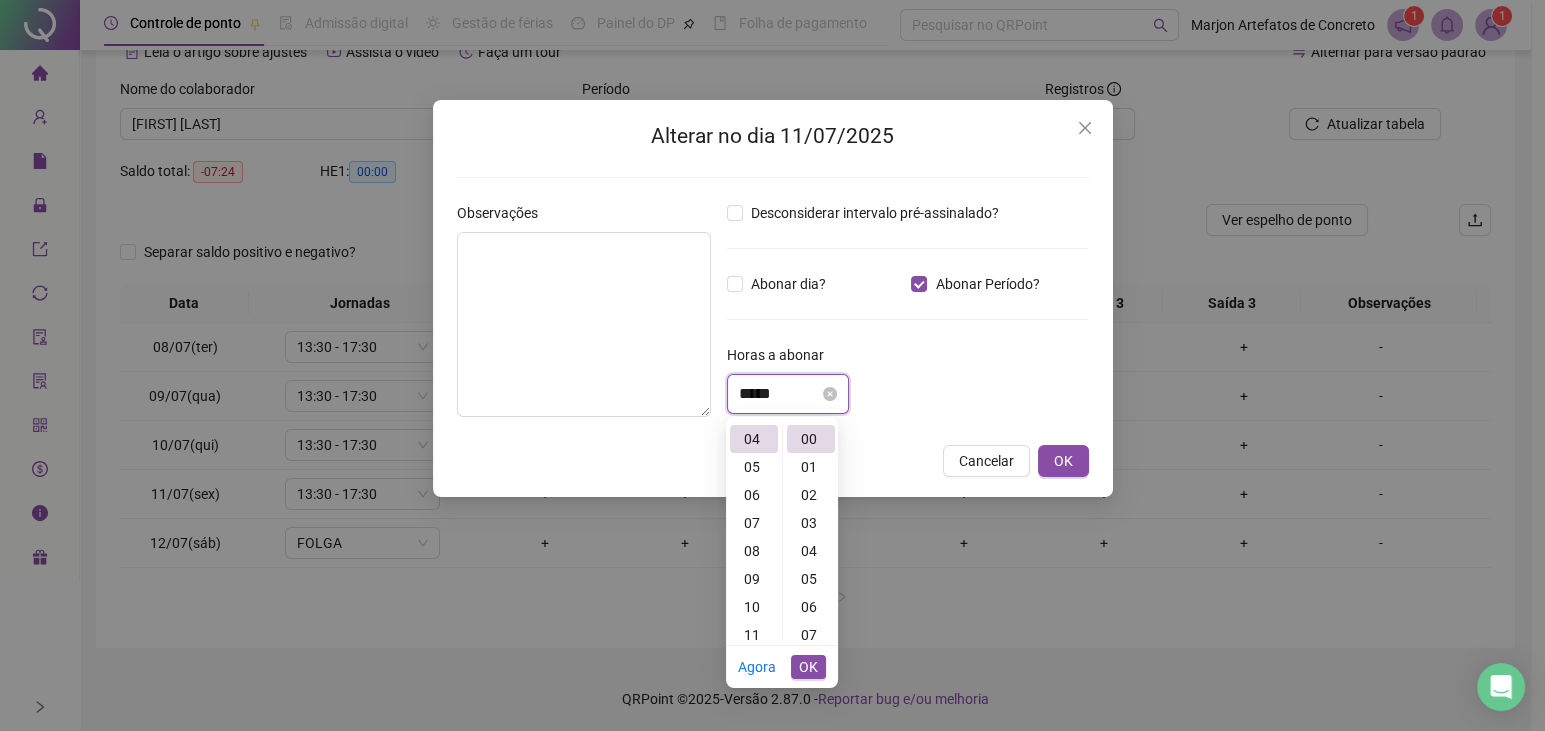 click on "*****" at bounding box center (779, 394) 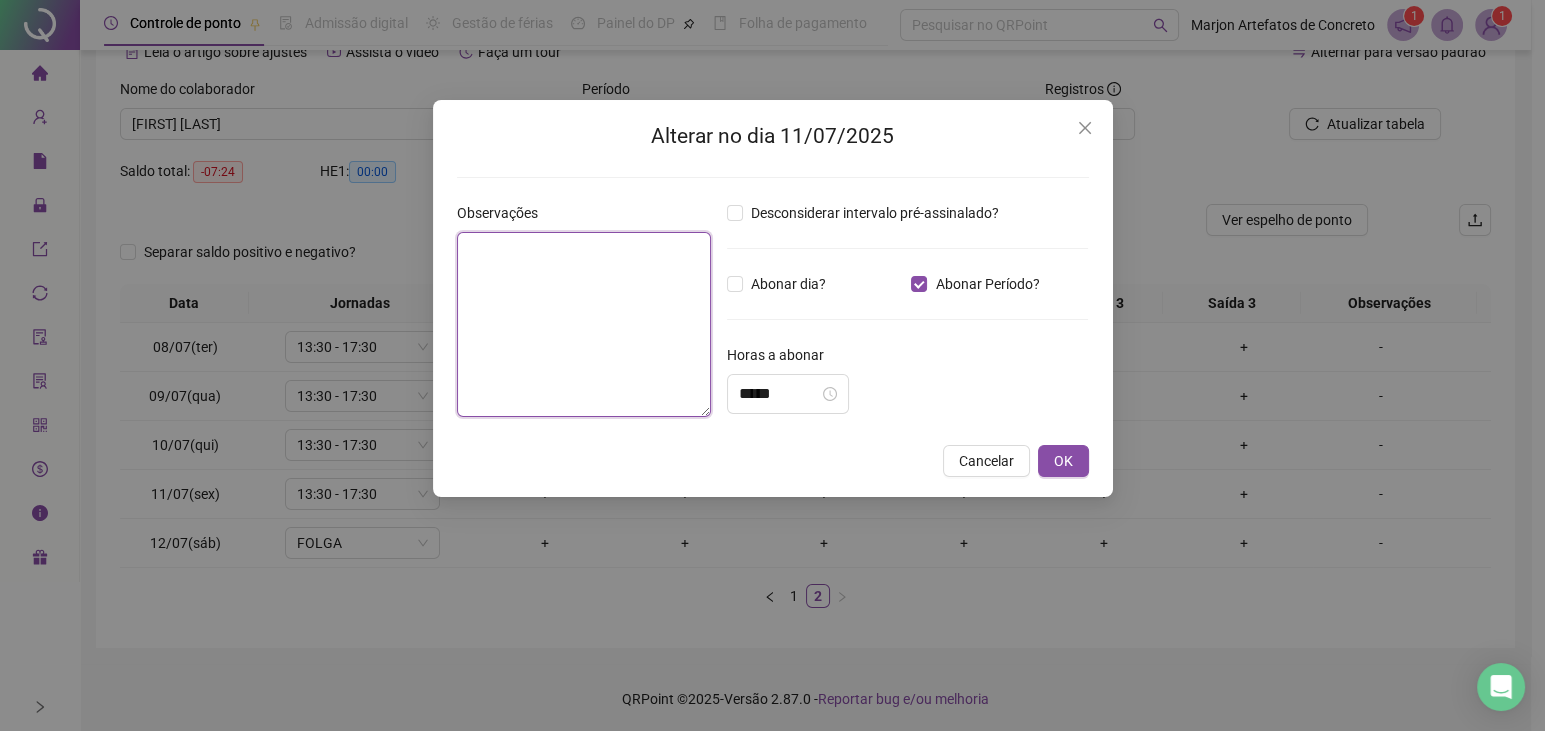 click at bounding box center [584, 324] 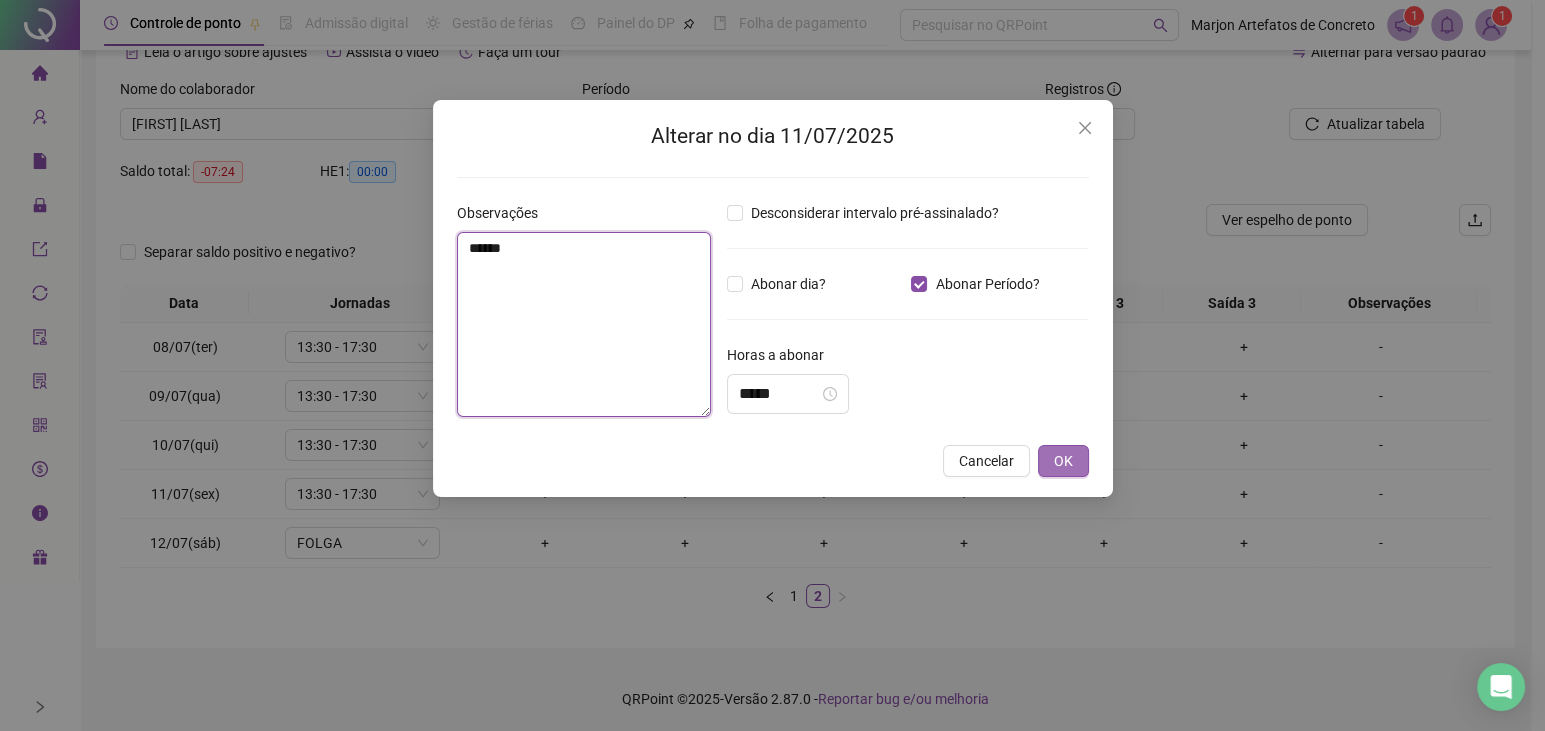 type on "*****" 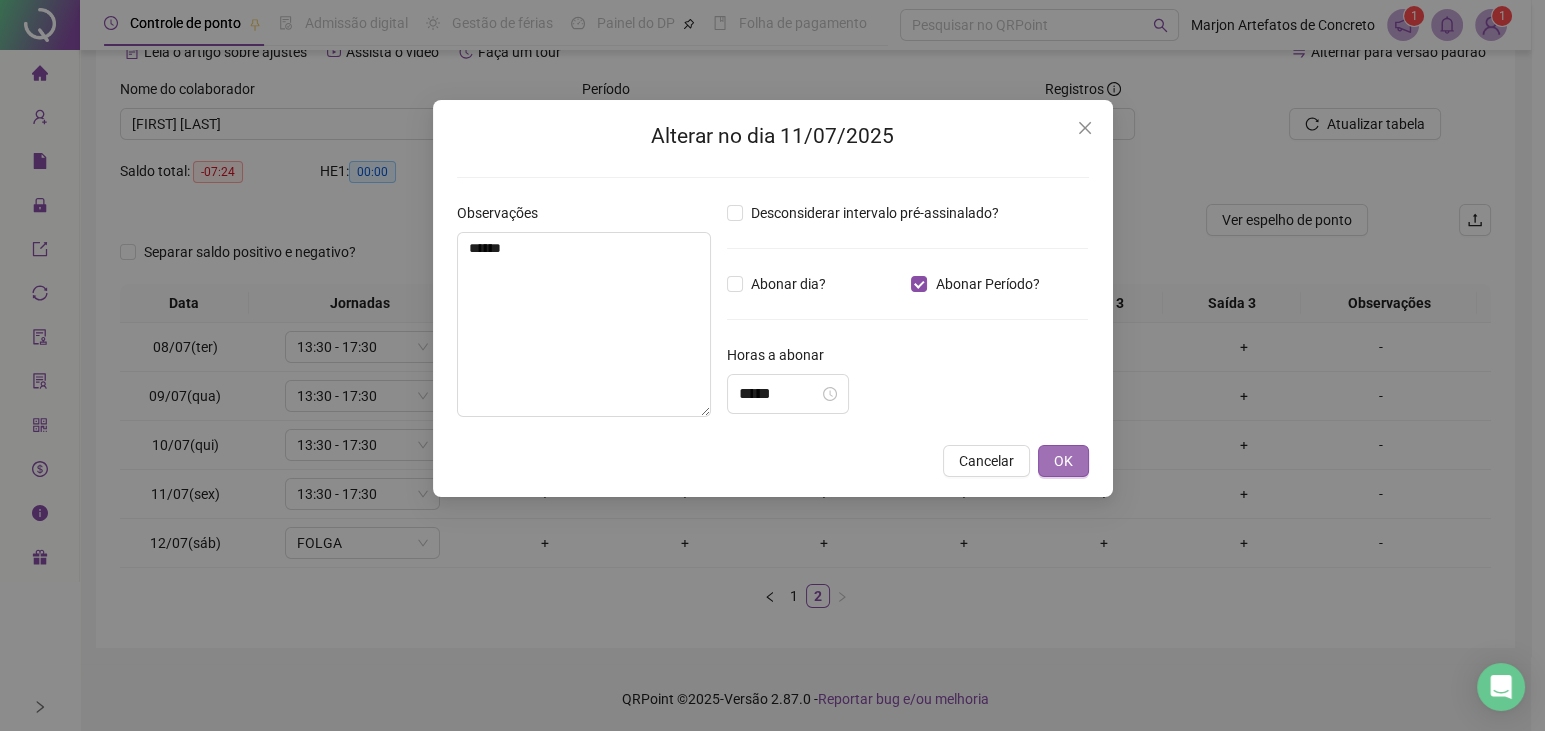 click on "OK" at bounding box center [1063, 461] 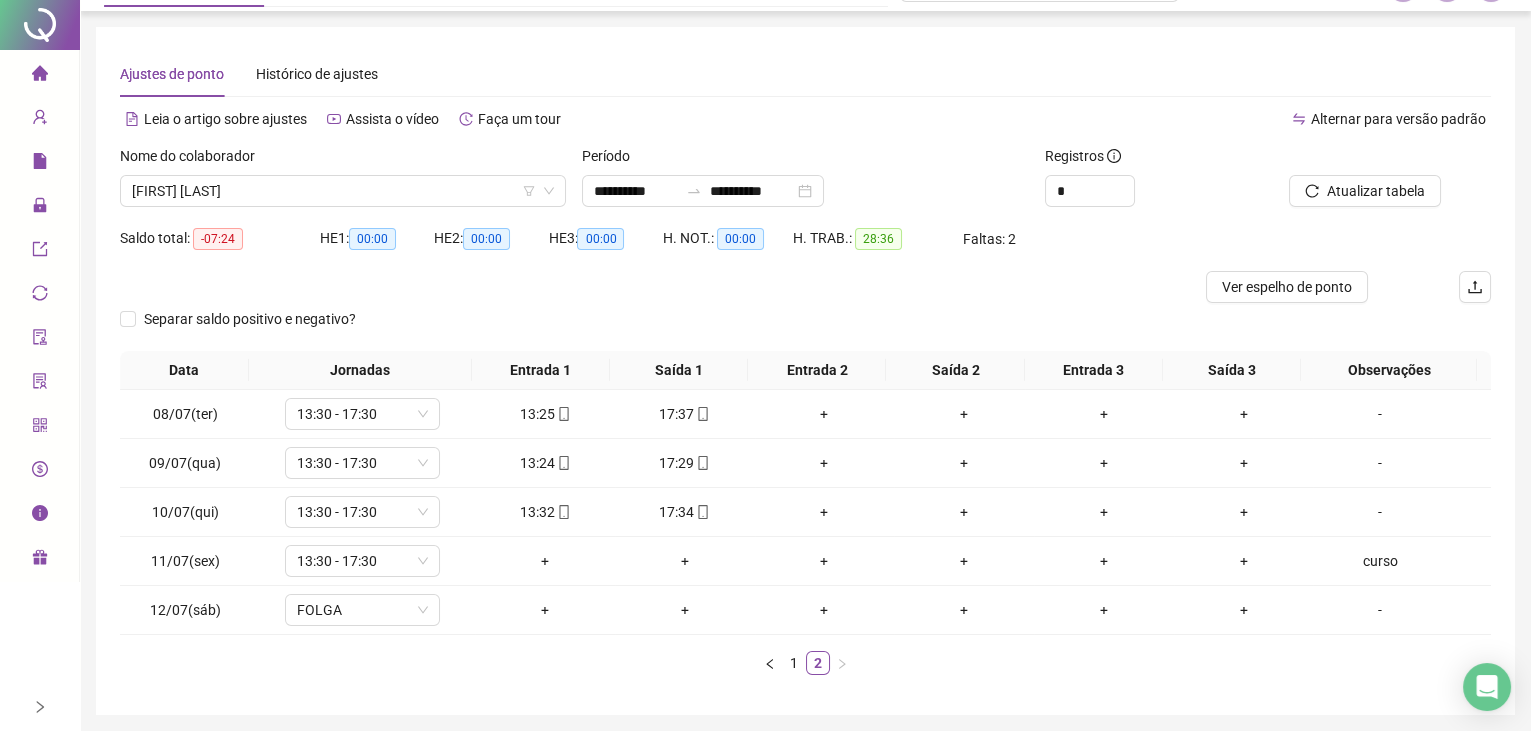 scroll, scrollTop: 0, scrollLeft: 0, axis: both 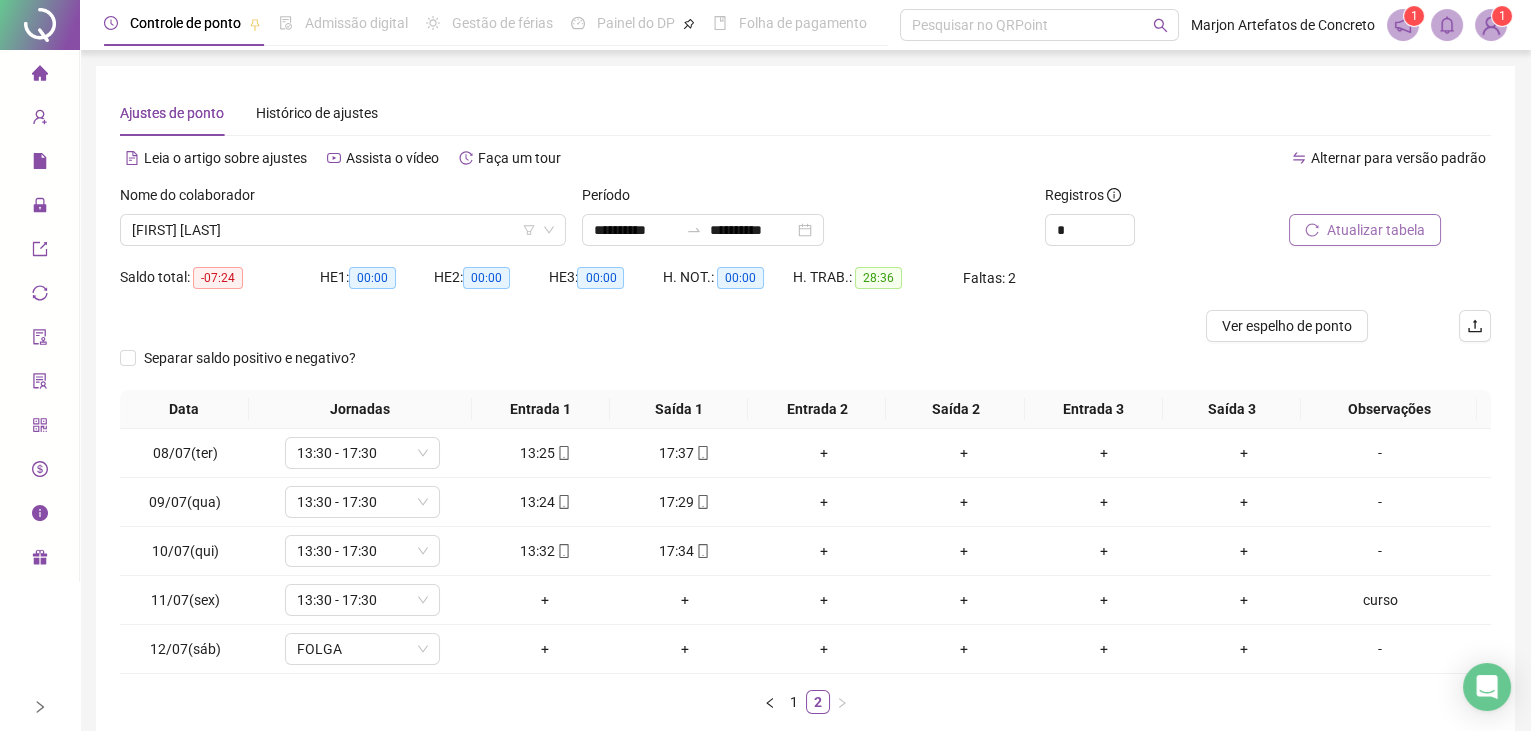click on "Atualizar tabela" at bounding box center [1376, 230] 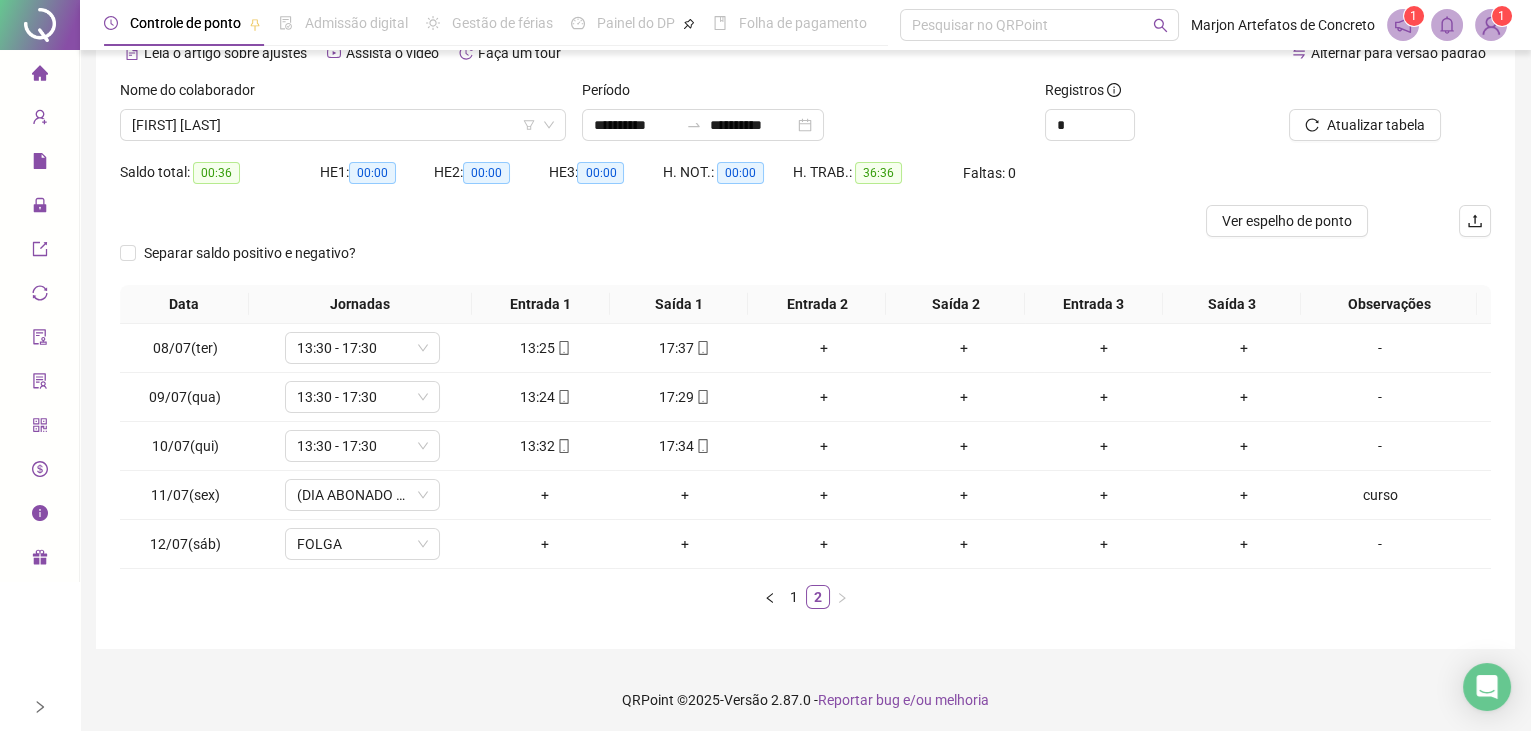 scroll, scrollTop: 106, scrollLeft: 0, axis: vertical 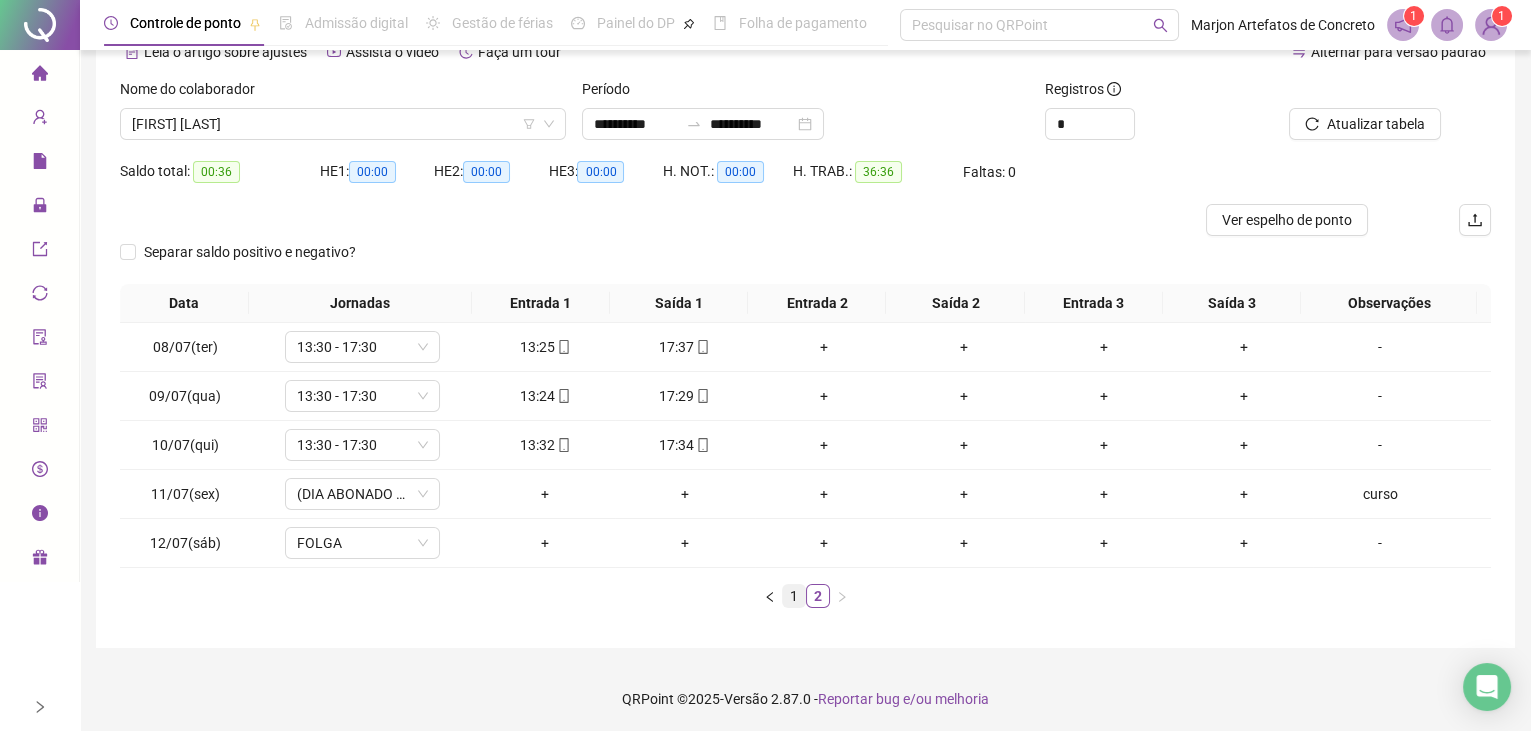 click on "1" at bounding box center (794, 596) 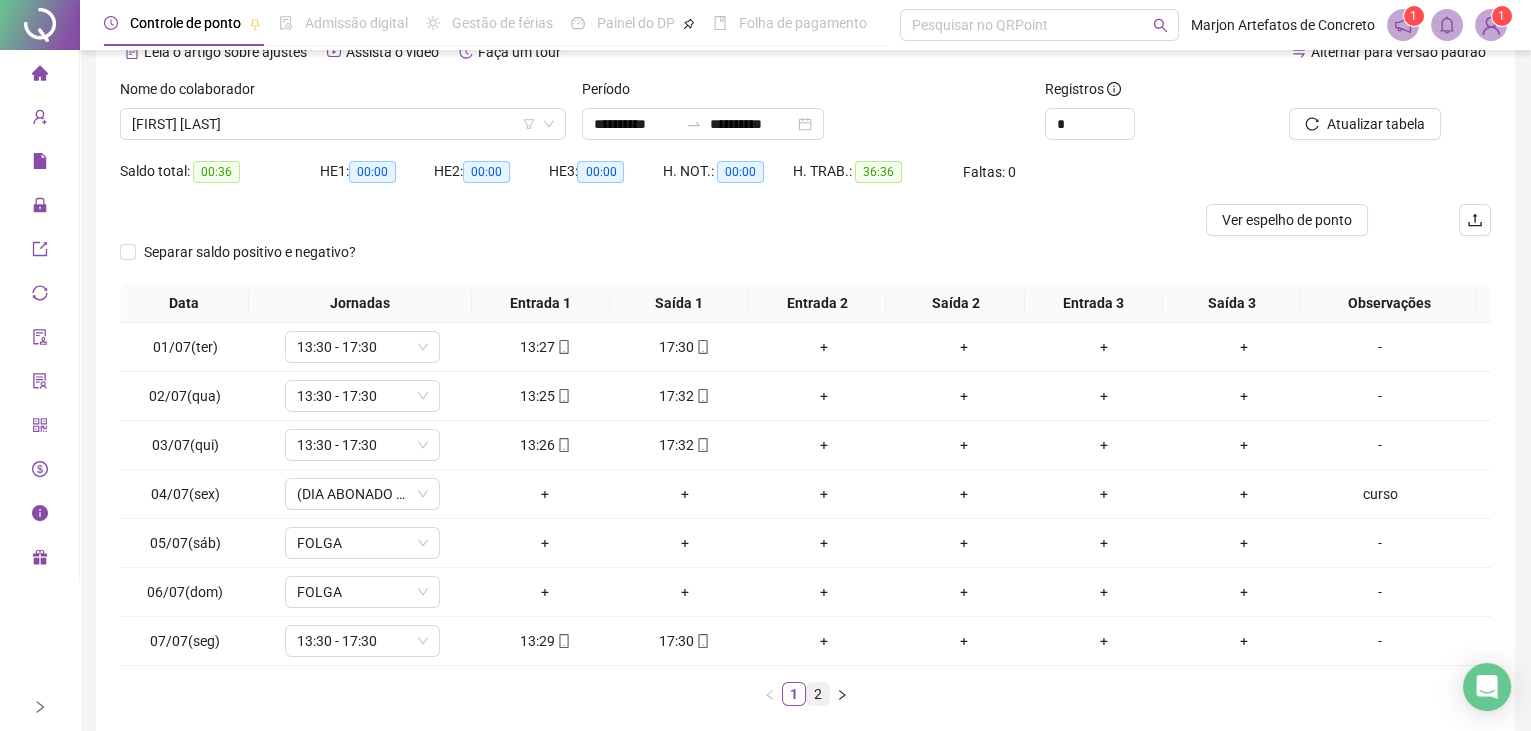 click on "2" at bounding box center (818, 694) 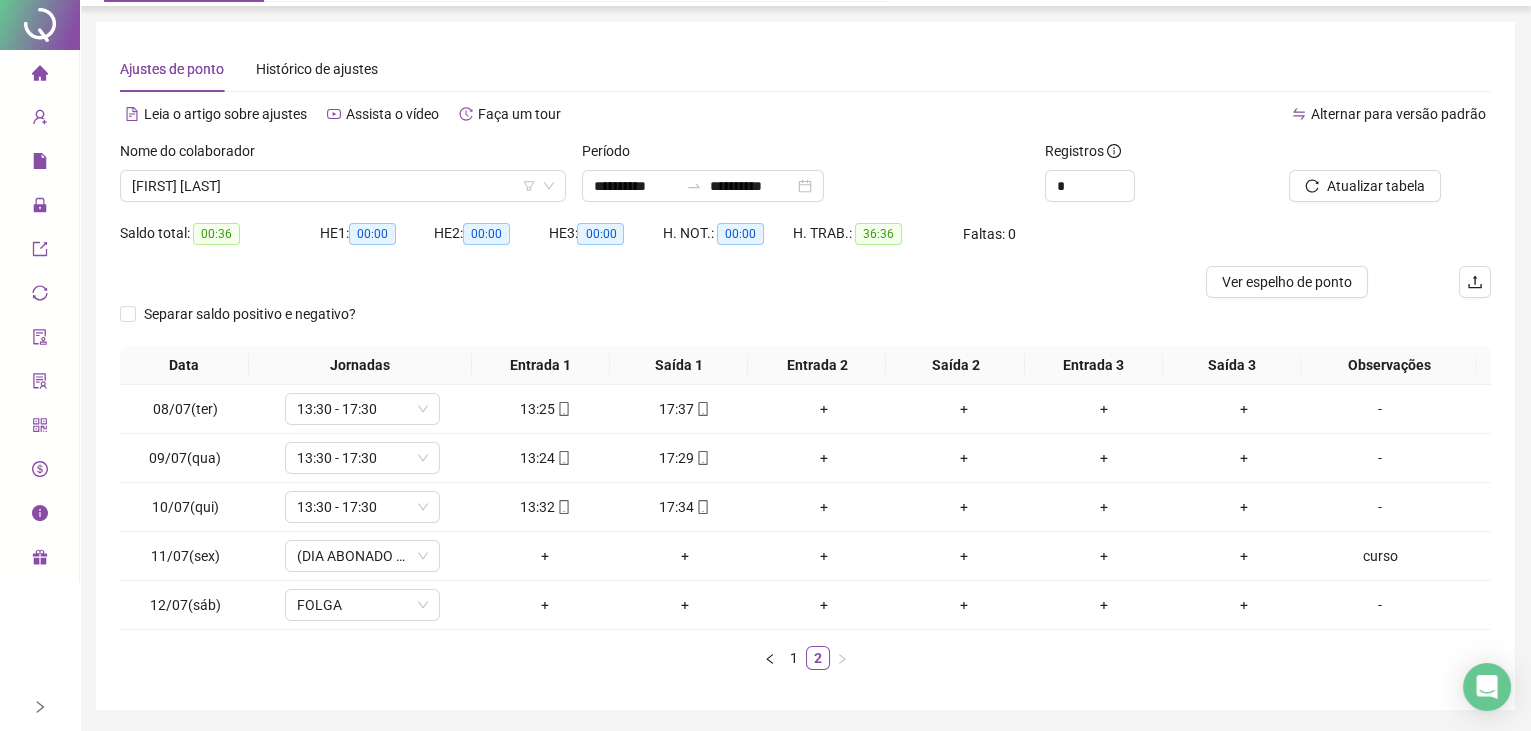 scroll, scrollTop: 0, scrollLeft: 0, axis: both 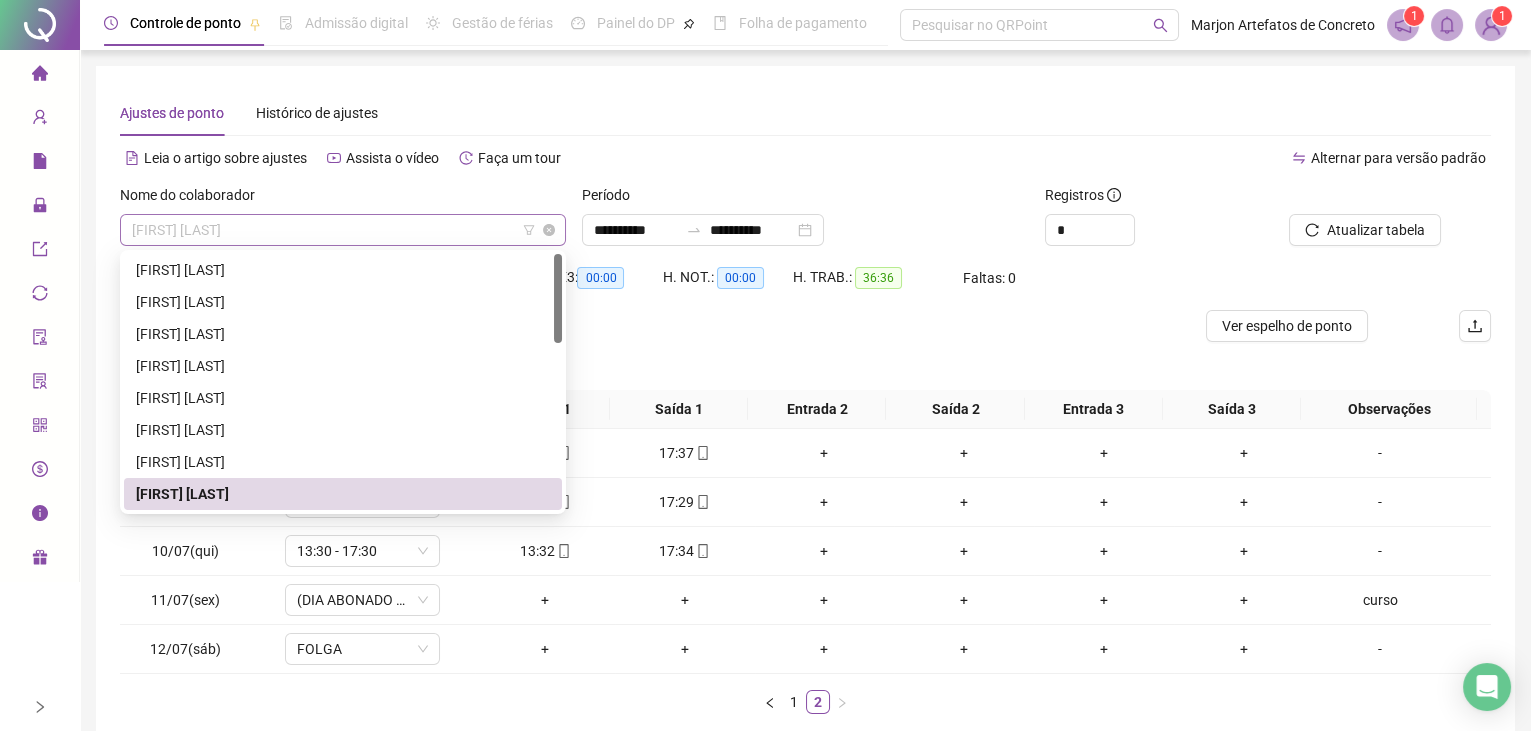 click on "[FIRST] [LAST]" at bounding box center [343, 230] 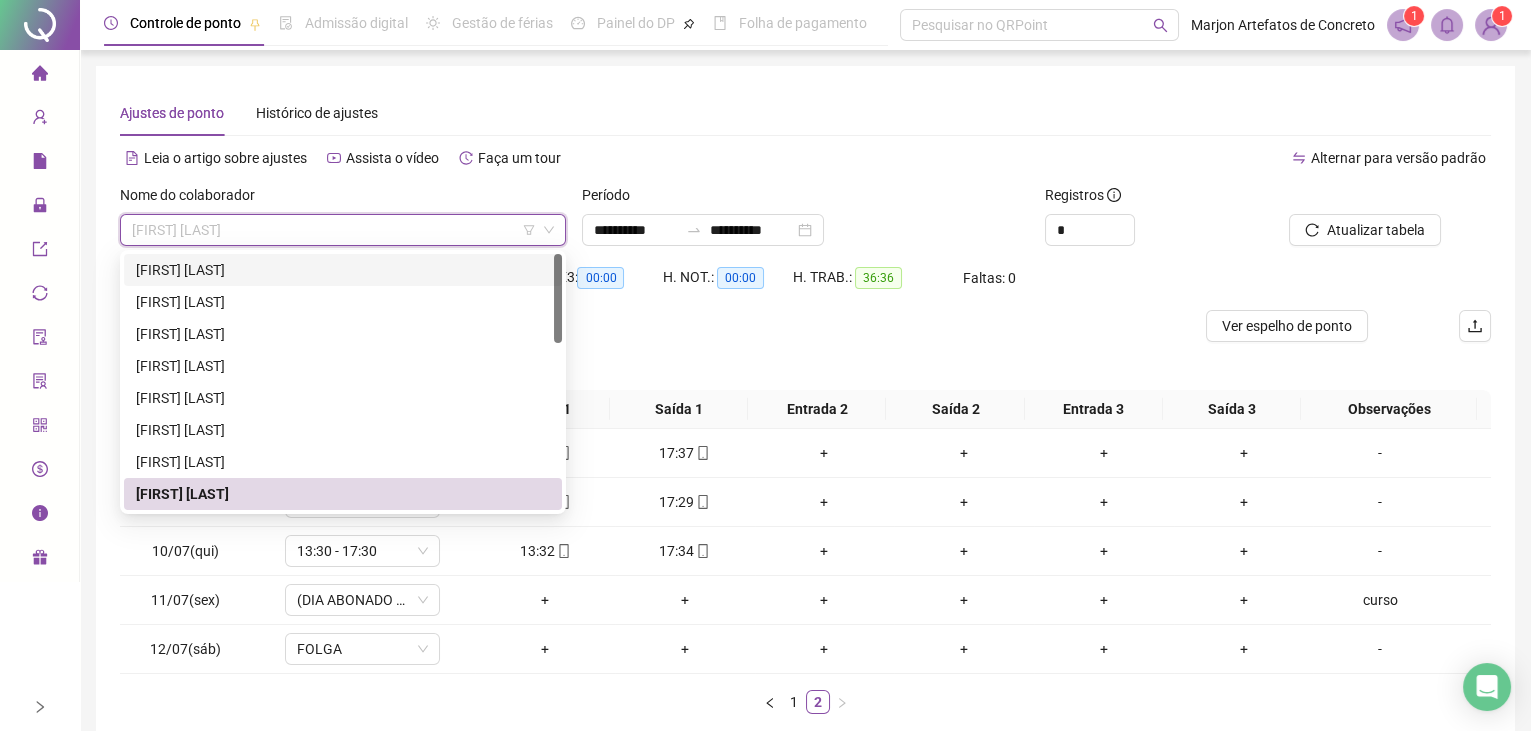 click on "Ajustes de ponto Histórico de ajustes" at bounding box center [805, 113] 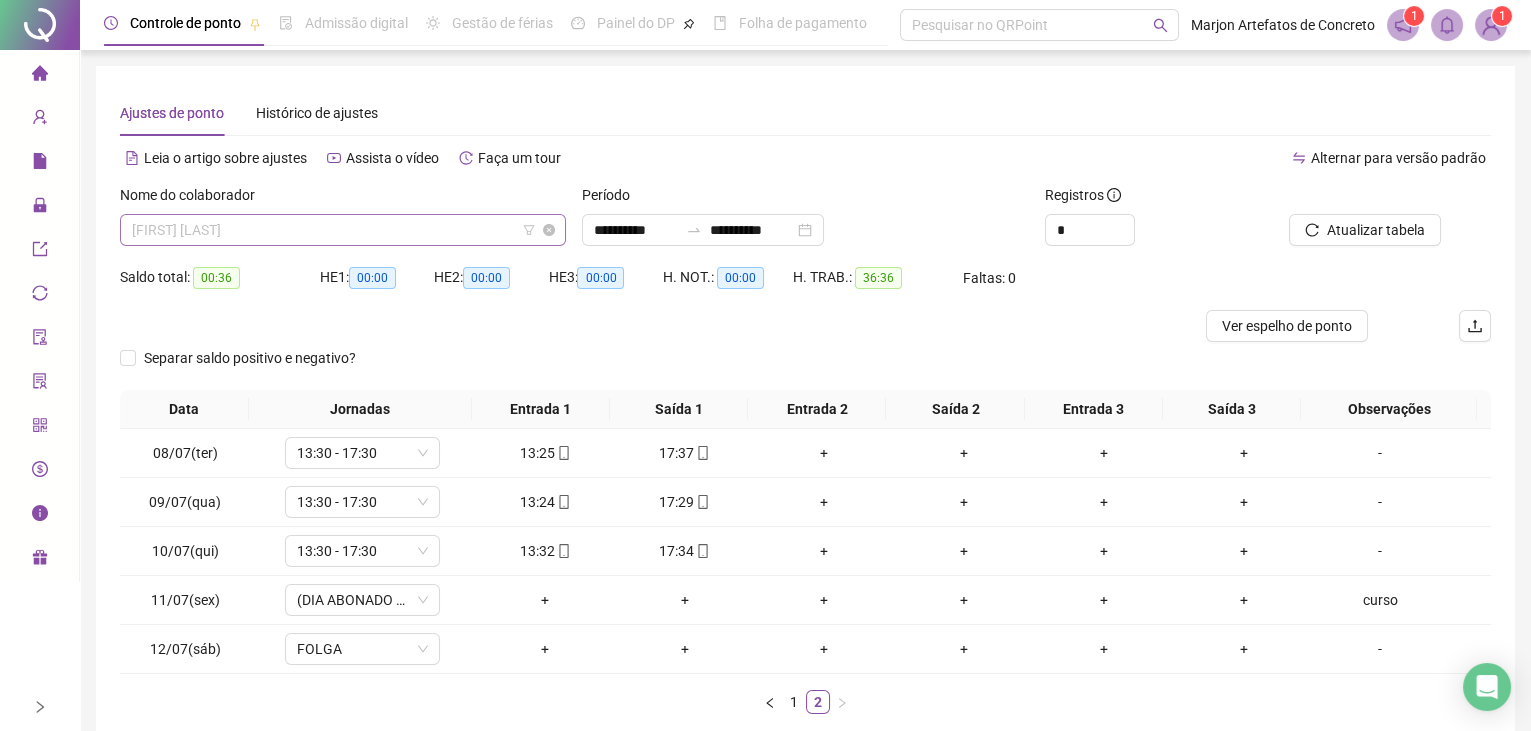click on "[FIRST] [LAST]" at bounding box center (343, 230) 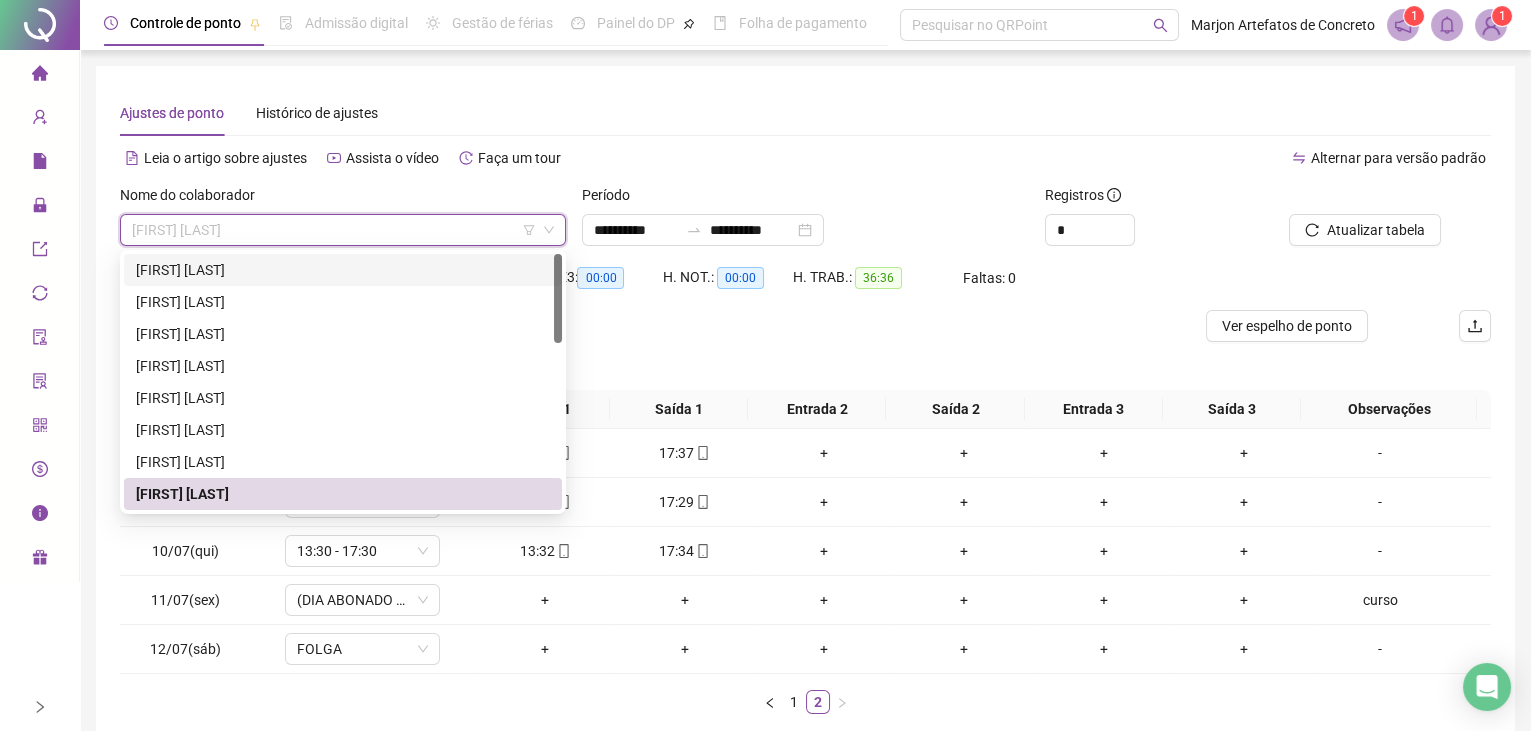 drag, startPoint x: 270, startPoint y: 266, endPoint x: 289, endPoint y: 264, distance: 19.104973 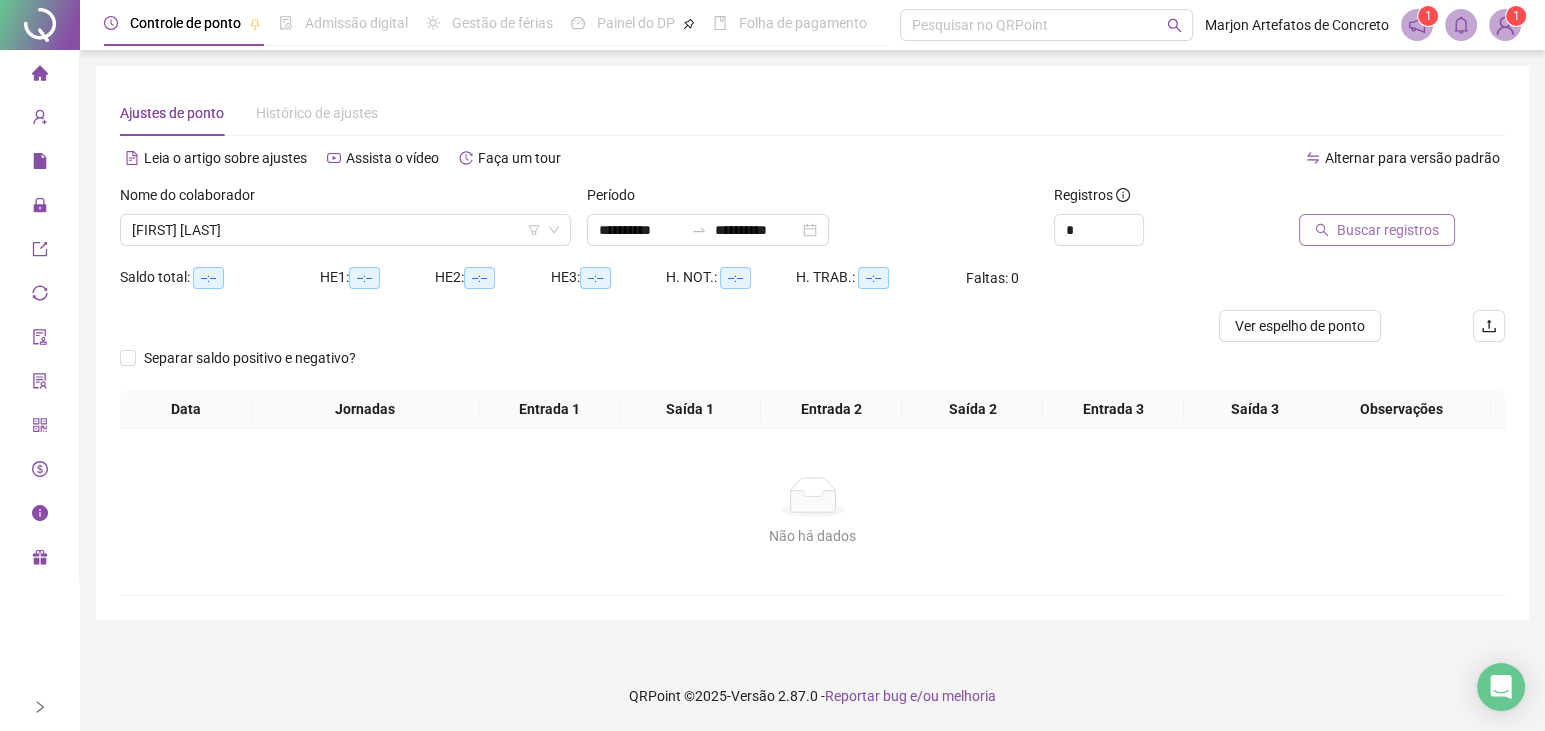click on "Buscar registros" at bounding box center [1388, 230] 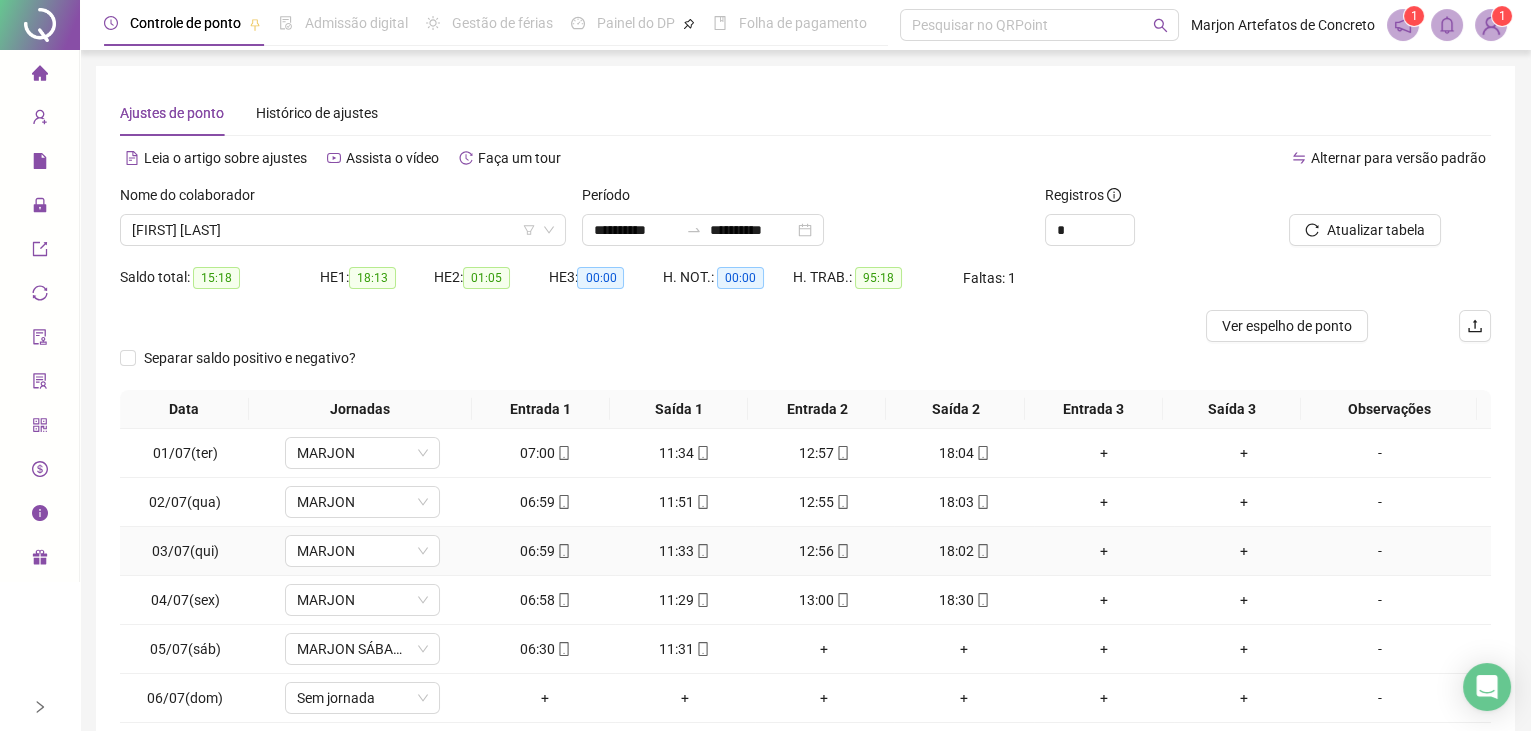 scroll, scrollTop: 0, scrollLeft: 0, axis: both 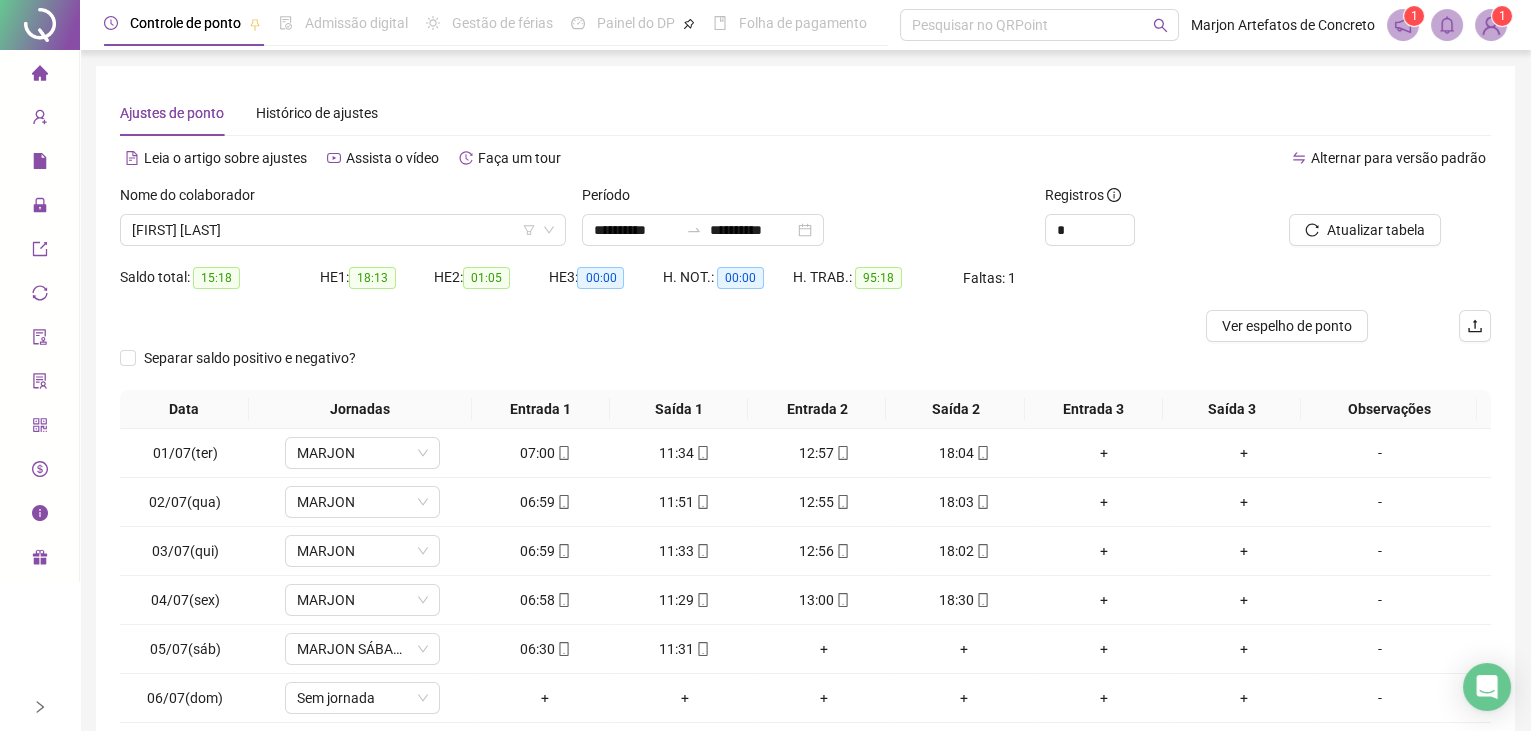 click on "1" at bounding box center (1502, 16) 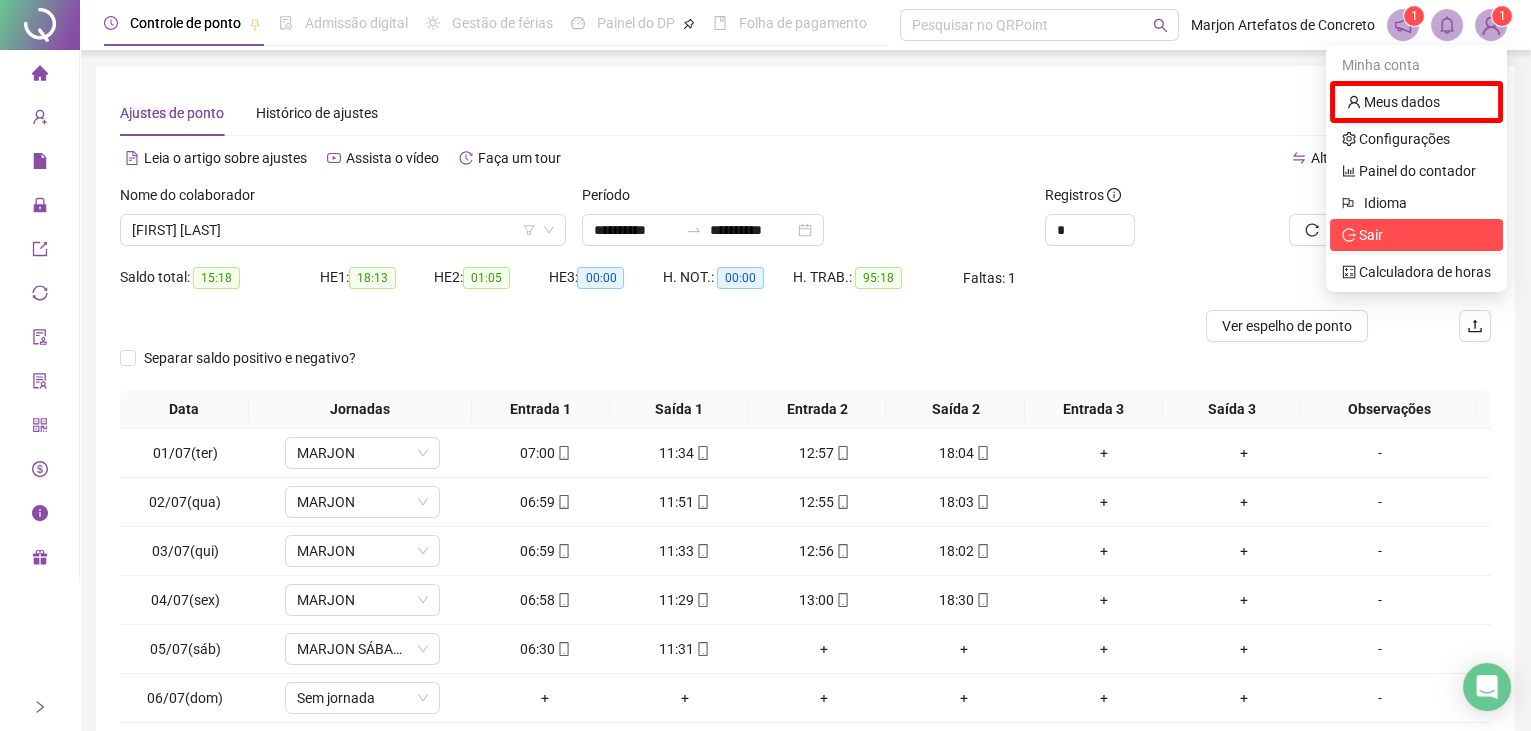 click on "Sair" at bounding box center [1416, 235] 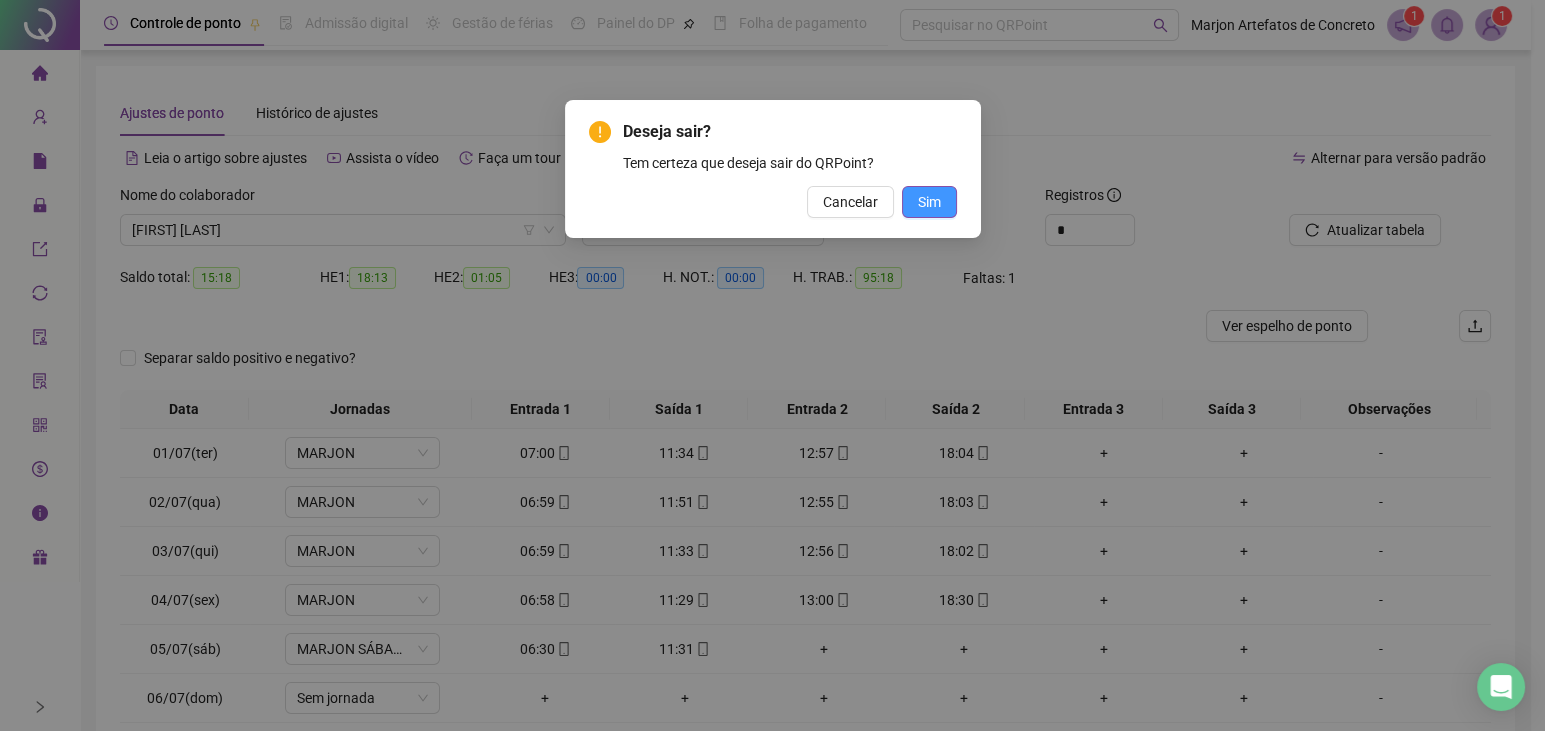click on "Sim" at bounding box center (929, 202) 